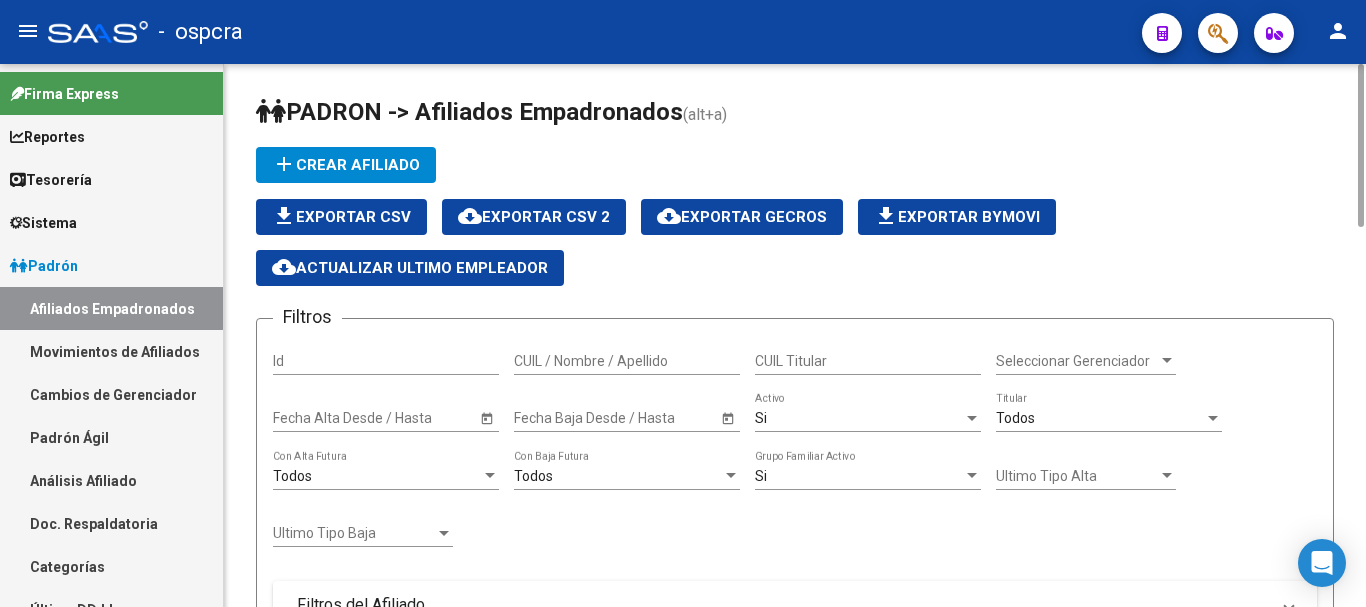scroll, scrollTop: 0, scrollLeft: 0, axis: both 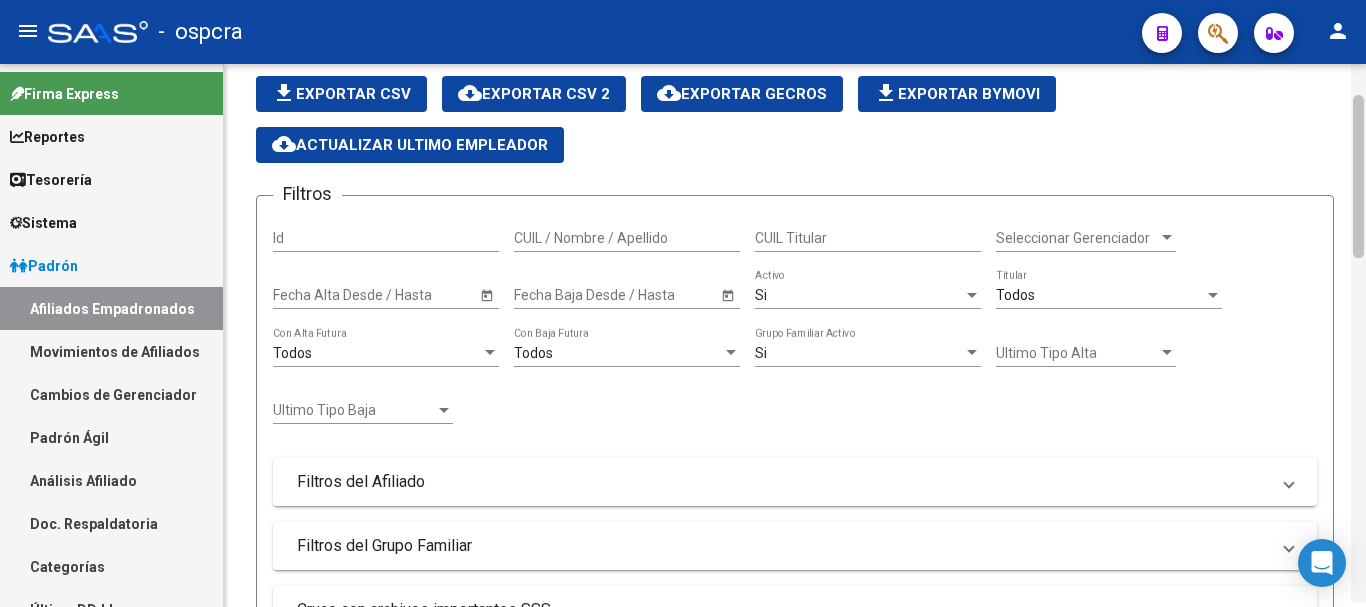 drag, startPoint x: 1362, startPoint y: 125, endPoint x: 1355, endPoint y: 138, distance: 14.764823 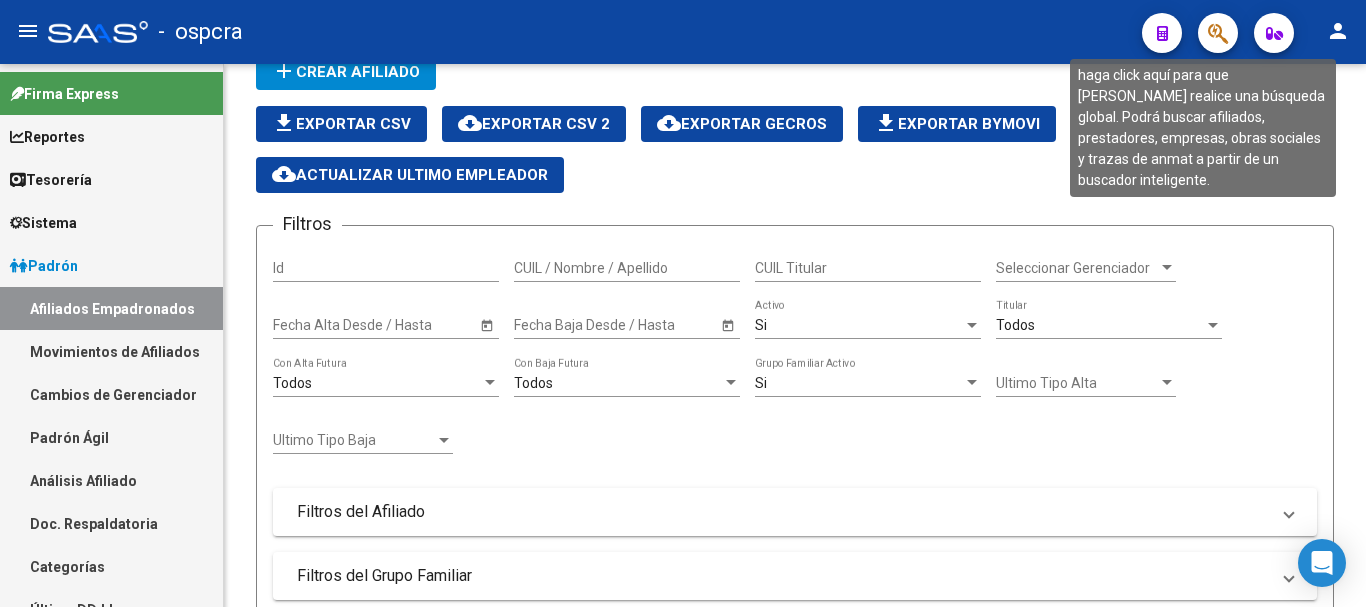 click 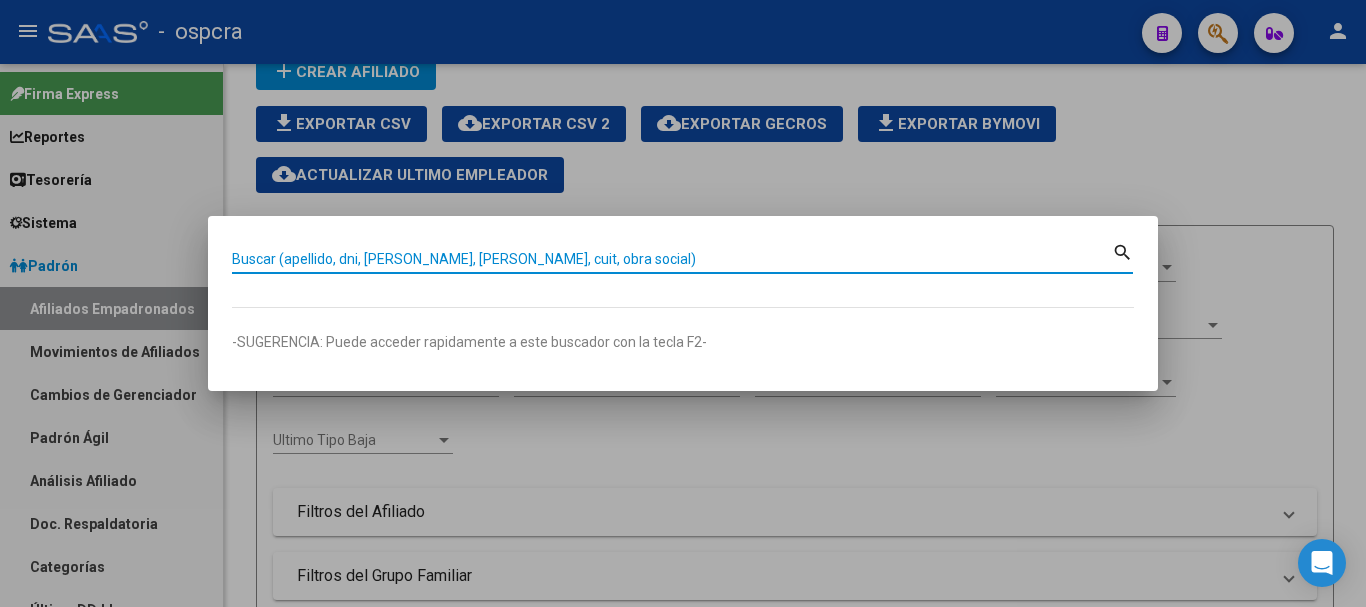 paste on "27277825" 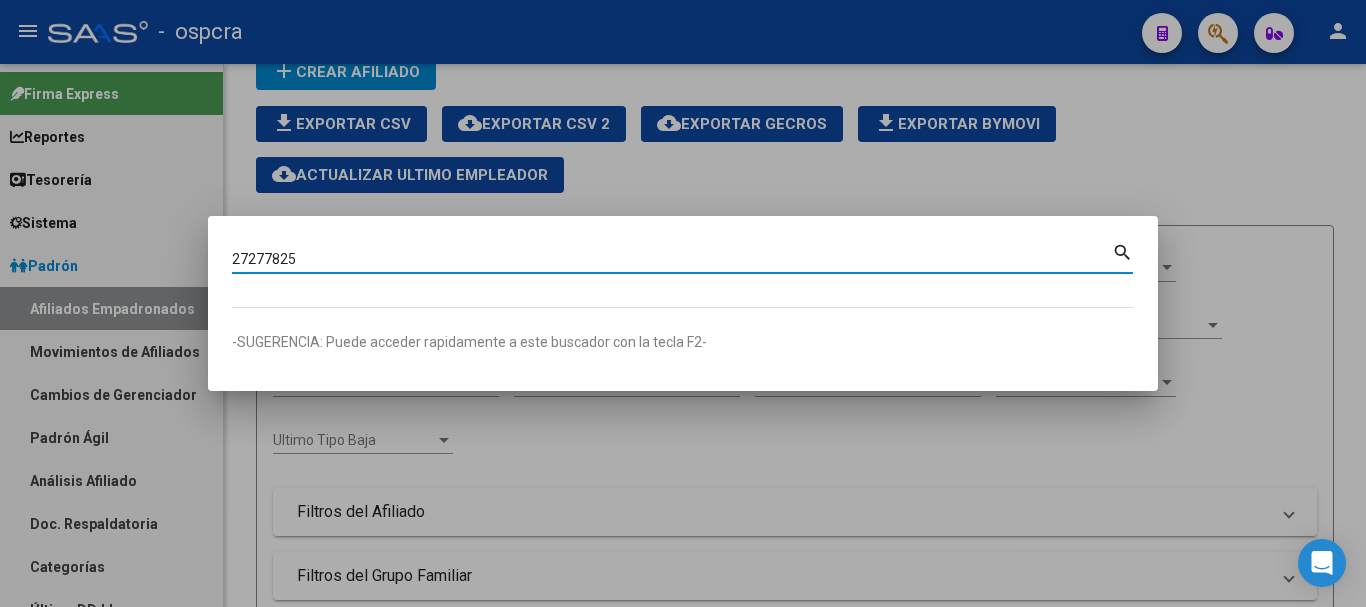 type on "27277825" 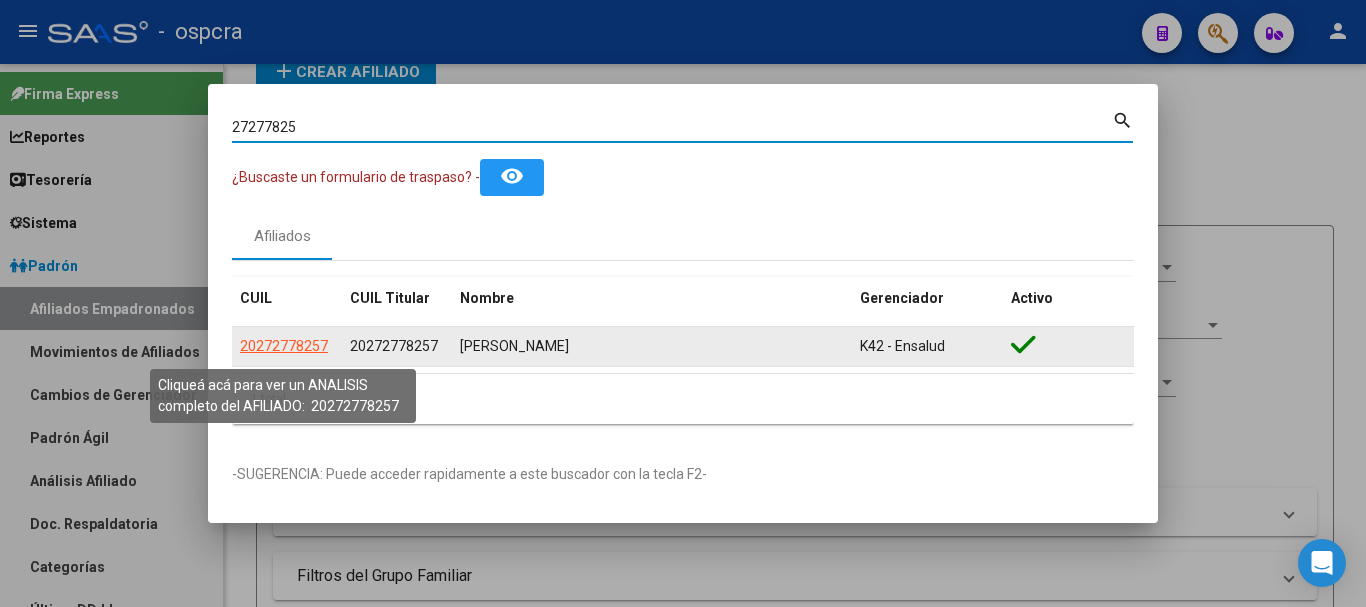 click on "20272778257" 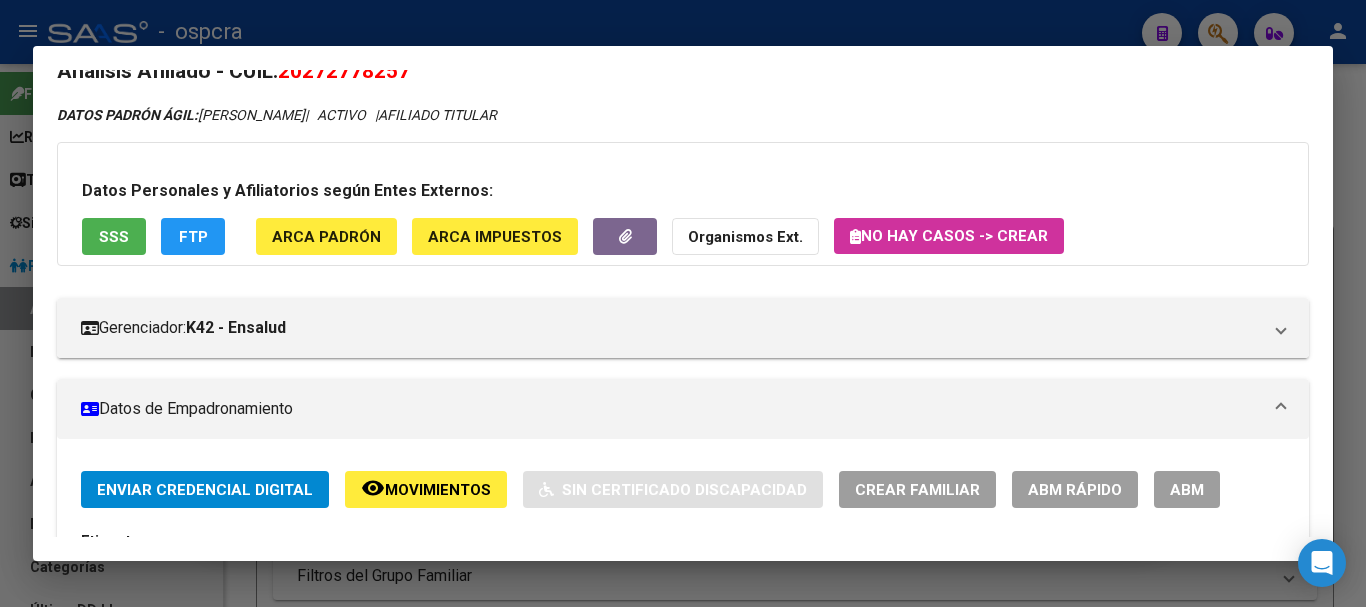 scroll, scrollTop: 0, scrollLeft: 0, axis: both 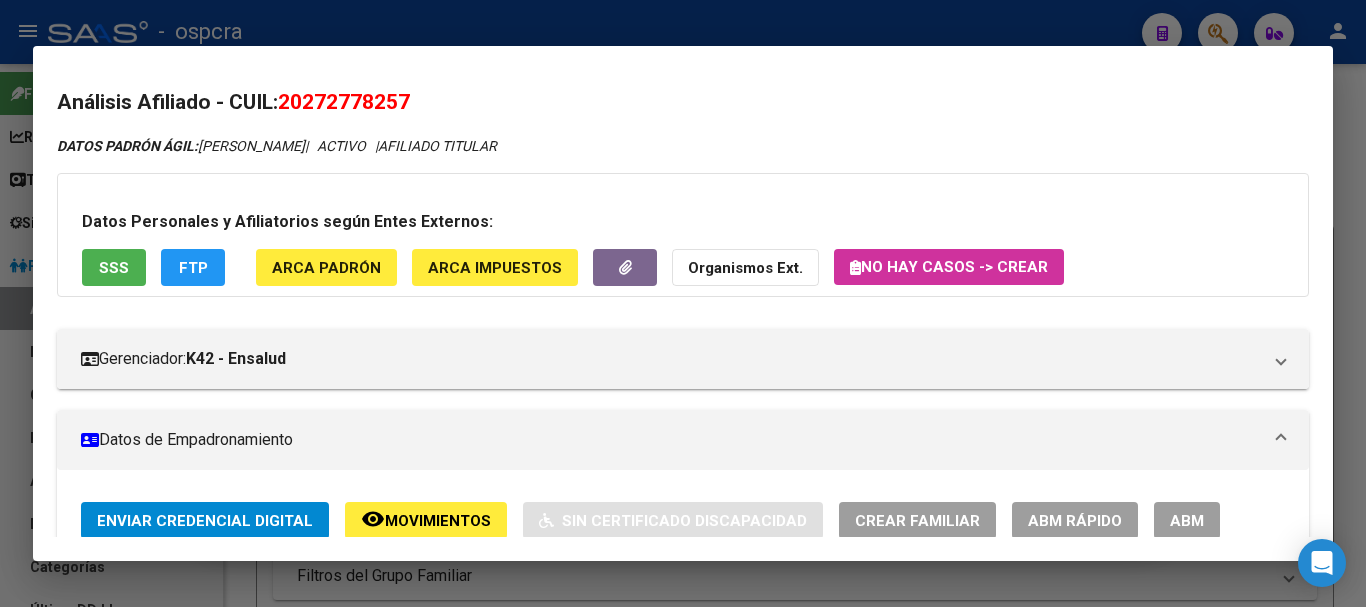 click at bounding box center (683, 303) 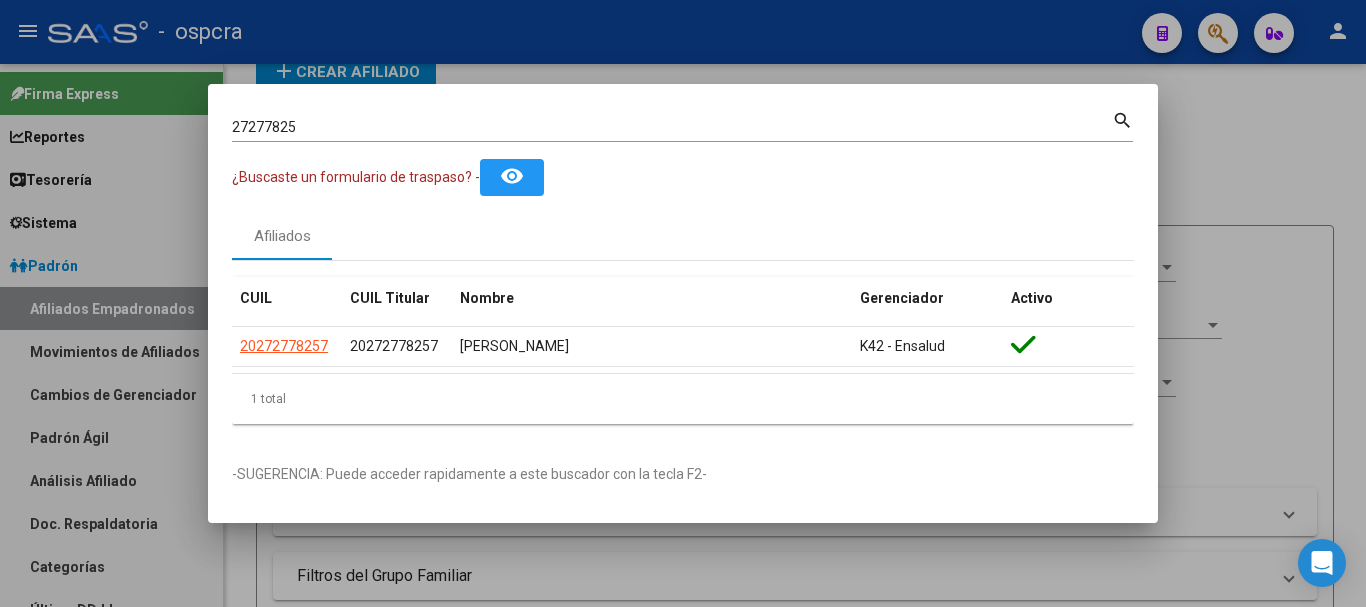 click at bounding box center (683, 303) 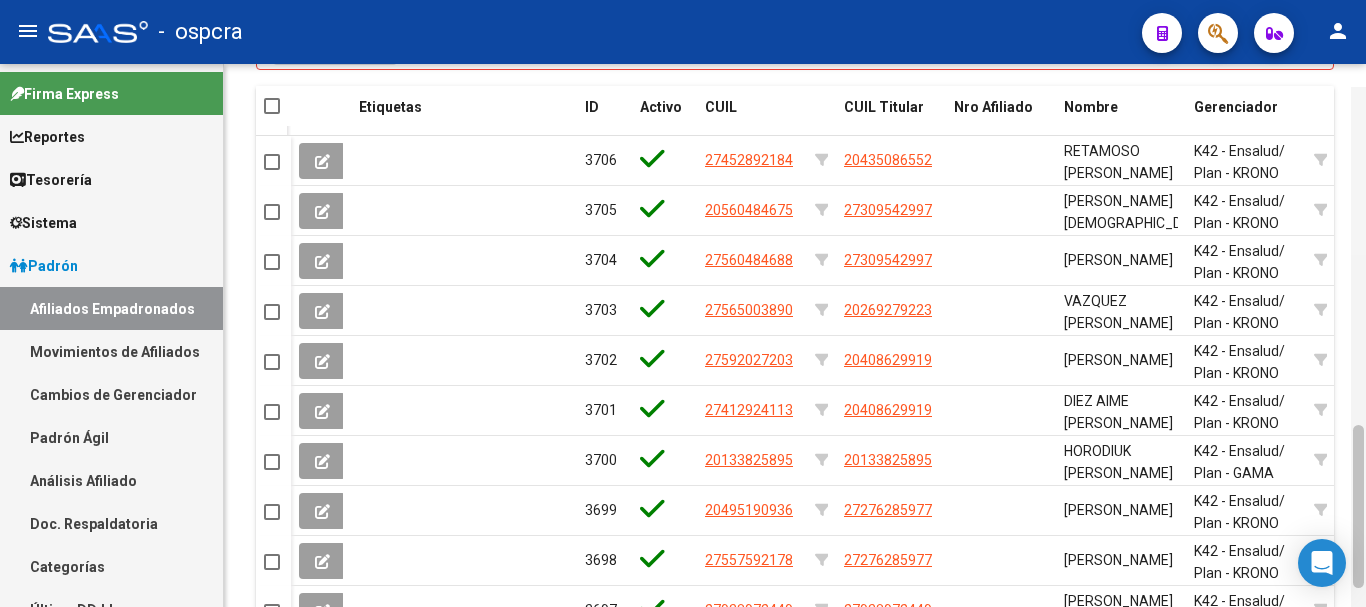 scroll, scrollTop: 1124, scrollLeft: 0, axis: vertical 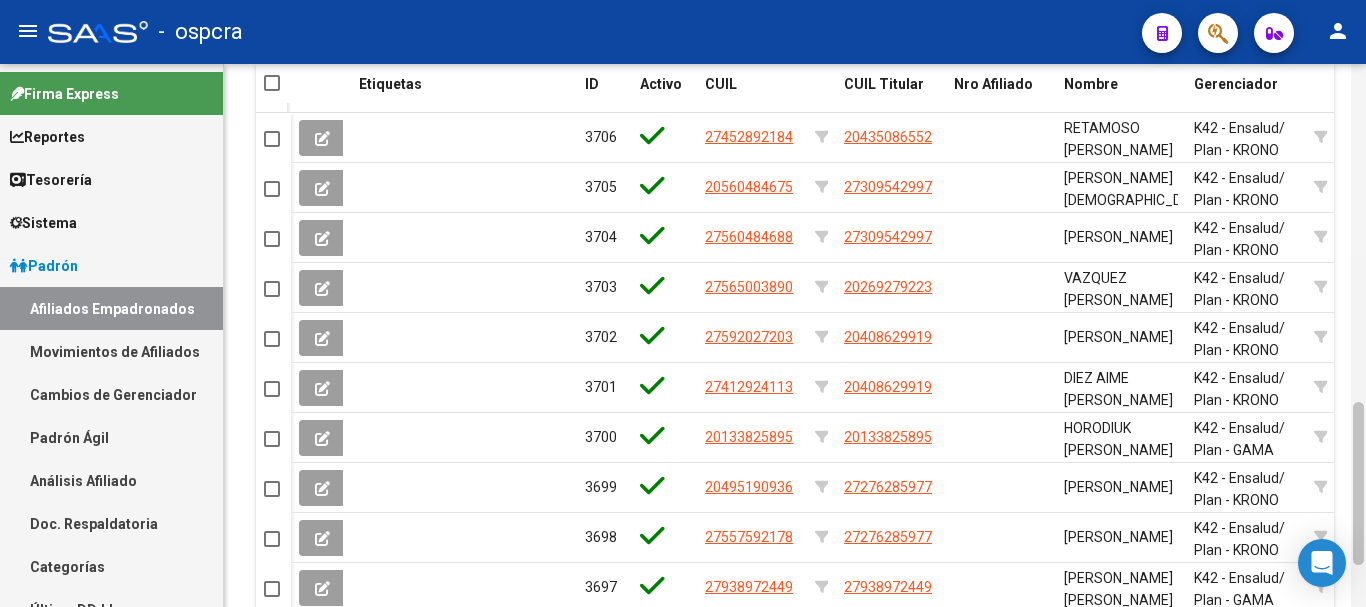 drag, startPoint x: 1362, startPoint y: 205, endPoint x: 1365, endPoint y: 516, distance: 311.01447 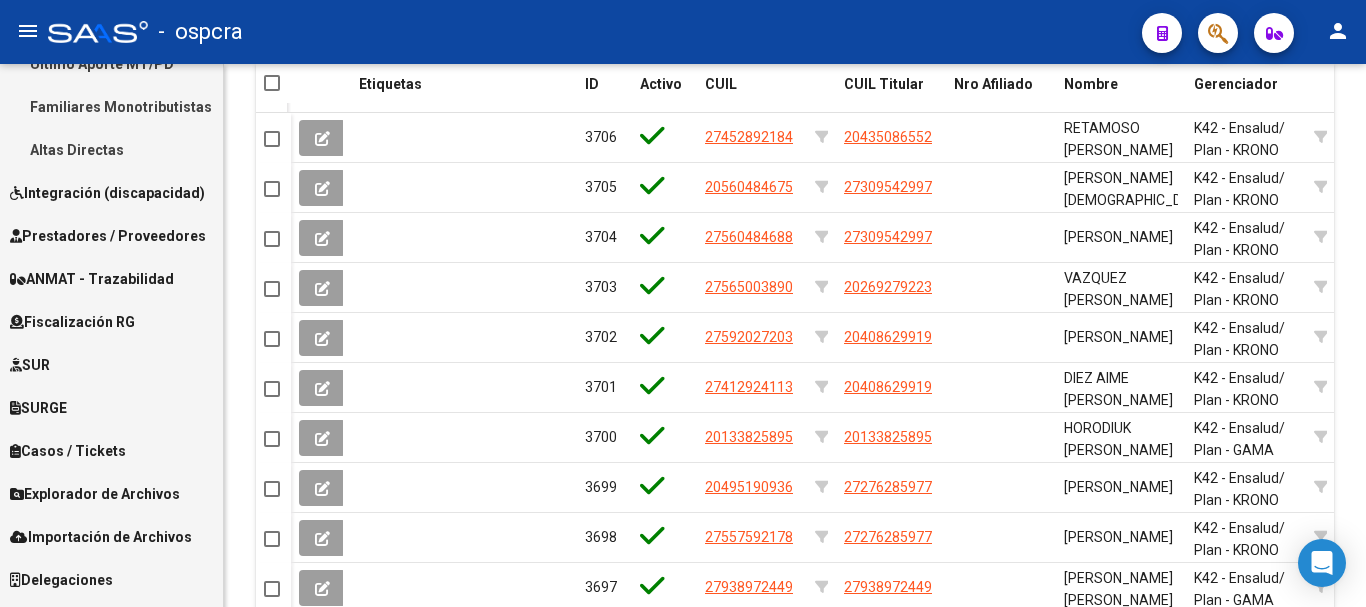 scroll, scrollTop: 626, scrollLeft: 0, axis: vertical 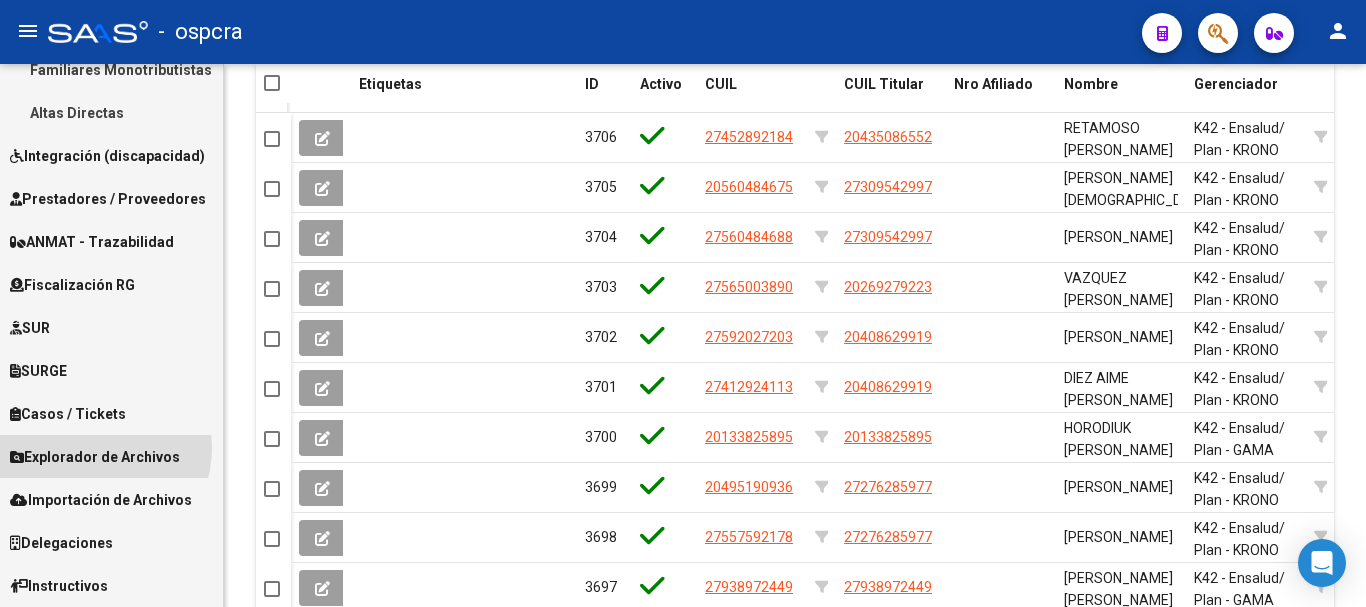 click on "Explorador de Archivos" at bounding box center (95, 457) 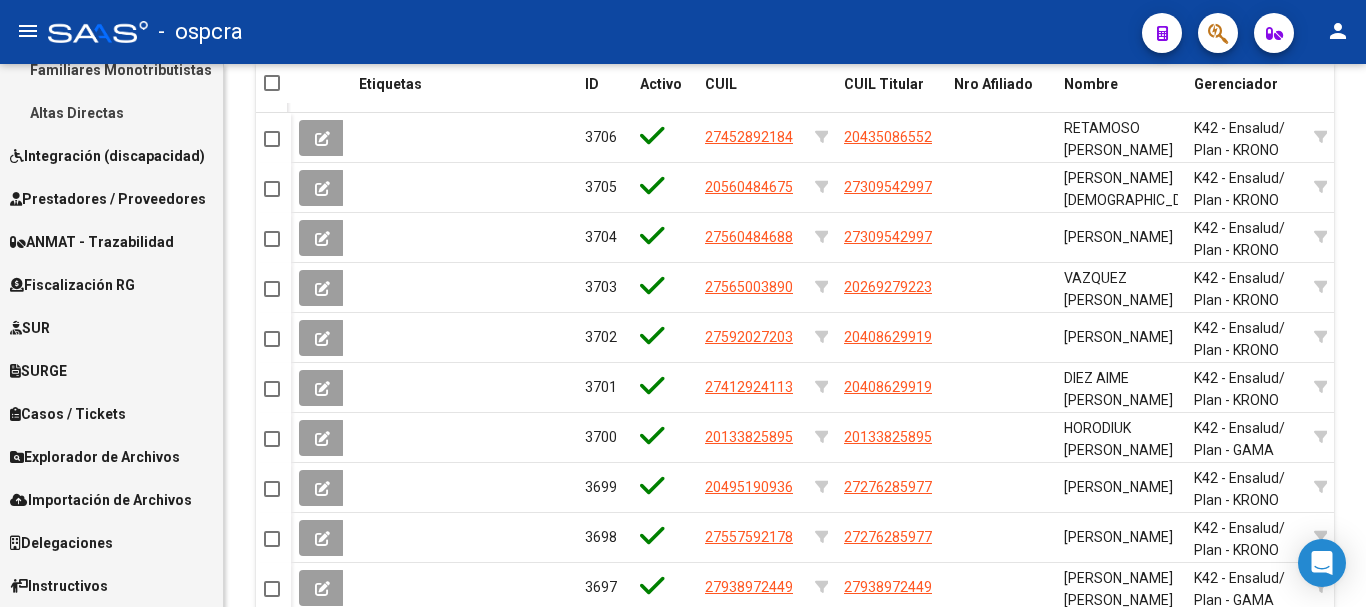 click on "Explorador de Archivos" at bounding box center (95, 457) 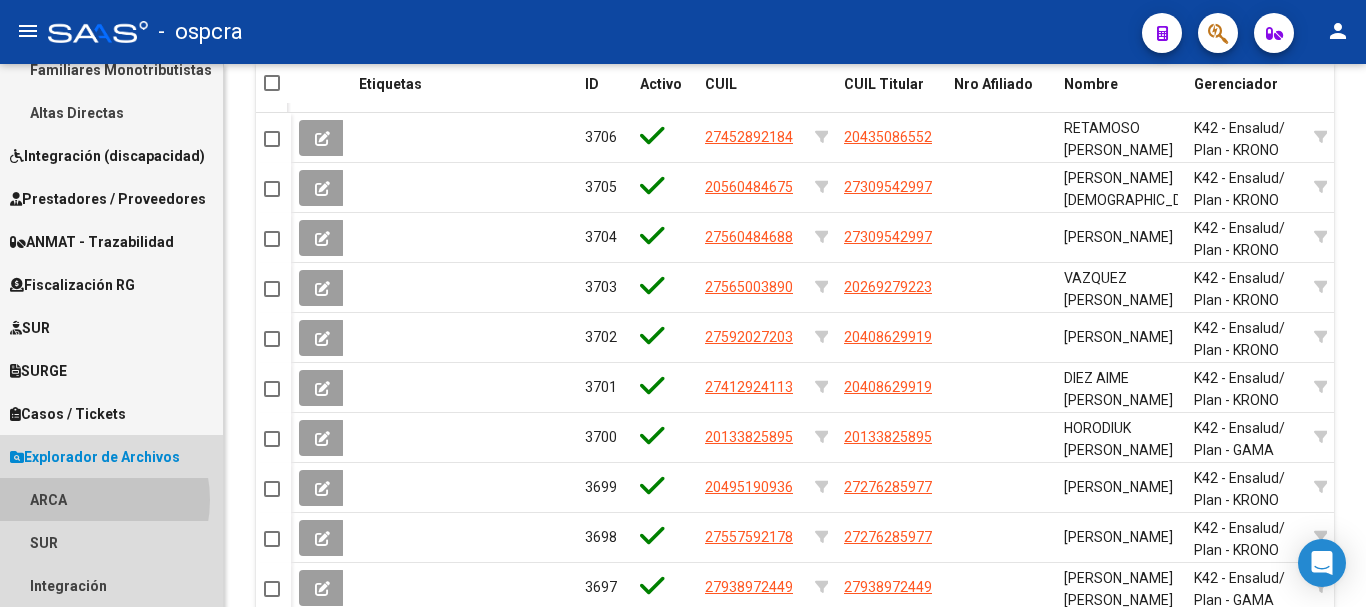 click on "ARCA" at bounding box center (111, 499) 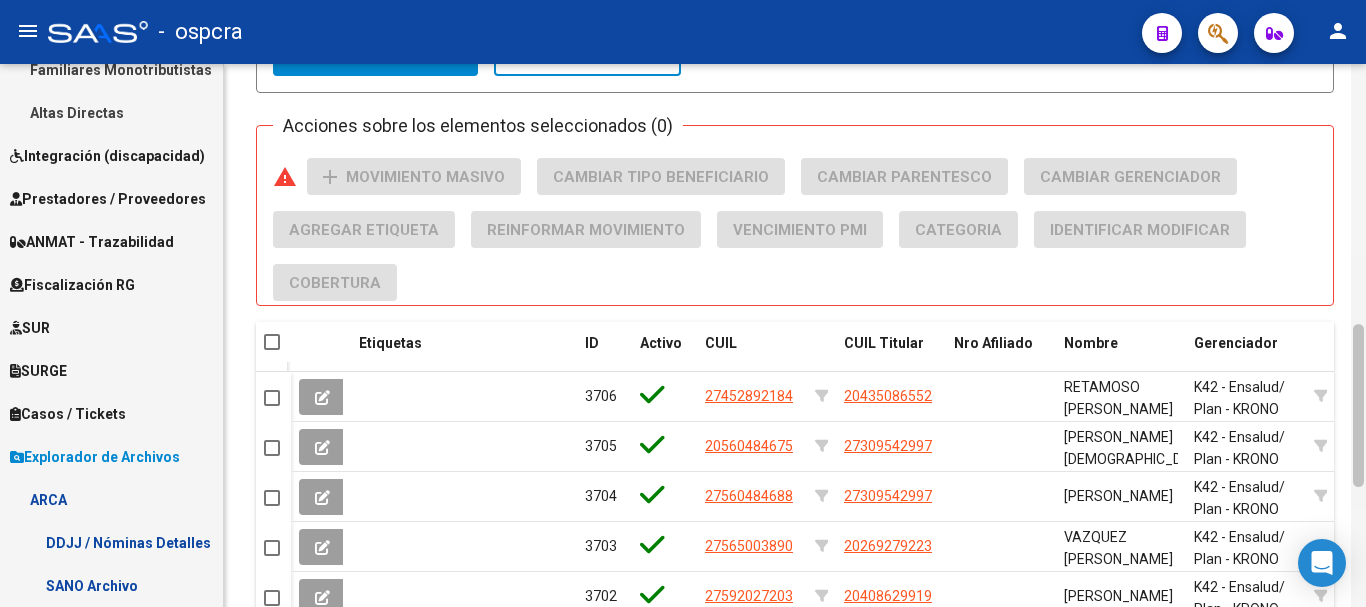scroll, scrollTop: 869, scrollLeft: 0, axis: vertical 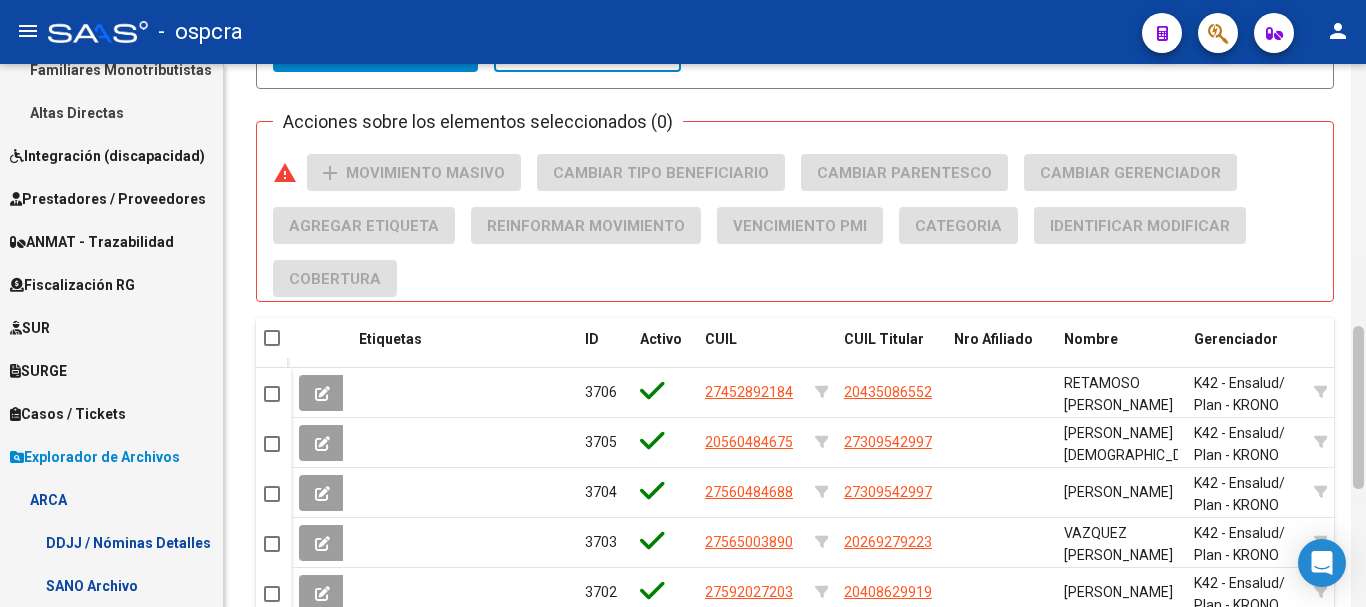 drag, startPoint x: 1356, startPoint y: 436, endPoint x: 1365, endPoint y: 359, distance: 77.52419 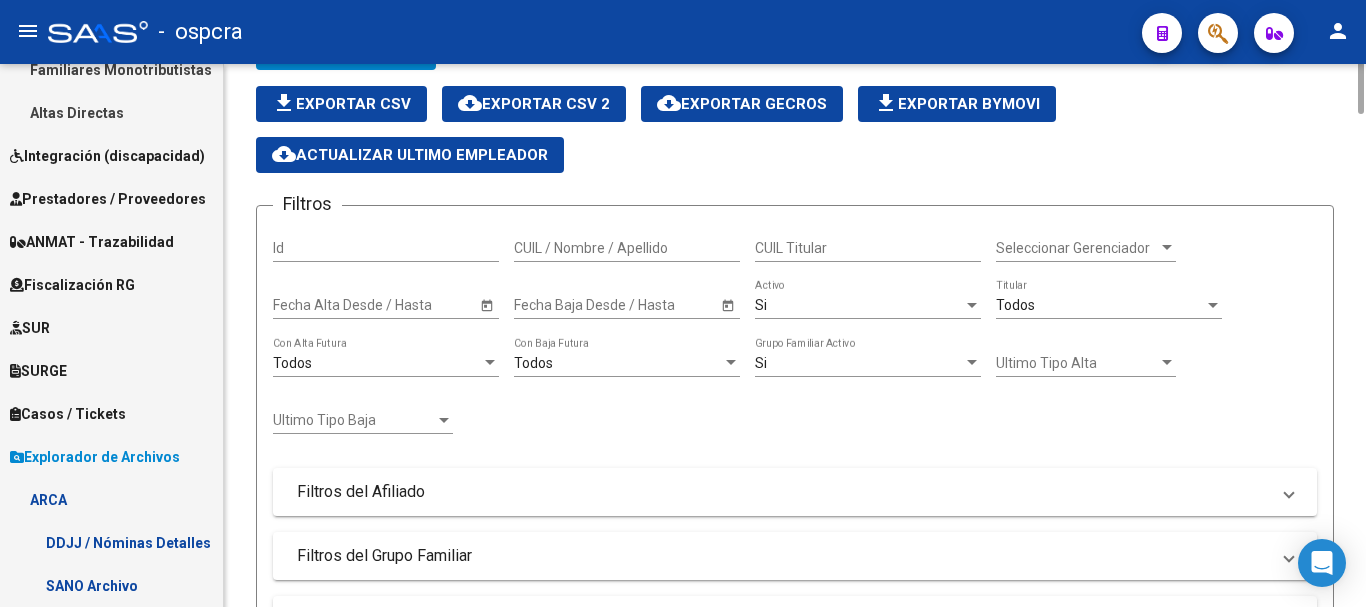 scroll, scrollTop: 0, scrollLeft: 0, axis: both 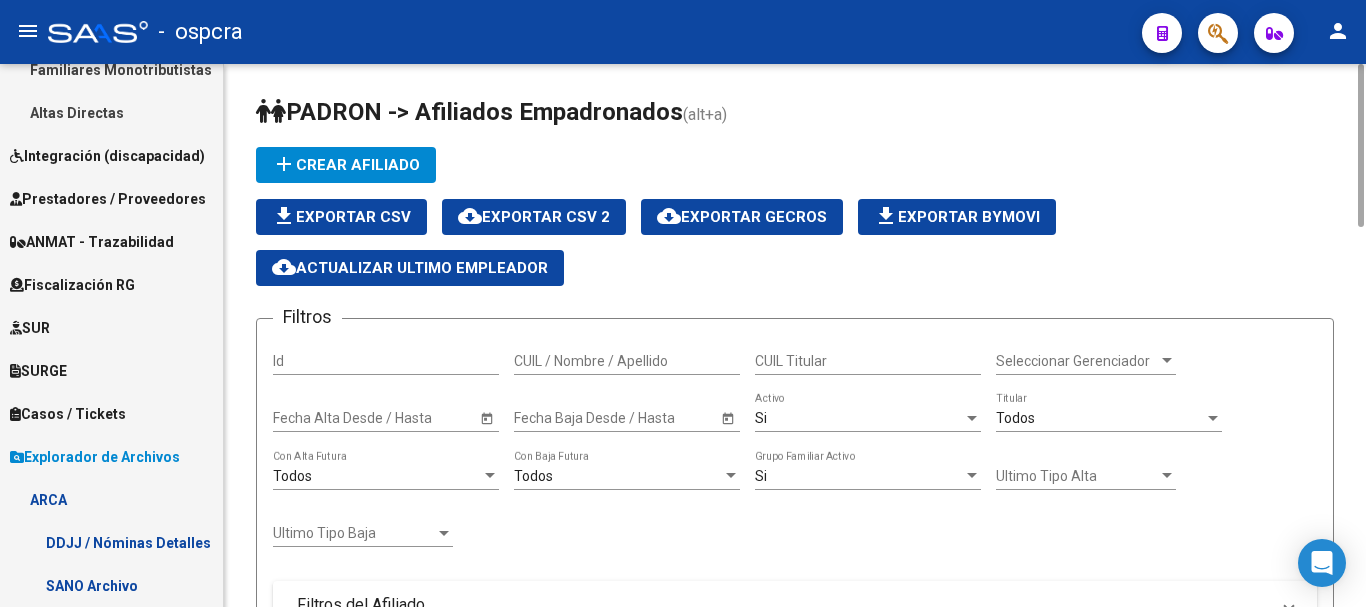 drag, startPoint x: 1358, startPoint y: 326, endPoint x: 1365, endPoint y: 21, distance: 305.08032 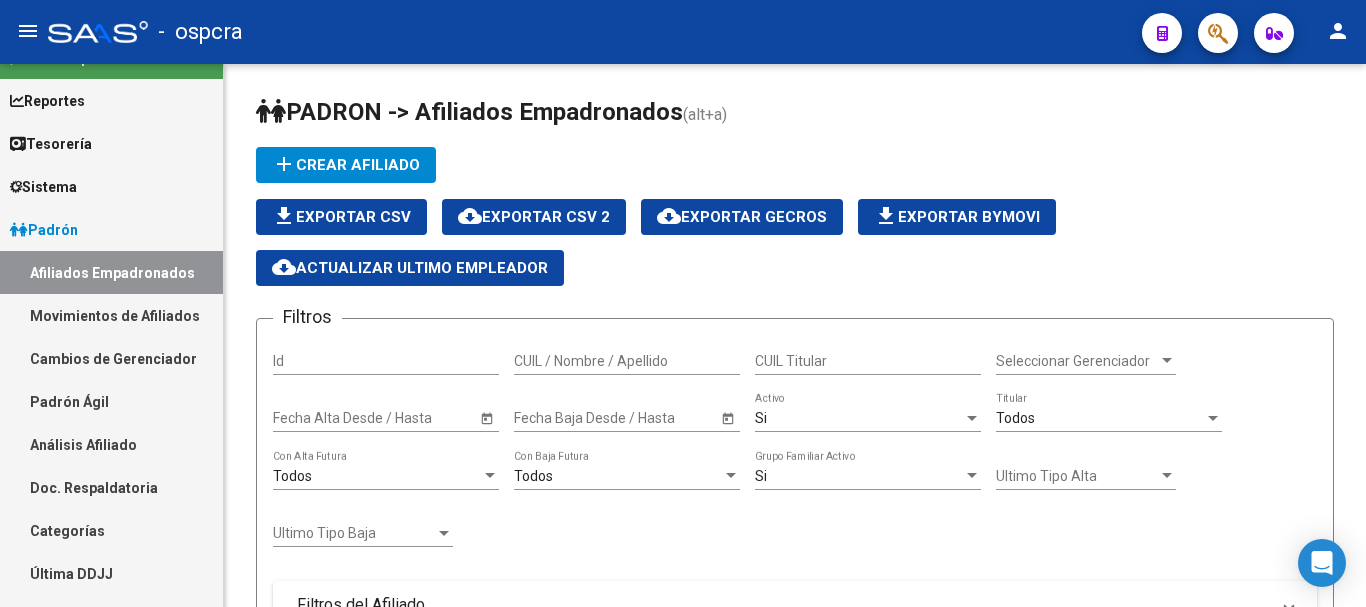 scroll, scrollTop: 85, scrollLeft: 0, axis: vertical 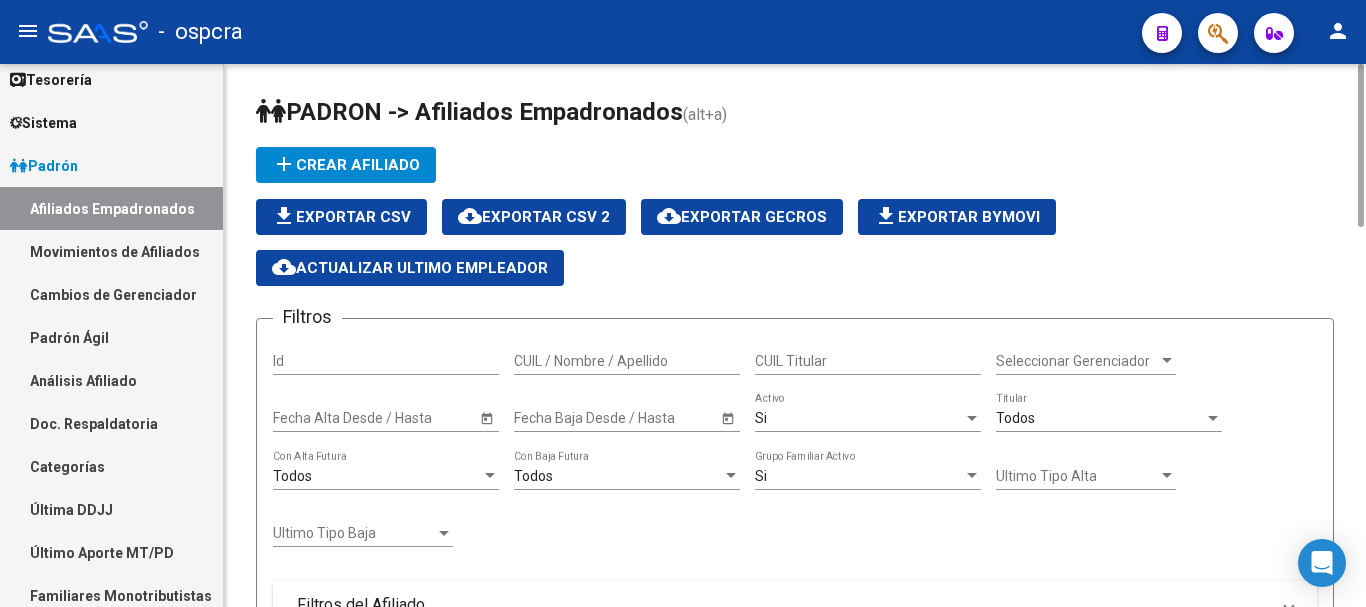 drag, startPoint x: 244, startPoint y: 195, endPoint x: 238, endPoint y: 268, distance: 73.24616 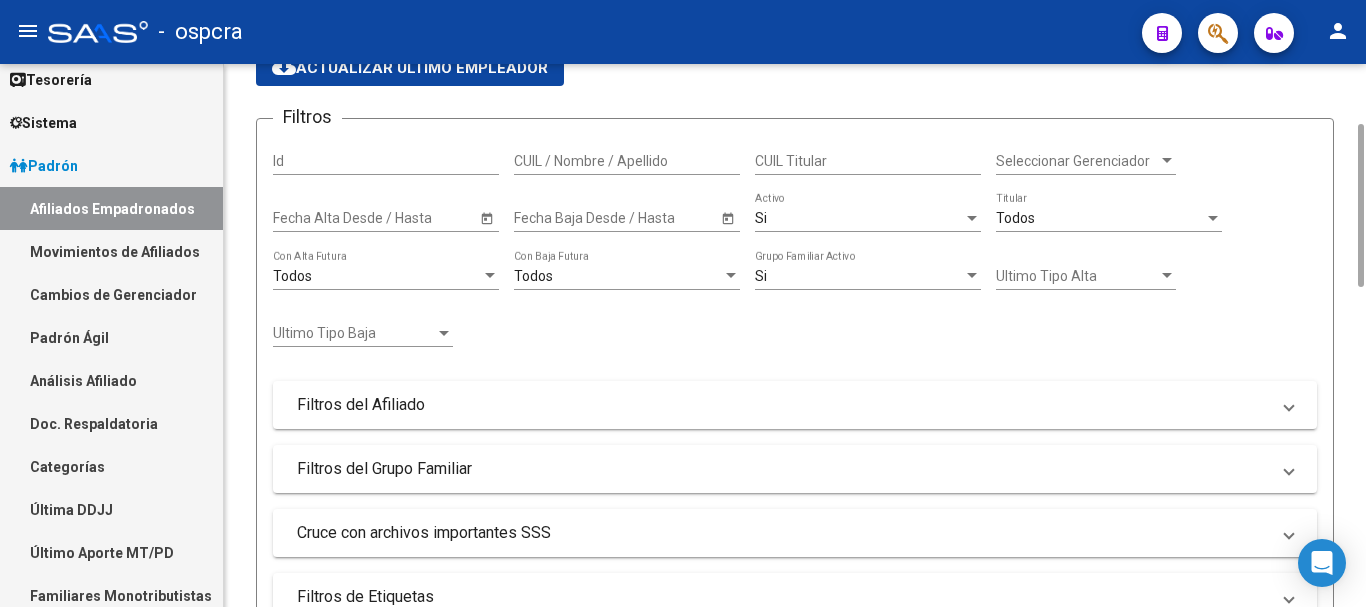 click on "PADRON -> Afiliados Empadronados  (alt+a) add  Crear Afiliado
file_download  Exportar CSV  cloud_download  Exportar CSV 2  cloud_download  Exportar GECROS  file_download  Exportar Bymovi  cloud_download  Actualizar ultimo Empleador  Filtros Id CUIL / Nombre / Apellido CUIL Titular Seleccionar Gerenciador Seleccionar Gerenciador Start date – Fecha Alta Desde / Hasta Start date – Fecha Baja Desde / Hasta Si  Activo Todos  Titular Todos  Con Alta Futura Todos  Con Baja Futura Si  Grupo Familiar Activo Ultimo Tipo Alta Ultimo Tipo Alta Ultimo Tipo Baja Ultimo Tipo Baja  Filtros del Afiliado  Edades Edades Sexo Sexo Discapacitado Discapacitado Nacionalidad Nacionalidad Provincia Provincia Estado Civil Estado Civil Start date – Fecha Nacimiento Desde / Hasta Todos  Tiene PMI Todos  Certificado Estudio Codigo Postal Localidad  Filtros del Grupo Familiar  Tipo Beneficiario Titular Tipo Beneficiario Titular Situacion Revista Titular Situacion Revista Titular CUIT Empleador Seleccionar Cobertura" 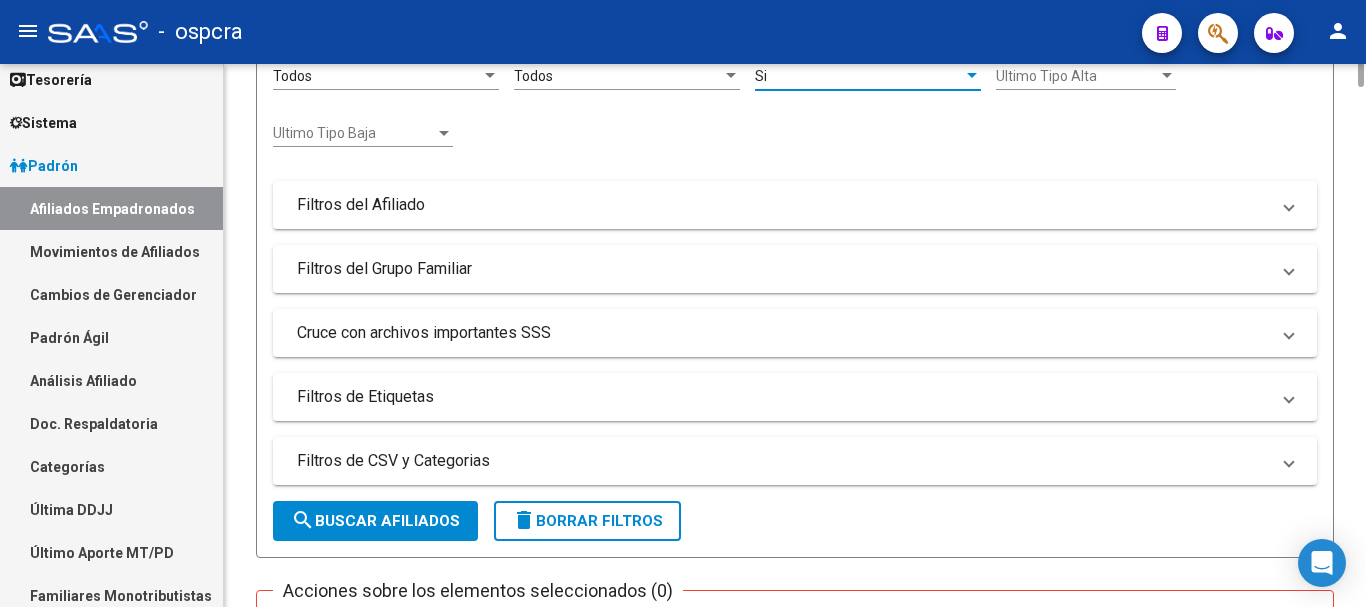 scroll, scrollTop: 0, scrollLeft: 0, axis: both 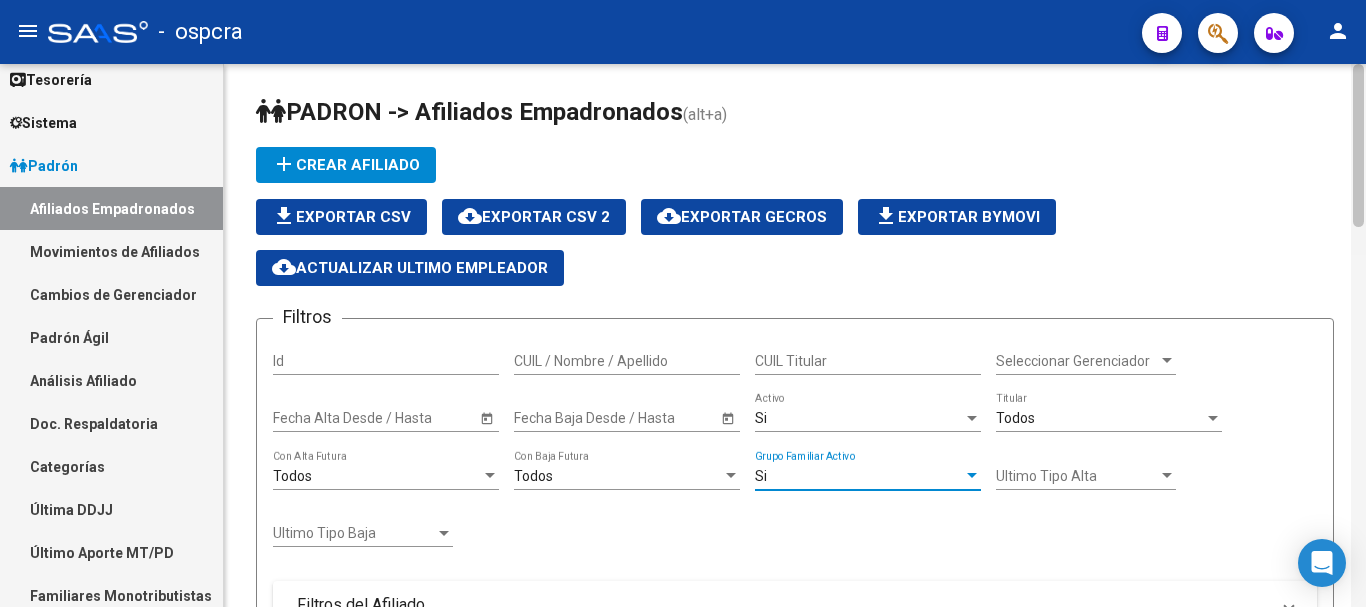 drag, startPoint x: 1358, startPoint y: 177, endPoint x: 1355, endPoint y: 105, distance: 72.06247 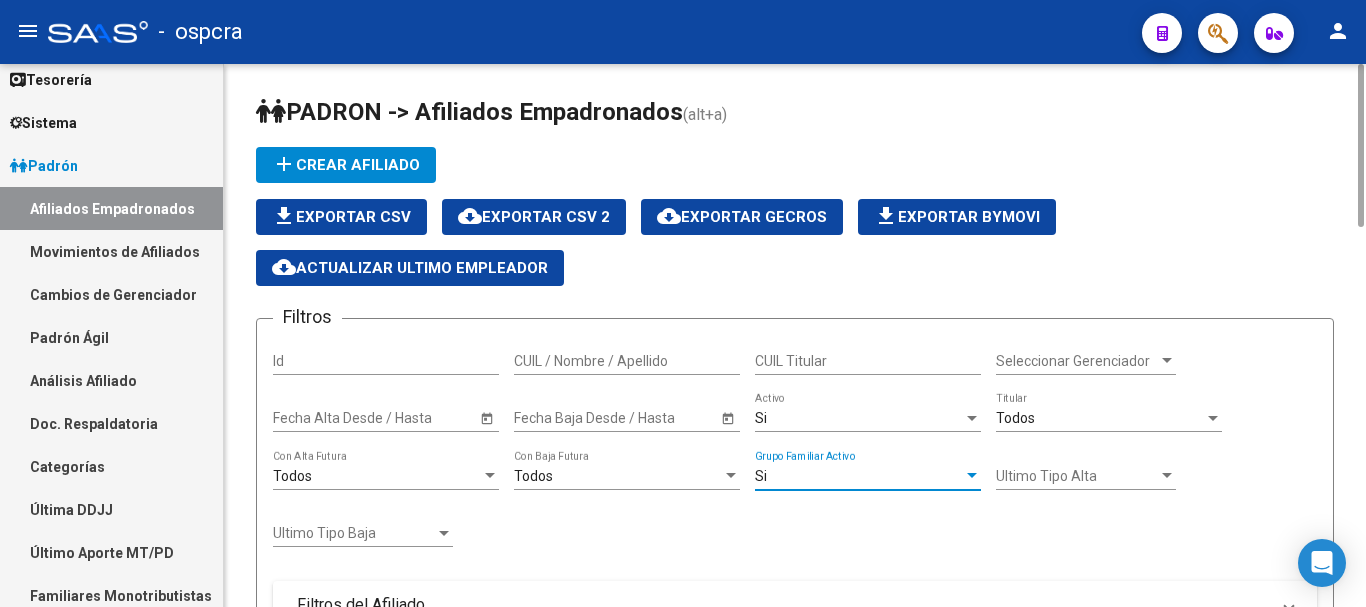 scroll, scrollTop: 200, scrollLeft: 0, axis: vertical 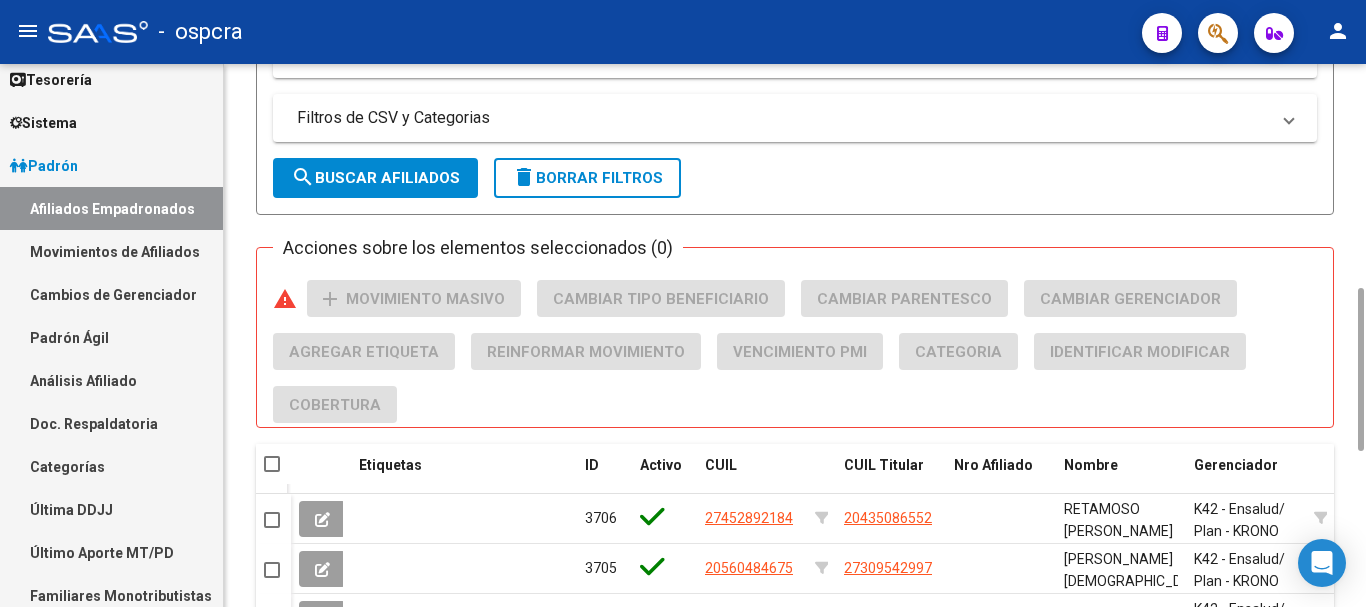 drag, startPoint x: 1365, startPoint y: 205, endPoint x: 1340, endPoint y: 17, distance: 189.65495 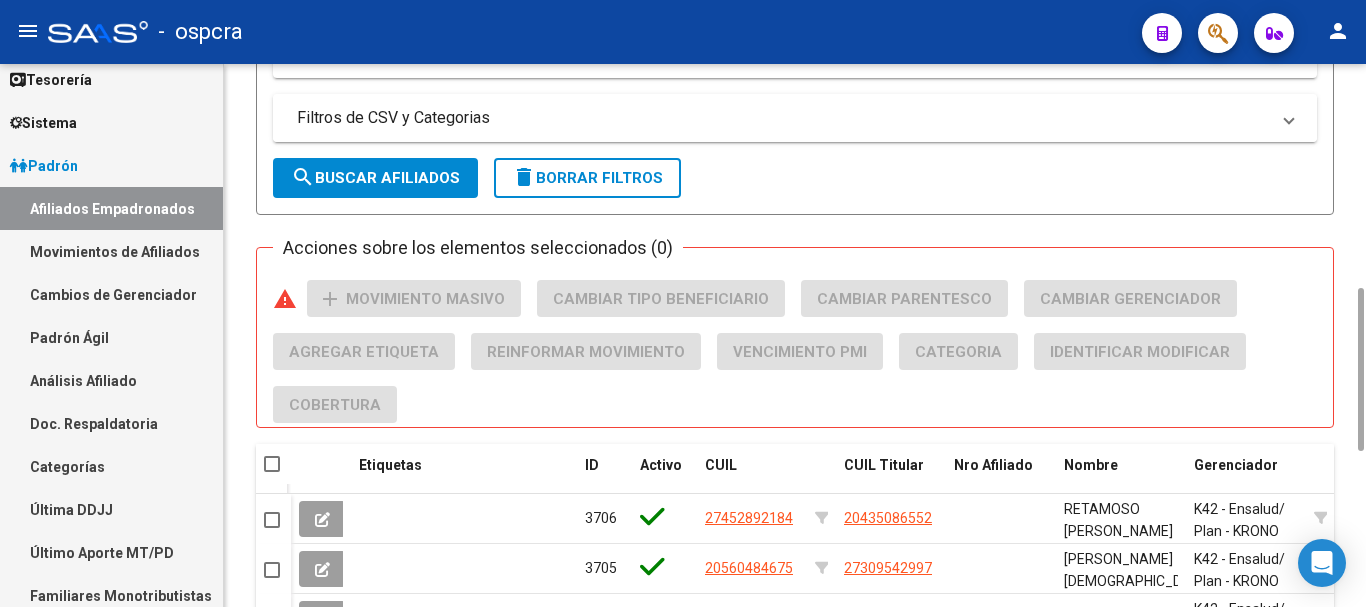click on "Filtros de CSV y Categorias" at bounding box center [795, 118] 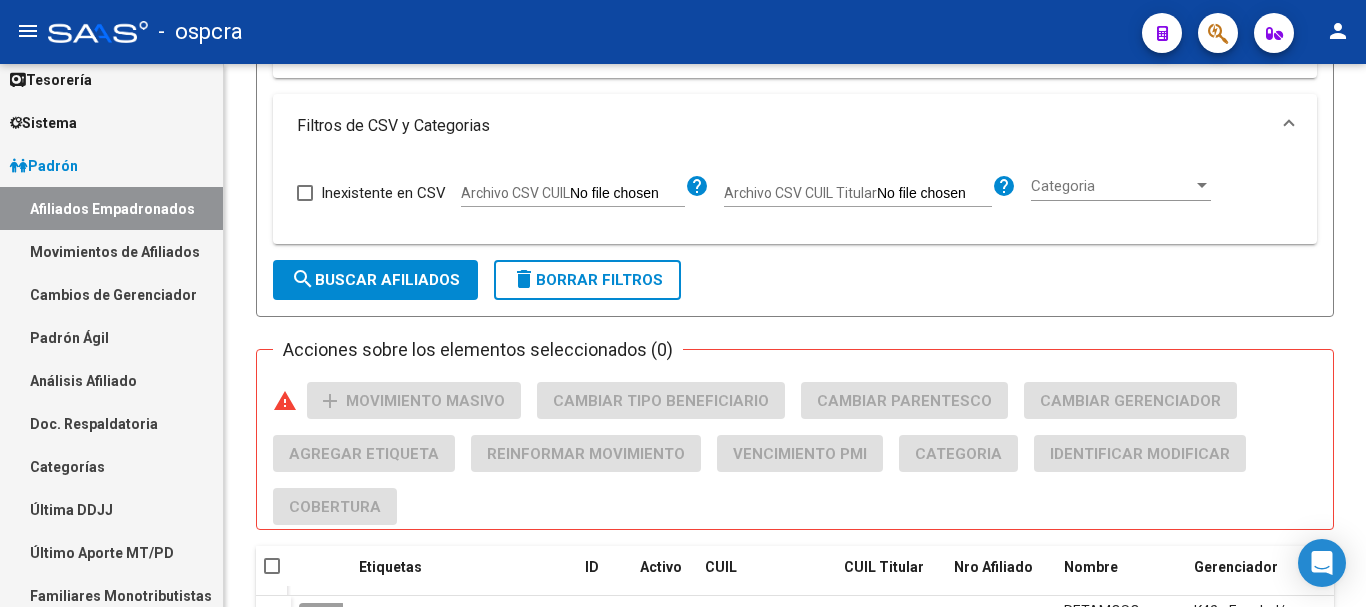 scroll, scrollTop: 1286, scrollLeft: 0, axis: vertical 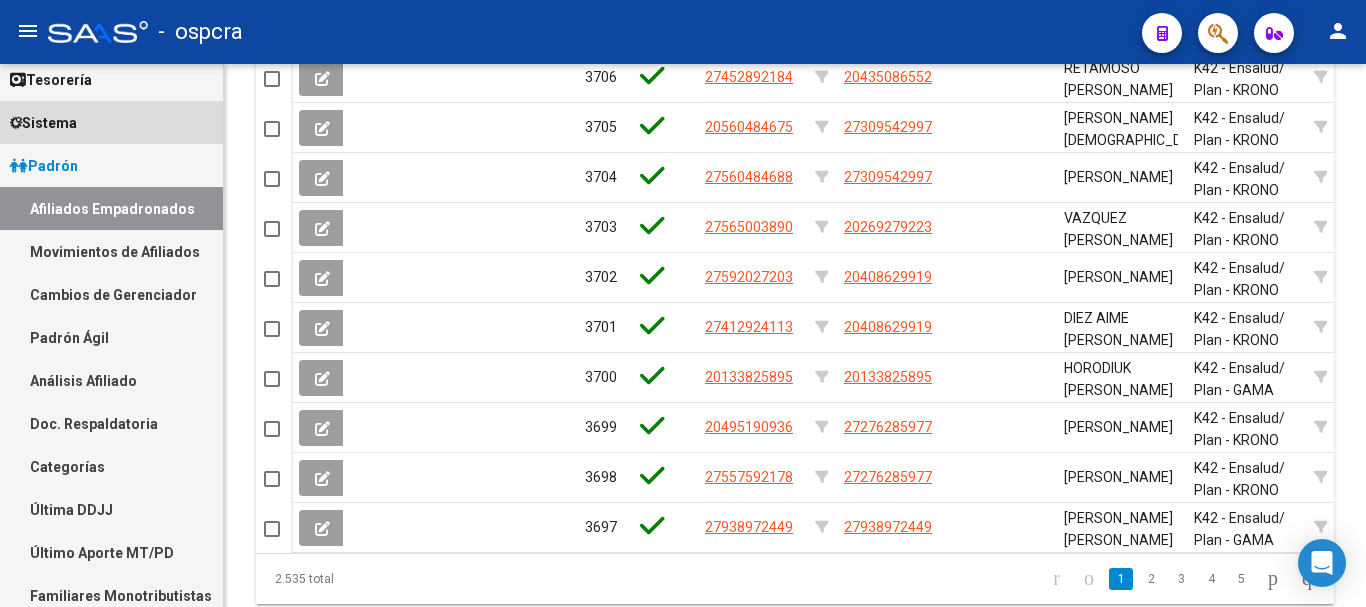 click on "Sistema" at bounding box center (111, 122) 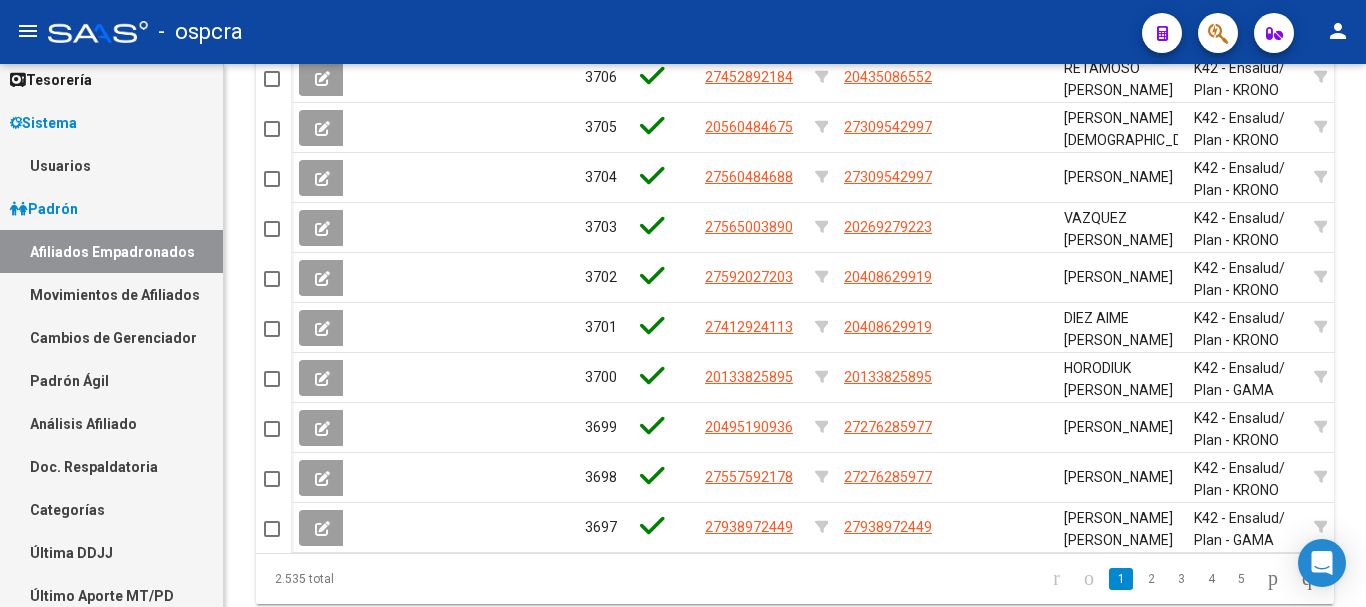 scroll, scrollTop: 0, scrollLeft: 0, axis: both 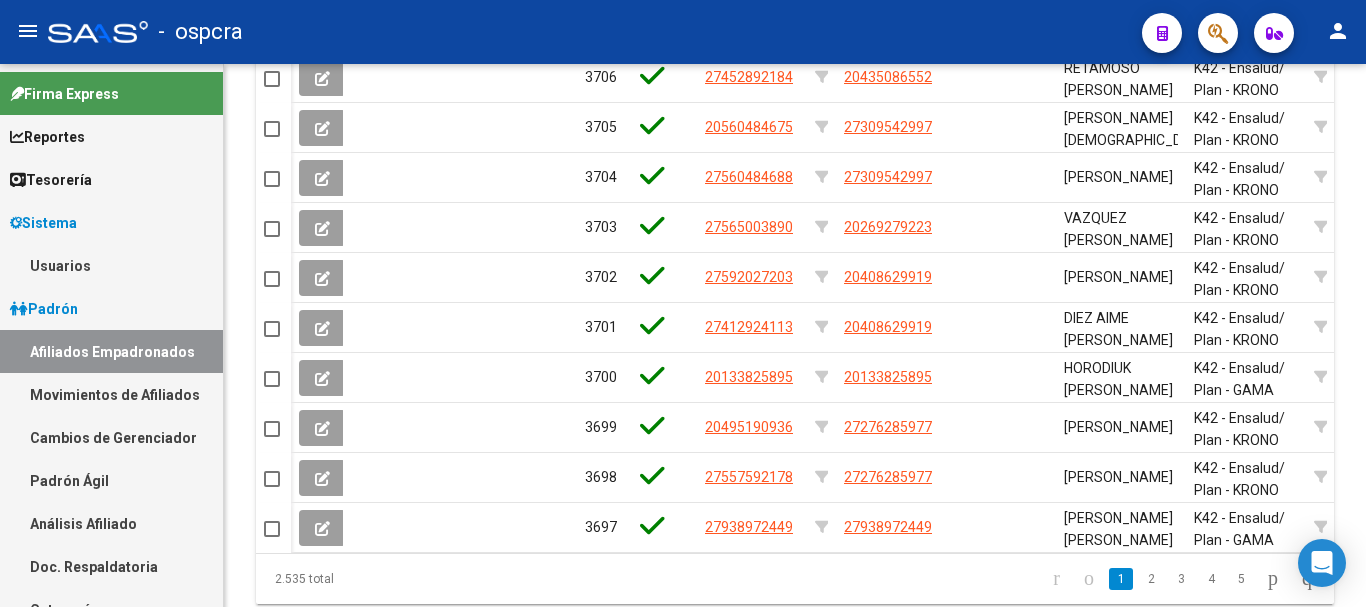 click on "Afiliados Empadronados" at bounding box center (111, 351) 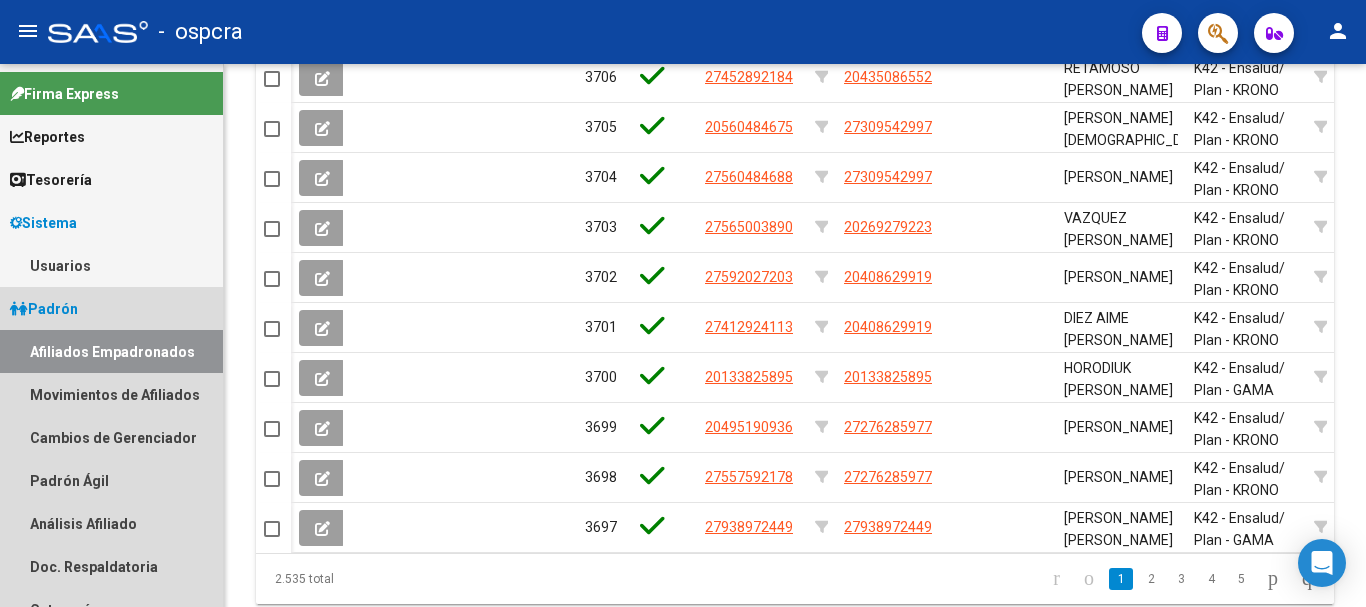 click on "Afiliados Empadronados" at bounding box center [111, 351] 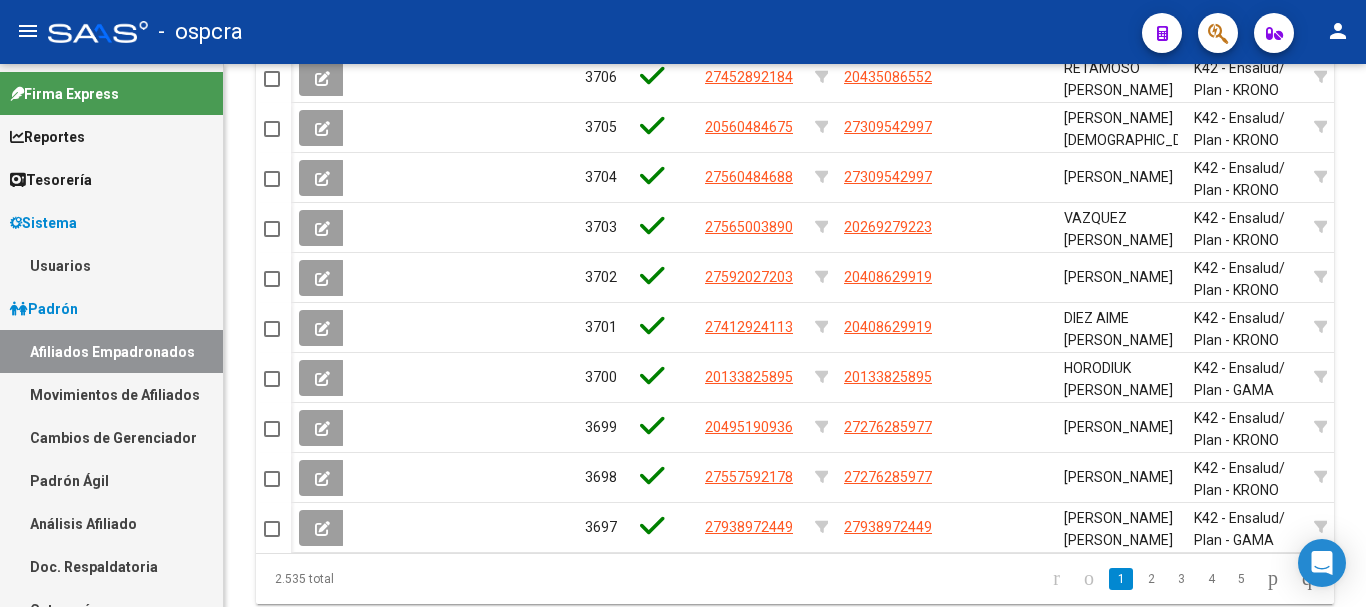 drag, startPoint x: 1, startPoint y: 354, endPoint x: 20, endPoint y: 288, distance: 68.68042 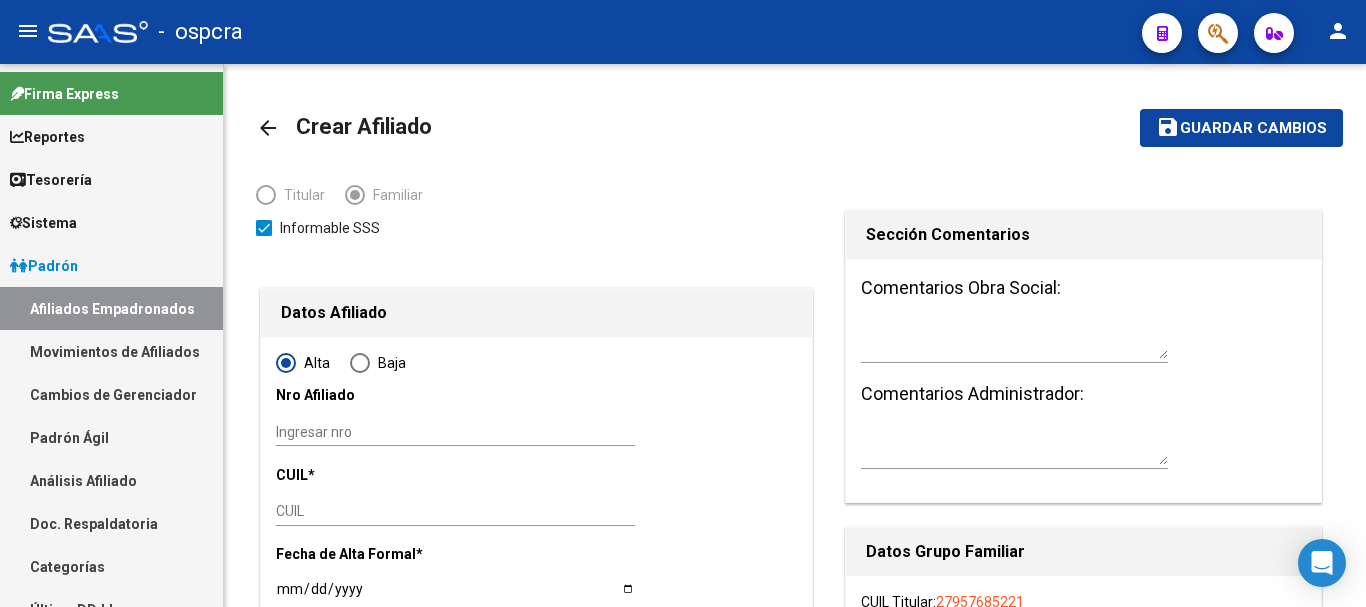 scroll, scrollTop: 0, scrollLeft: 0, axis: both 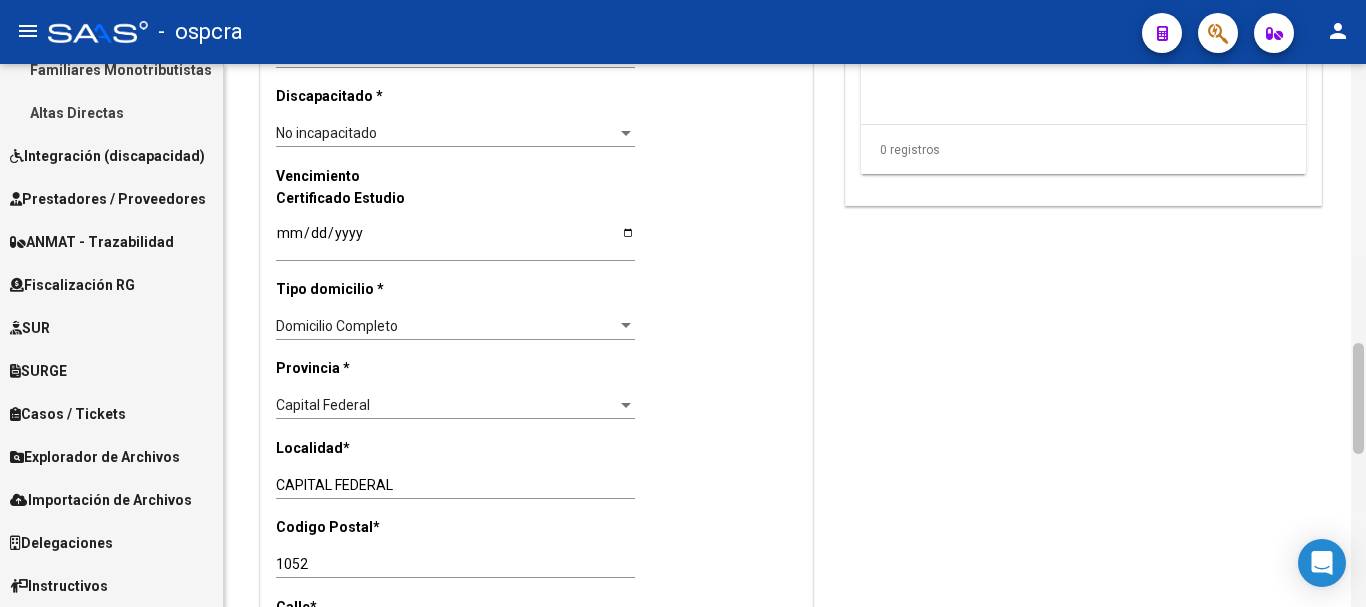 drag, startPoint x: 1364, startPoint y: 268, endPoint x: 1365, endPoint y: 212, distance: 56.008926 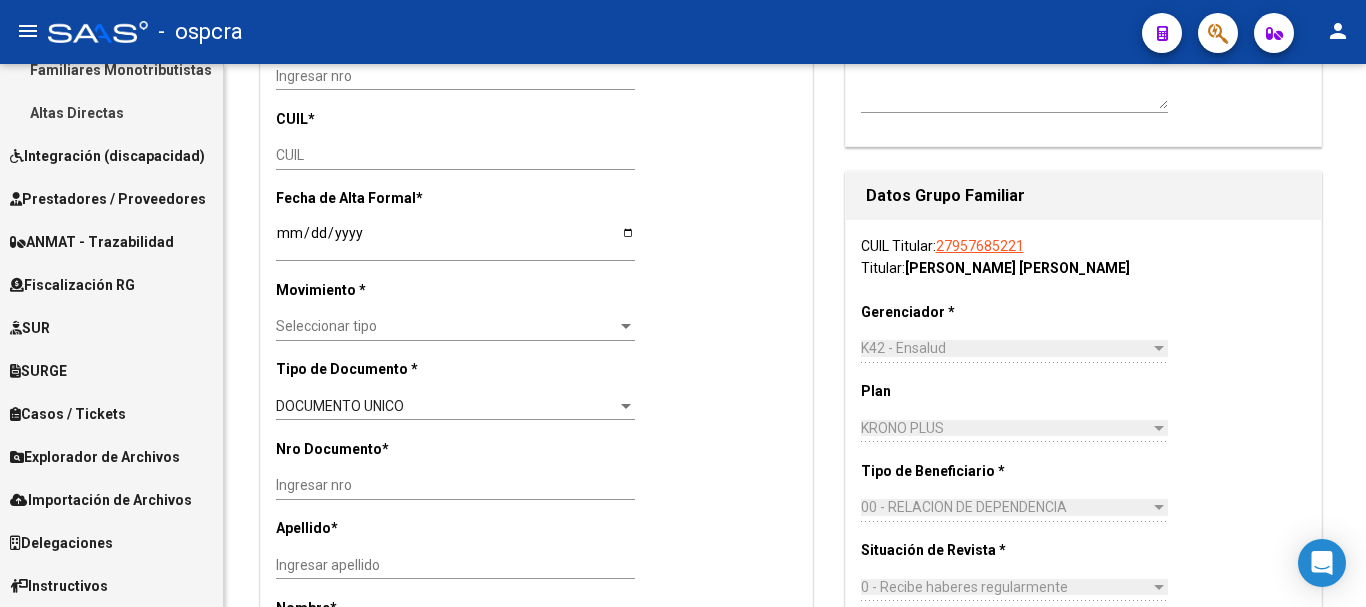 scroll, scrollTop: 0, scrollLeft: 0, axis: both 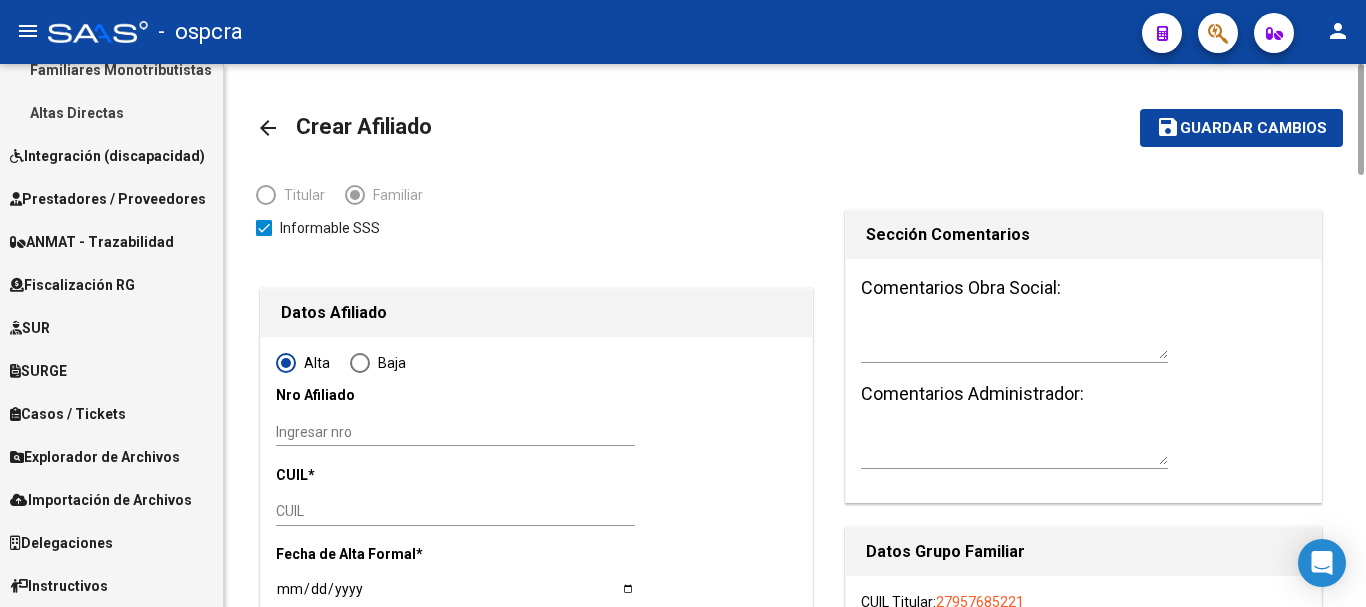 drag, startPoint x: 1362, startPoint y: 382, endPoint x: 1364, endPoint y: -121, distance: 503.00397 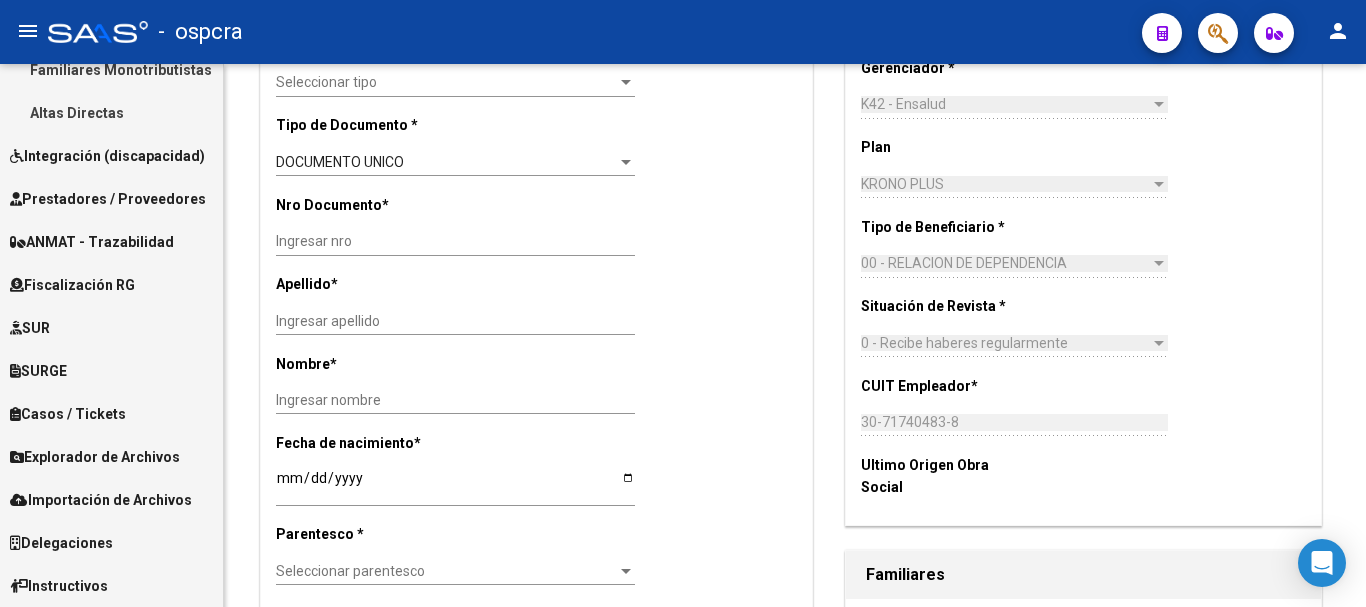 scroll, scrollTop: 200, scrollLeft: 0, axis: vertical 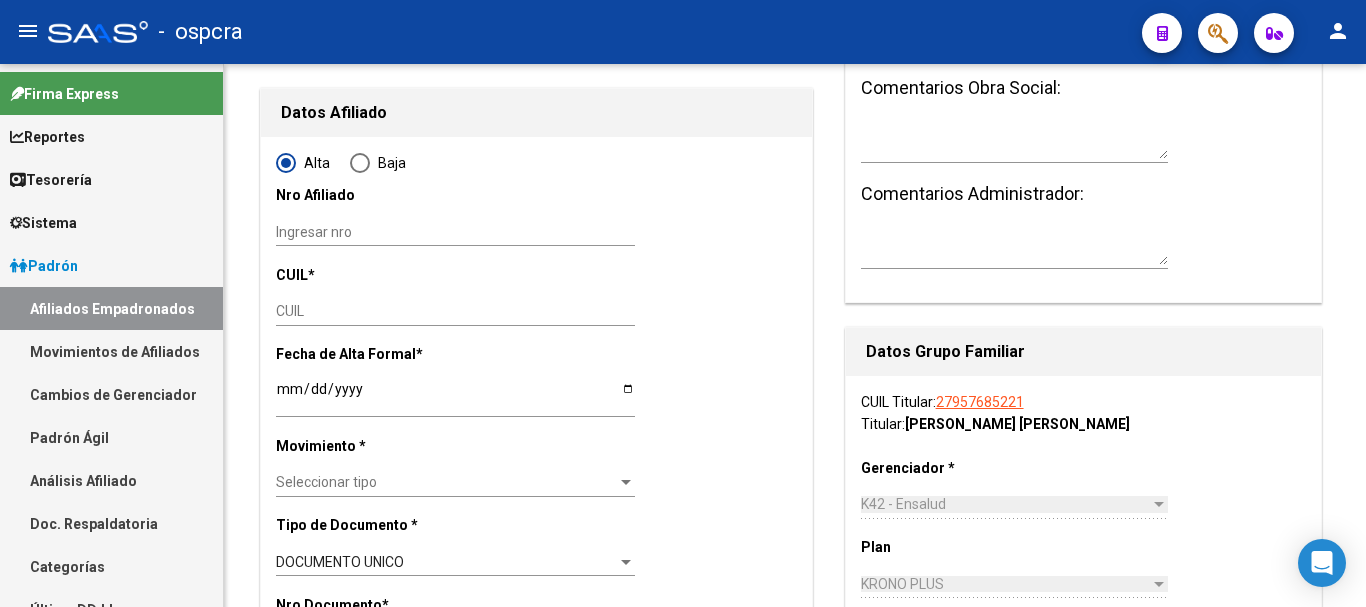 click on "Padrón" at bounding box center (44, 266) 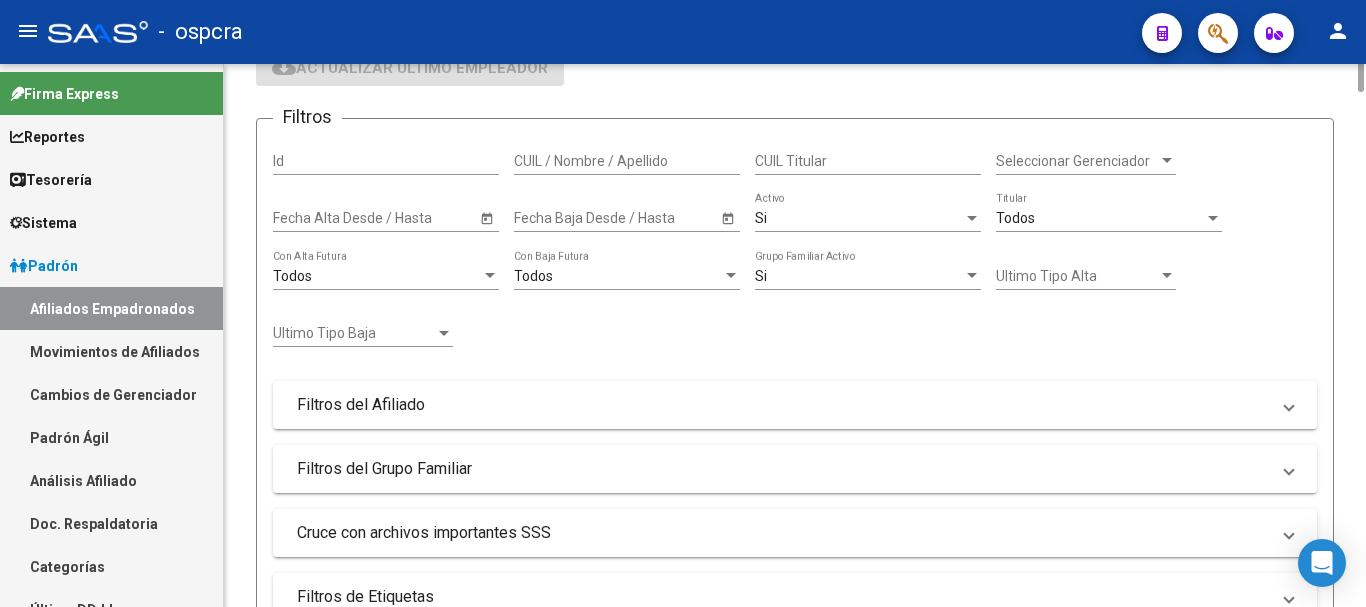 scroll, scrollTop: 0, scrollLeft: 0, axis: both 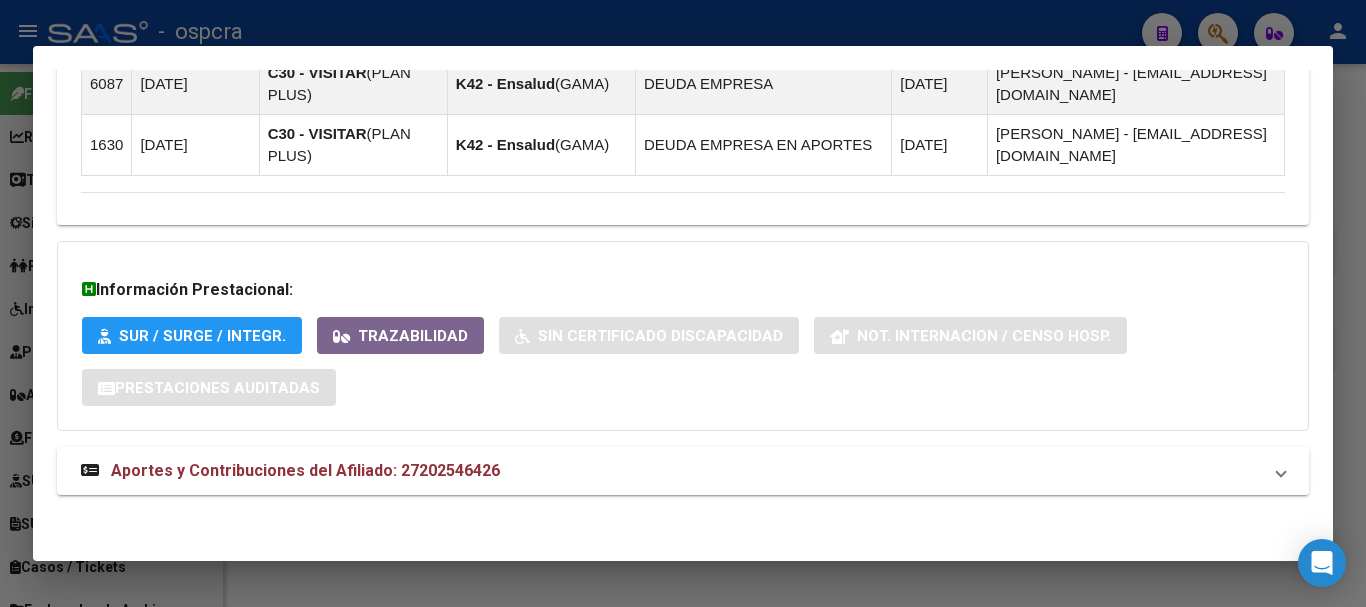 click at bounding box center (683, 303) 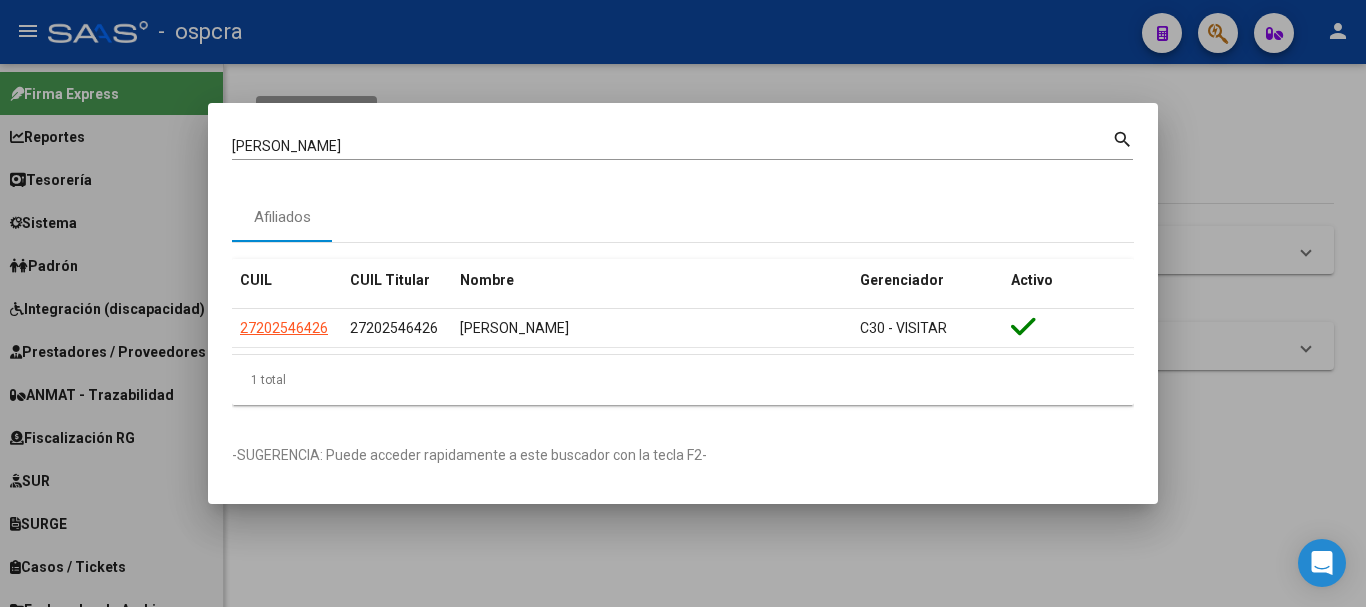 click at bounding box center (683, 303) 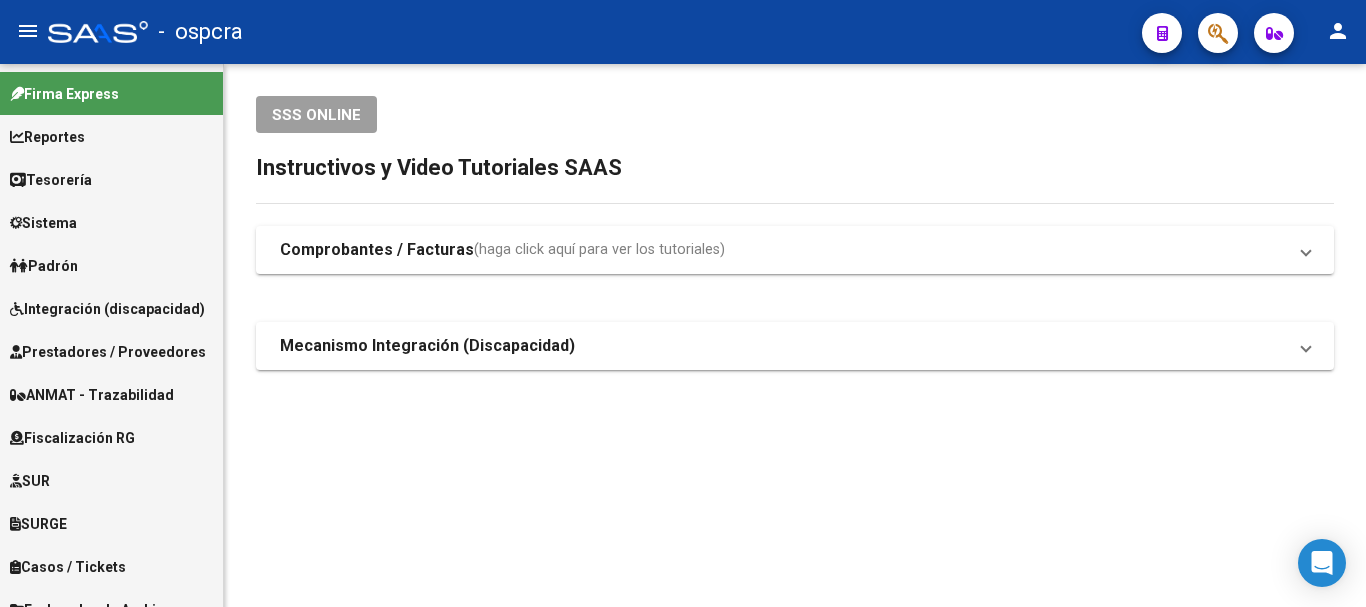 click on "Padrón" at bounding box center (111, 265) 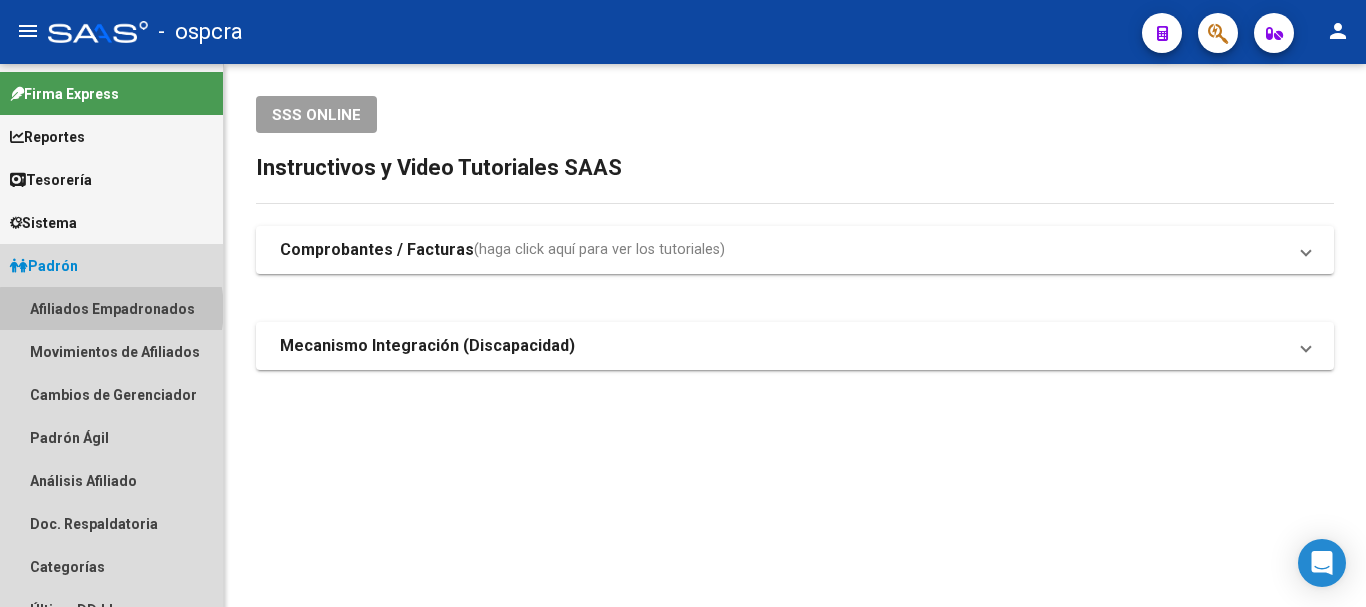 click on "Afiliados Empadronados" at bounding box center (111, 308) 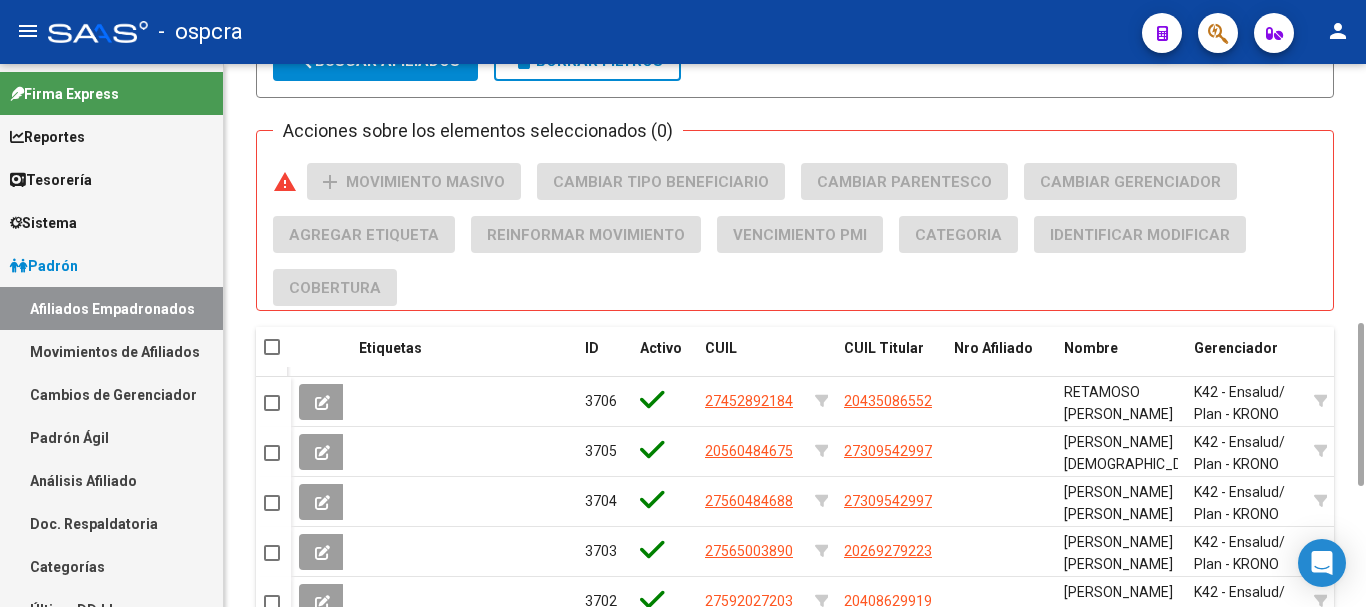 scroll, scrollTop: 660, scrollLeft: 0, axis: vertical 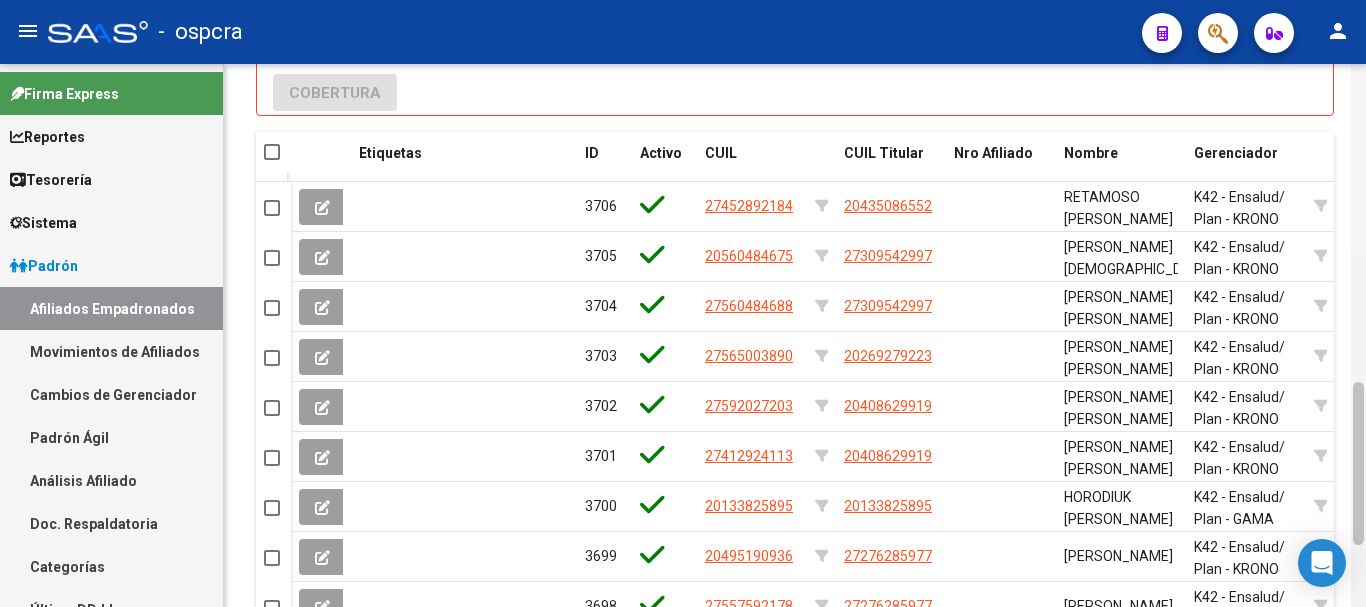 drag, startPoint x: 1356, startPoint y: 285, endPoint x: 1365, endPoint y: 403, distance: 118.34272 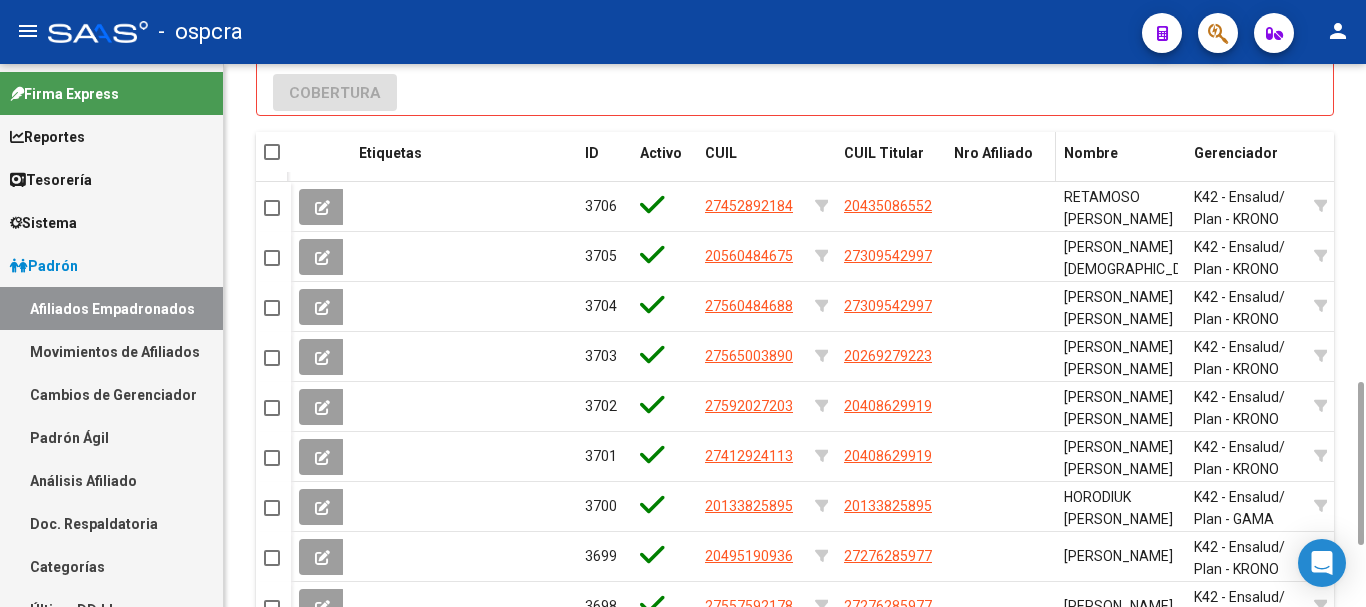 scroll, scrollTop: 855, scrollLeft: 0, axis: vertical 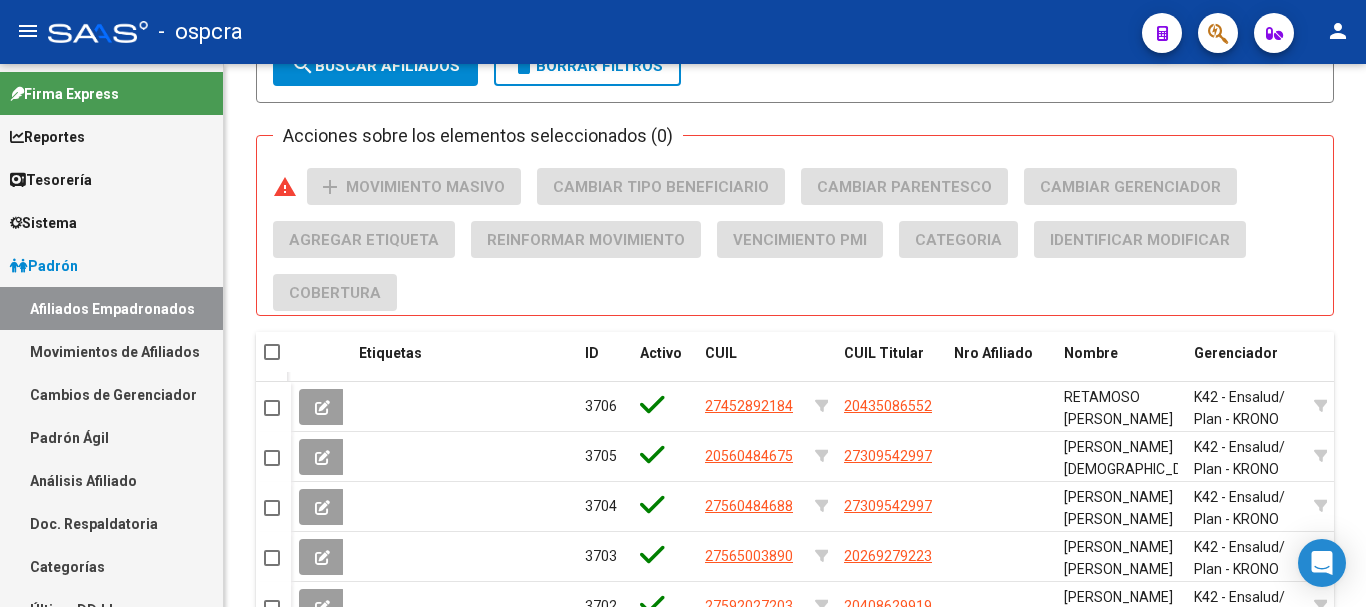 click on "Afiliados Empadronados Movimientos de Afiliados Cambios de Gerenciador Padrón Ágil Análisis Afiliado Doc. Respaldatoria Categorías Última DDJJ Último Aporte MT/PD Familiares Monotributistas Altas Directas" at bounding box center (111, 523) 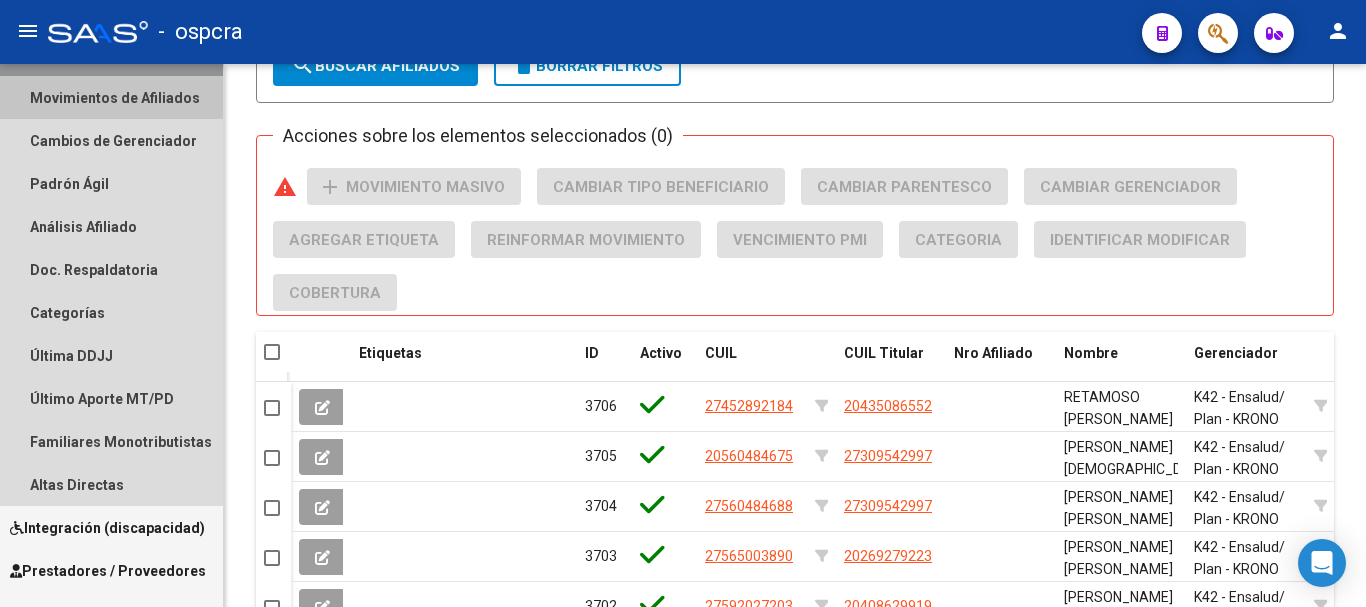scroll, scrollTop: 500, scrollLeft: 0, axis: vertical 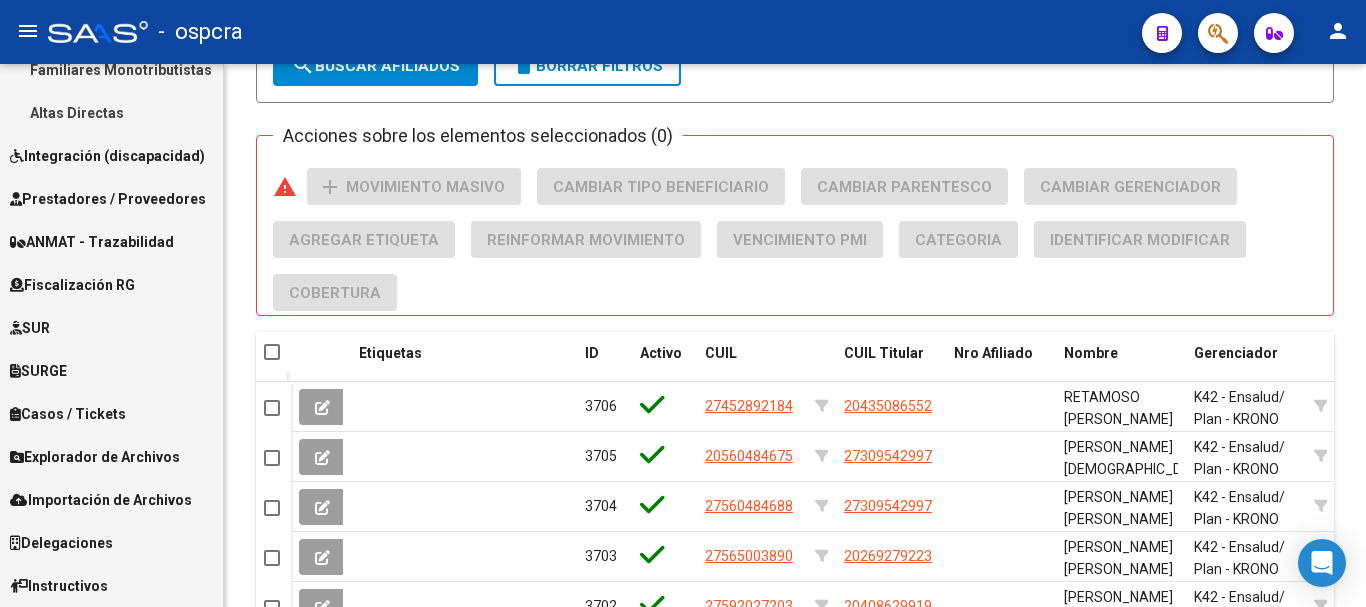 click on "Explorador de Archivos" at bounding box center [95, 457] 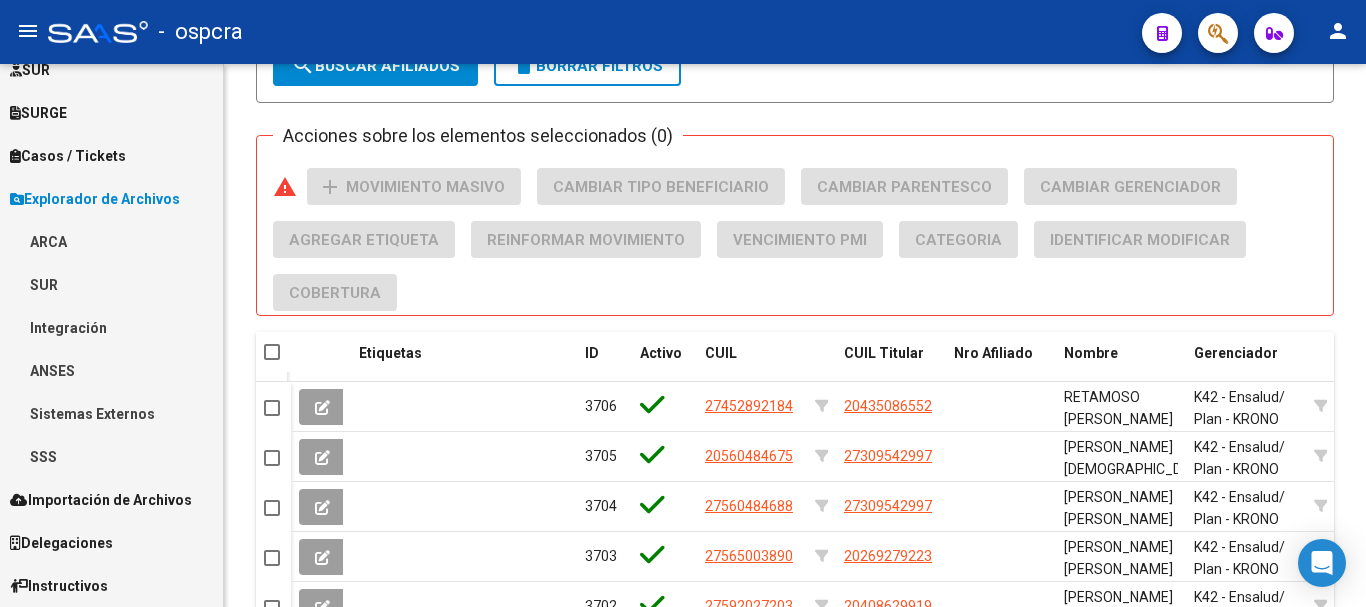 scroll, scrollTop: 411, scrollLeft: 0, axis: vertical 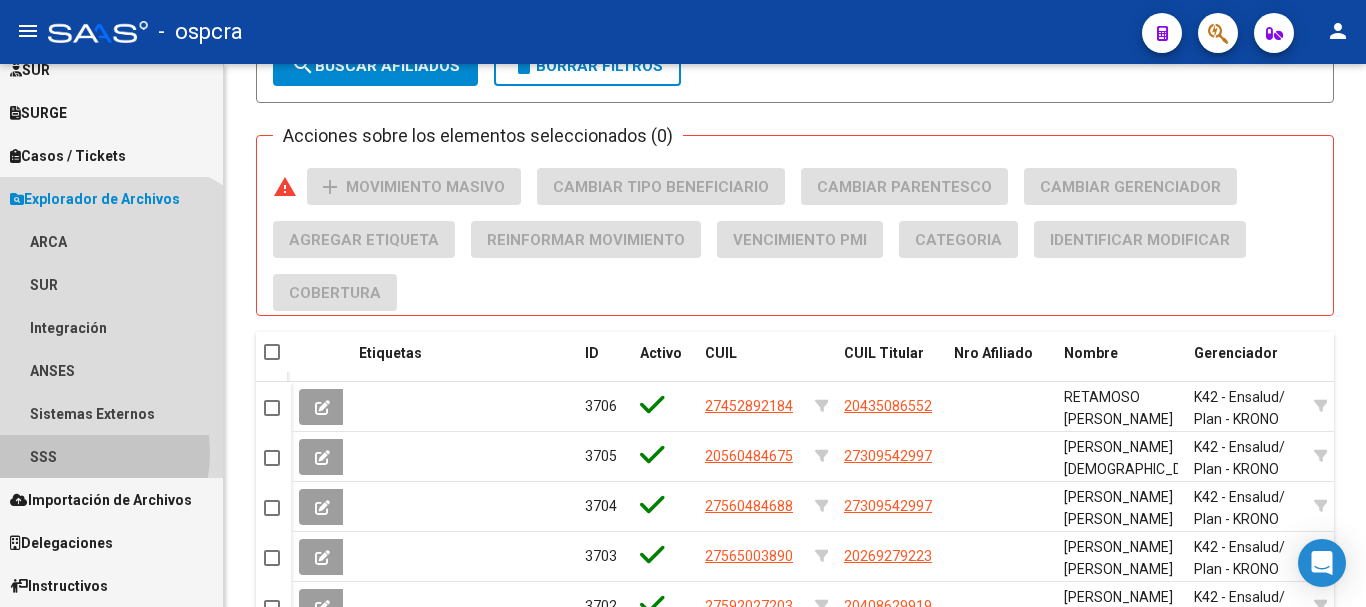 click on "SSS" at bounding box center (111, 456) 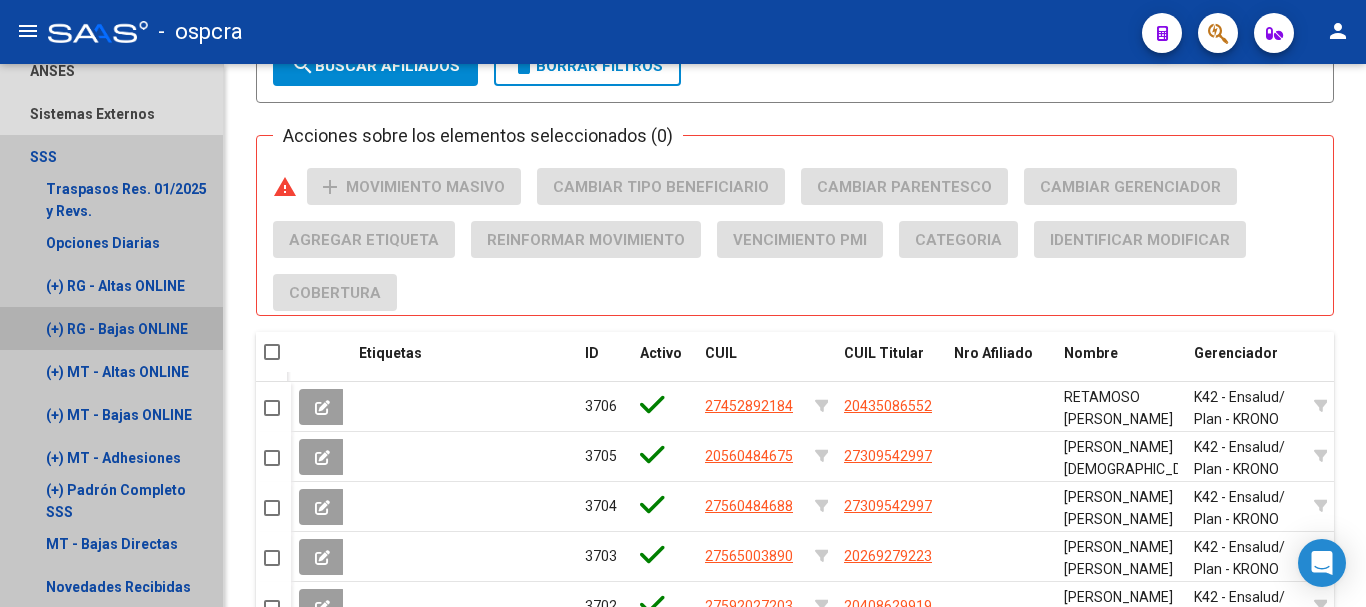 click on "Traspasos Res. 01/2025 y Revs. Opciones Diarias (+) RG - Altas ONLINE (+) RG - Bajas ONLINE (+) MT - Altas ONLINE (+) MT - Bajas ONLINE (+) MT - Adhesiones (+) [PERSON_NAME] Completo SSS MT - Bajas Directas Novedades Recibidas Novedades Aceptadas Novedades Rechazadas [PERSON_NAME] Desempleo RG - Expedientes MT - Familiares MT - Inconsistencias RG - Bajas Opción (papel) RG - Altas Opción (papel) MT - Bajas Opción (papel) MT - Altas Opción (papel) RG - Inconsistencias (papel) MT - Efec. Soc. [GEOGRAPHIC_DATA]. Trabaja MT - [GEOGRAPHIC_DATA]. [GEOGRAPHIC_DATA]. Consultas Guardadas SSS" at bounding box center (111, 715) 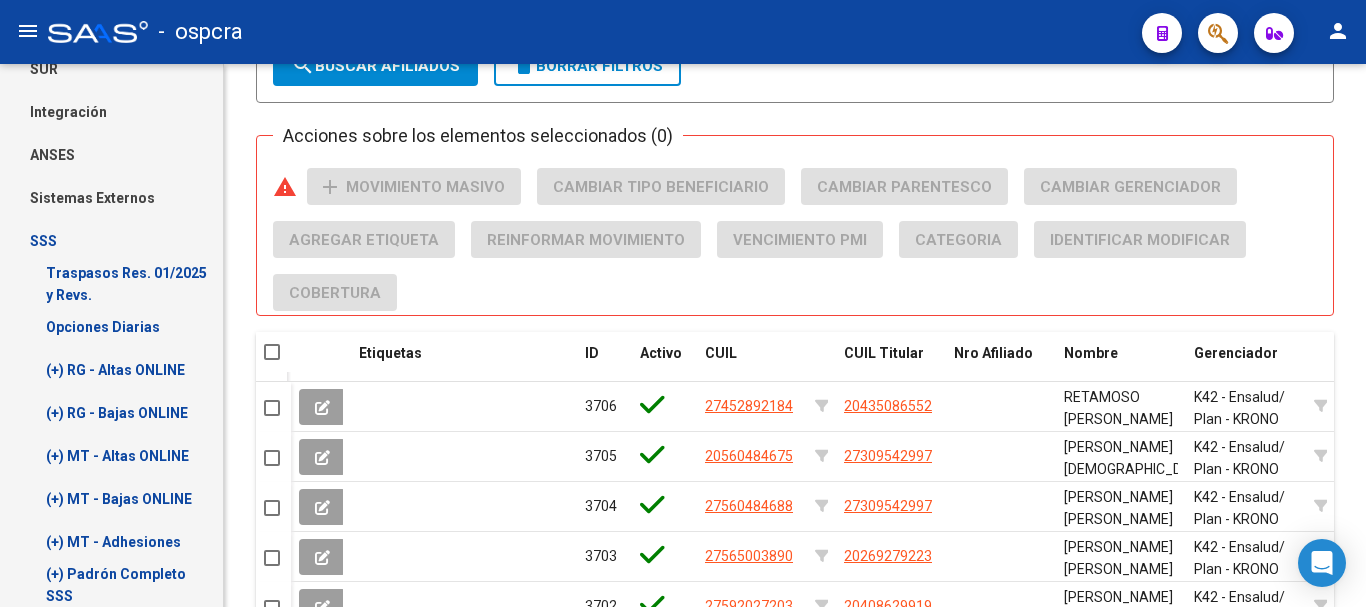 scroll, scrollTop: 635, scrollLeft: 0, axis: vertical 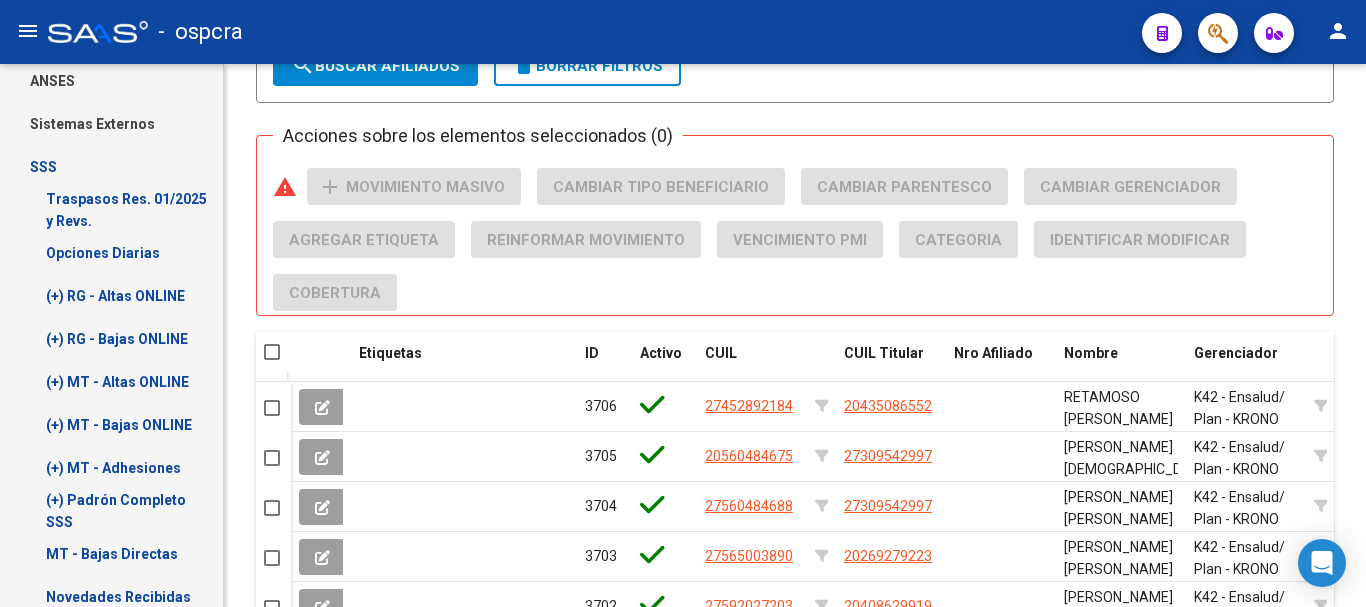 click on "Traspasos Res. 01/2025 y Revs. Opciones Diarias (+) RG - Altas ONLINE (+) RG - Bajas ONLINE (+) MT - Altas ONLINE (+) MT - Bajas ONLINE (+) MT - Adhesiones (+) [PERSON_NAME] Completo SSS MT - Bajas Directas Novedades Recibidas Novedades Aceptadas Novedades Rechazadas [PERSON_NAME] Desempleo RG - Expedientes MT - Familiares MT - Inconsistencias RG - Bajas Opción (papel) RG - Altas Opción (papel) MT - Bajas Opción (papel) MT - Altas Opción (papel) RG - Inconsistencias (papel) MT - Efec. Soc. [GEOGRAPHIC_DATA]. Trabaja MT - [GEOGRAPHIC_DATA]. [GEOGRAPHIC_DATA]. Consultas Guardadas SSS" at bounding box center [111, 725] 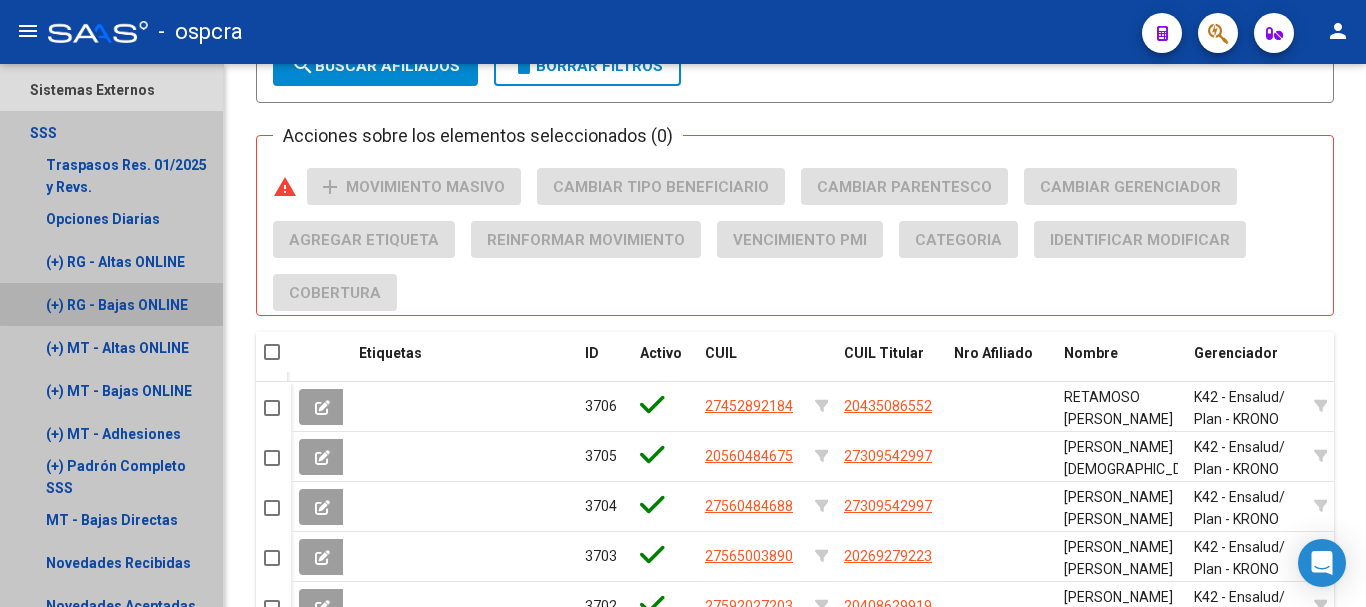 scroll, scrollTop: 30, scrollLeft: 0, axis: vertical 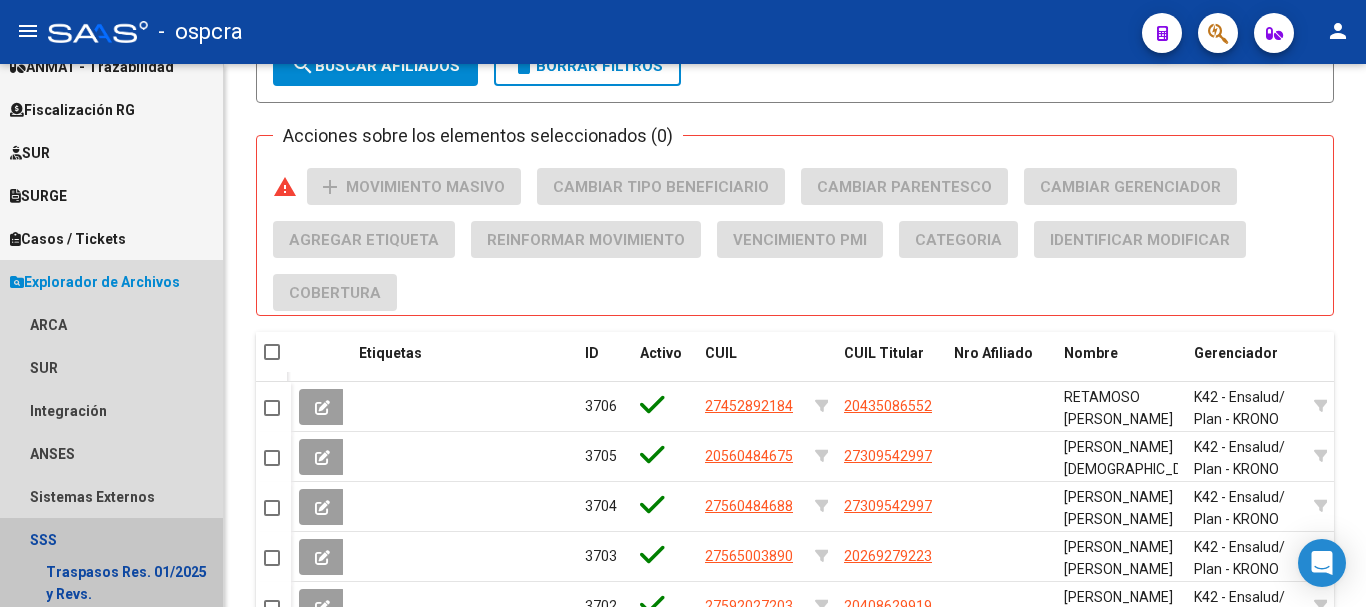 click on "ARCA DDJJ / Nóminas Detalles SANO Archivo SANO Detalle DE SANO Detalle DT TO SUMA SUMA 70 SUMARTE Transferencias Detalles Transferencias Archivos Transferencias Externas / Hospitales Relaciones Laborales SUR Expedientes Cobrados Expedientes en Análisis Solicitudes en Análisis Tutelaje en Análisis Solicitudes Observadas Integración DS.SUBSIDIO DR.ENVIO DS.DEVERR DS.DEVOK ANSES Jubilados Desempleo Sistemas Externos Inserciones Manuales [PERSON_NAME] Ágil [PERSON_NAME] Familiares SSS Traspasos Res. 01/2025 y Revs. Opciones Diarias (+) RG - Altas ONLINE (+) RG - Bajas ONLINE (+) MT - Altas ONLINE (+) MT - Bajas ONLINE (+) MT - Adhesiones (+) [PERSON_NAME] Completo SSS MT - Bajas Directas Novedades Recibidas Novedades Aceptadas Novedades Rechazadas [PERSON_NAME] Desempleo RG - Expedientes MT - Familiares MT - Inconsistencias RG - Bajas Opción (papel) RG - Altas Opción (papel) MT - Bajas Opción (papel) MT - Altas Opción (papel) RG - Inconsistencias (papel) MT - Efec. Soc. [GEOGRAPHIC_DATA]. Trabaja MT - [GEOGRAPHIC_DATA]. [GEOGRAPHIC_DATA]." at bounding box center (111, 969) 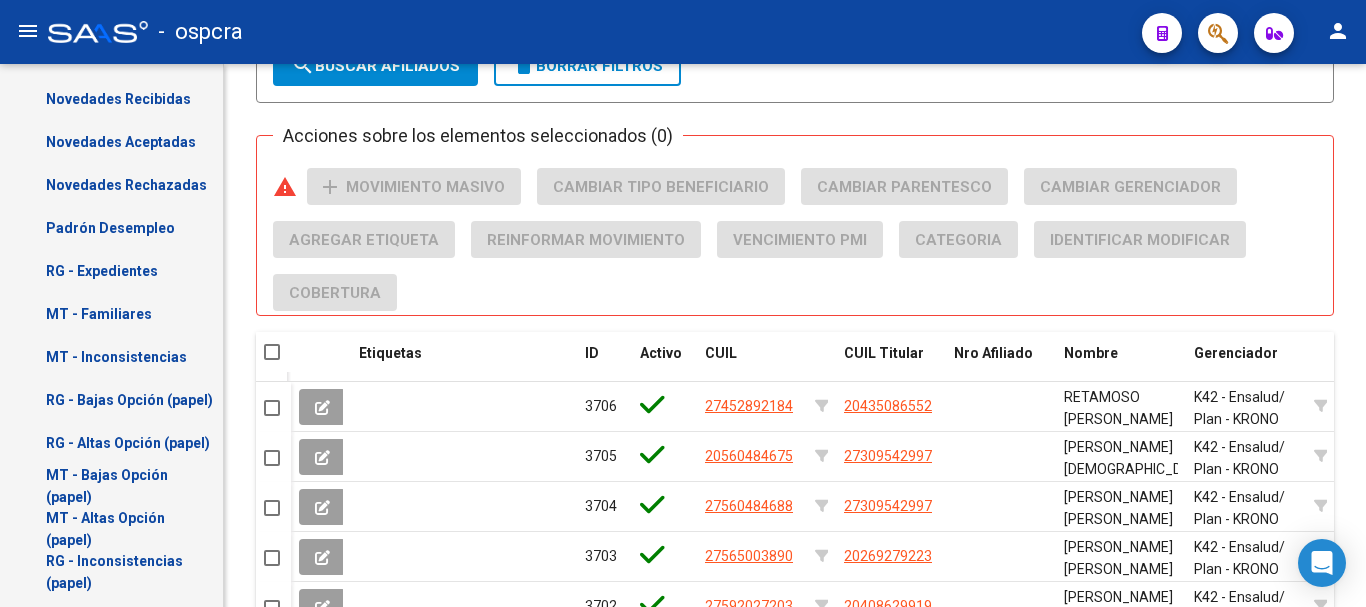 scroll, scrollTop: 1200, scrollLeft: 0, axis: vertical 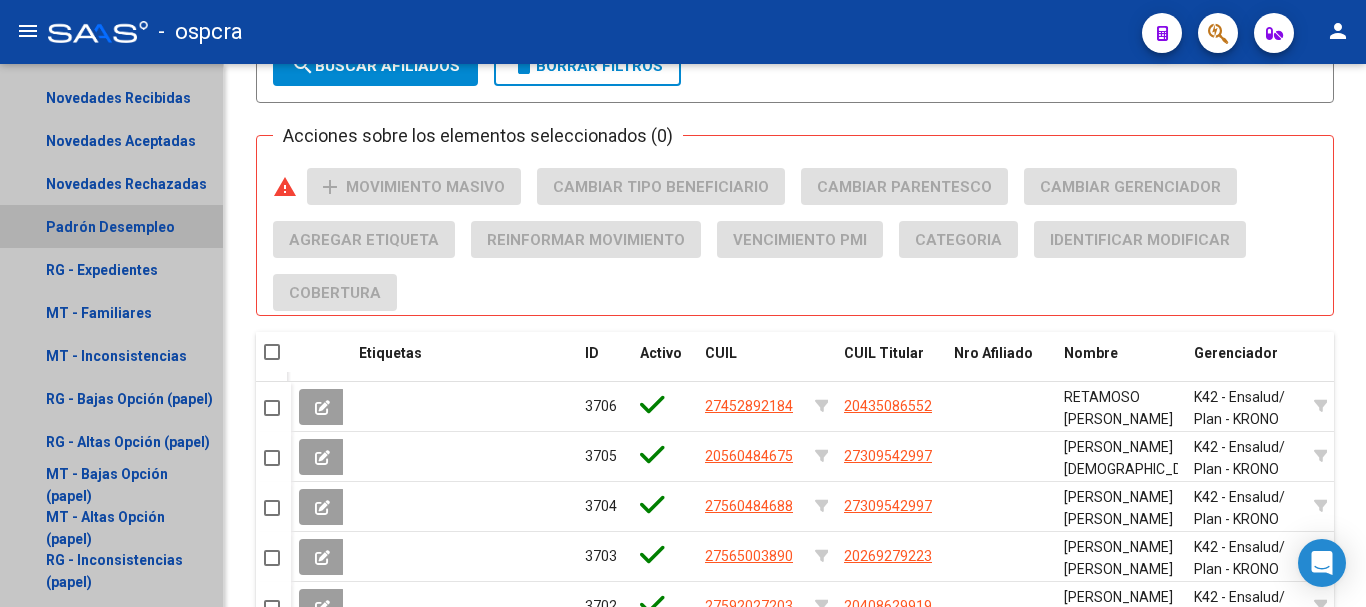 click on "Padrón Desempleo" at bounding box center (111, 226) 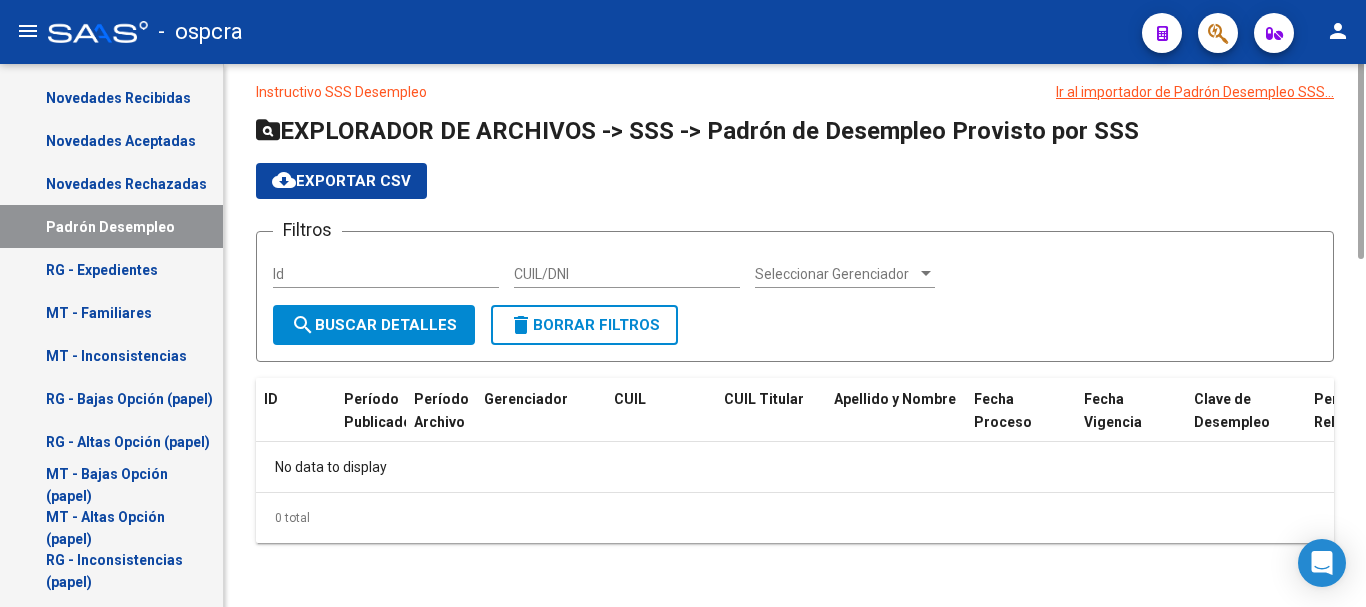 scroll, scrollTop: 0, scrollLeft: 0, axis: both 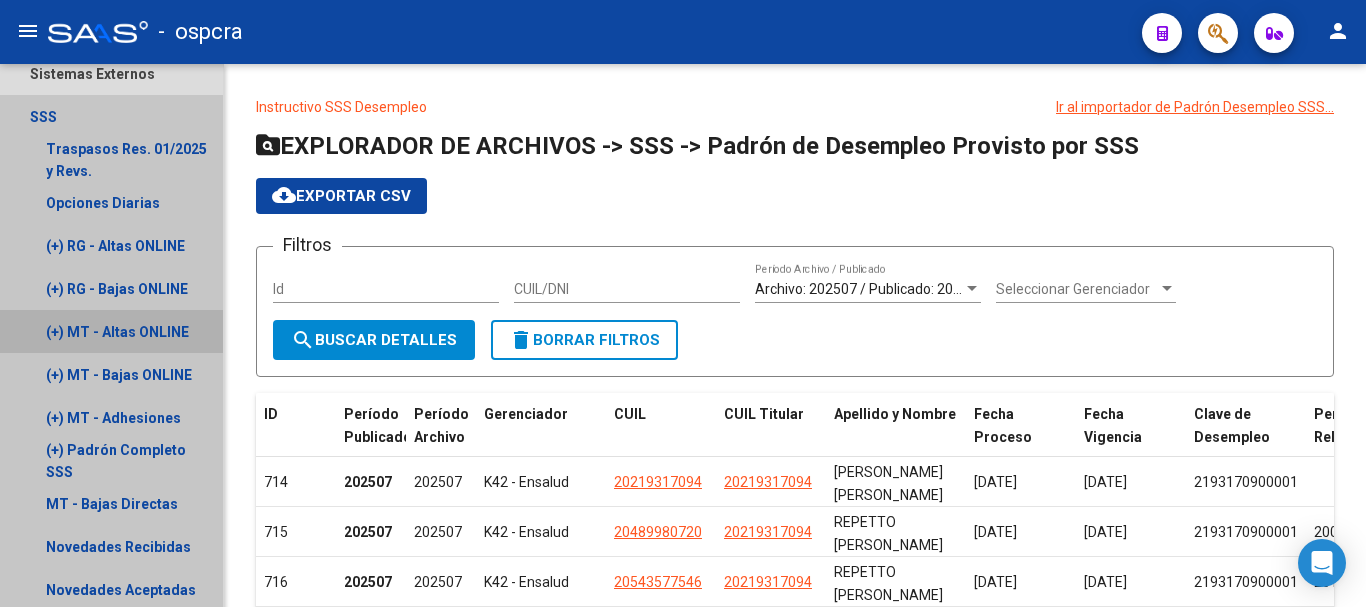 click on "(+) MT - Altas ONLINE" at bounding box center [111, 331] 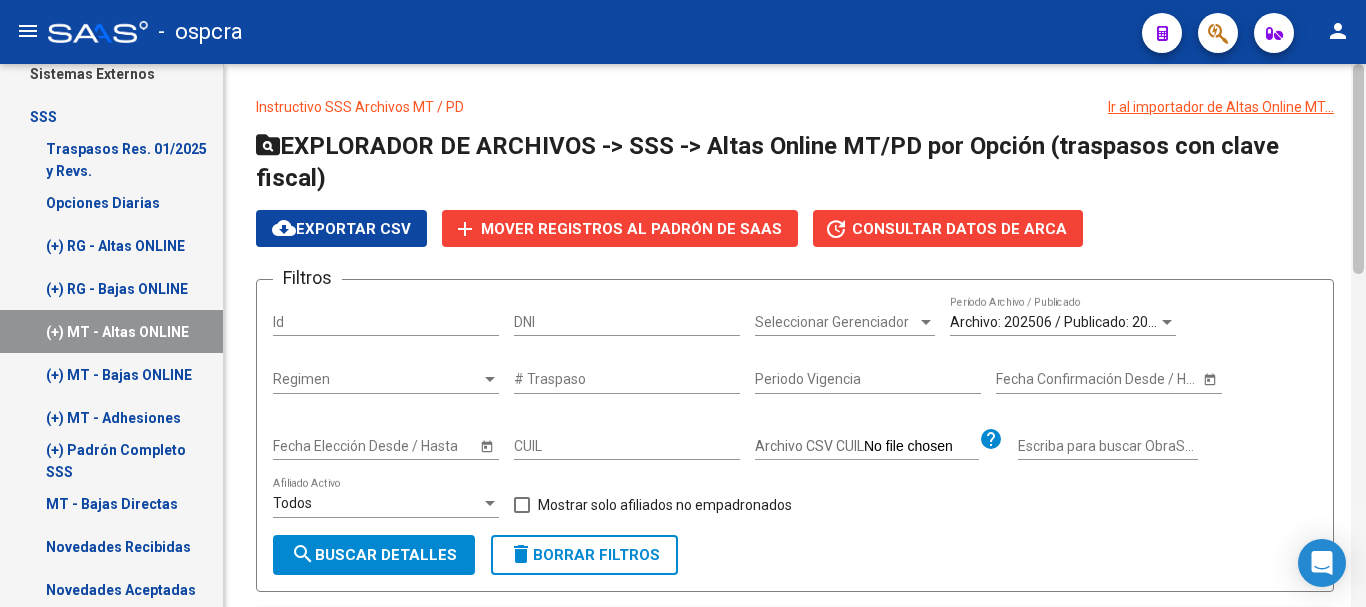 scroll, scrollTop: 231, scrollLeft: 0, axis: vertical 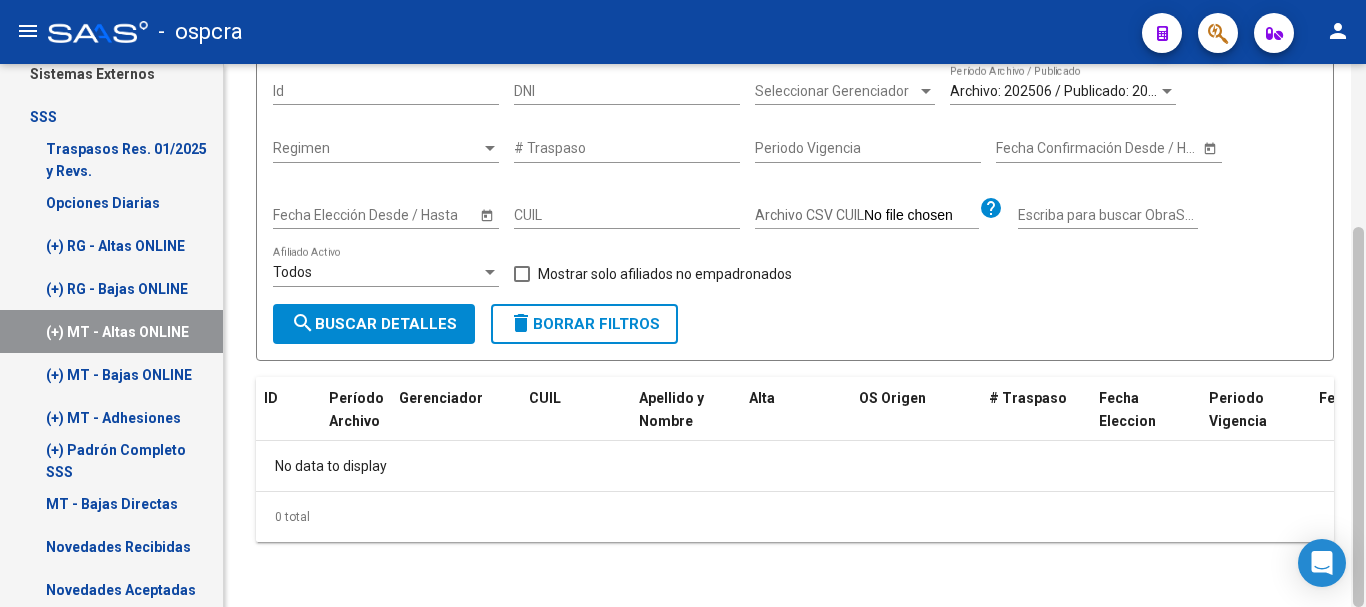 drag, startPoint x: 1365, startPoint y: 181, endPoint x: 1365, endPoint y: 202, distance: 21 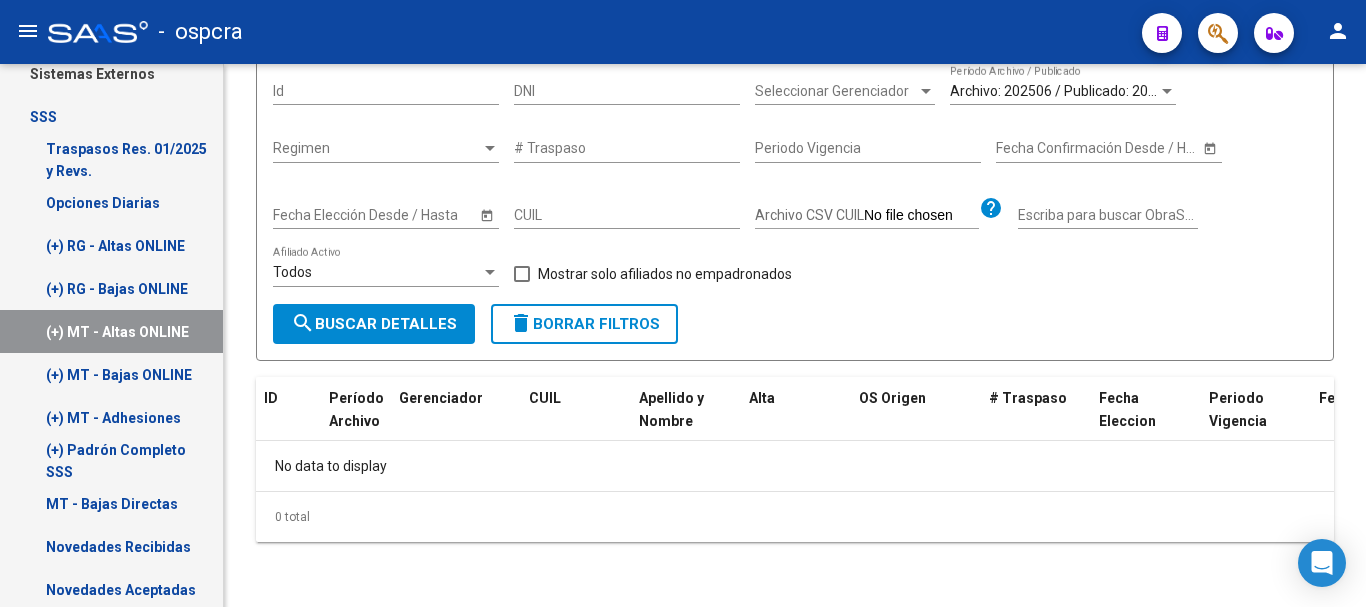 click on "(+) RG - Bajas ONLINE" at bounding box center (111, 288) 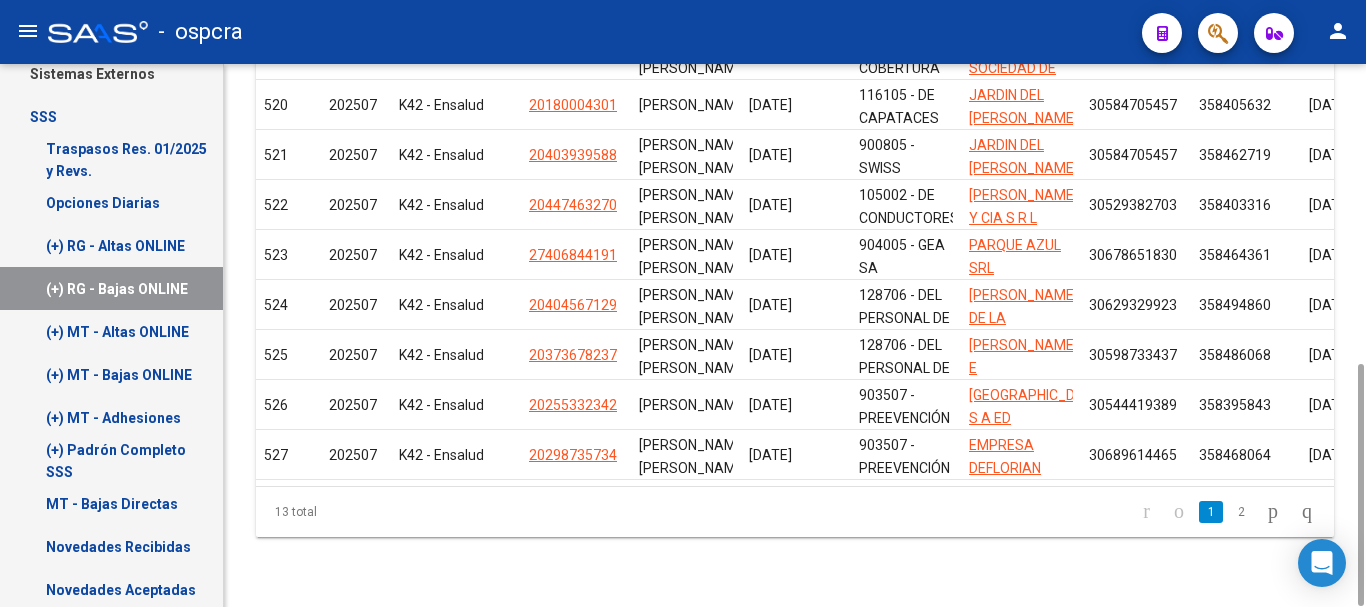 scroll, scrollTop: 663, scrollLeft: 0, axis: vertical 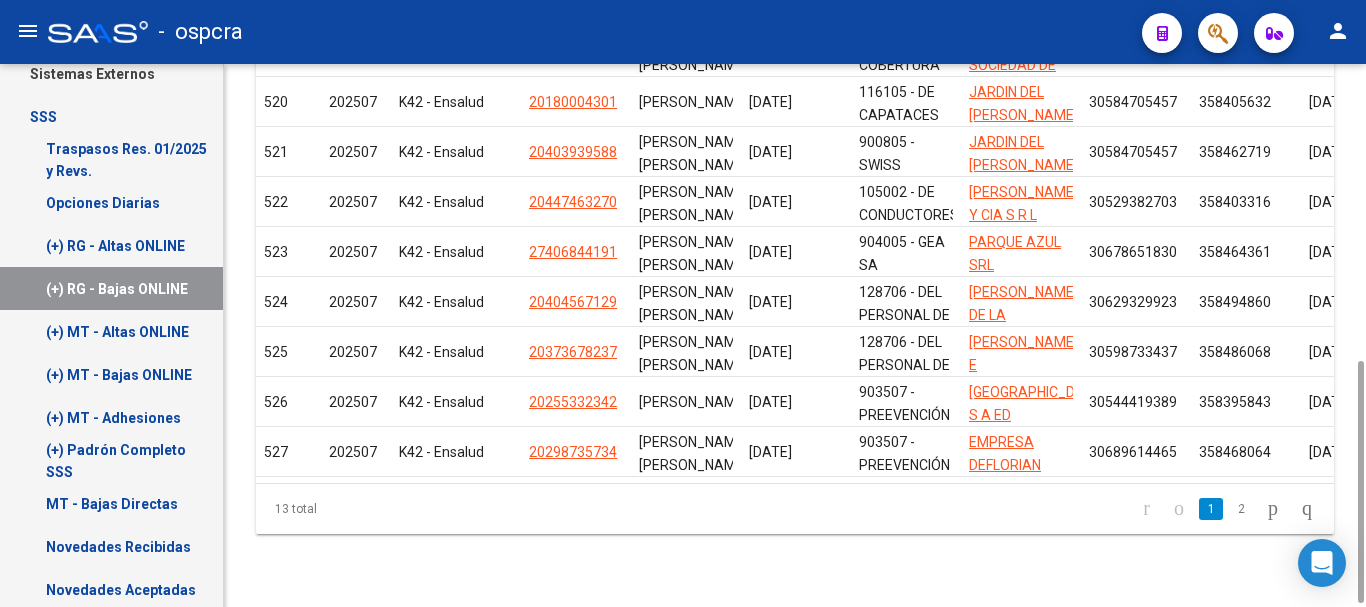 drag, startPoint x: 1363, startPoint y: 154, endPoint x: 1365, endPoint y: 622, distance: 468.00427 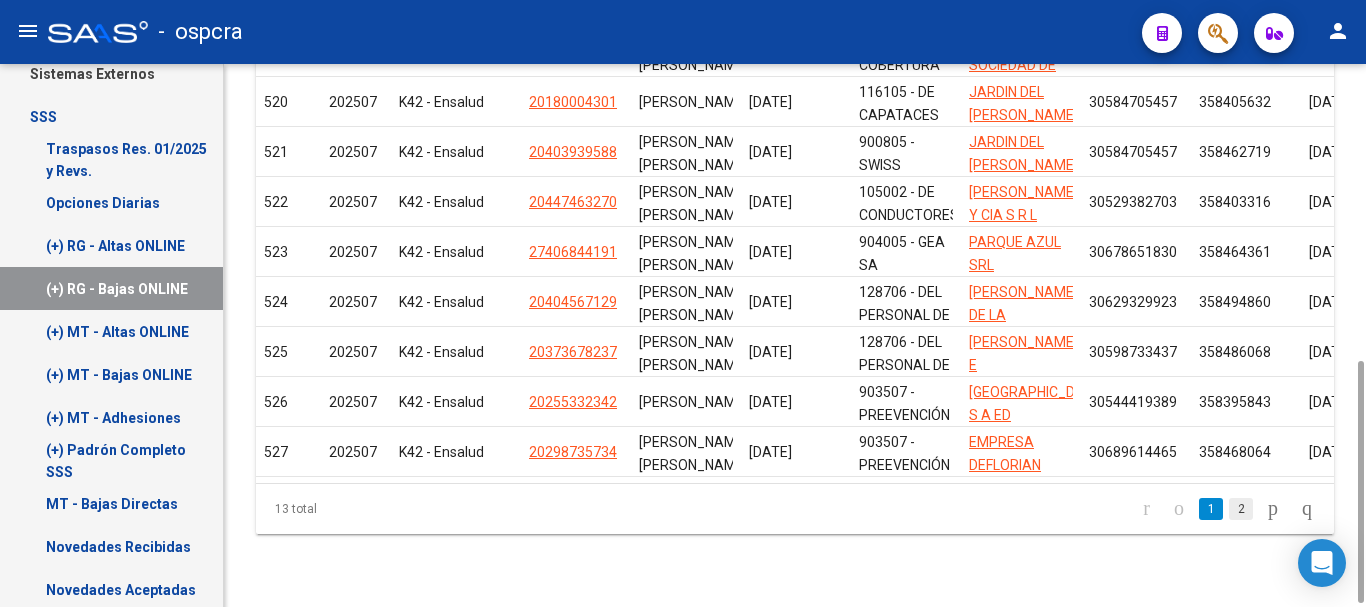 click on "2" 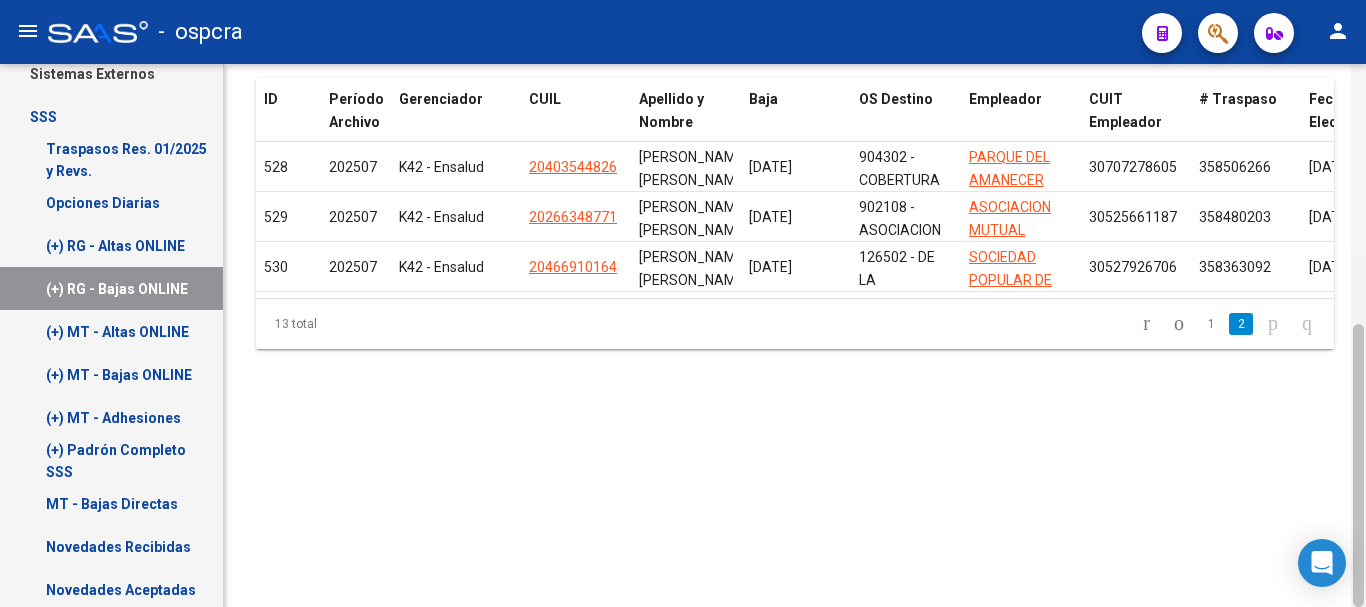 scroll, scrollTop: 489, scrollLeft: 0, axis: vertical 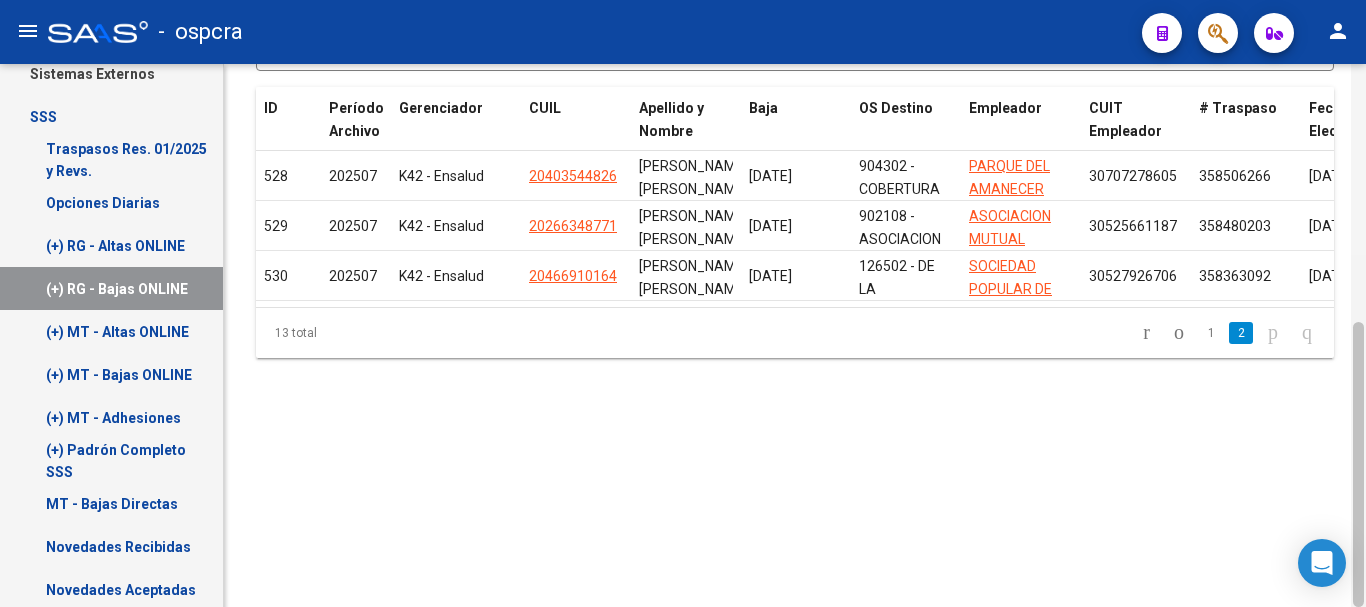 drag, startPoint x: 1362, startPoint y: 506, endPoint x: 1365, endPoint y: 428, distance: 78.05767 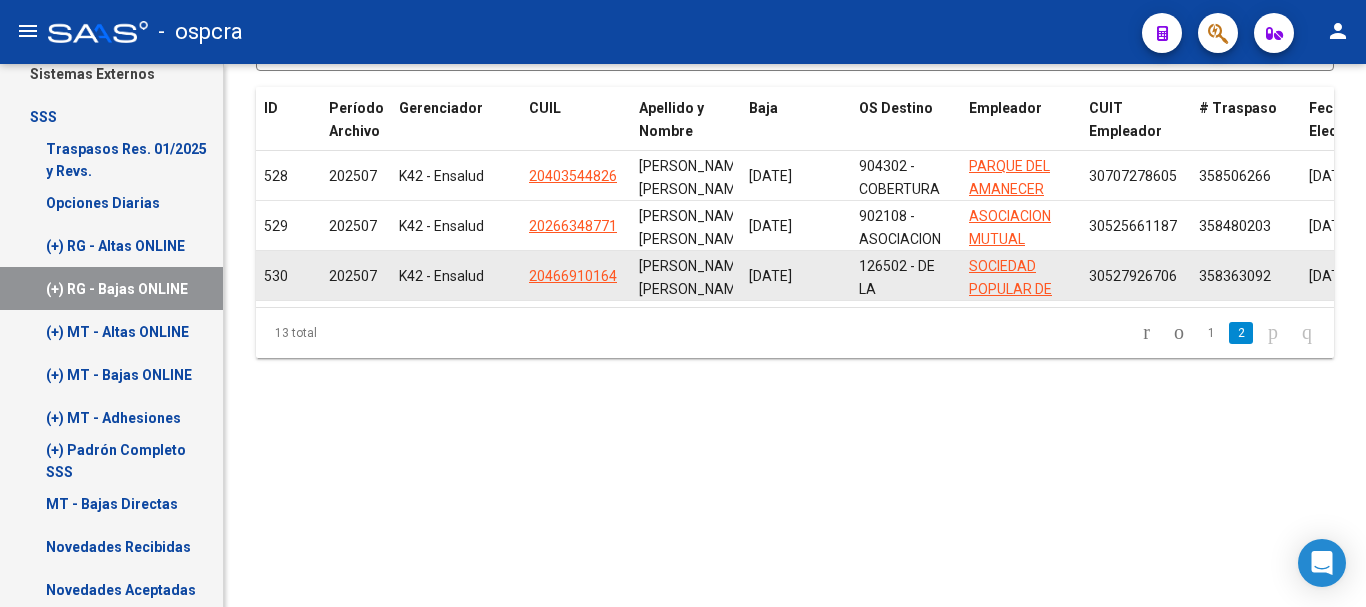 click on "20466910164" 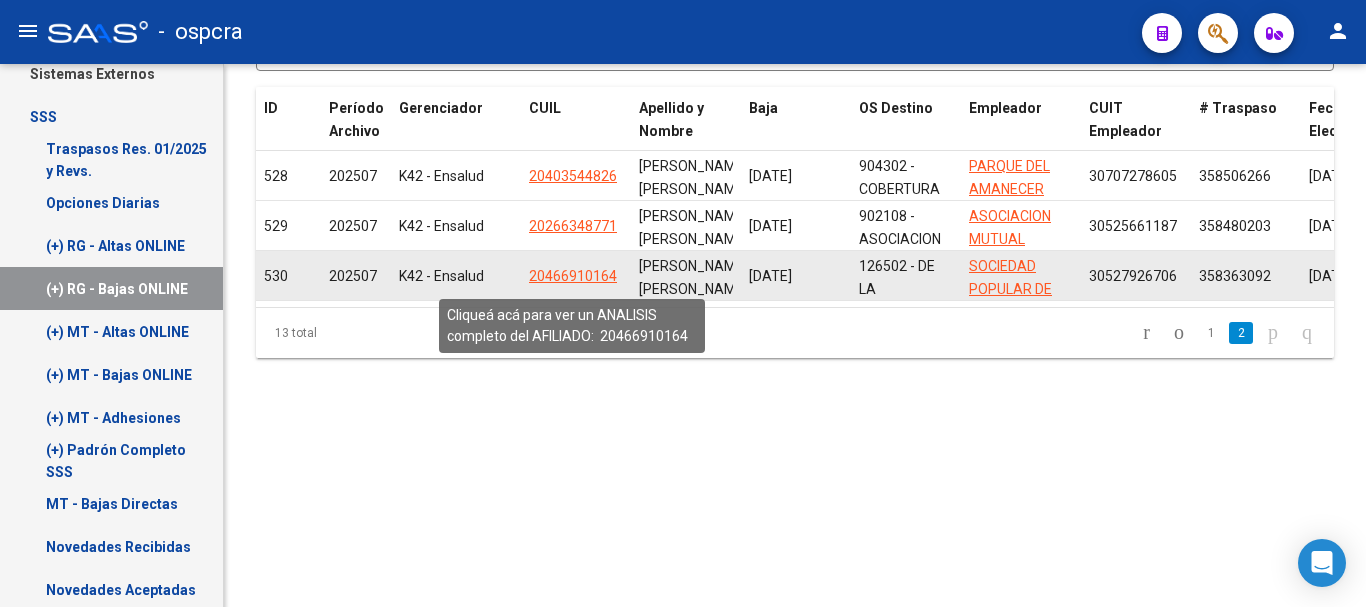 click on "20466910164" 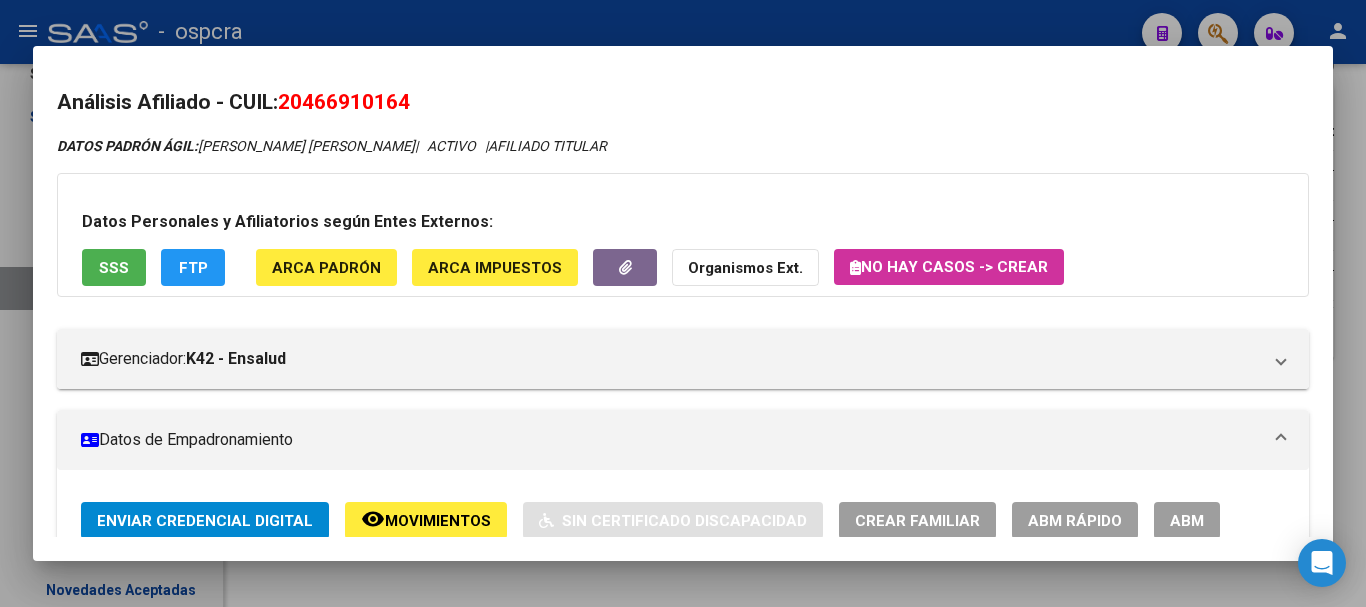 click at bounding box center (683, 303) 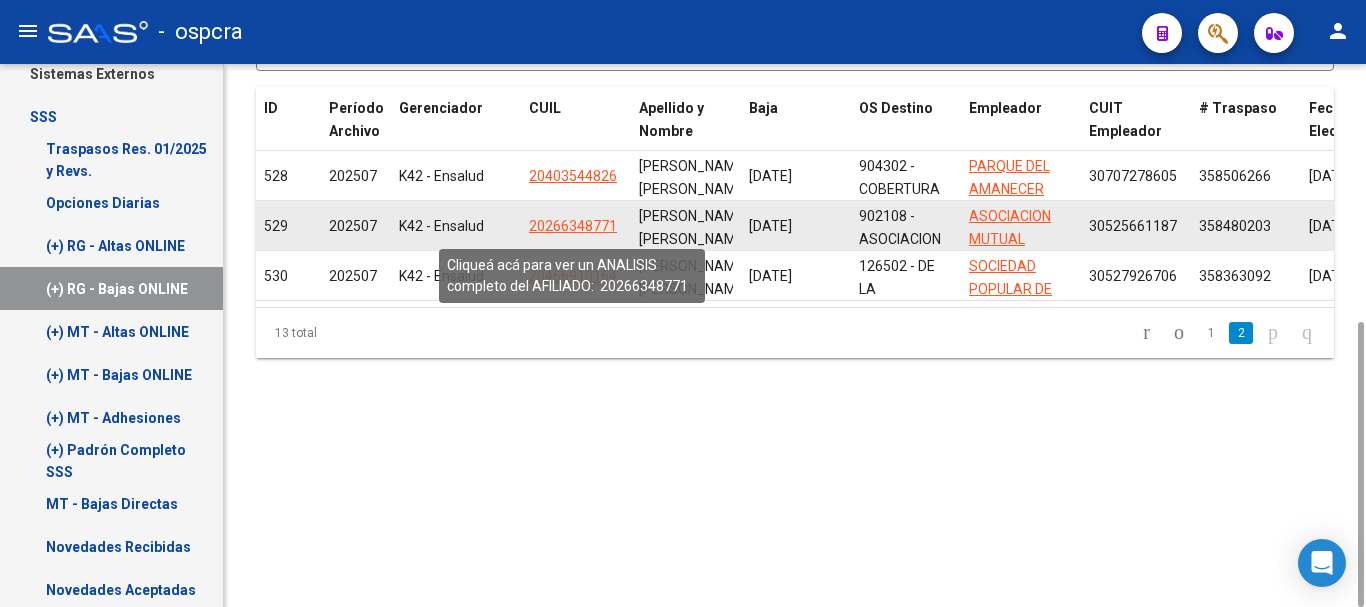 click on "20266348771" 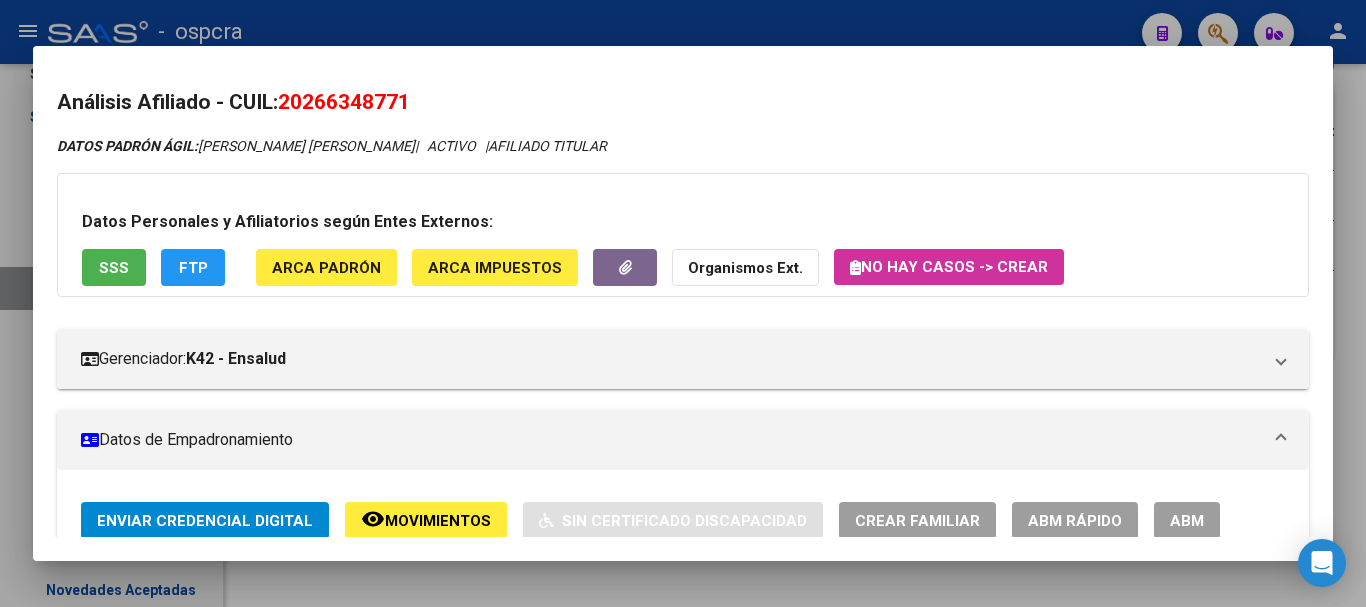 click at bounding box center (683, 303) 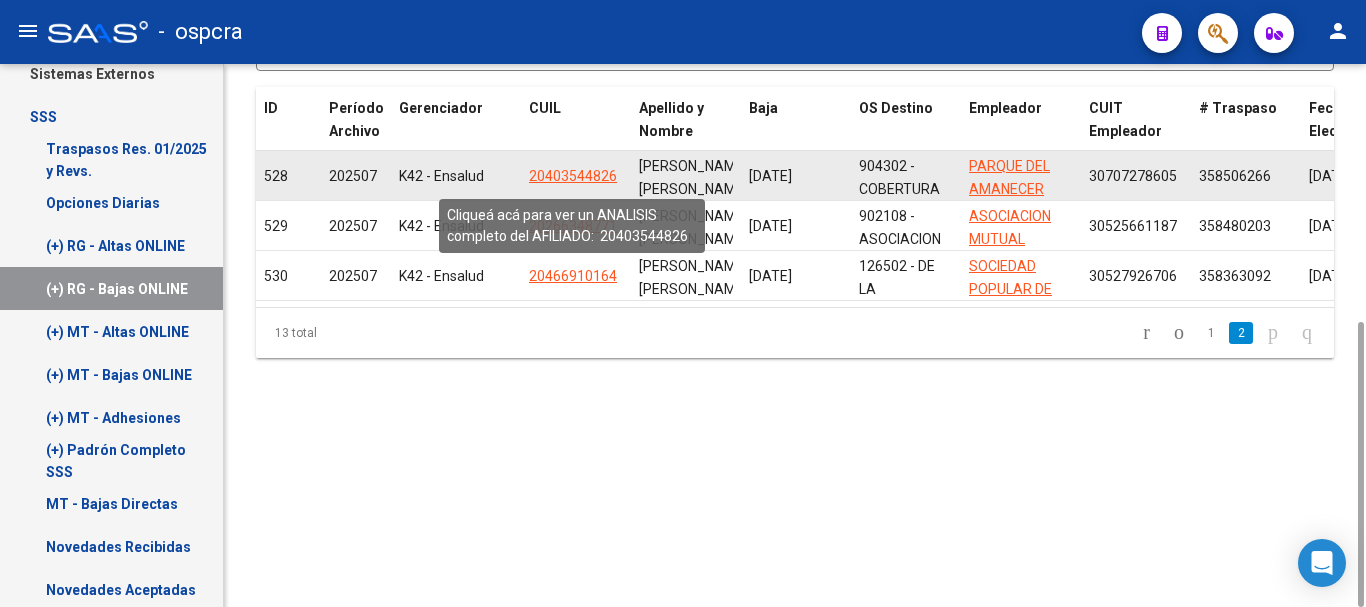 click on "20403544826" 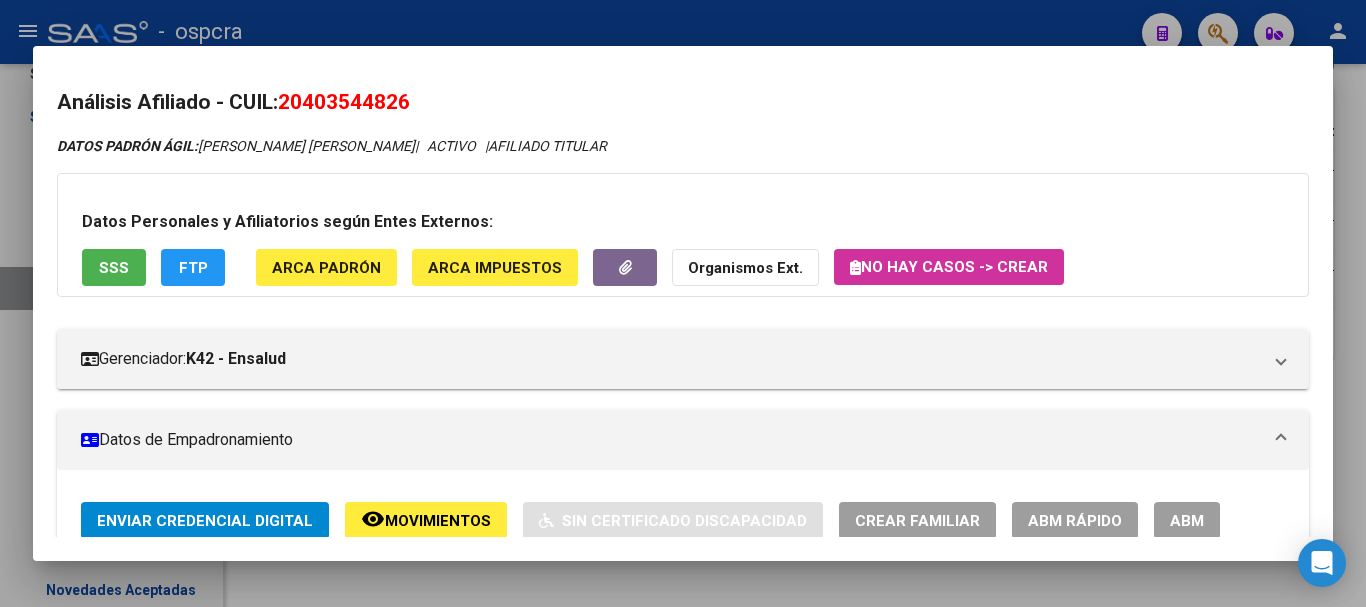 click on "remove_red_eye Movimientos" 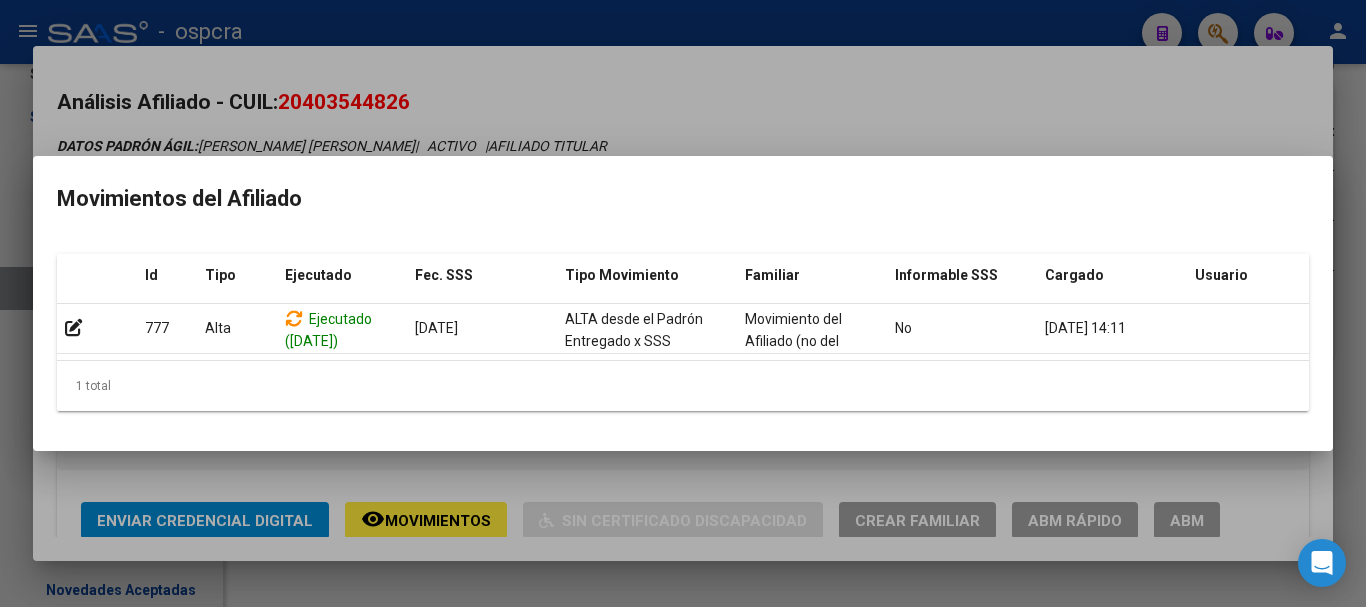 drag, startPoint x: 0, startPoint y: 405, endPoint x: 10, endPoint y: 400, distance: 11.18034 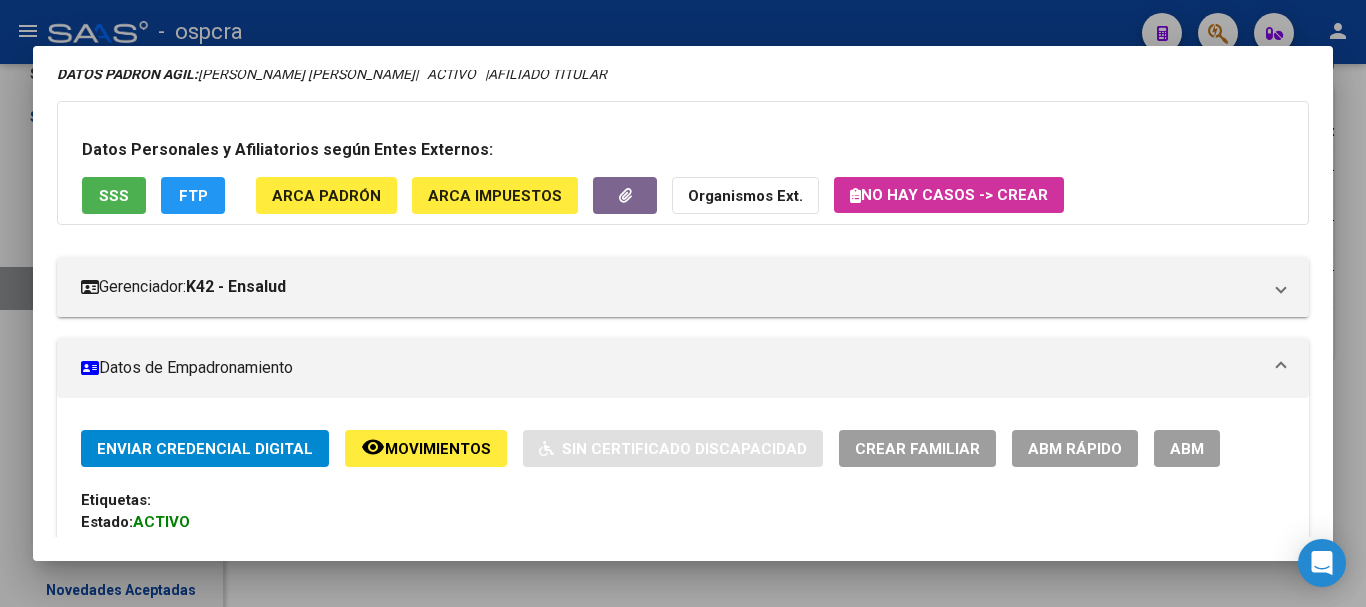 scroll, scrollTop: 101, scrollLeft: 0, axis: vertical 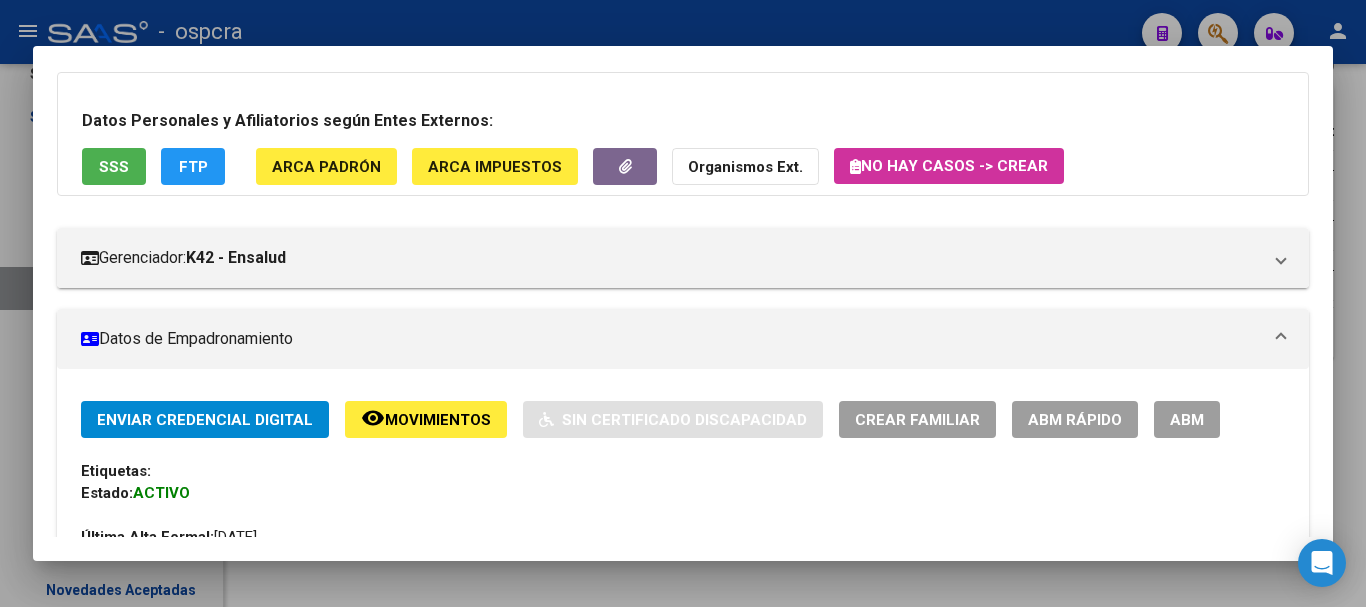 click at bounding box center [683, 303] 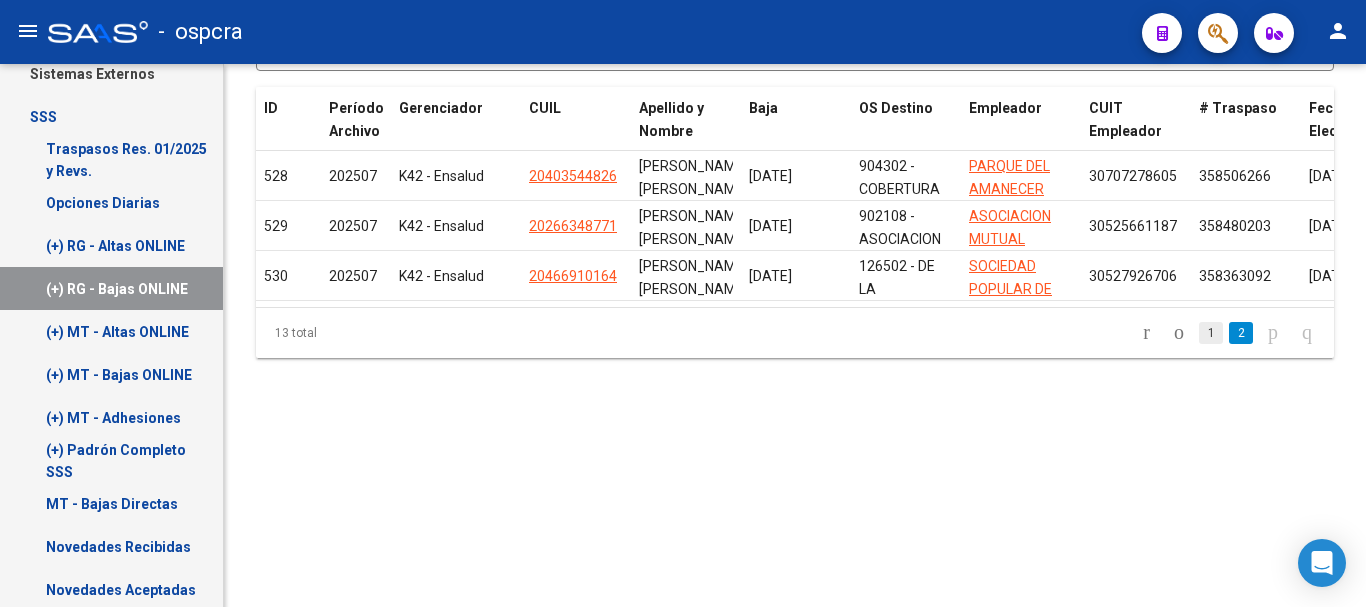click on "1" 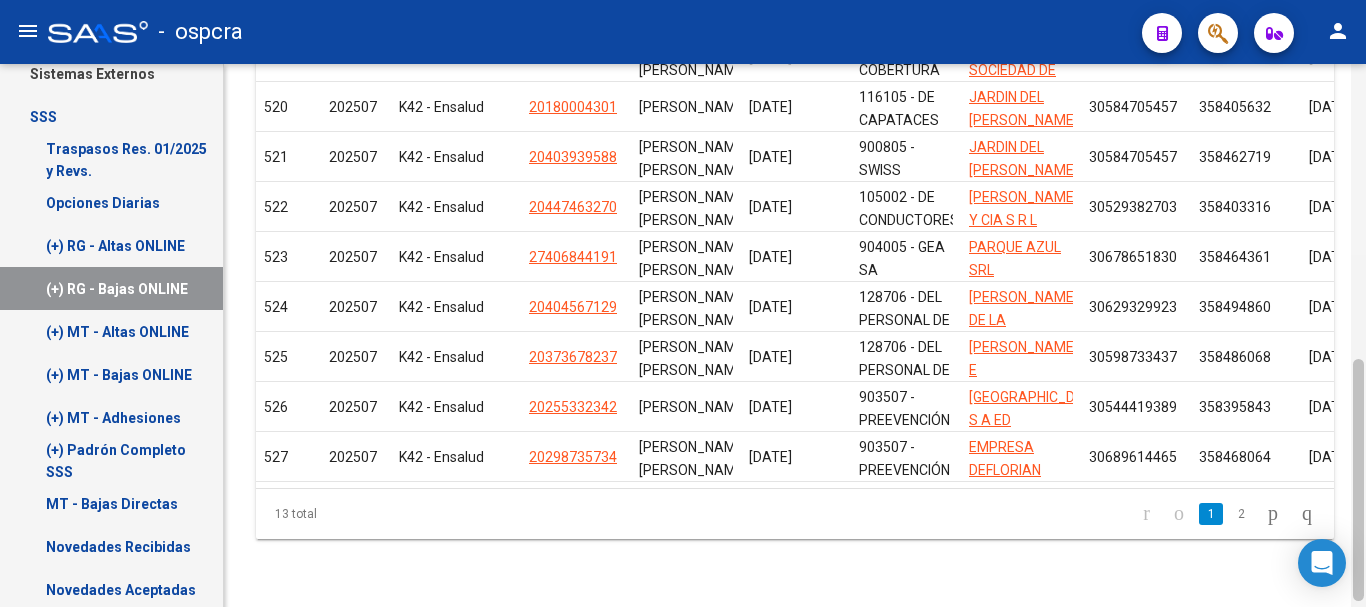 scroll, scrollTop: 663, scrollLeft: 0, axis: vertical 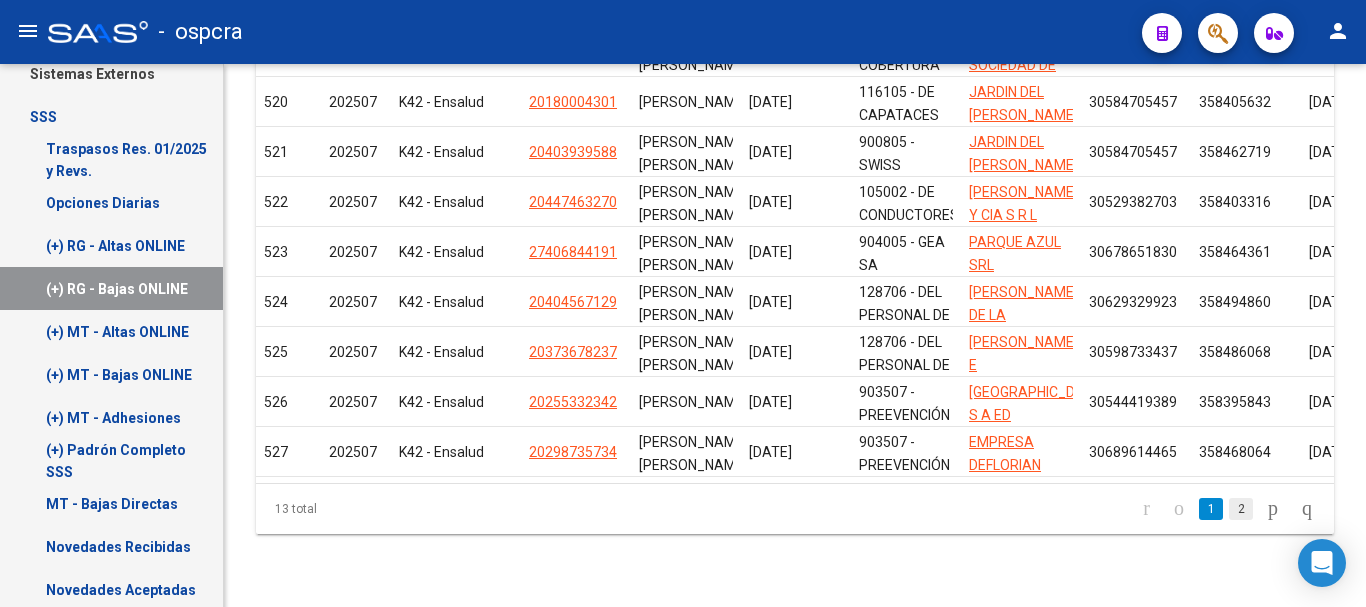 click on "2" 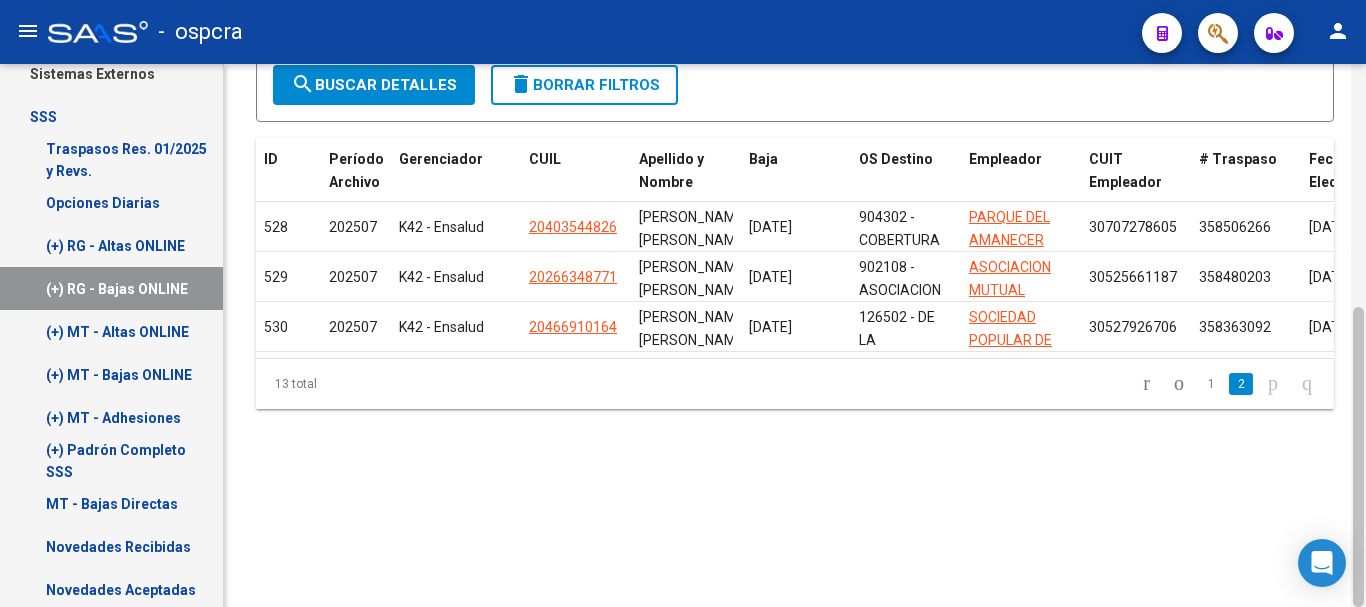 scroll, scrollTop: 438, scrollLeft: 0, axis: vertical 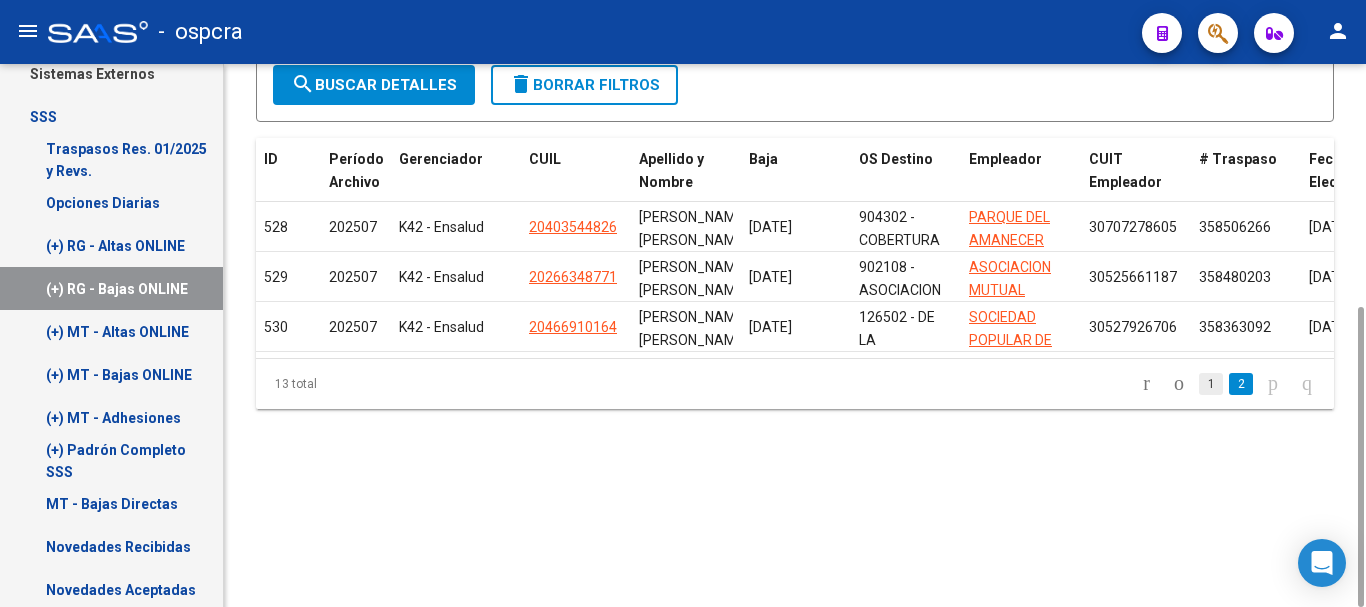 click on "1" 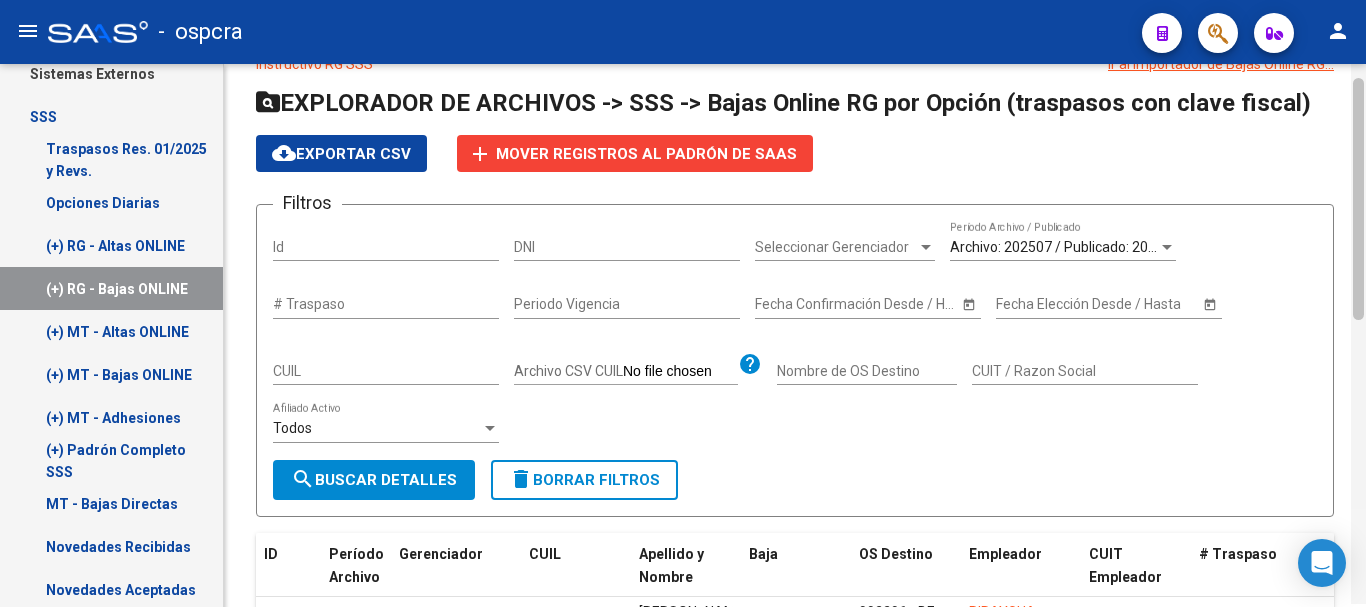 scroll, scrollTop: 27, scrollLeft: 0, axis: vertical 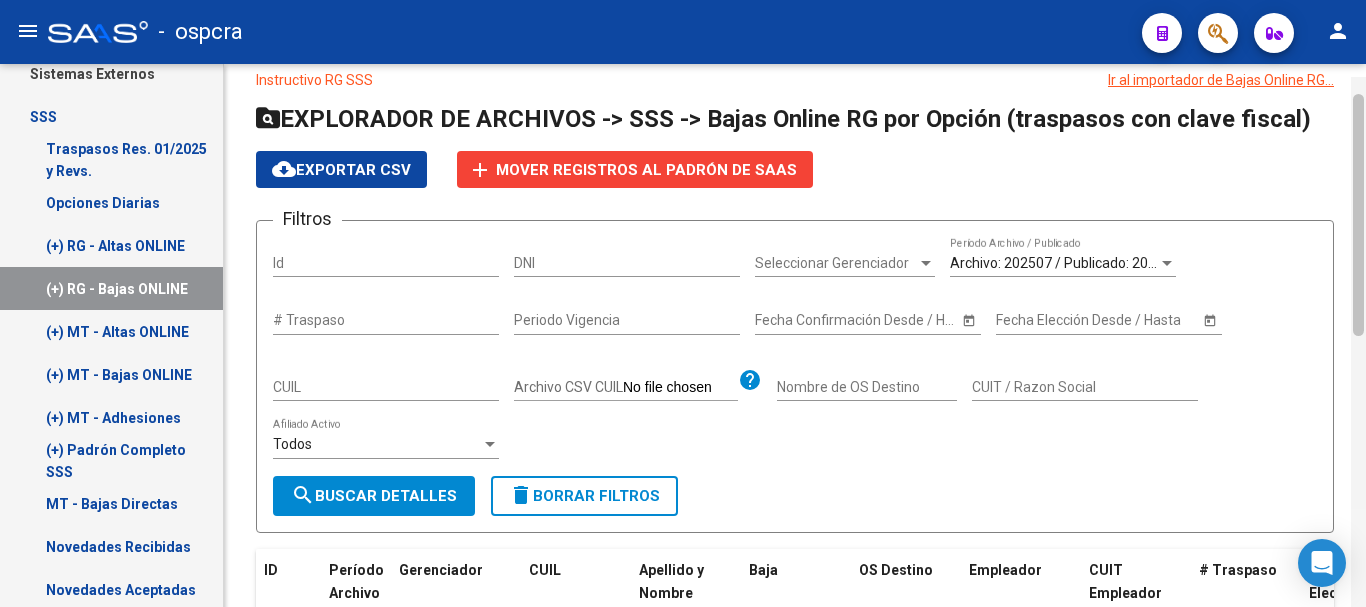 drag, startPoint x: 1360, startPoint y: 336, endPoint x: 1365, endPoint y: 108, distance: 228.05482 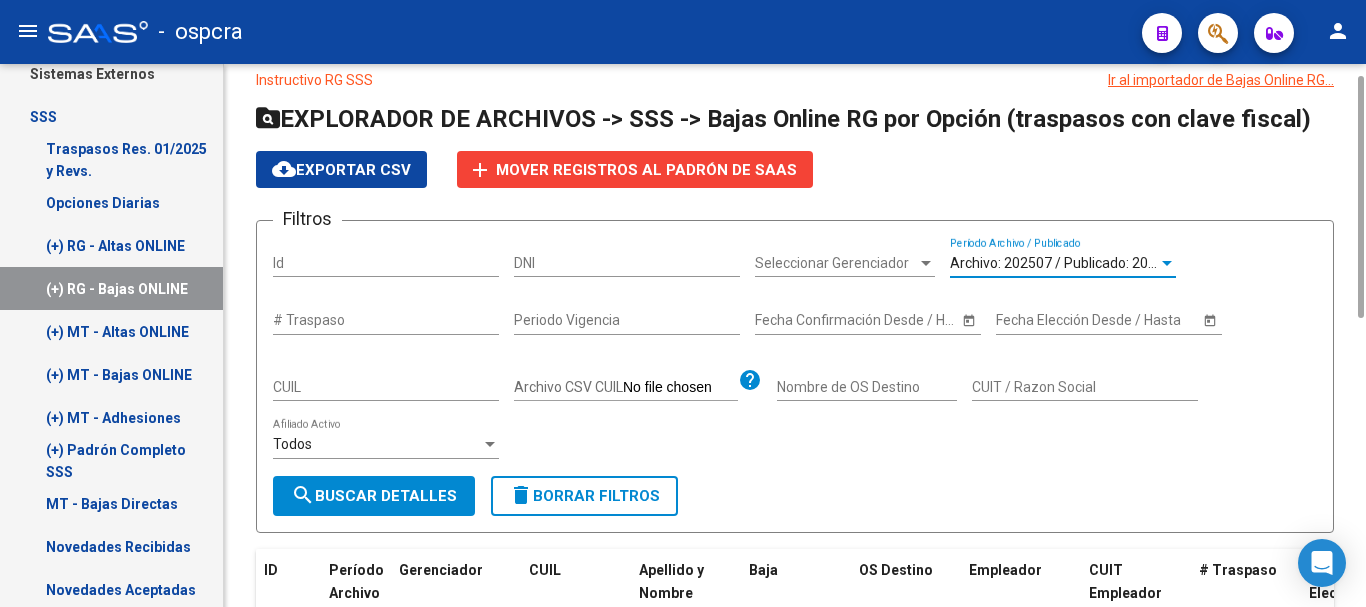 click at bounding box center [1167, 263] 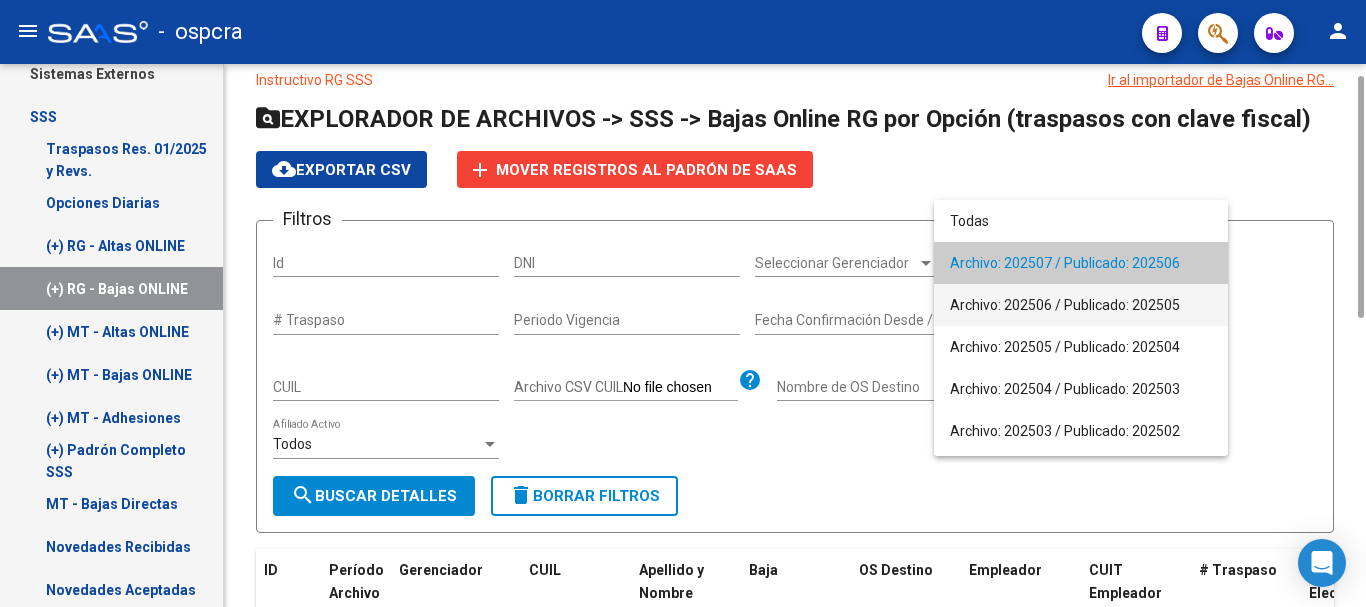 click on "Archivo: 202506 / Publicado: 202505" at bounding box center (1081, 305) 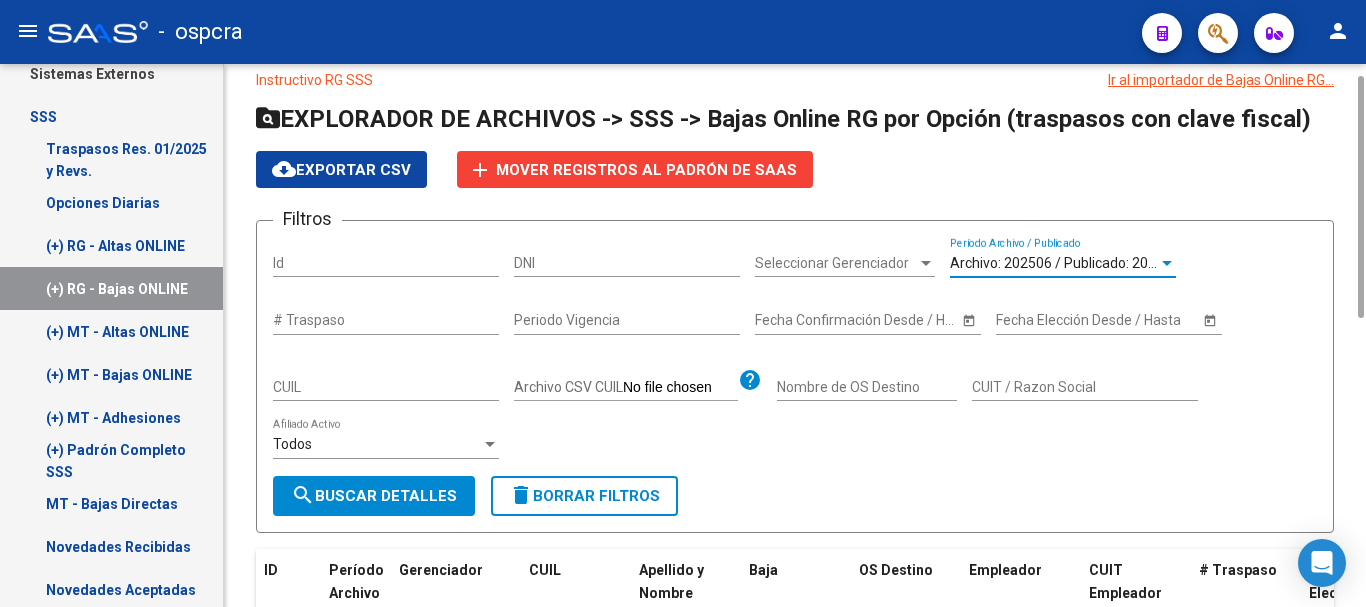 click on "search  Buscar Detalles" 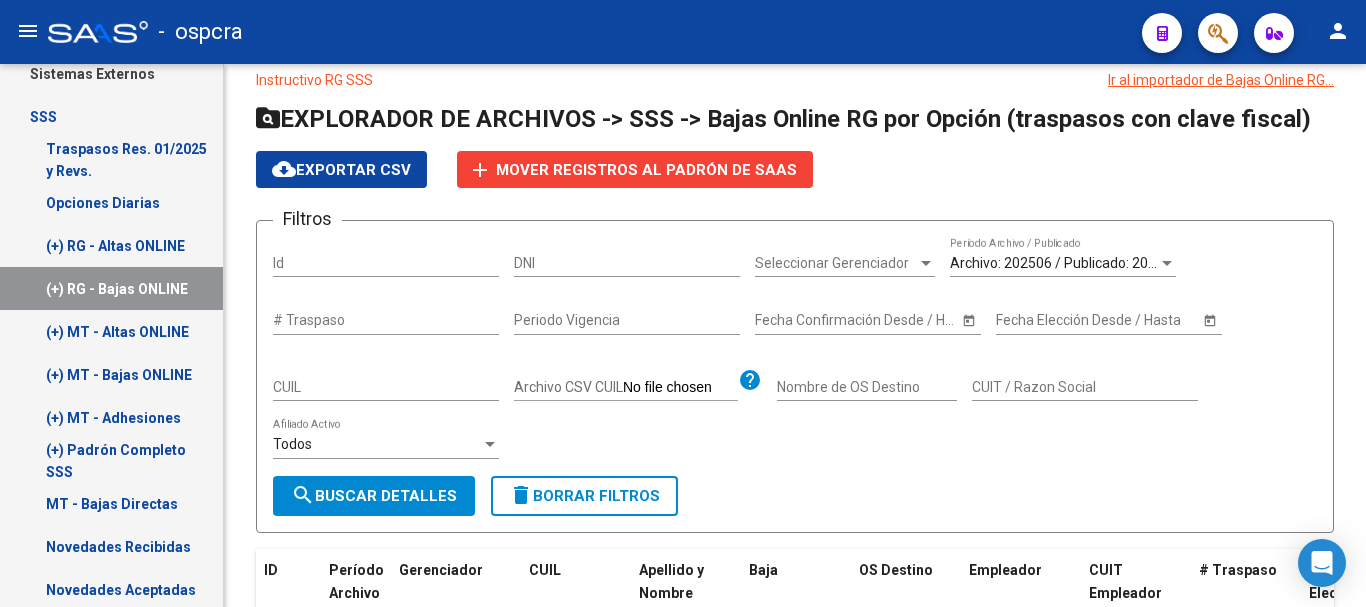 scroll, scrollTop: 570, scrollLeft: 0, axis: vertical 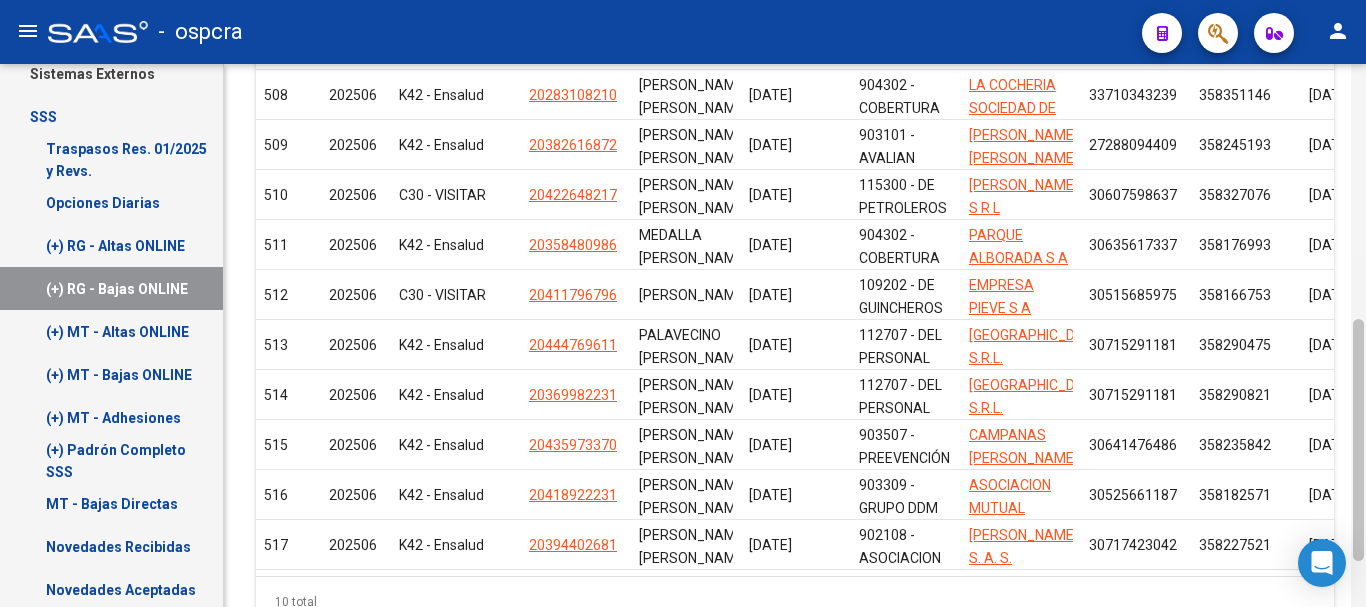 drag, startPoint x: 1364, startPoint y: 173, endPoint x: 1365, endPoint y: 232, distance: 59.008472 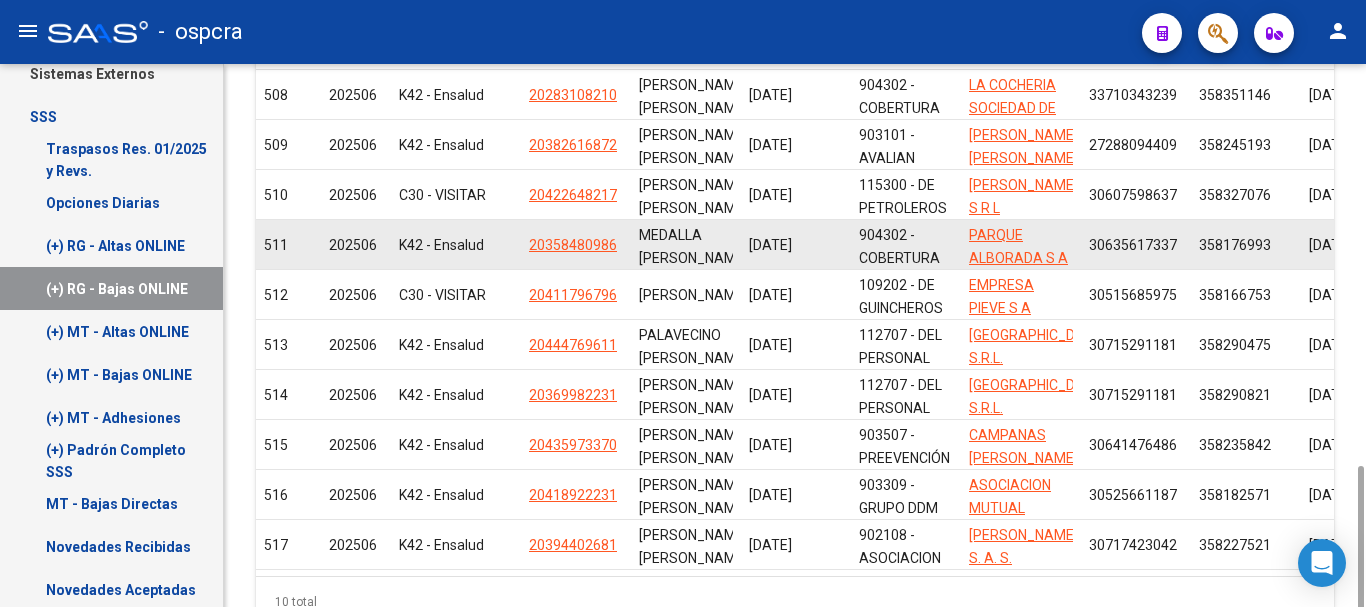 scroll, scrollTop: 671, scrollLeft: 0, axis: vertical 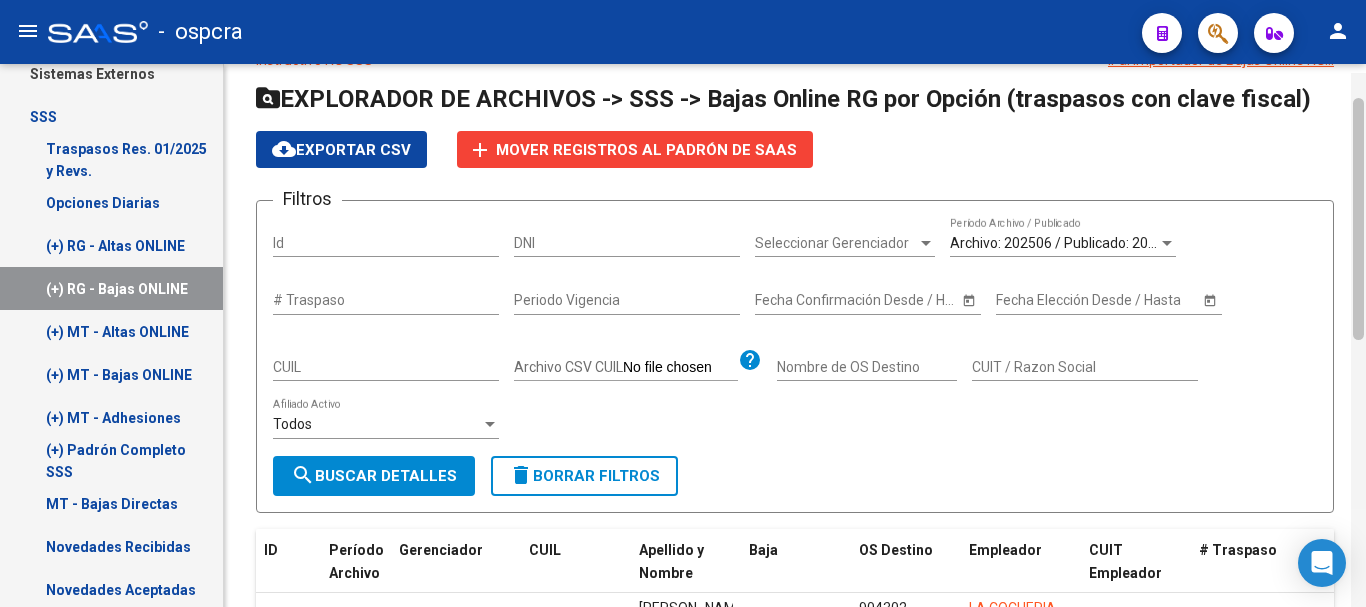 drag, startPoint x: 1361, startPoint y: 464, endPoint x: 1361, endPoint y: 184, distance: 280 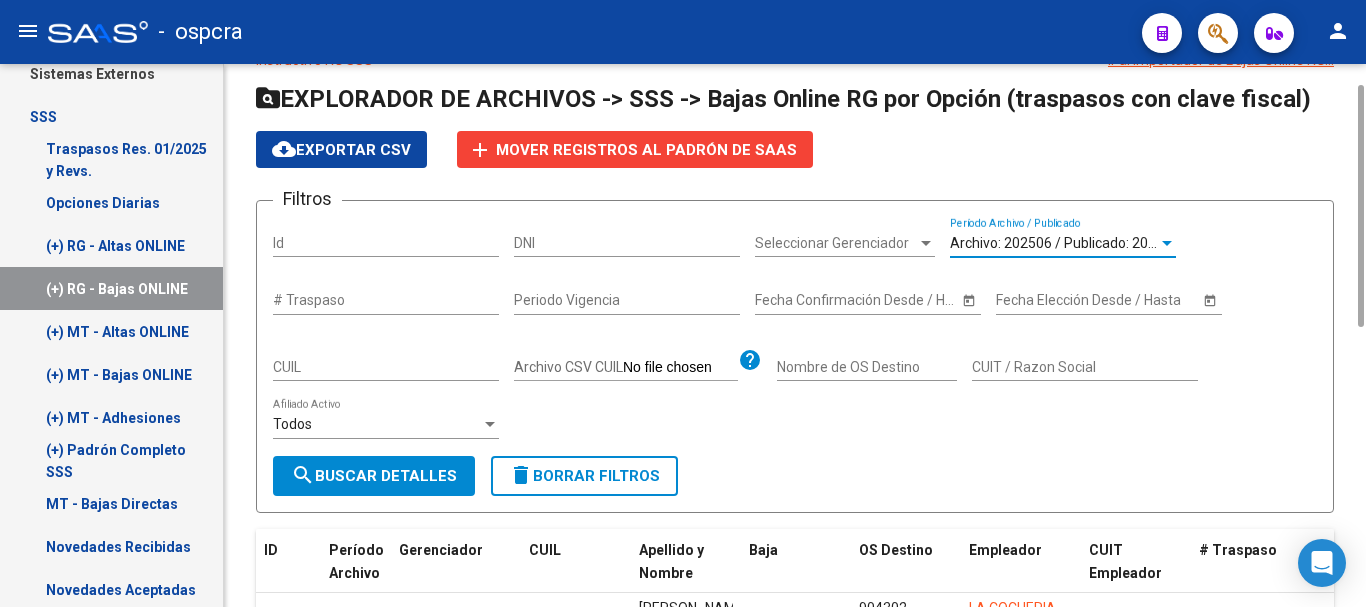 click on "Archivo: 202506 / Publicado: 202505" at bounding box center [1065, 243] 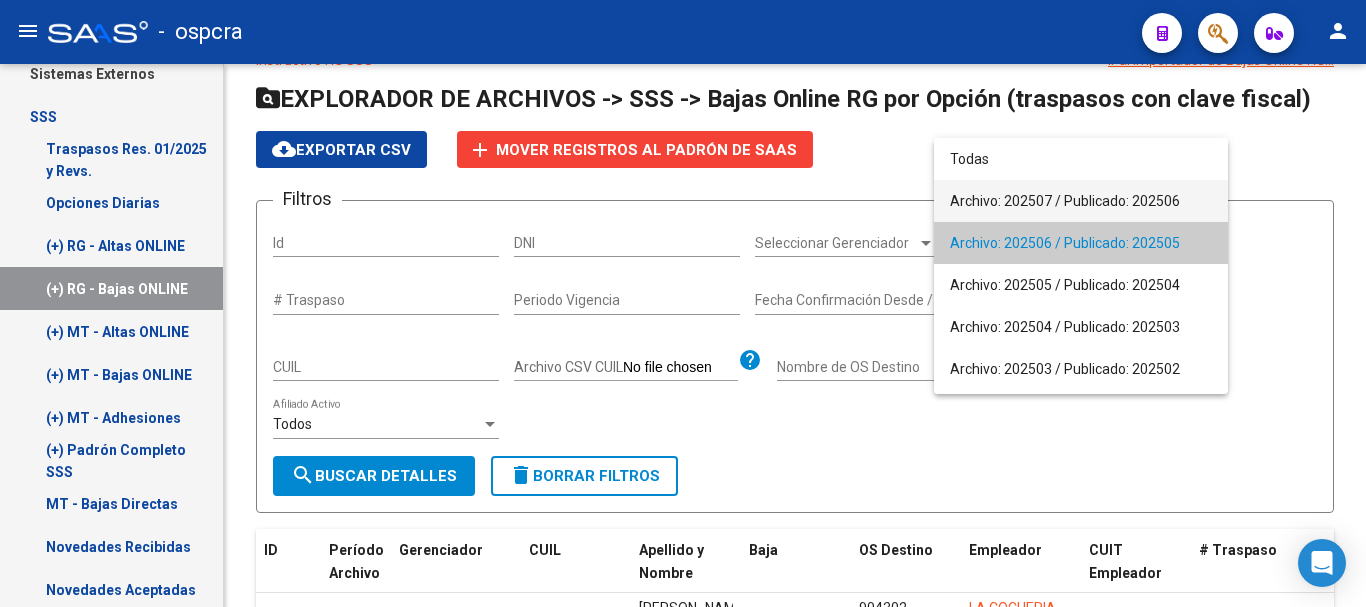 click on "Archivo: 202507 / Publicado: 202506" at bounding box center (1081, 201) 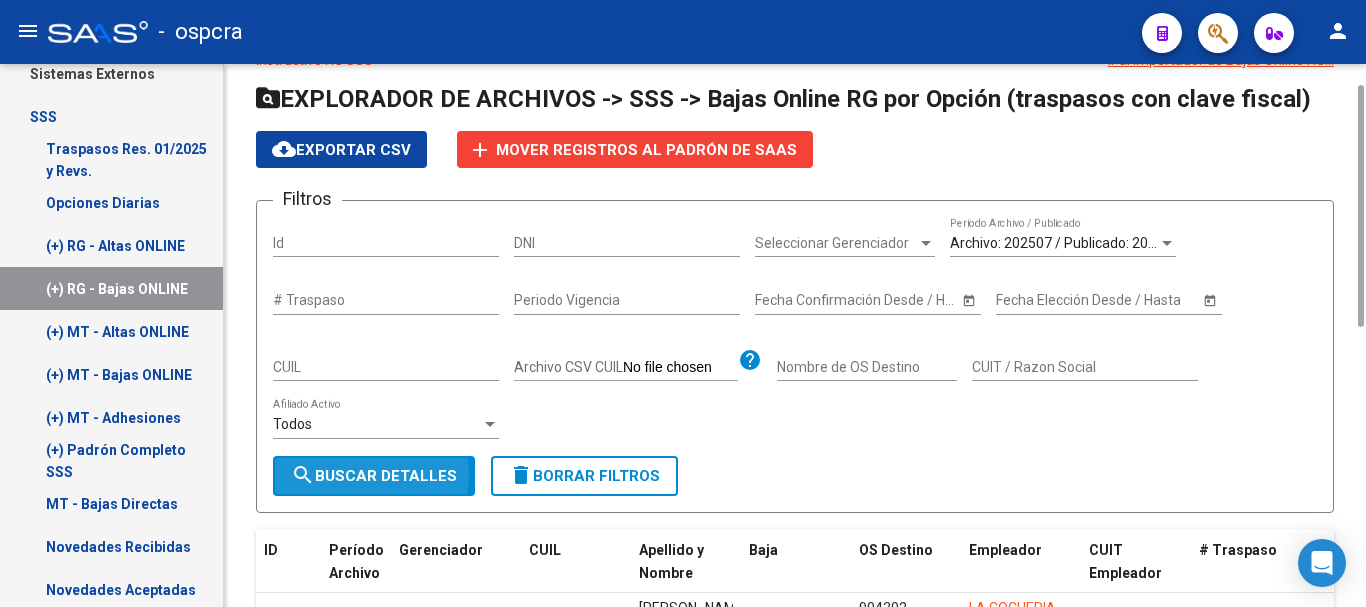 click on "search  Buscar Detalles" 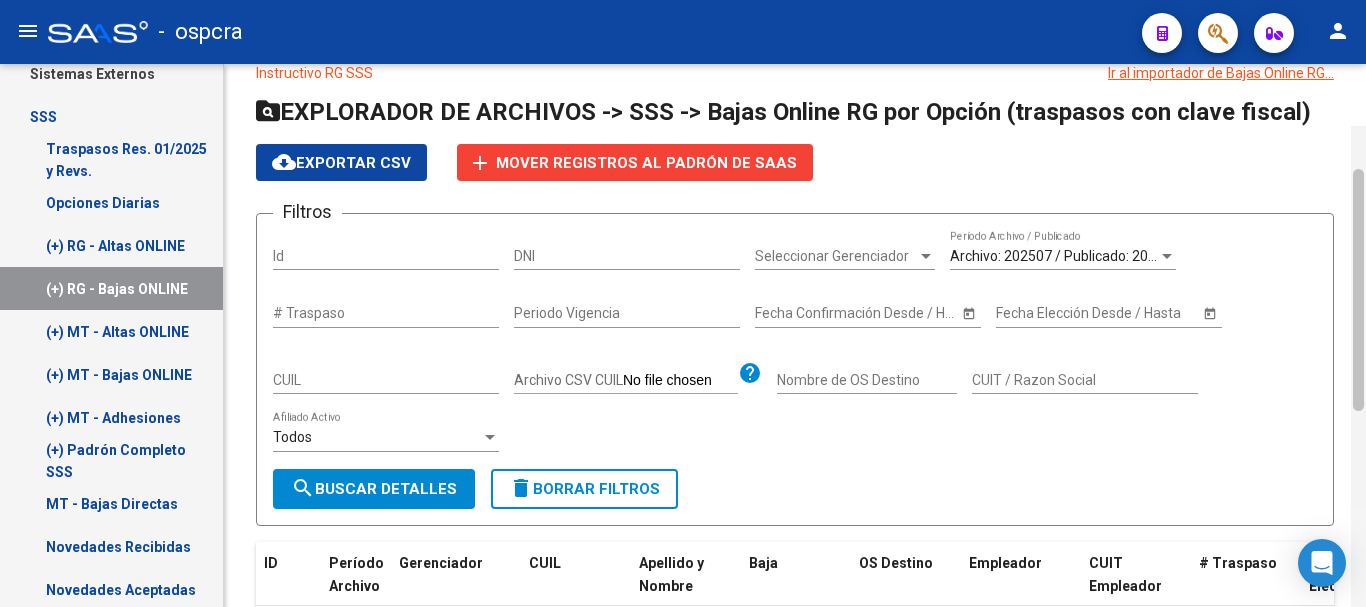 click 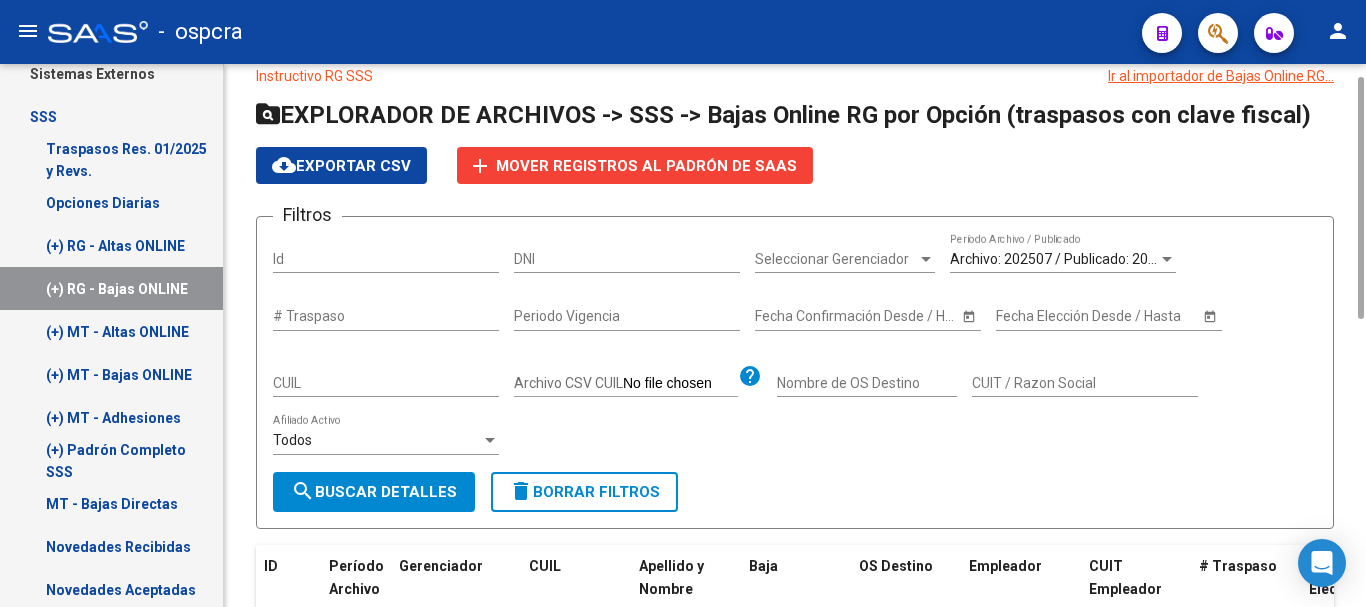 click on "Archivo: 202507 / Publicado: 202506" at bounding box center (1065, 259) 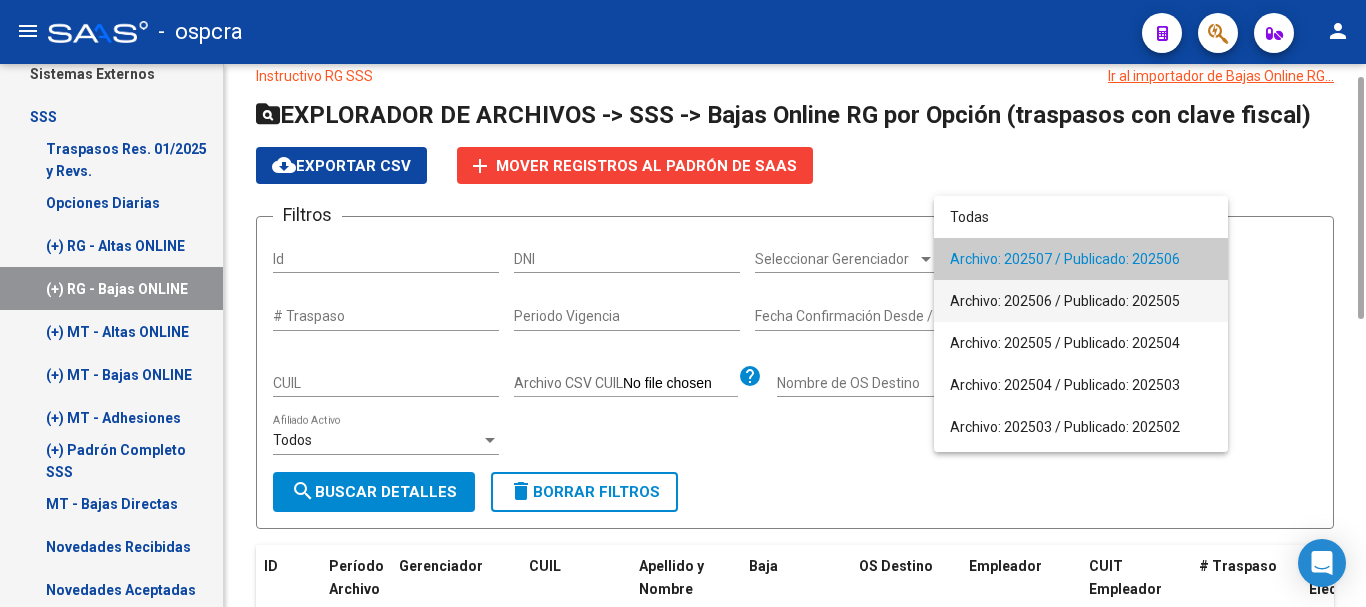 click on "Archivo: 202506 / Publicado: 202505" at bounding box center (1081, 301) 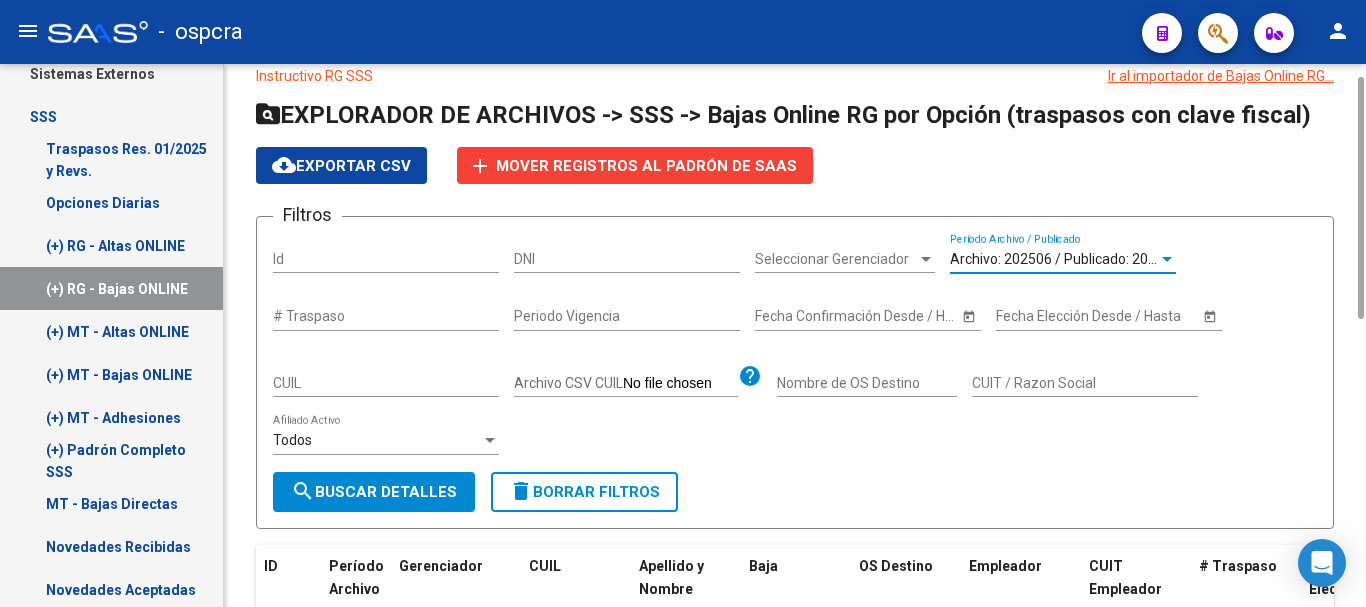 click on "search  Buscar Detalles" 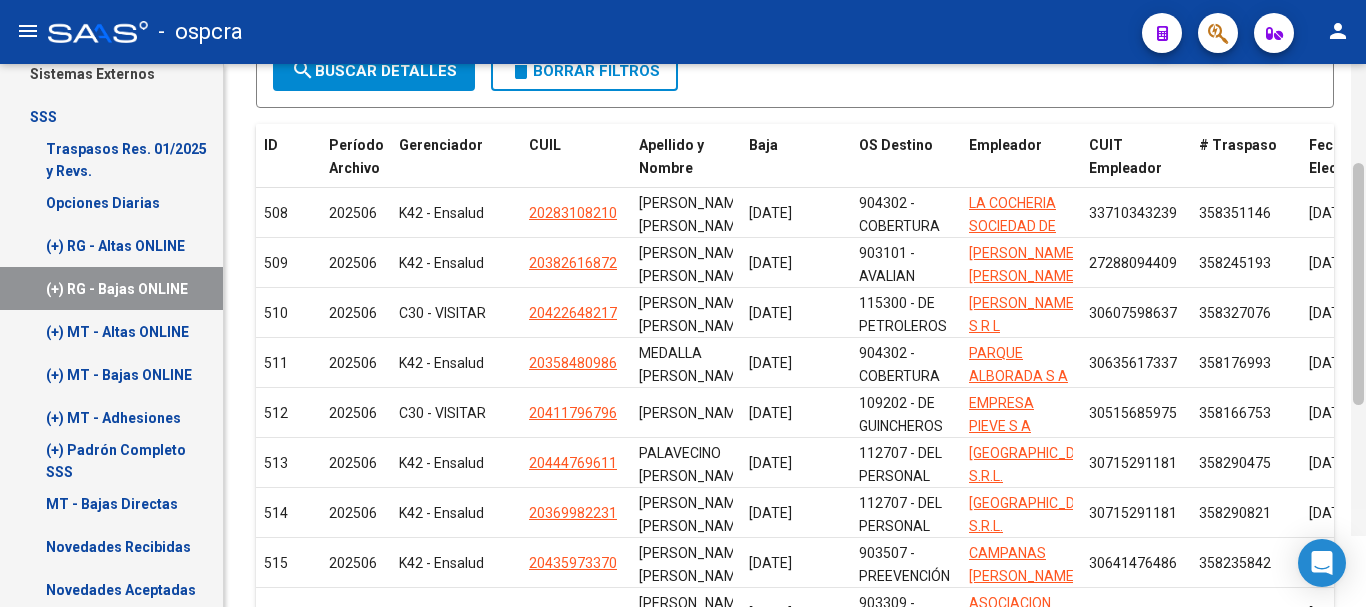 scroll, scrollTop: 481, scrollLeft: 0, axis: vertical 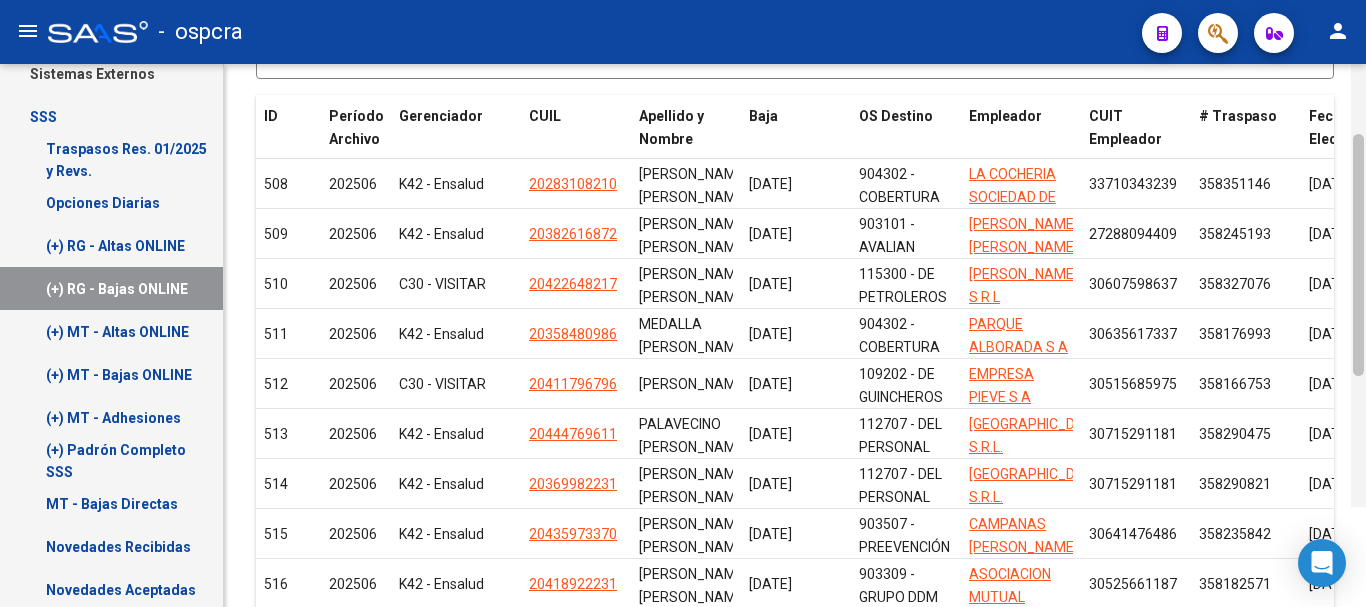 drag, startPoint x: 1361, startPoint y: 157, endPoint x: 1364, endPoint y: 359, distance: 202.02228 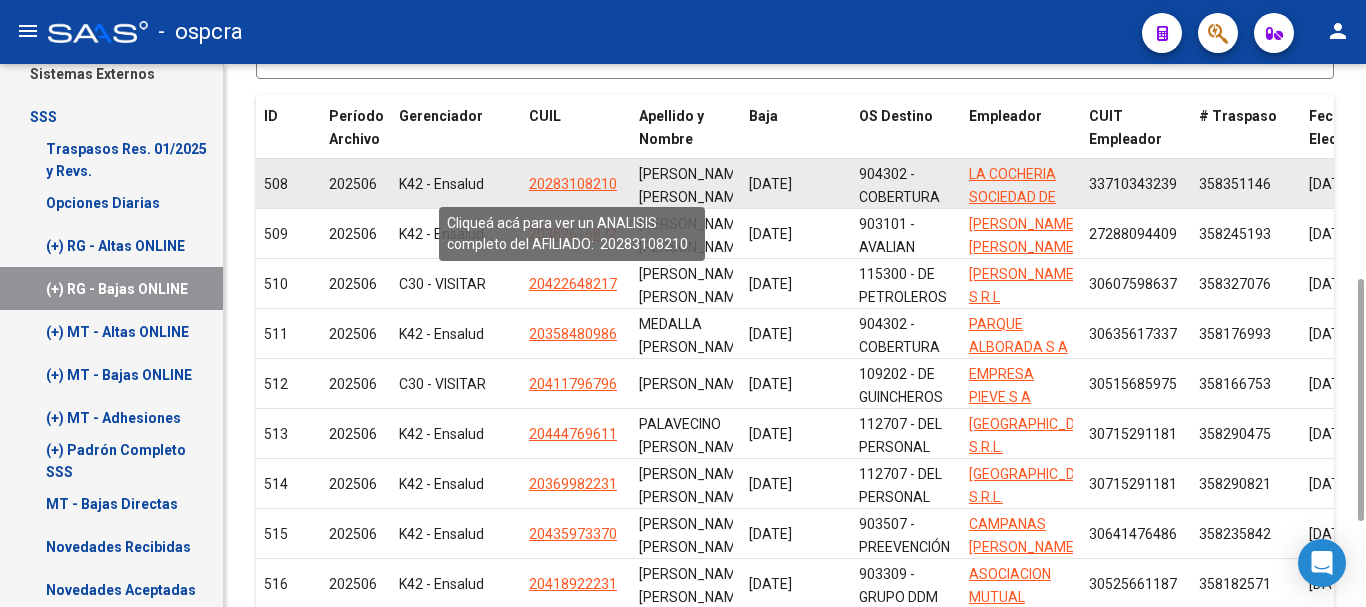 click on "20283108210" 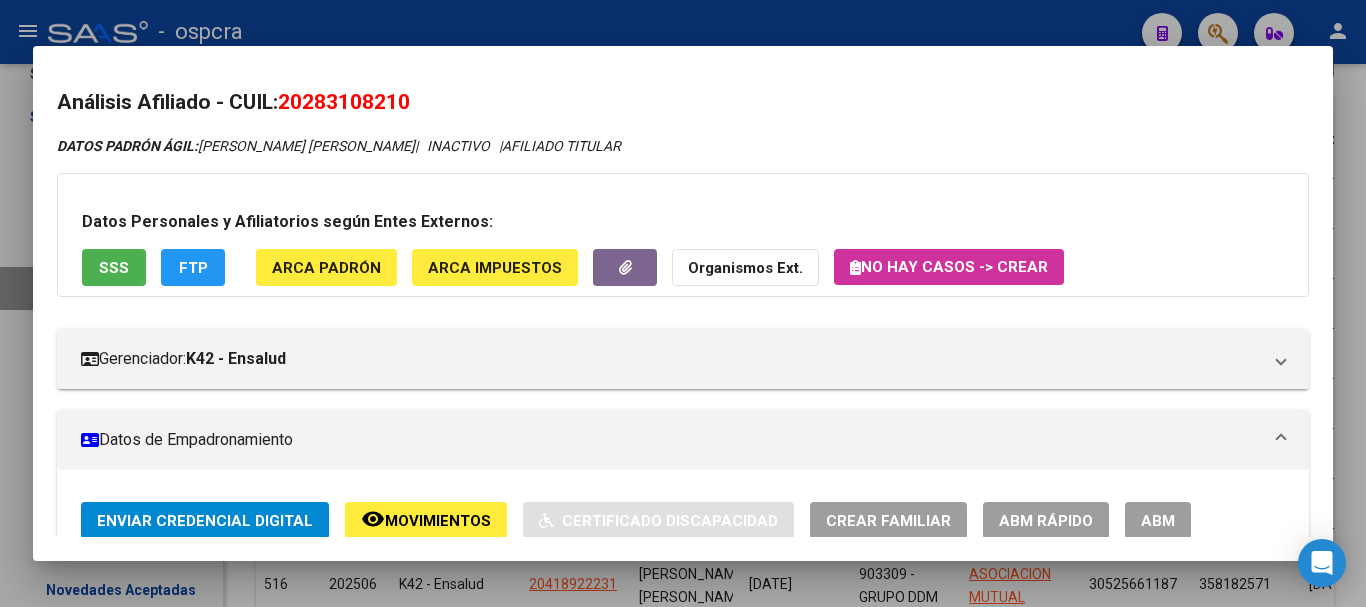 click at bounding box center [683, 303] 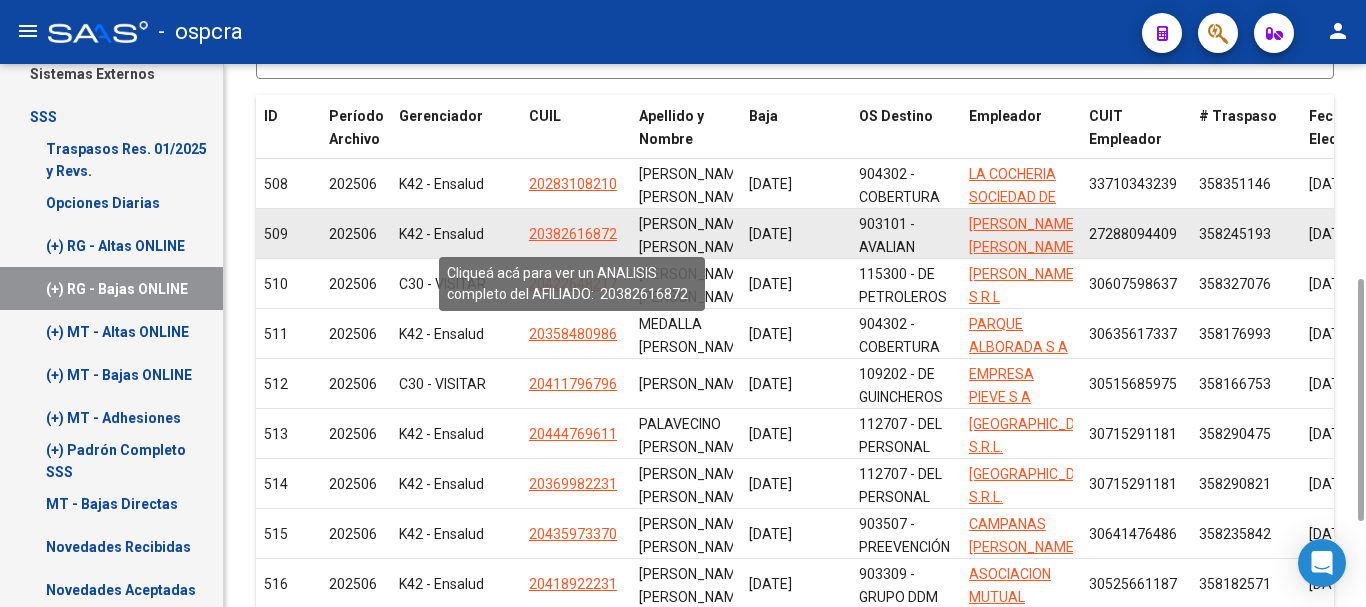 click on "20382616872" 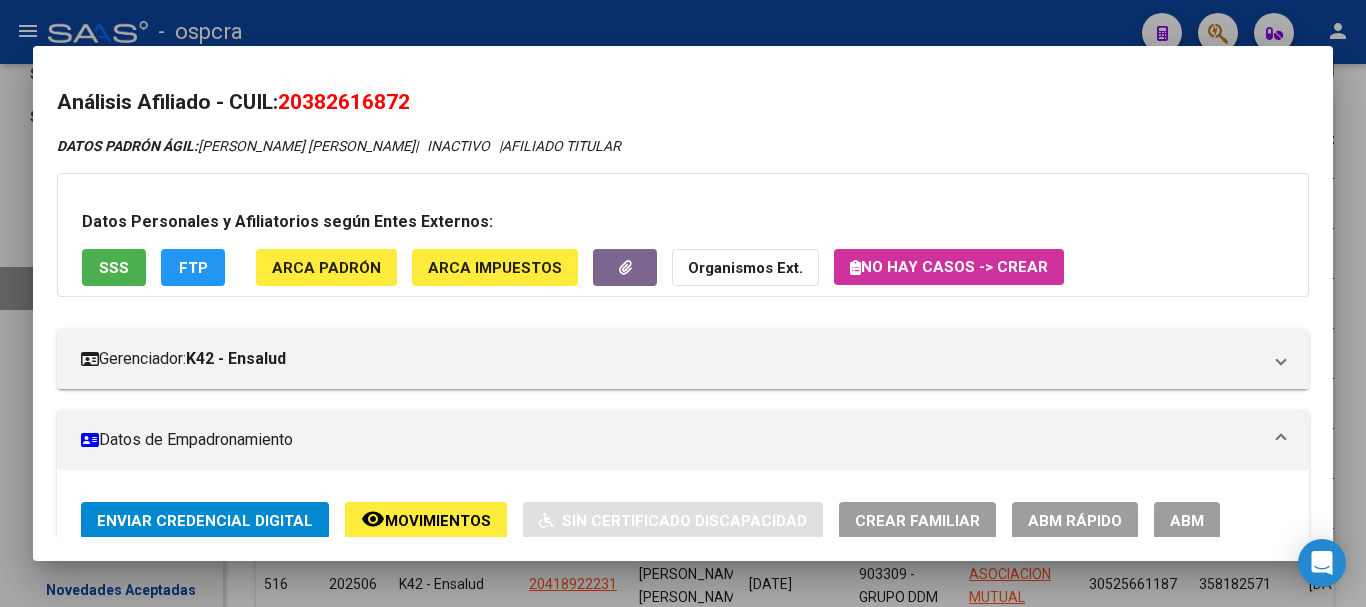click at bounding box center (683, 303) 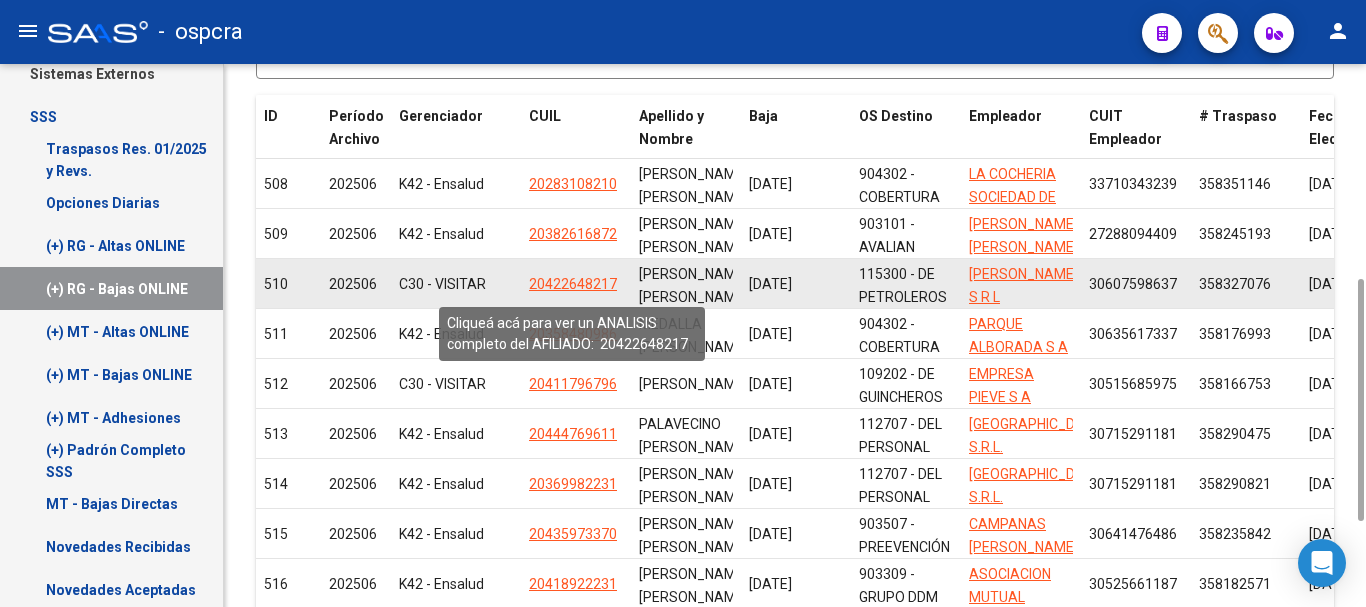 click on "20422648217" 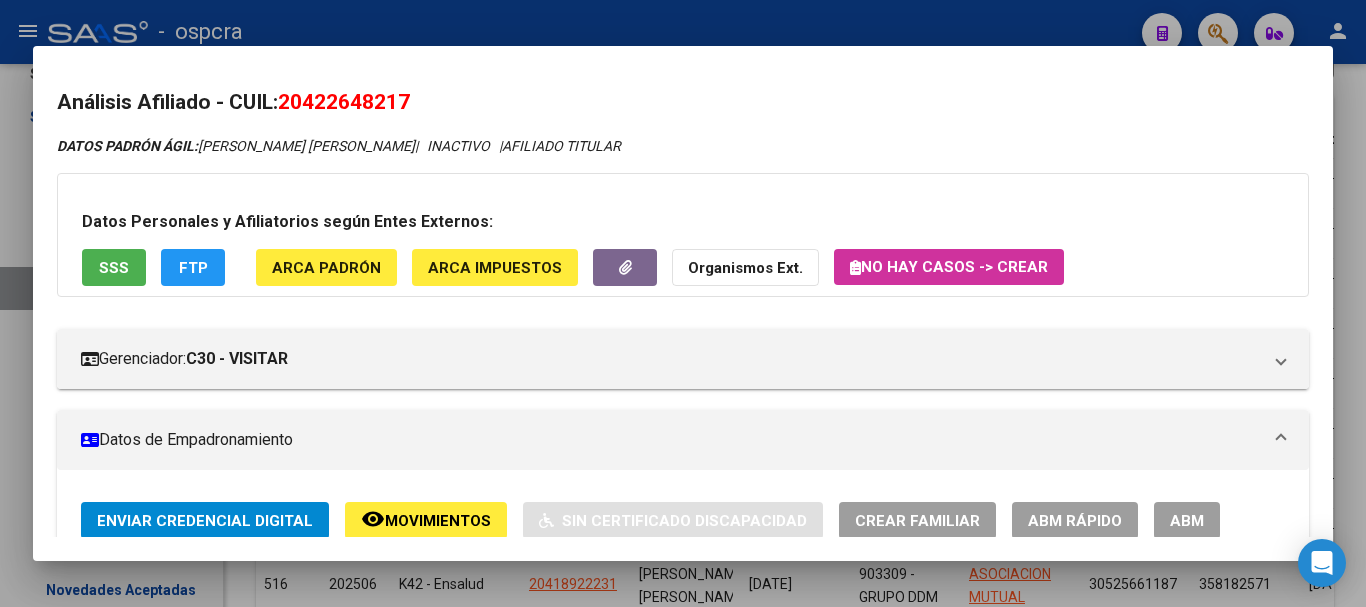 click at bounding box center (683, 303) 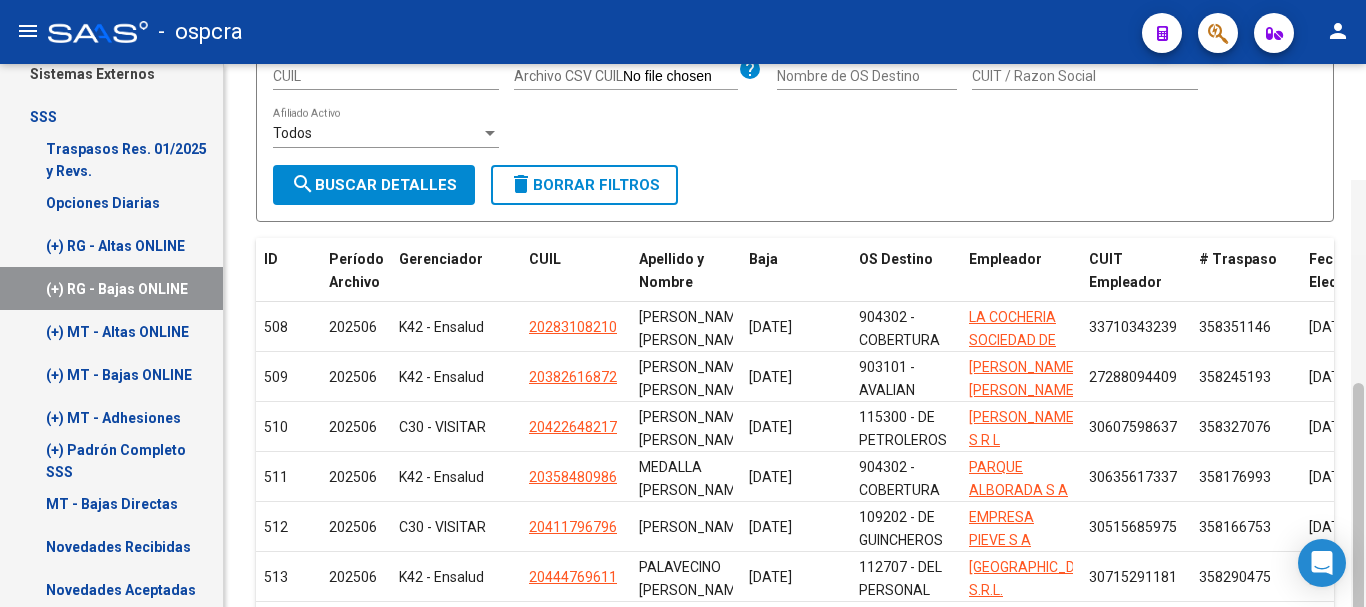 scroll, scrollTop: 0, scrollLeft: 0, axis: both 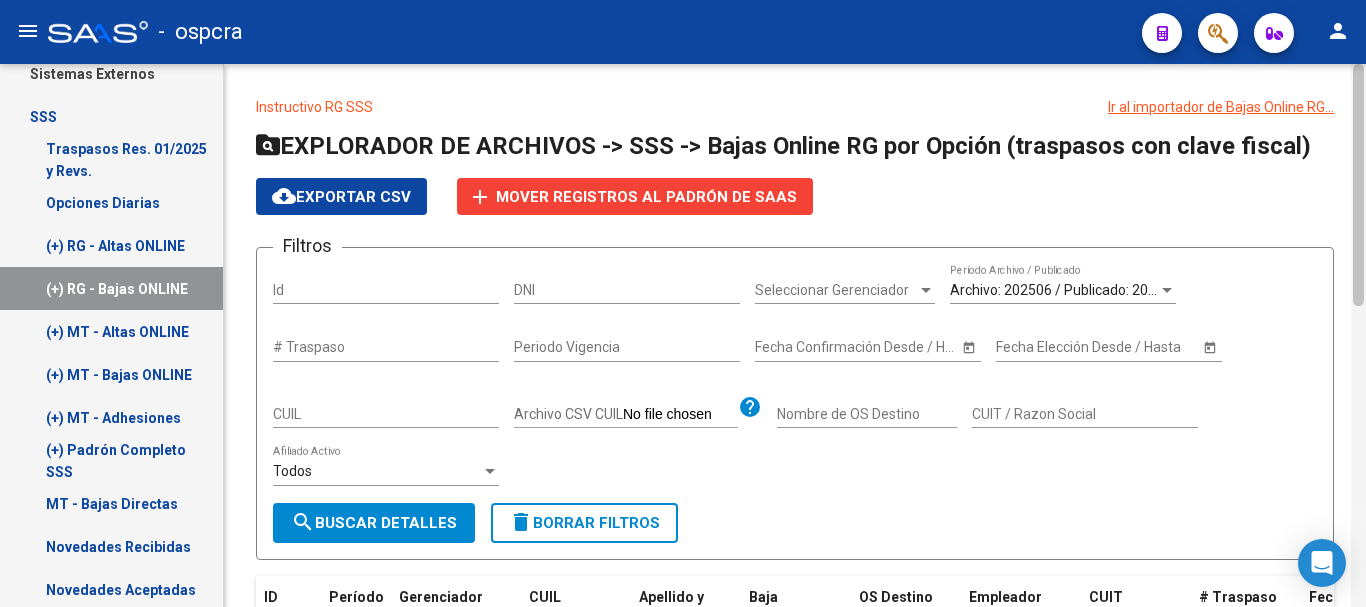 drag, startPoint x: 1363, startPoint y: 454, endPoint x: 1365, endPoint y: 125, distance: 329.00607 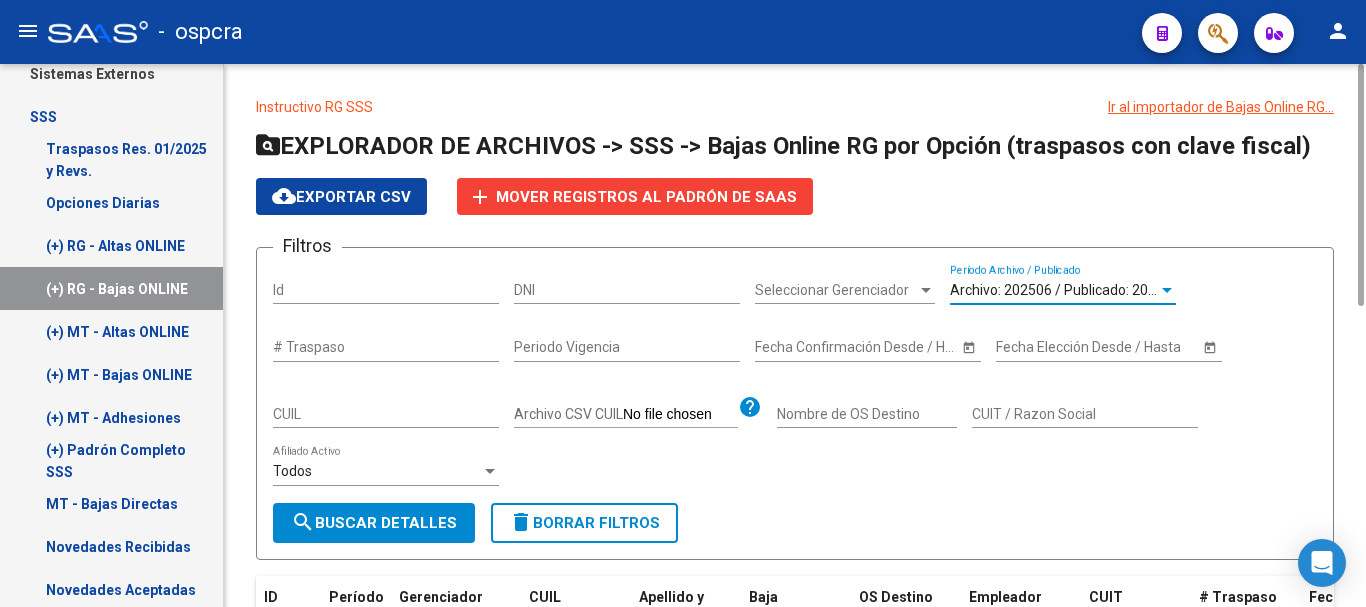 click on "Archivo: 202506 / Publicado: 202505" at bounding box center [1065, 290] 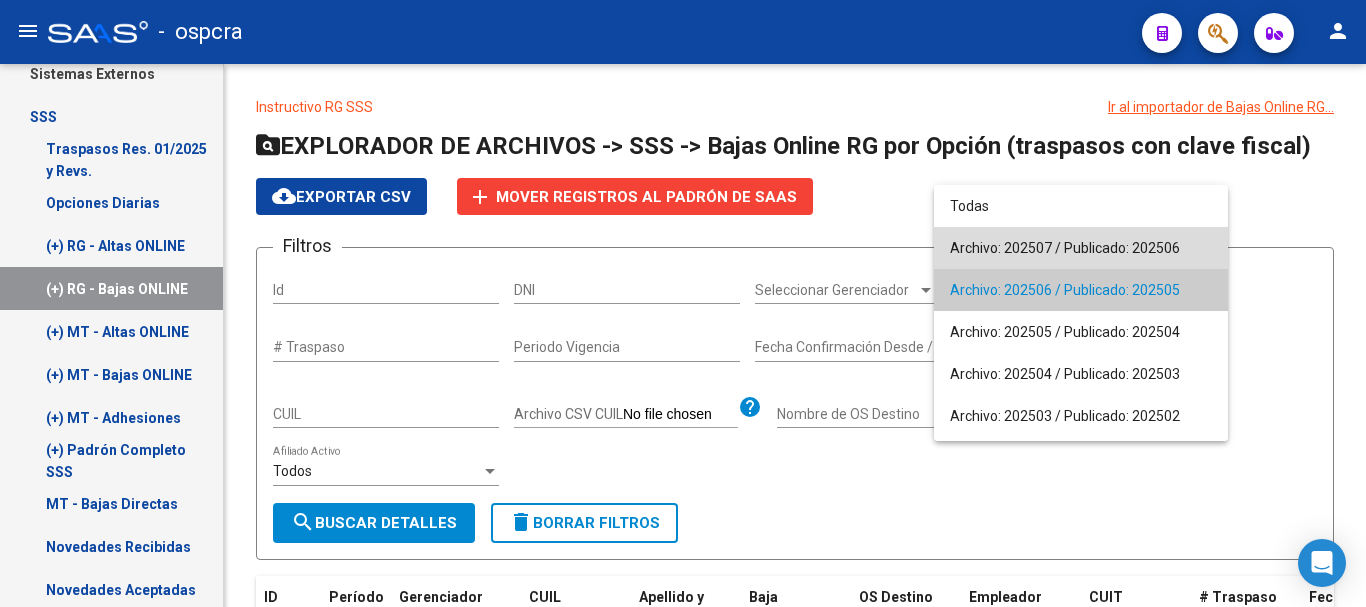 click on "Archivo: 202507 / Publicado: 202506" at bounding box center [1081, 248] 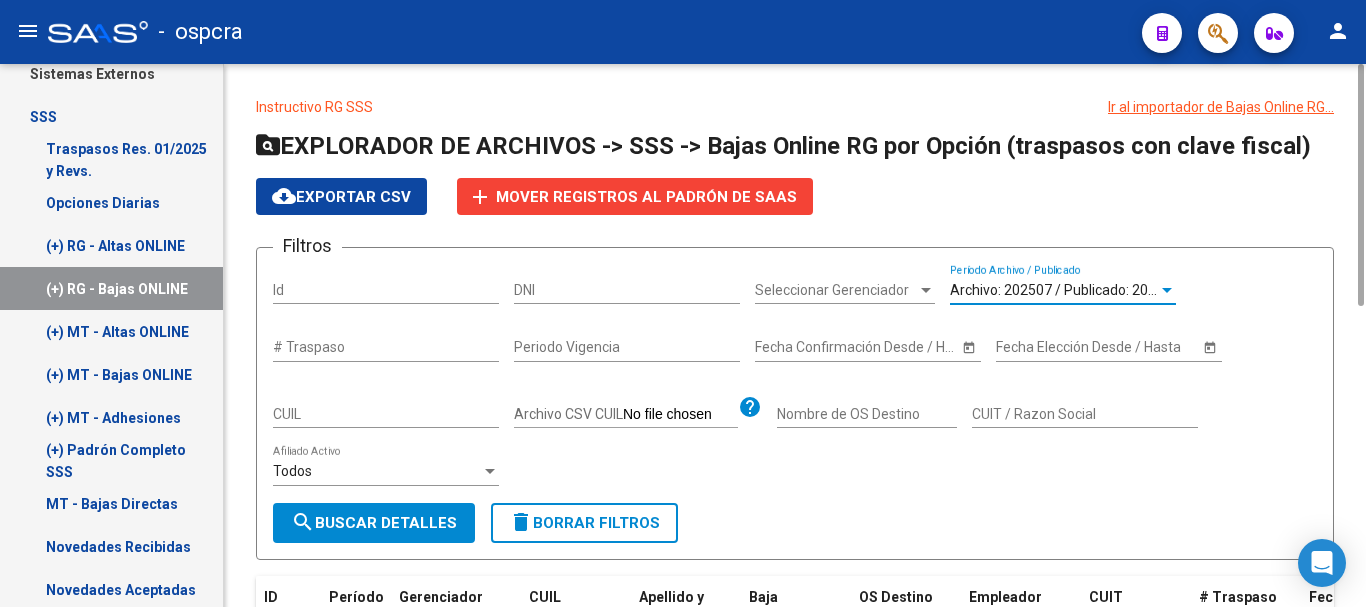 click on "search  Buscar Detalles" 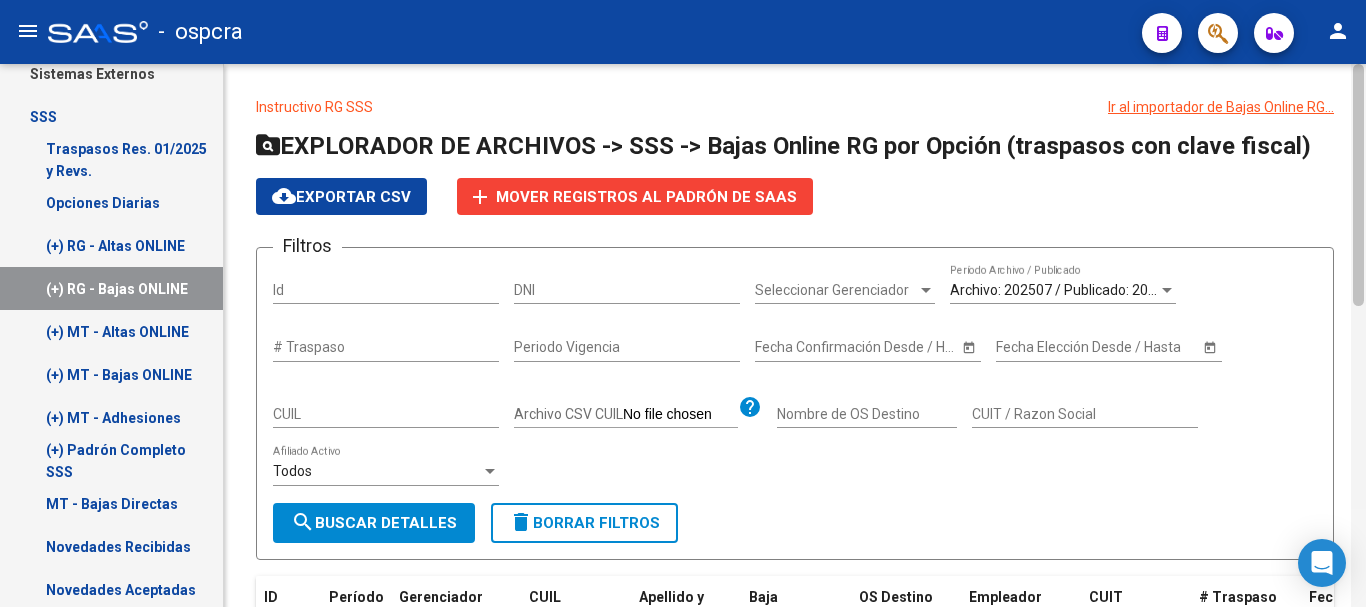 scroll, scrollTop: 543, scrollLeft: 0, axis: vertical 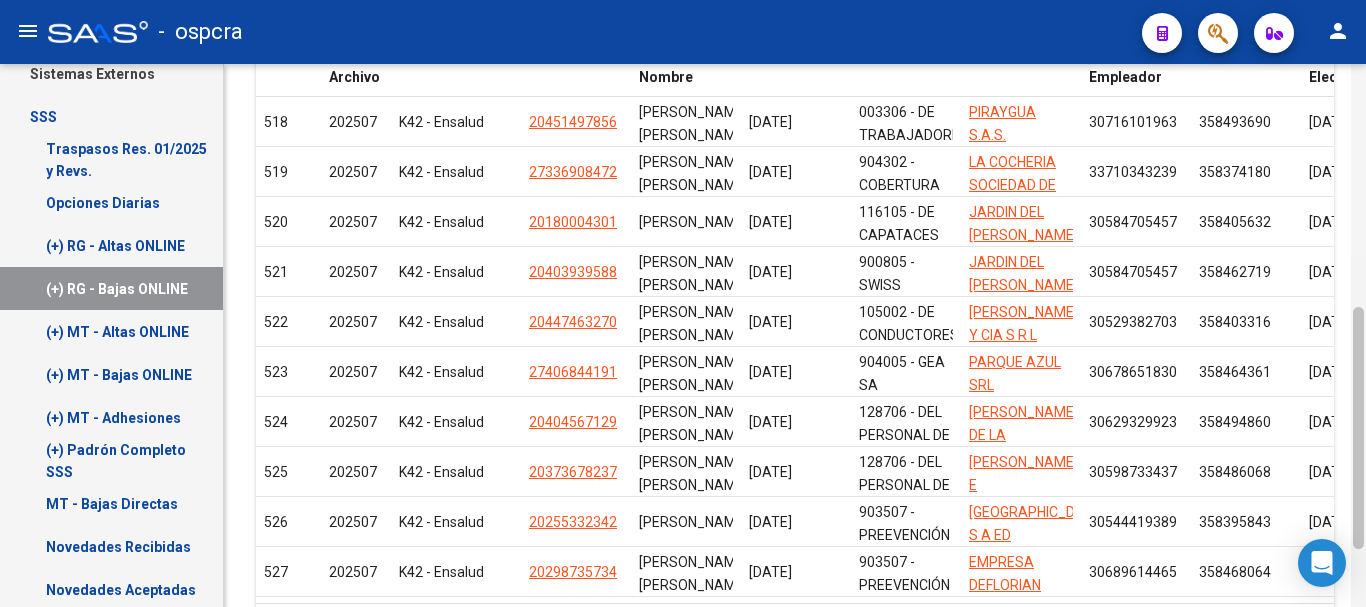 drag, startPoint x: 1365, startPoint y: 126, endPoint x: 1365, endPoint y: 180, distance: 54 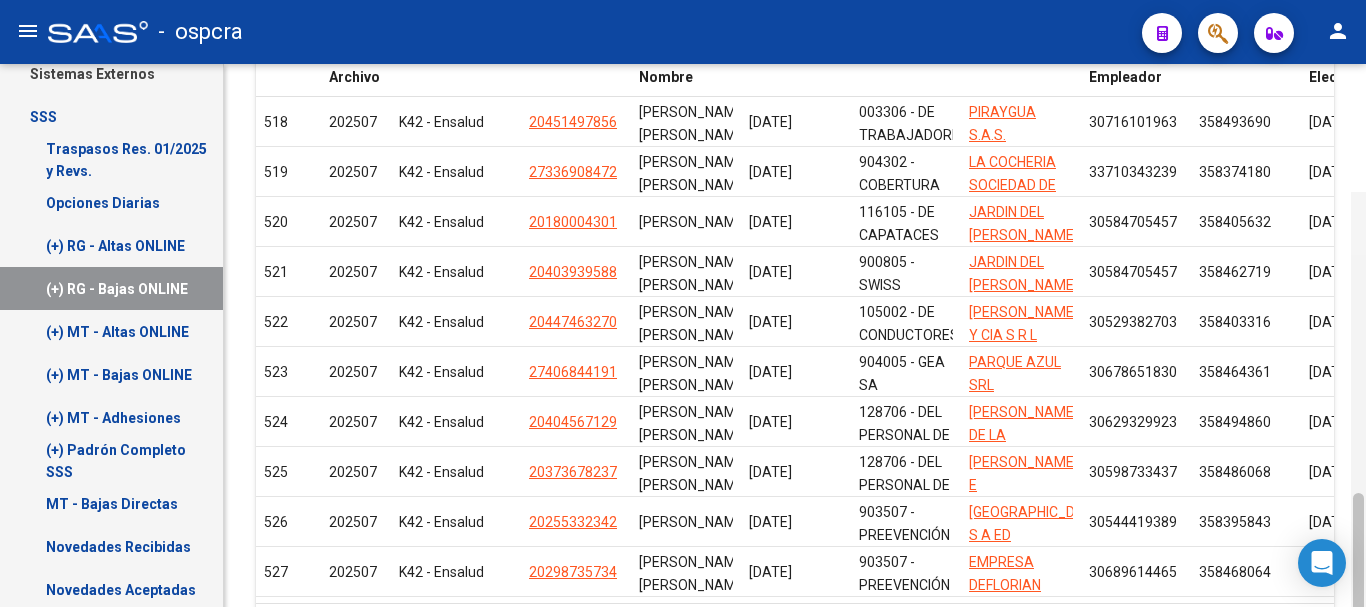 scroll, scrollTop: 671, scrollLeft: 0, axis: vertical 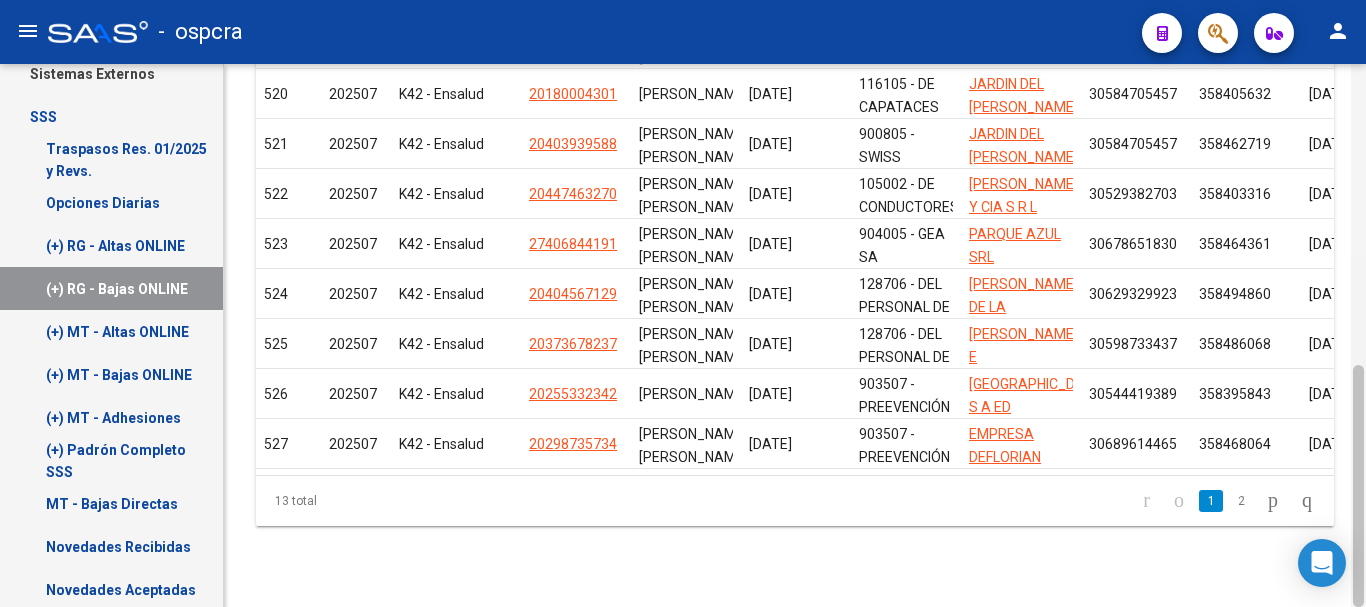 drag, startPoint x: 1364, startPoint y: 372, endPoint x: 1356, endPoint y: 346, distance: 27.202942 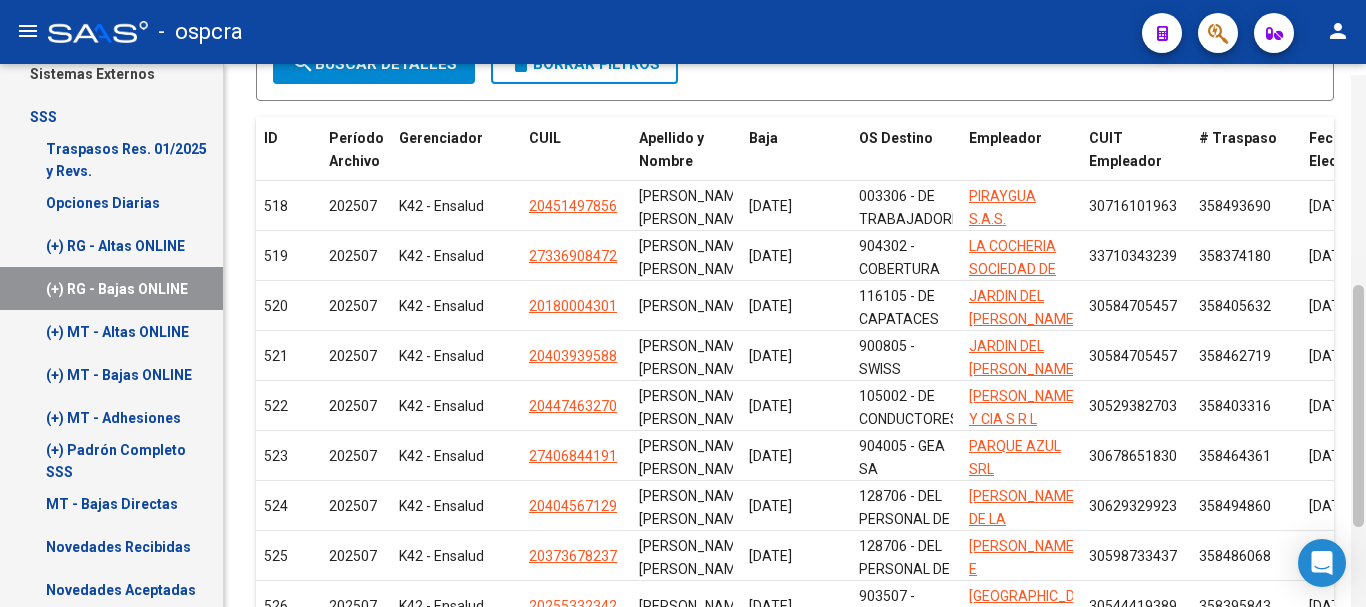 scroll, scrollTop: 432, scrollLeft: 0, axis: vertical 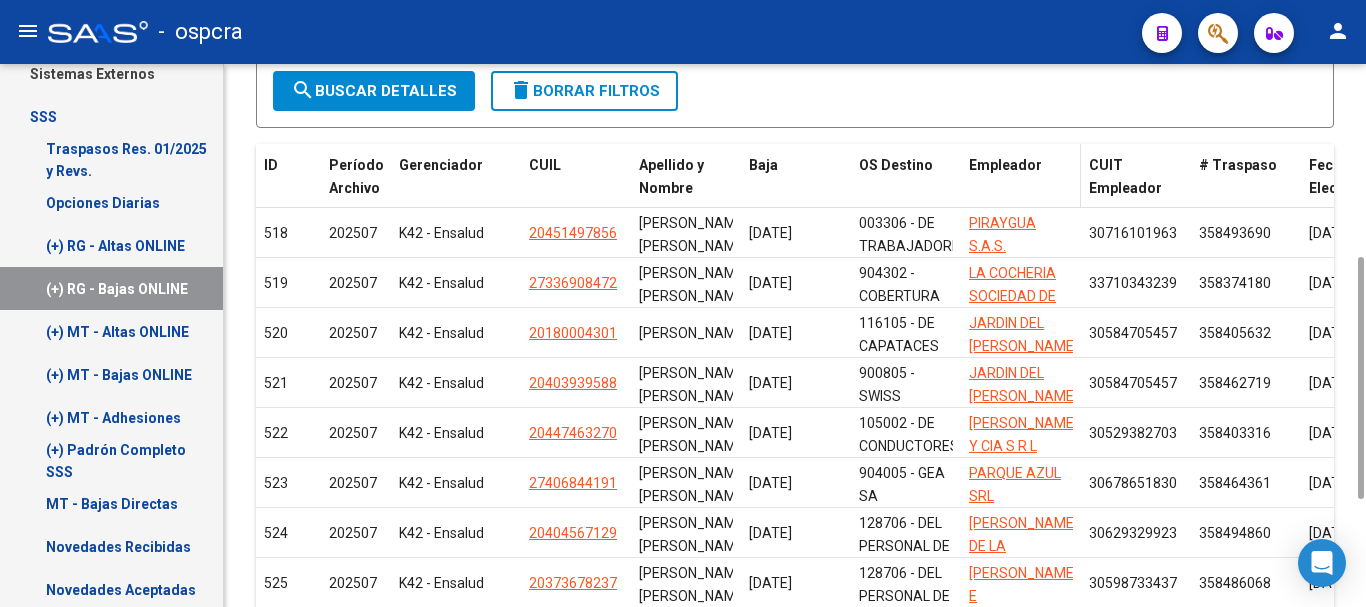 drag, startPoint x: 1363, startPoint y: 417, endPoint x: 1071, endPoint y: 213, distance: 356.20218 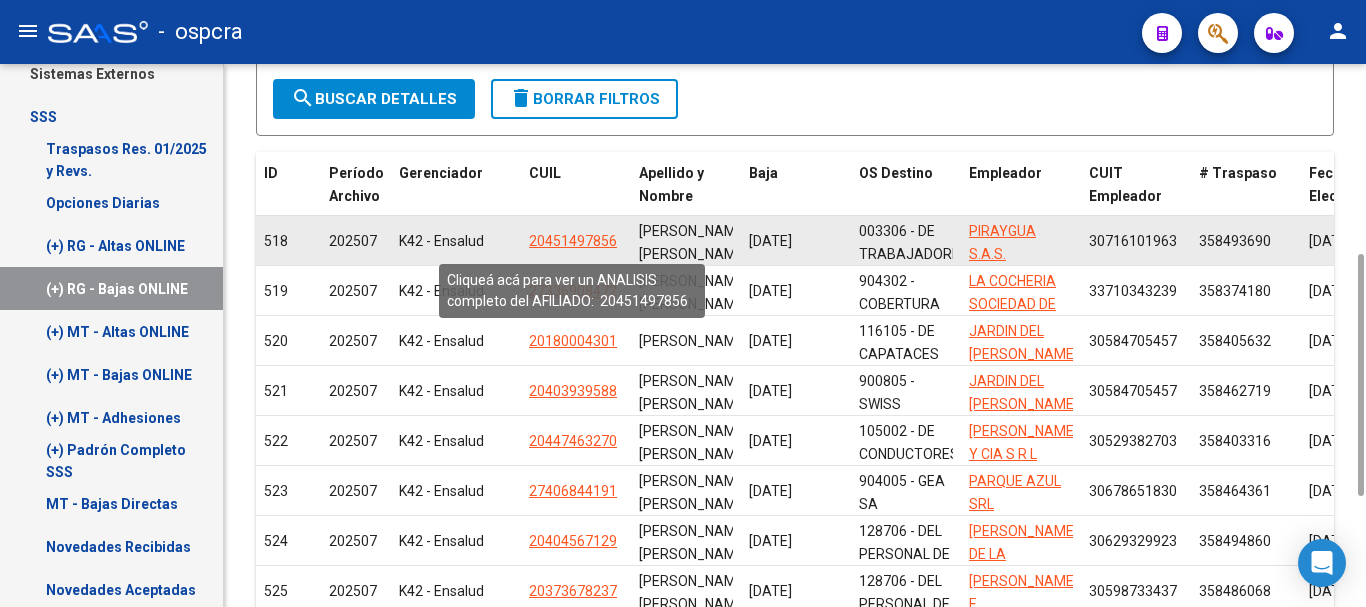 click on "20451497856" 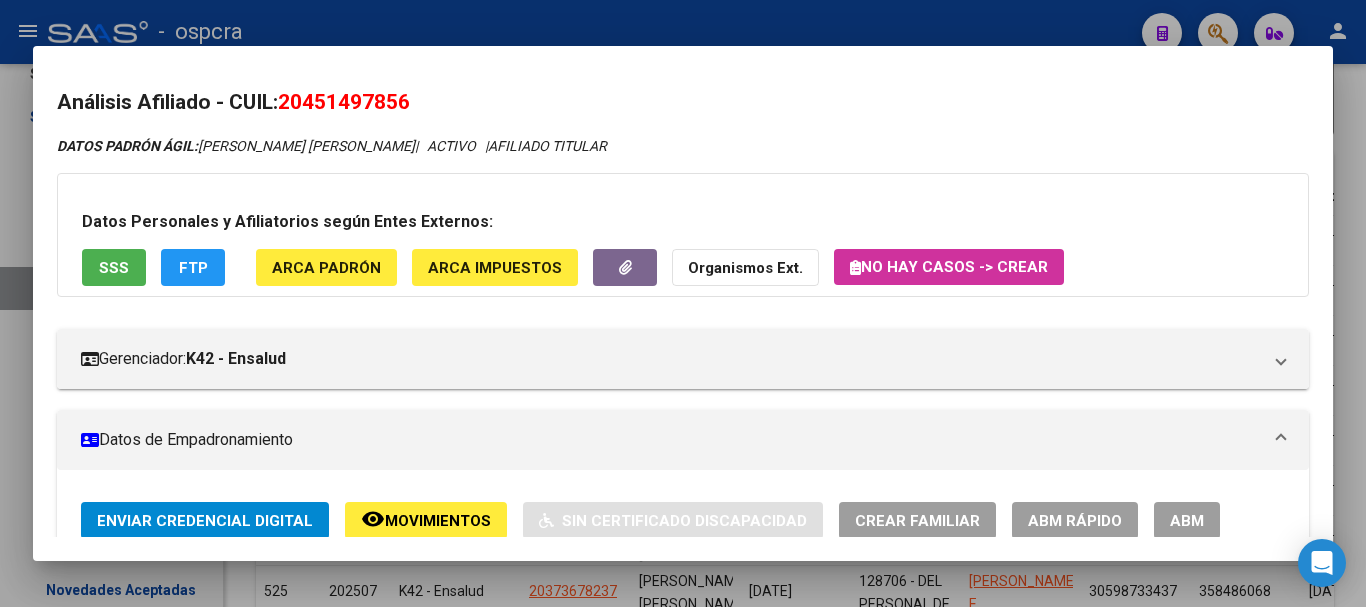 click on "SSS" at bounding box center [114, 267] 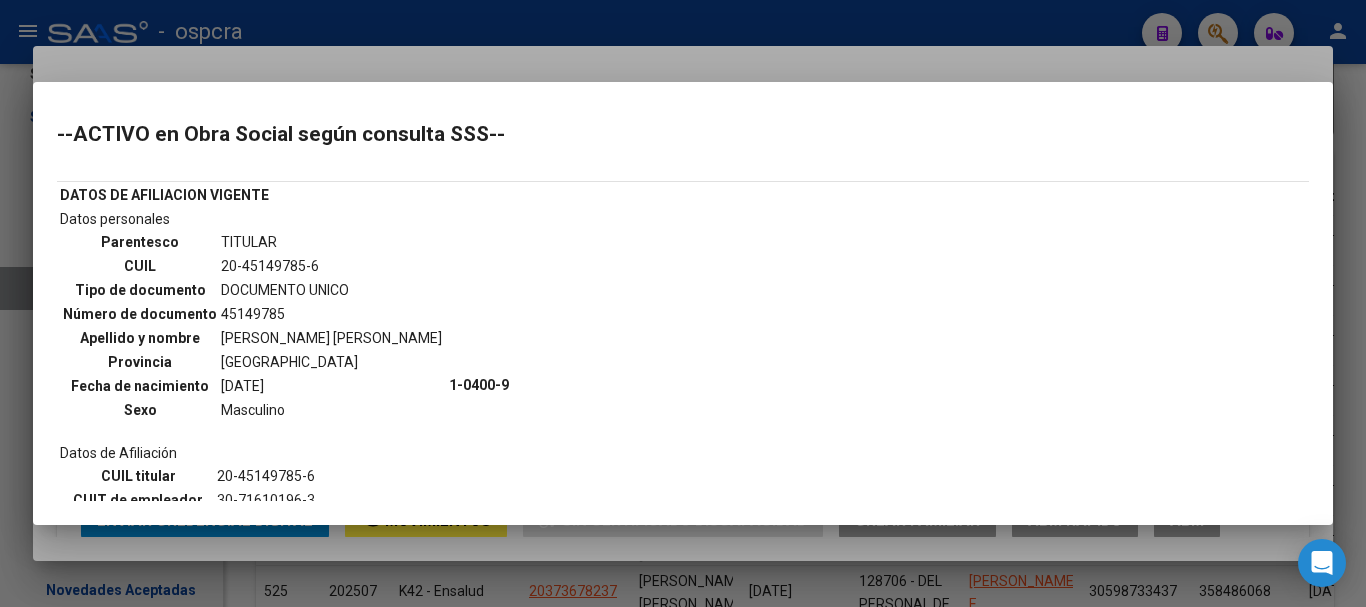 click at bounding box center [683, 303] 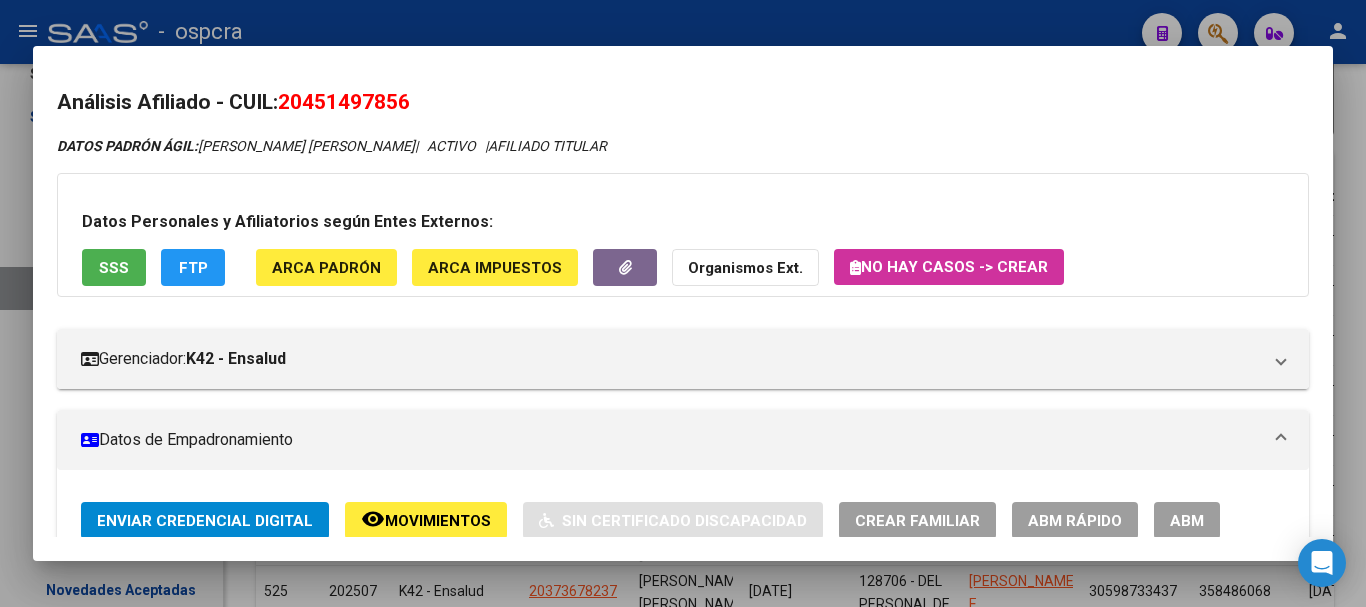 click at bounding box center (683, 303) 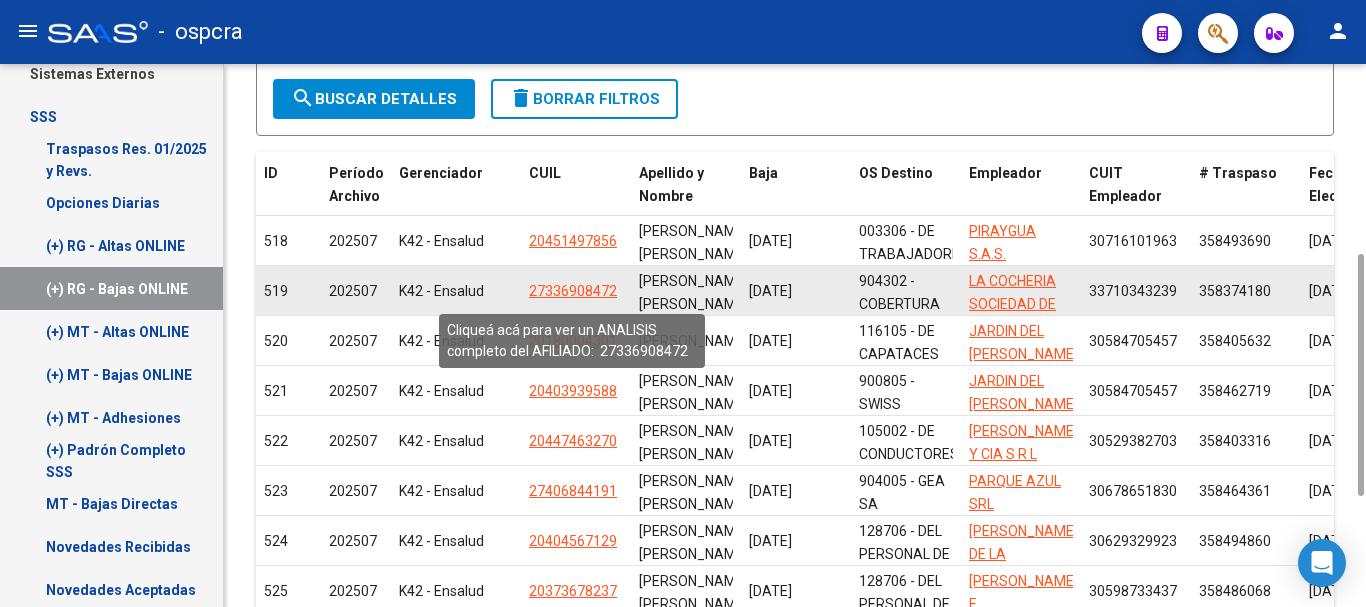 click on "27336908472" 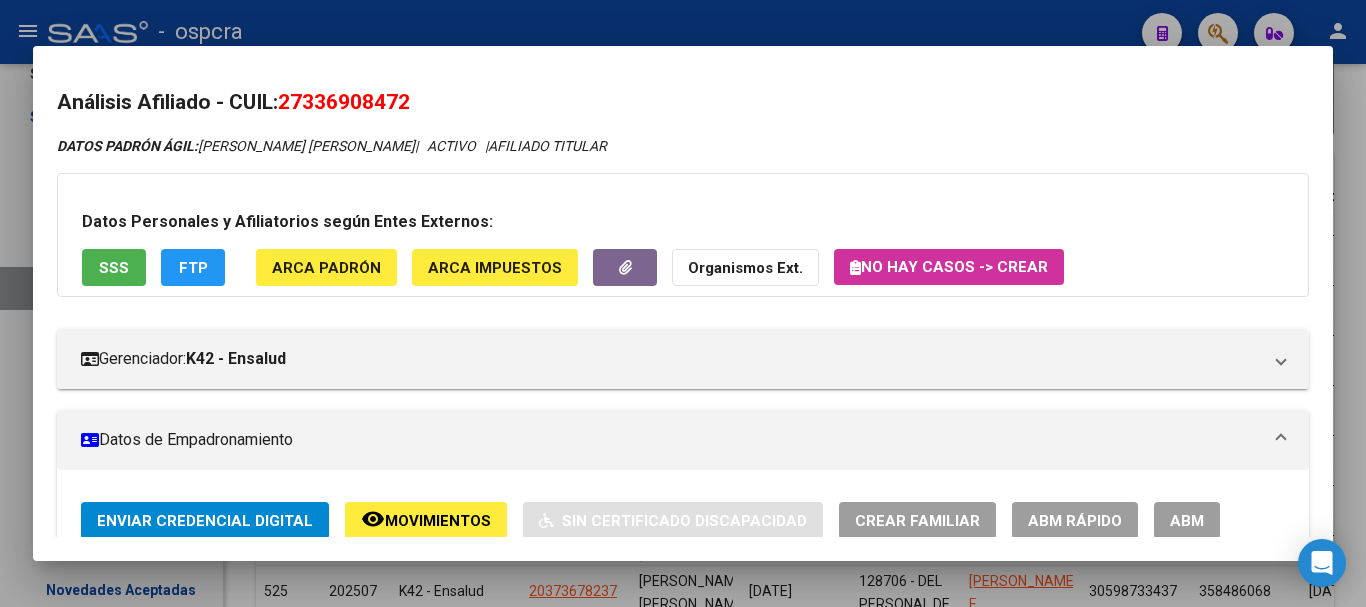 click on "SSS" at bounding box center (114, 268) 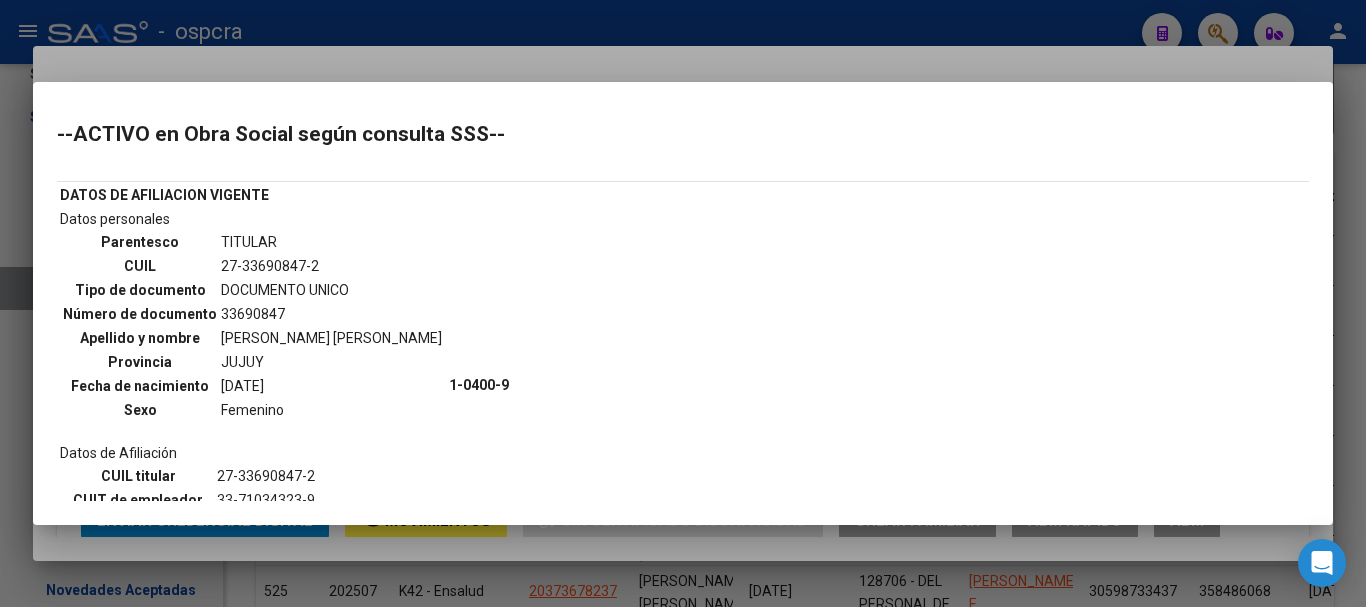 click at bounding box center [683, 303] 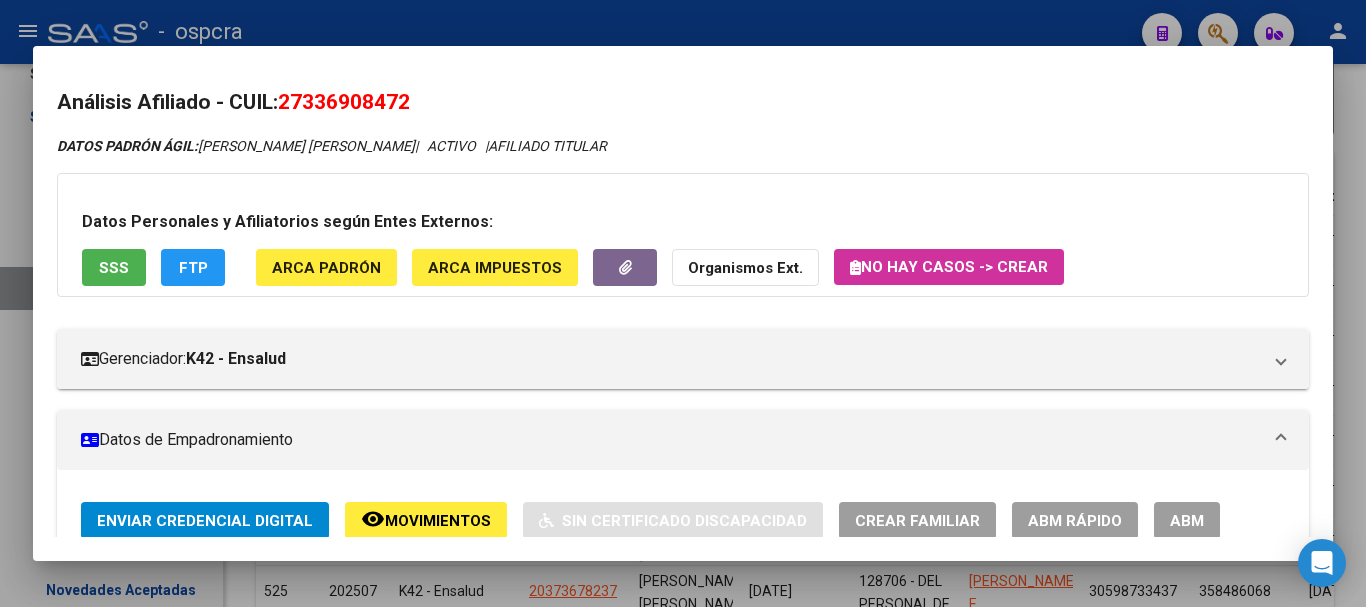click at bounding box center (683, 303) 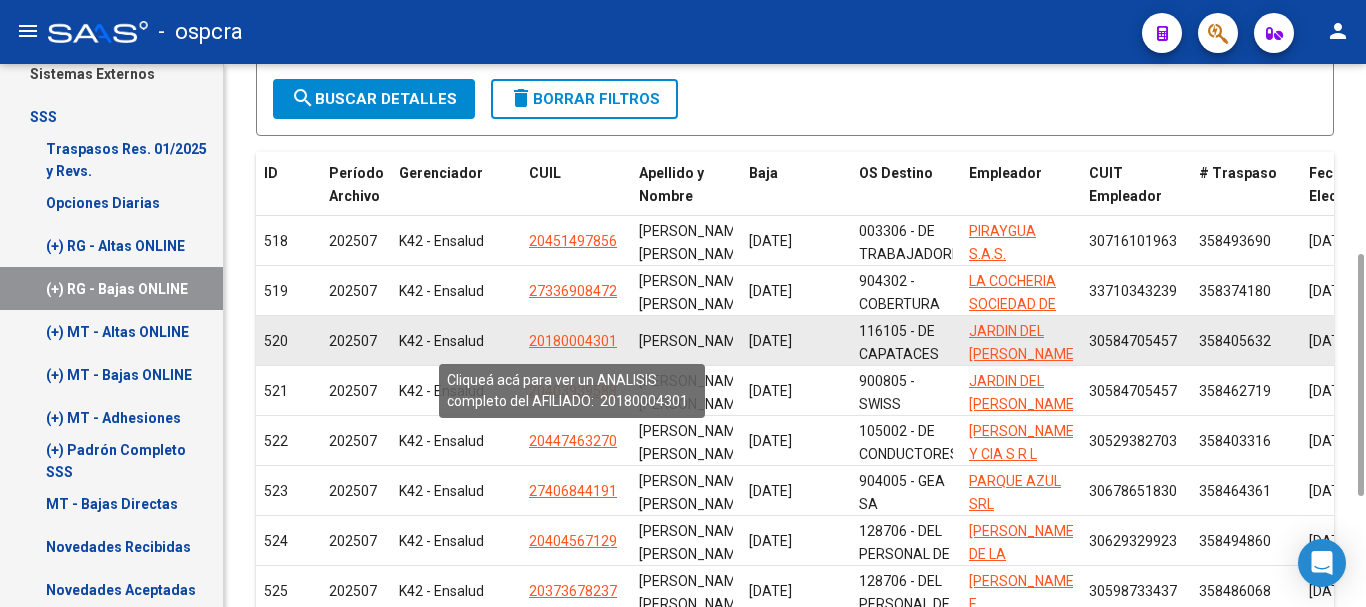 click on "20180004301" 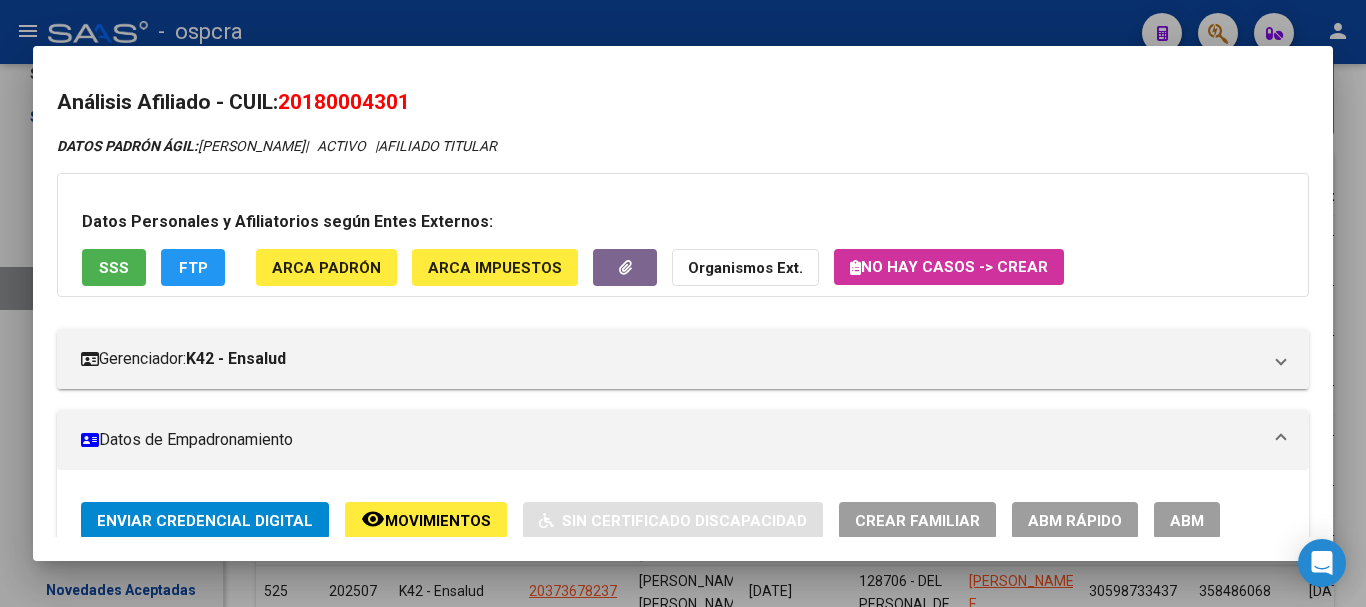 click on "SSS" at bounding box center [114, 267] 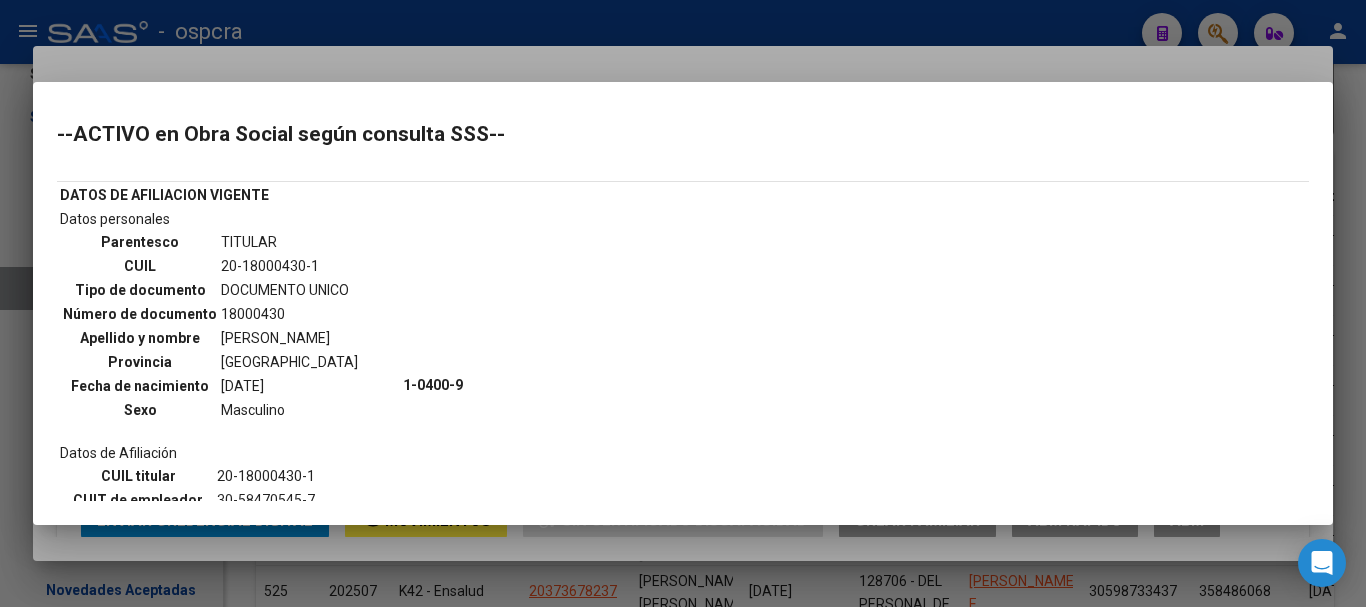 click at bounding box center (683, 303) 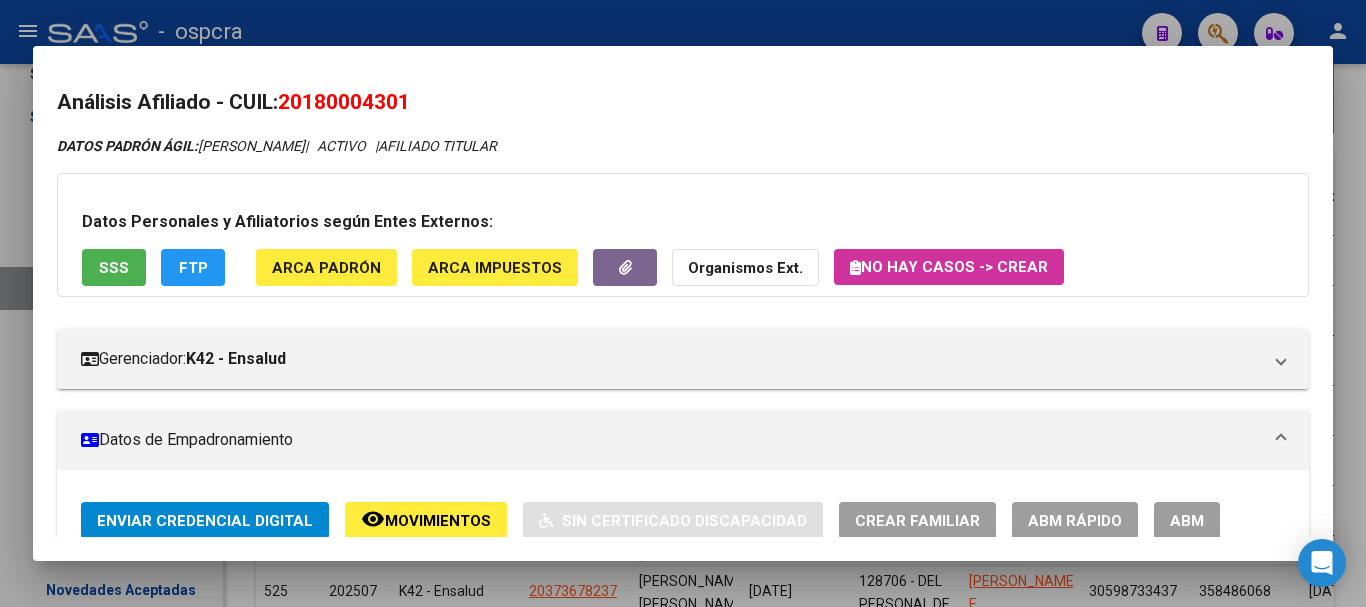 click at bounding box center [683, 303] 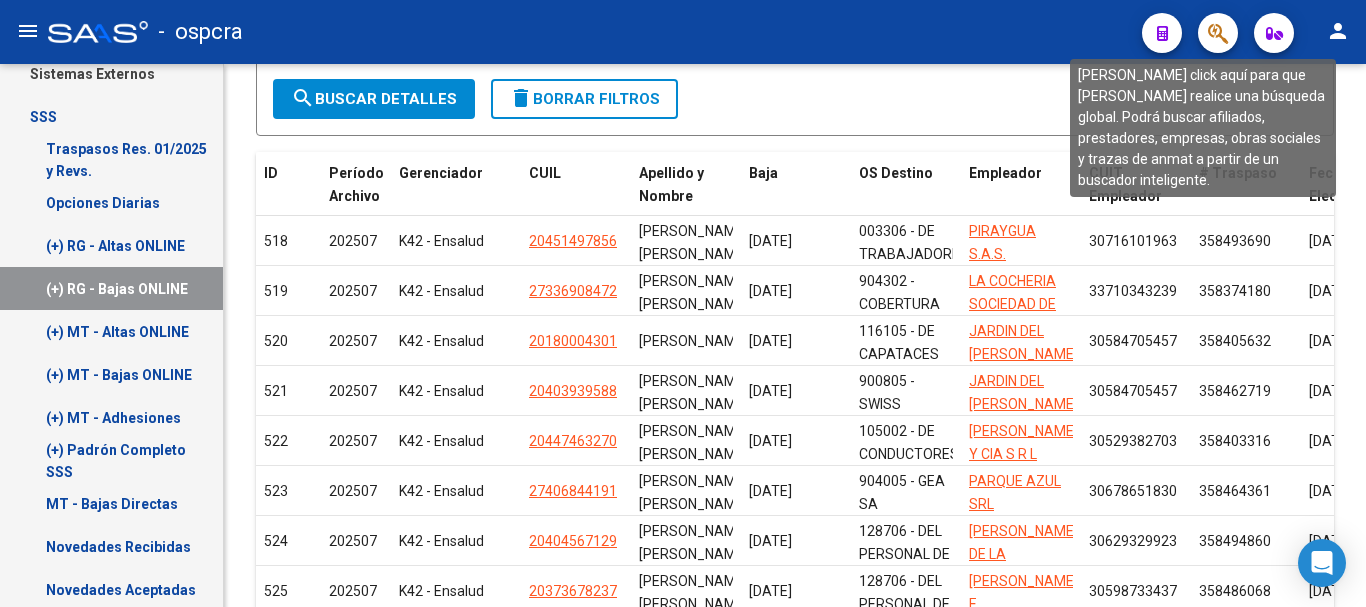 click 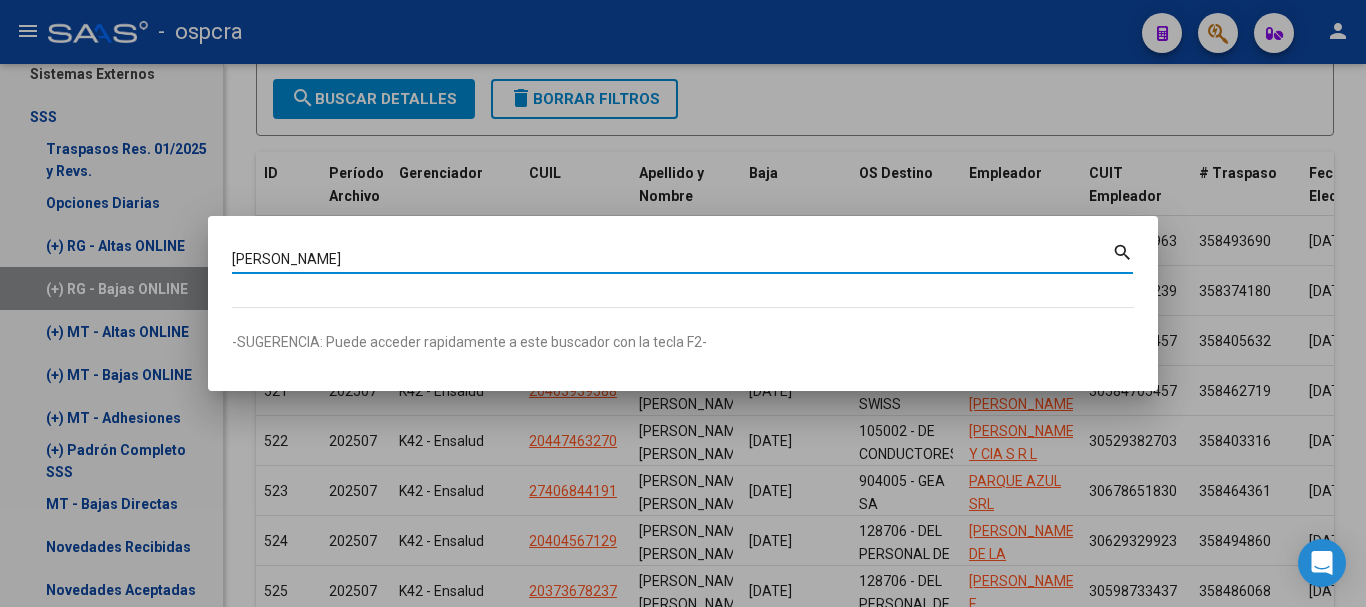 type on "[PERSON_NAME]" 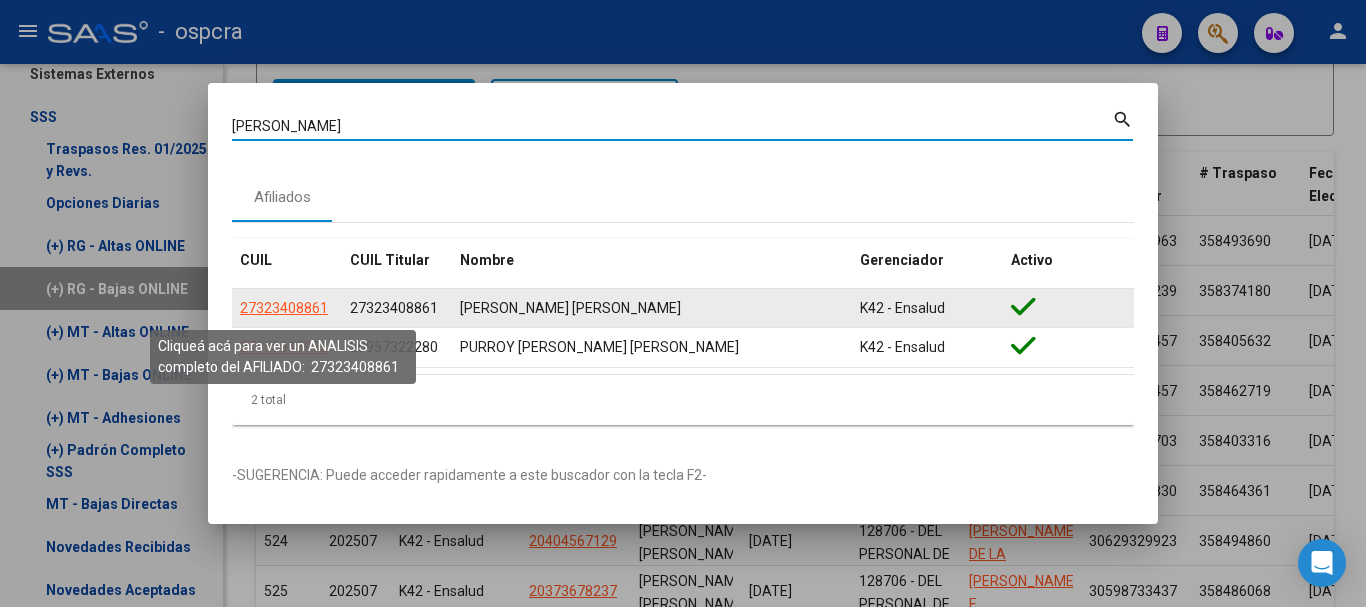 click on "27323408861" 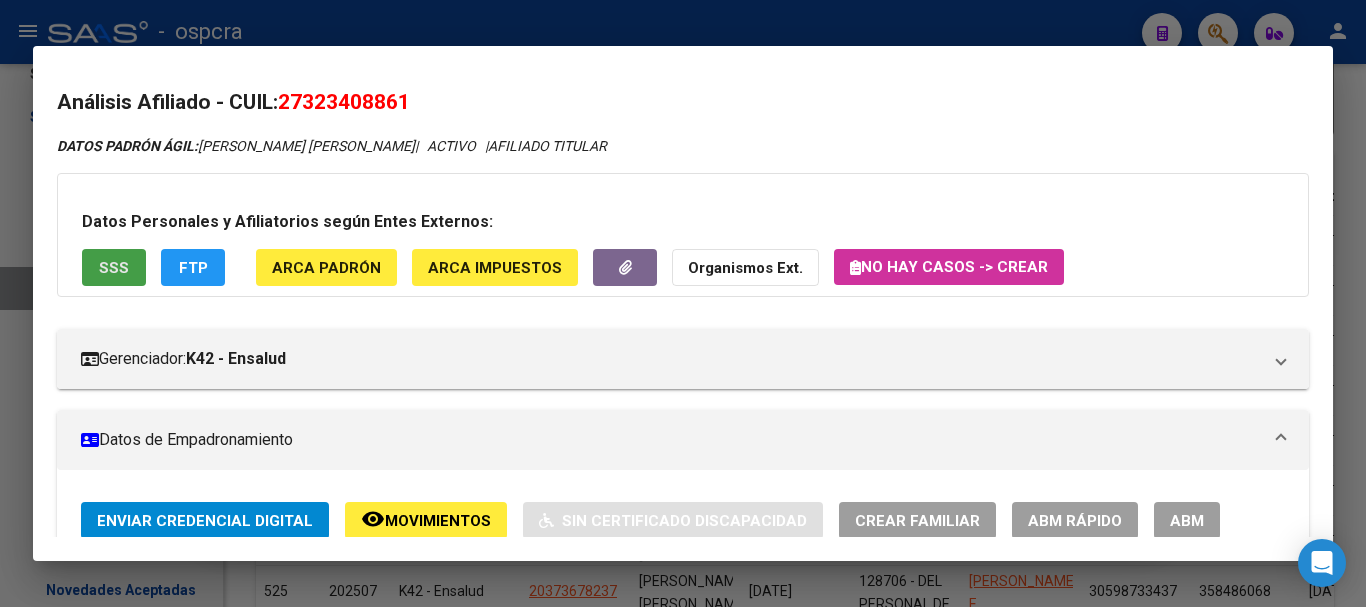 click on "SSS" at bounding box center [114, 267] 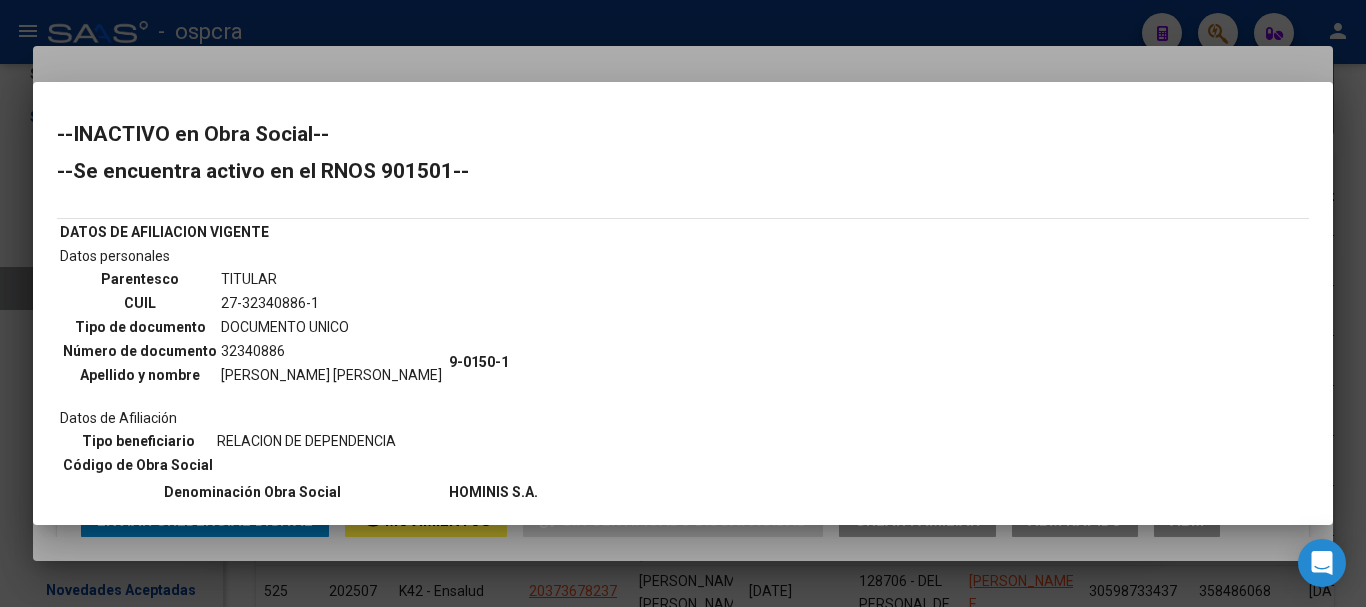 scroll, scrollTop: 100, scrollLeft: 0, axis: vertical 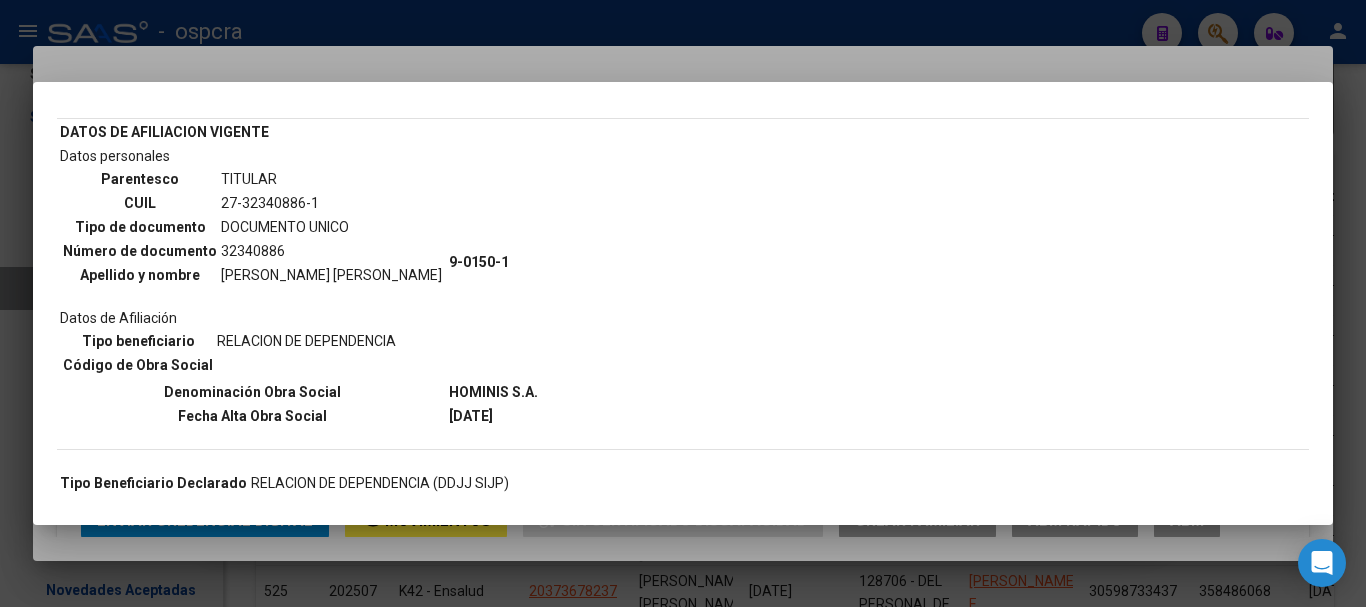 click at bounding box center [683, 303] 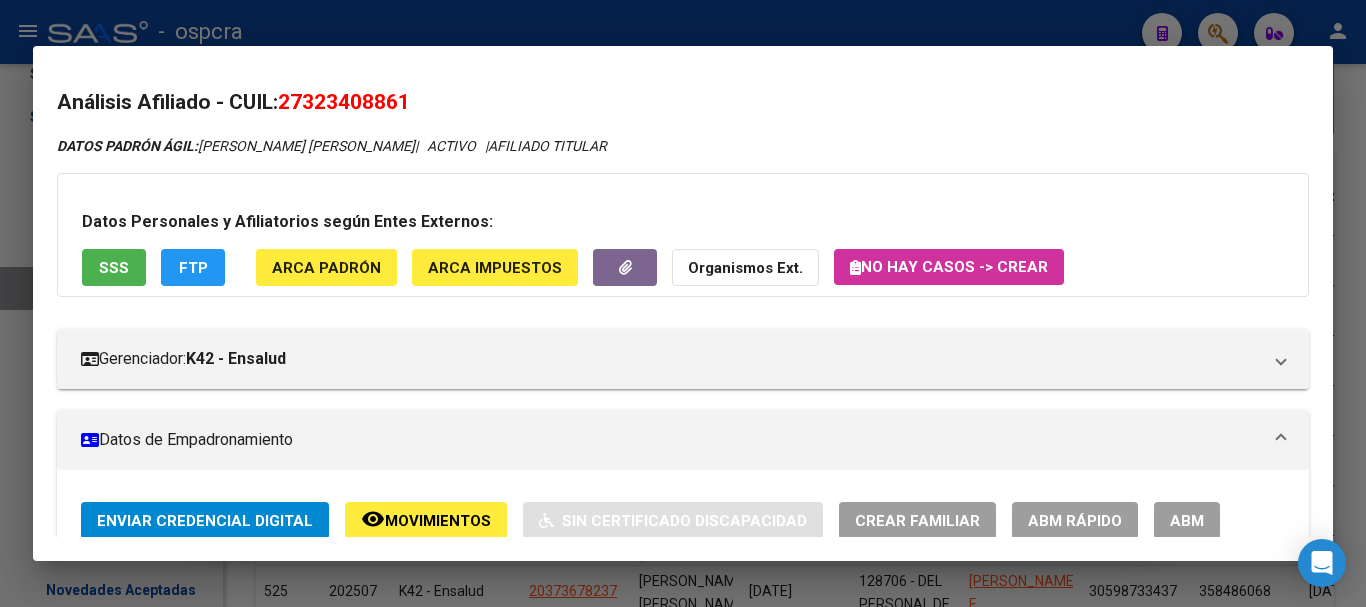 click on "Análisis Afiliado - CUIL:  27323408861 DATOS [PERSON_NAME] ÁGIL:  [PERSON_NAME] [PERSON_NAME]     |   ACTIVO   |     AFILIADO TITULAR  Datos Personales y Afiliatorios [PERSON_NAME] Externos: SSS FTP ARCA [PERSON_NAME] ARCA Impuestos Organismos Ext.   No hay casos -> Crear
Gerenciador:      K42 - Ensalud Atención telefónica: Atencion al Beneficiario :   [PHONE_NUMBER] Atención emergencias: Emergencia Caba y GBA:   5777-5555 Emergencia interior:   [PHONE_NUMBER] Otros Datos Útiles: Cartilla:  LINK    Datos de Empadronamiento  Enviar Credencial Digital remove_[MEDICAL_DATA] Movimientos    Sin Certificado Discapacidad Crear Familiar ABM Rápido ABM Etiquetas: Estado: ACTIVO Última Alta Formal:  [DATE] Ultimo Tipo Movimiento Alta:  ALTA INICIAL DIRECTA DATOS DEL AFILIADO Apellido:  [PERSON_NAME] CUIL:  27323408861 Documento:  DU - DOCUMENTO UNICO 32340886  Nacionalidad:  ARGENTINA Parentesco:  0 - Titular Estado Civil:  [DEMOGRAPHIC_DATA] Discapacitado:    NO (00) Sexo:  F Nacimiento:  [DEMOGRAPHIC_DATA] Edad:  39   7" at bounding box center (683, 304) 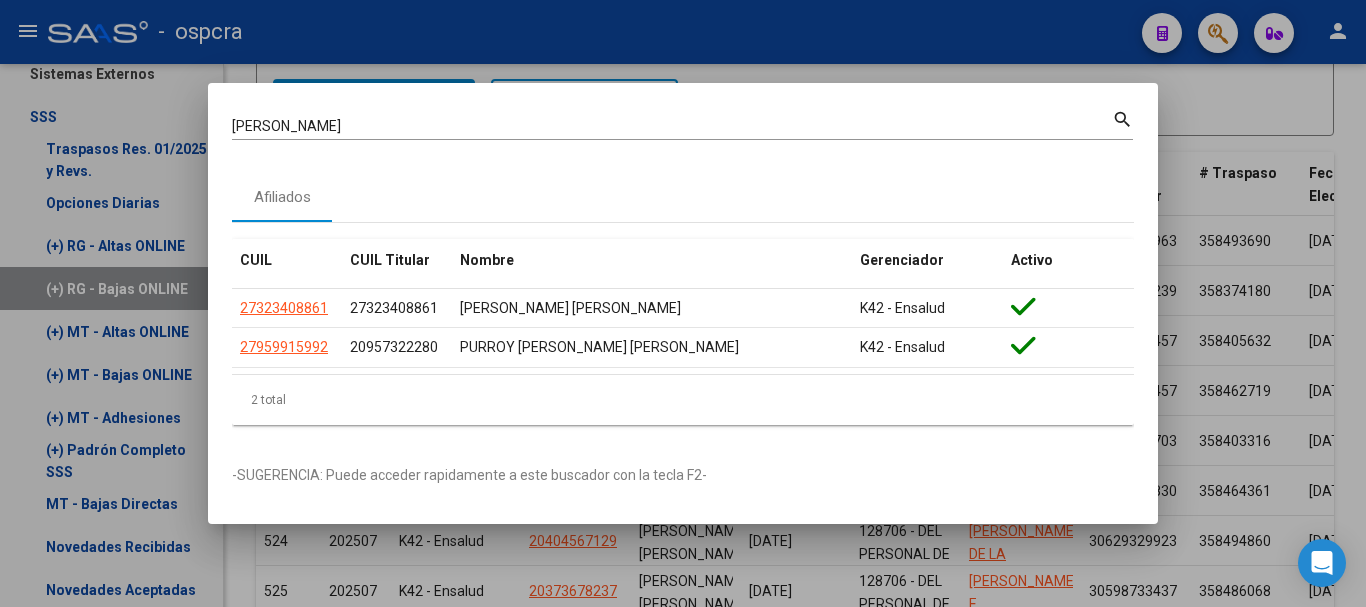 click at bounding box center (683, 303) 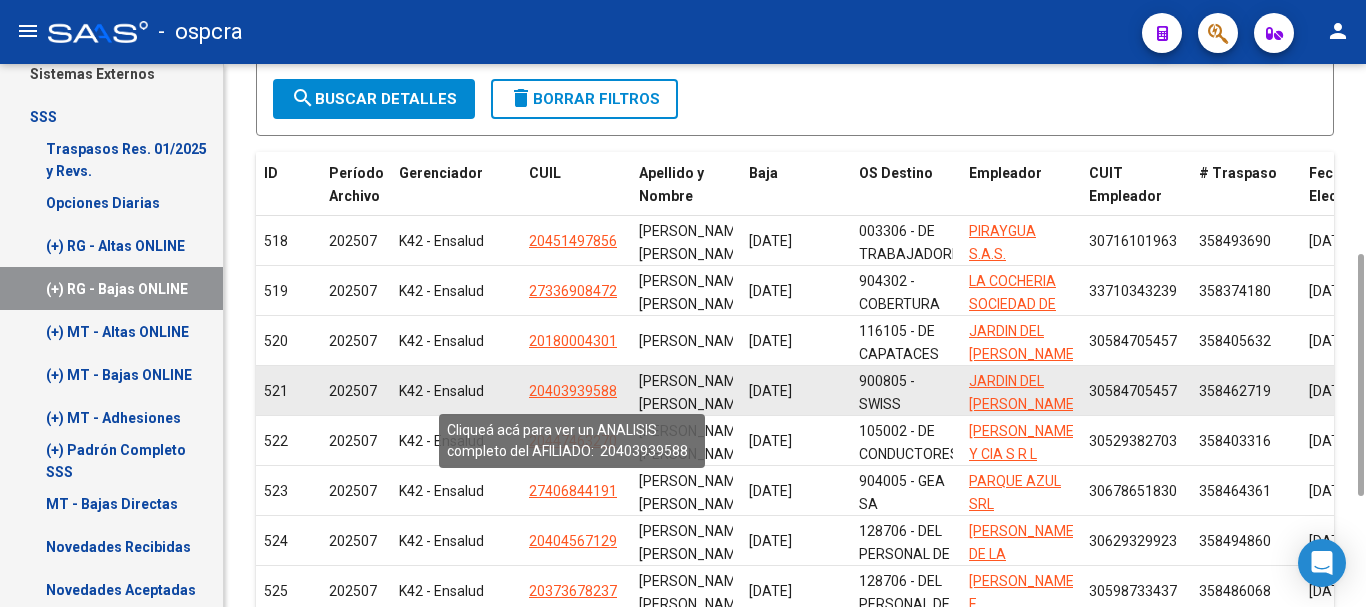 click on "20403939588" 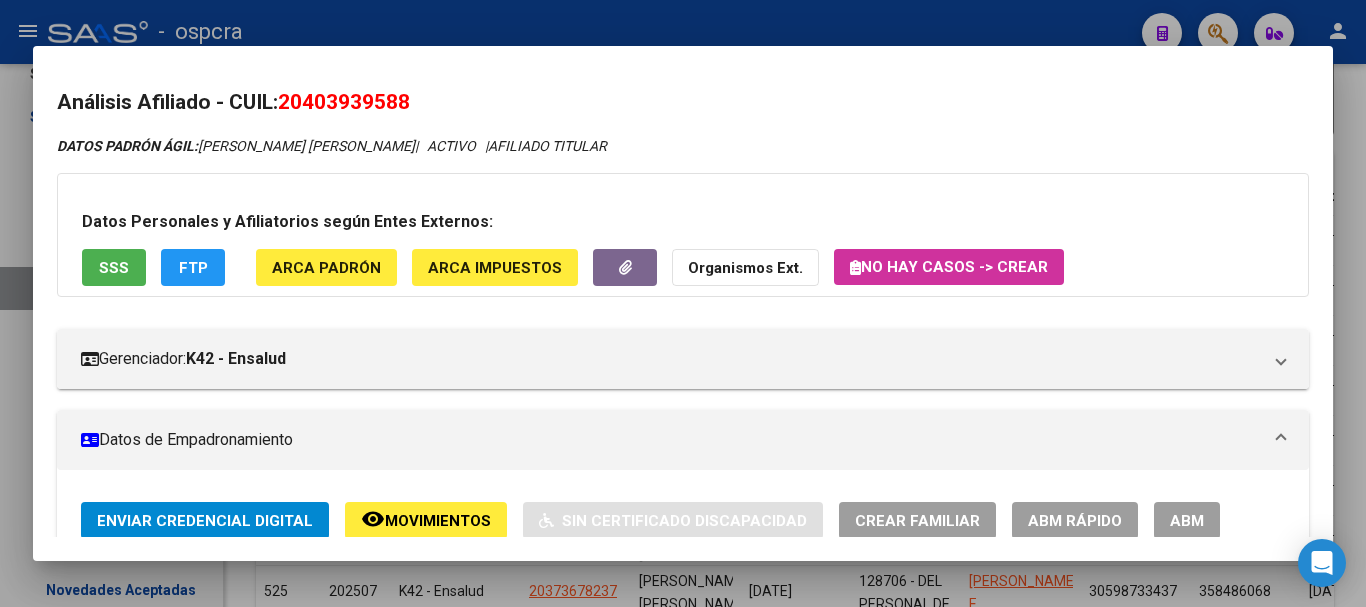 click on "SSS" at bounding box center [114, 267] 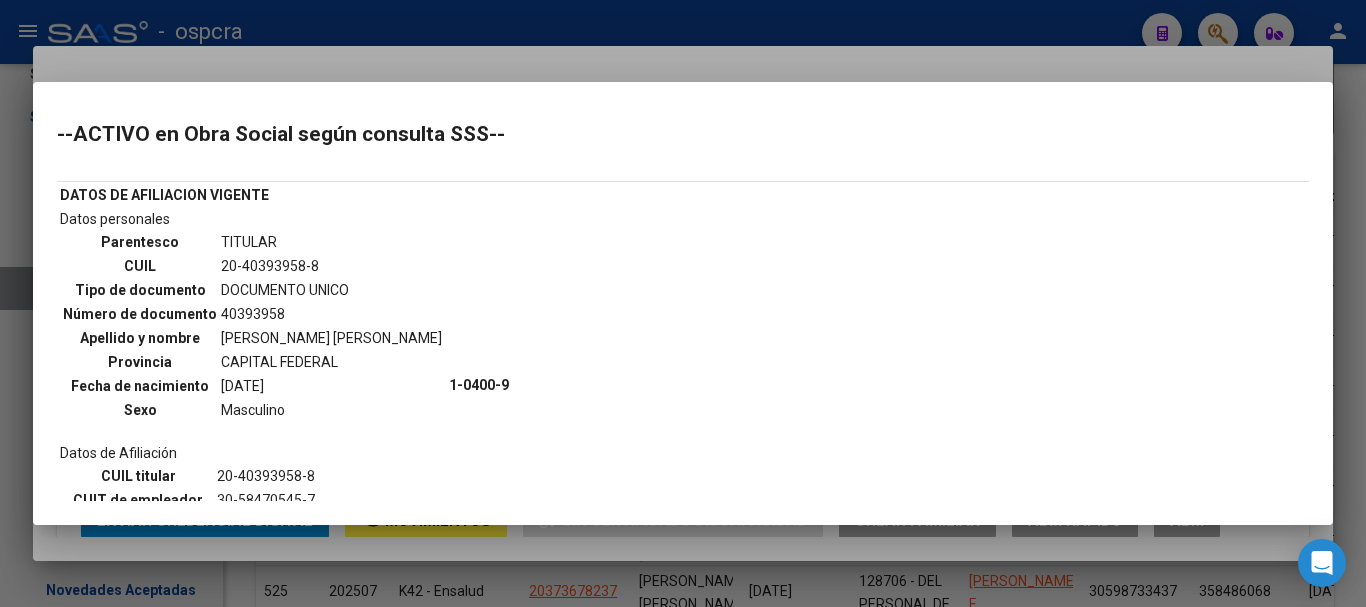 click at bounding box center [683, 303] 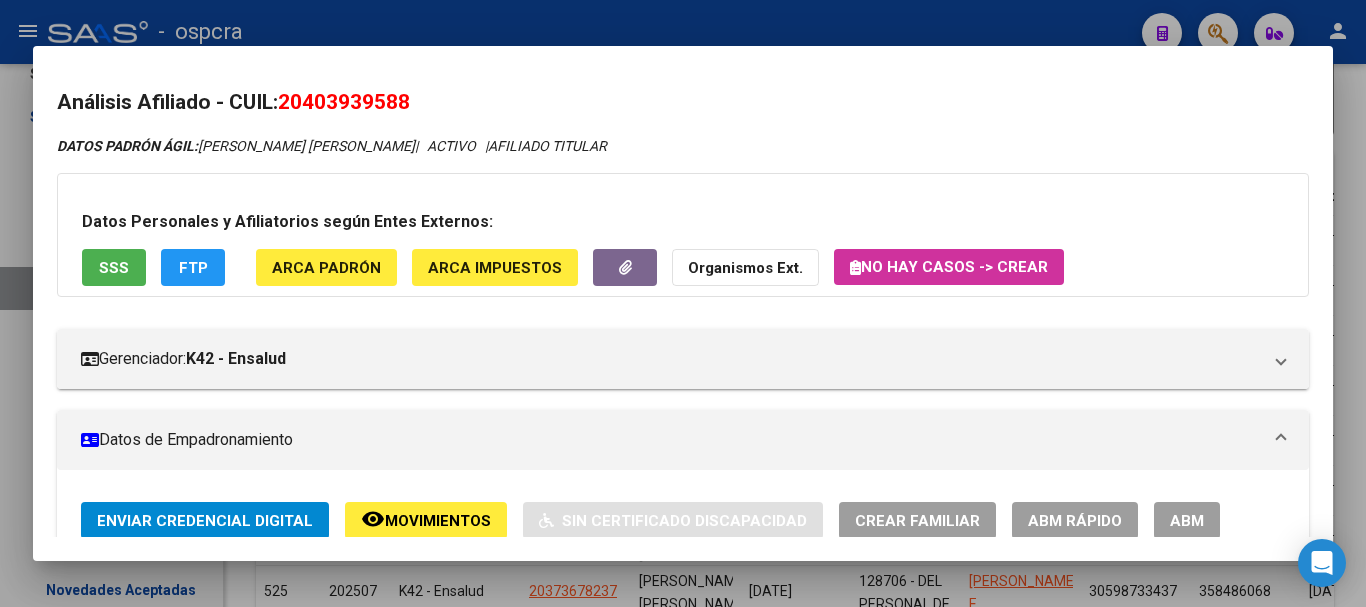 click at bounding box center [683, 303] 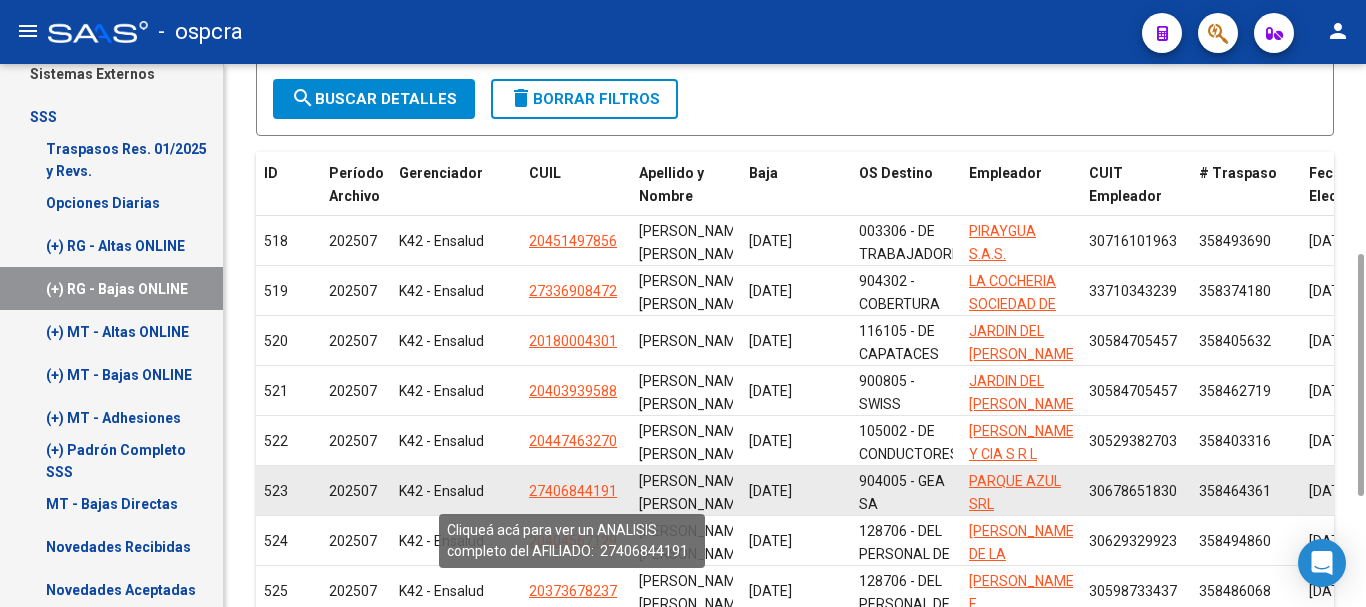 click on "27406844191" 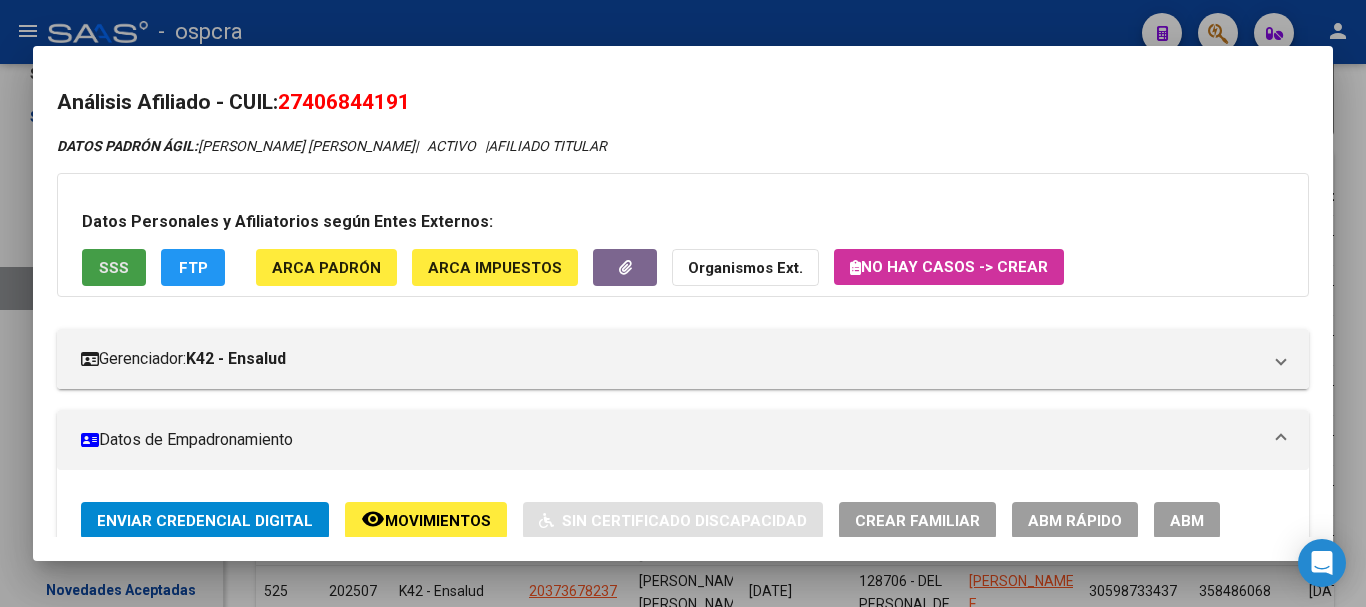 click on "SSS" at bounding box center (114, 268) 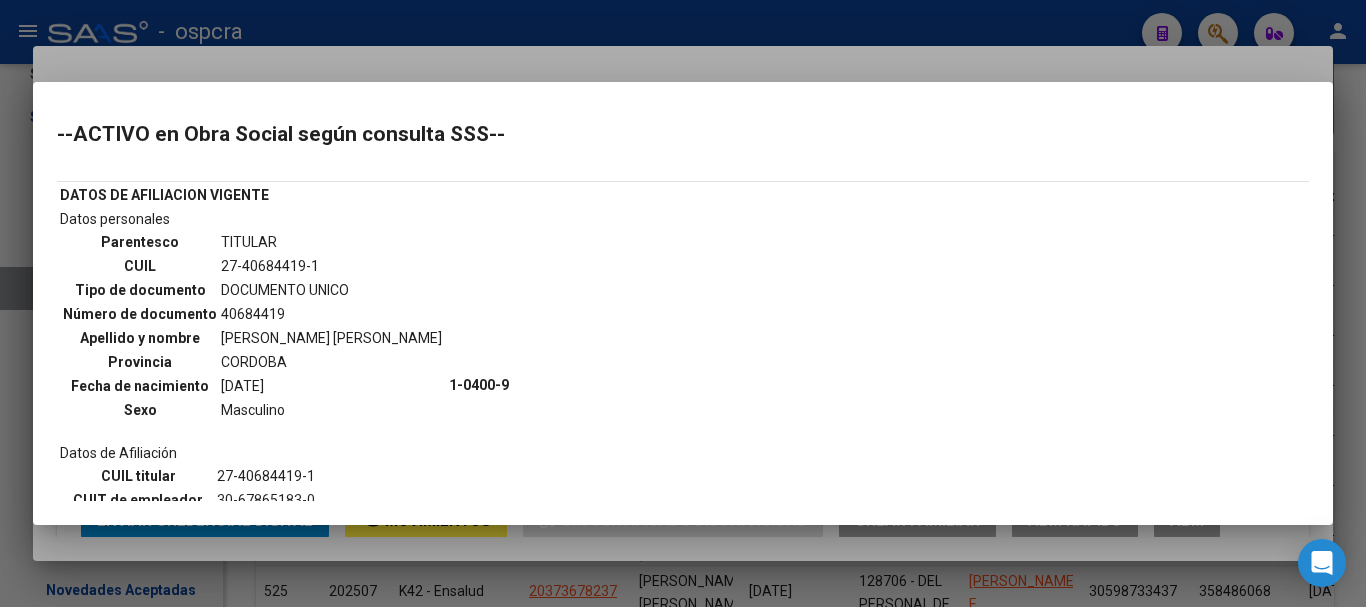 click at bounding box center (683, 303) 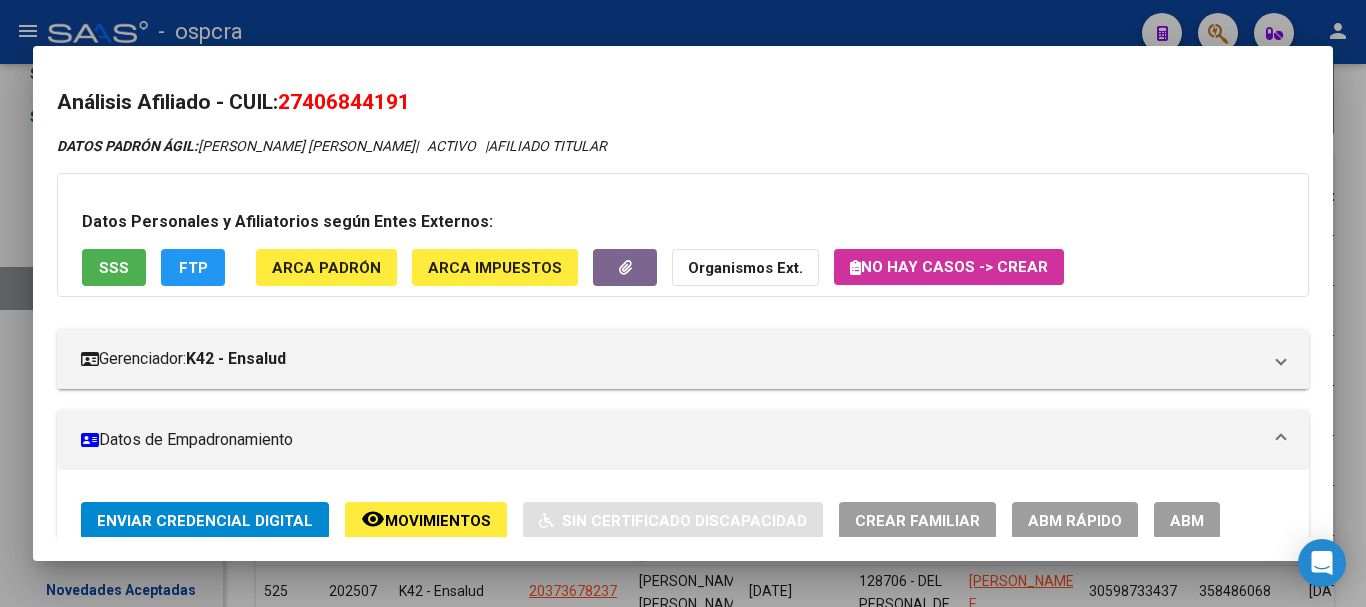 click at bounding box center (683, 303) 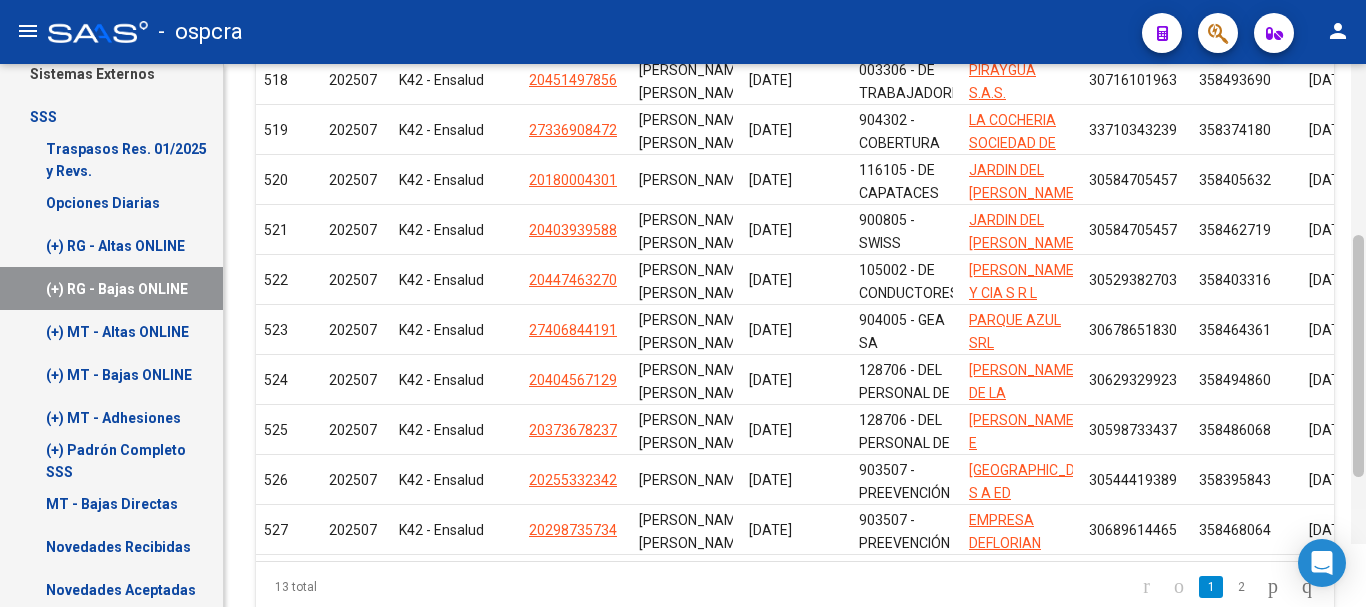 scroll, scrollTop: 671, scrollLeft: 0, axis: vertical 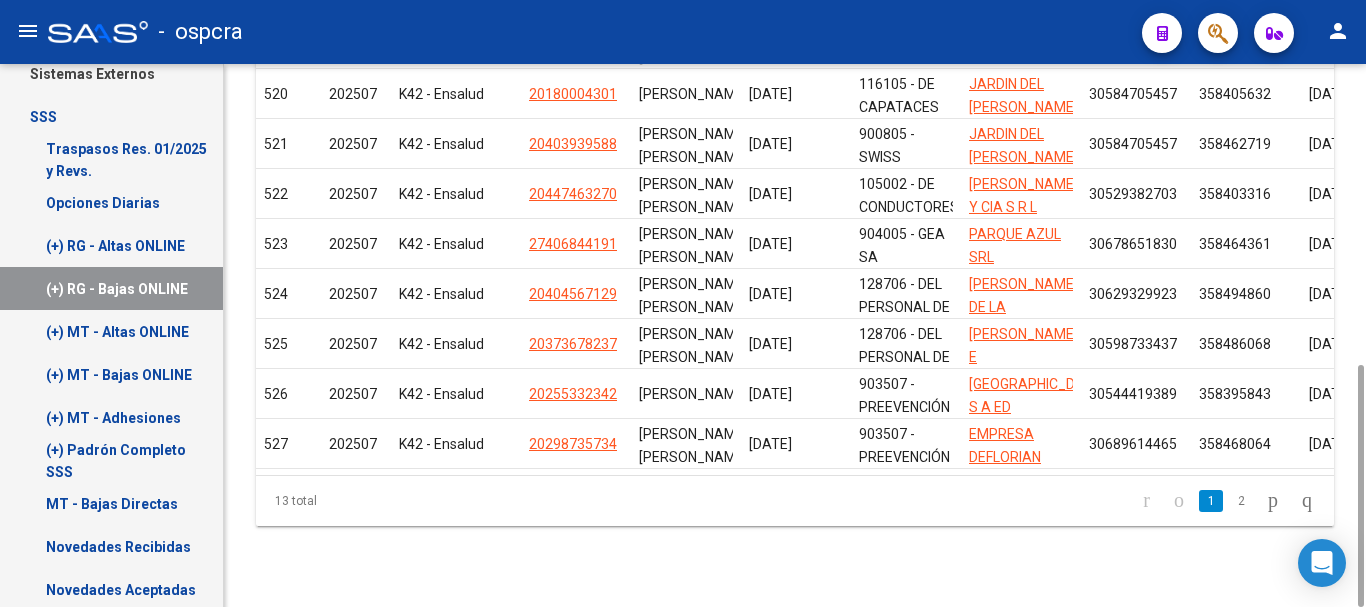 drag, startPoint x: 1358, startPoint y: 285, endPoint x: 1344, endPoint y: 453, distance: 168.58232 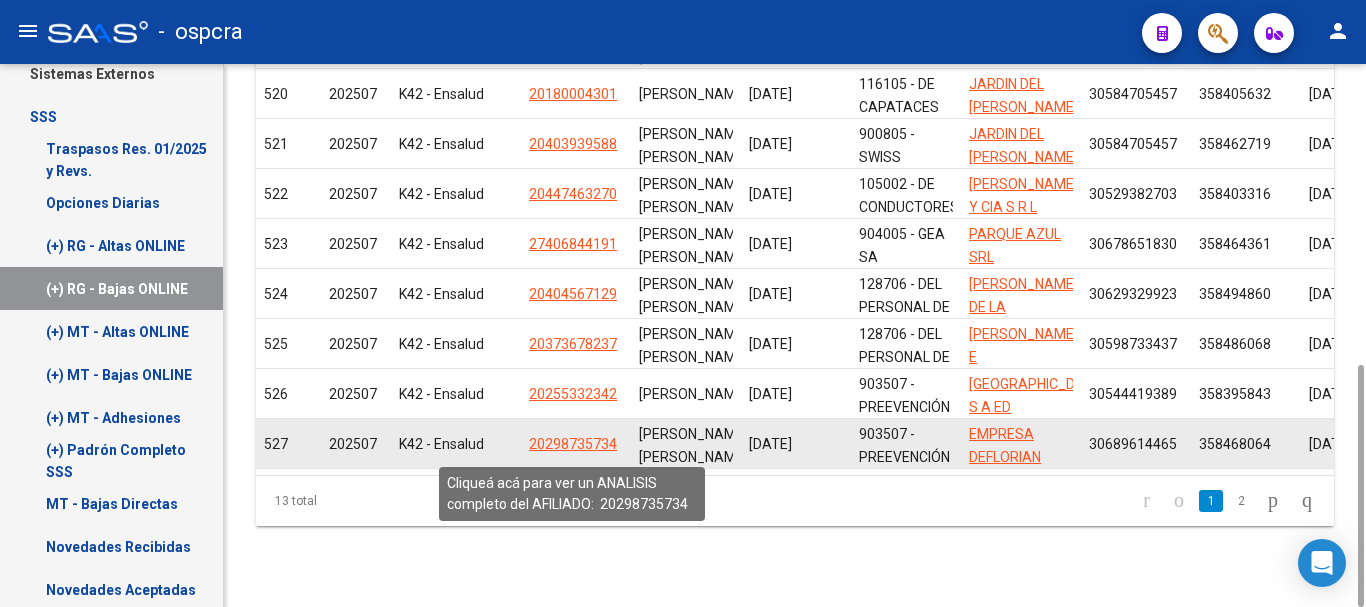 click on "20298735734" 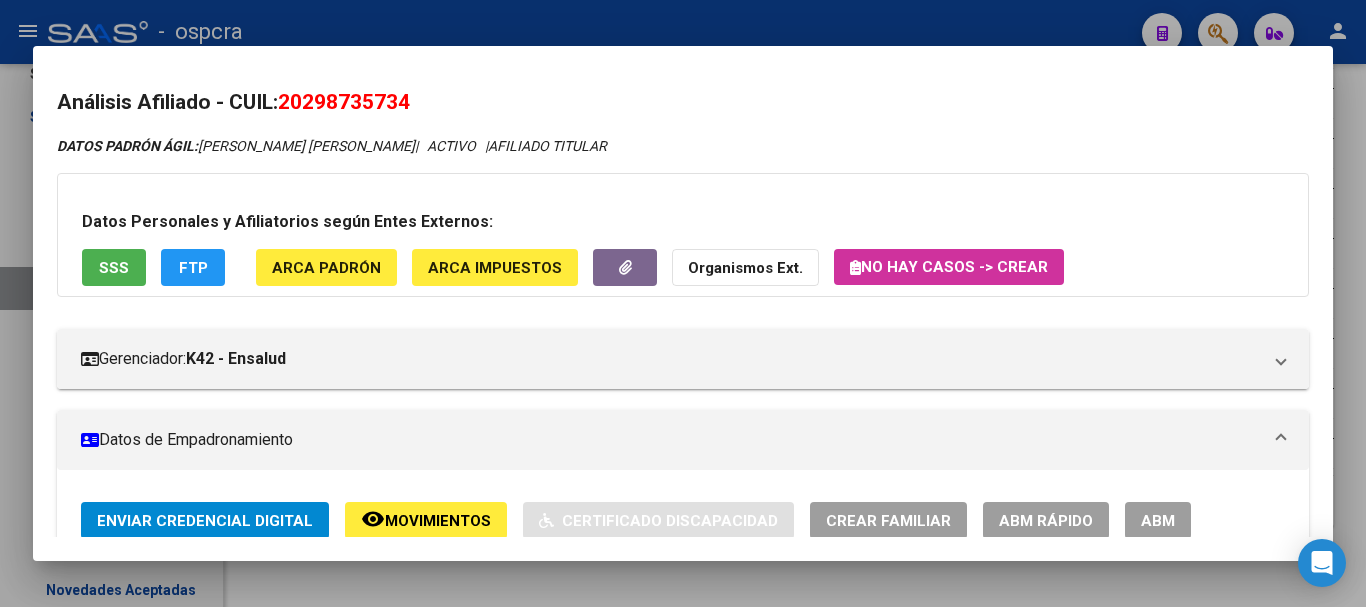 click on "SSS" at bounding box center (114, 268) 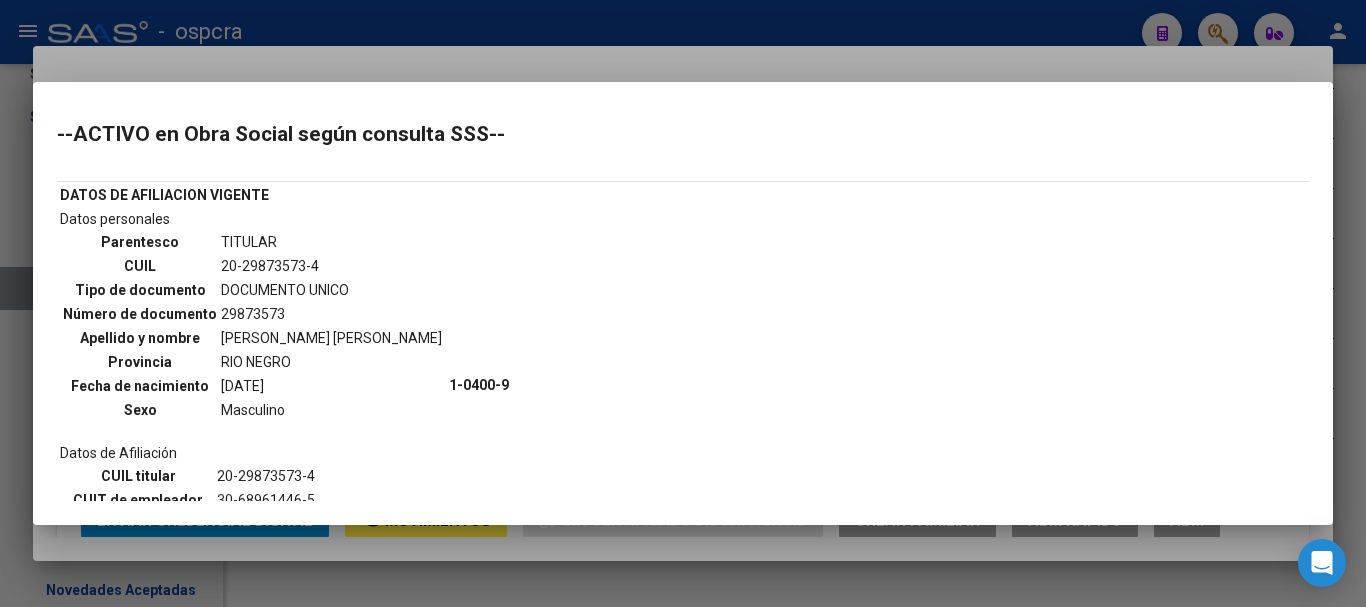 click at bounding box center (683, 303) 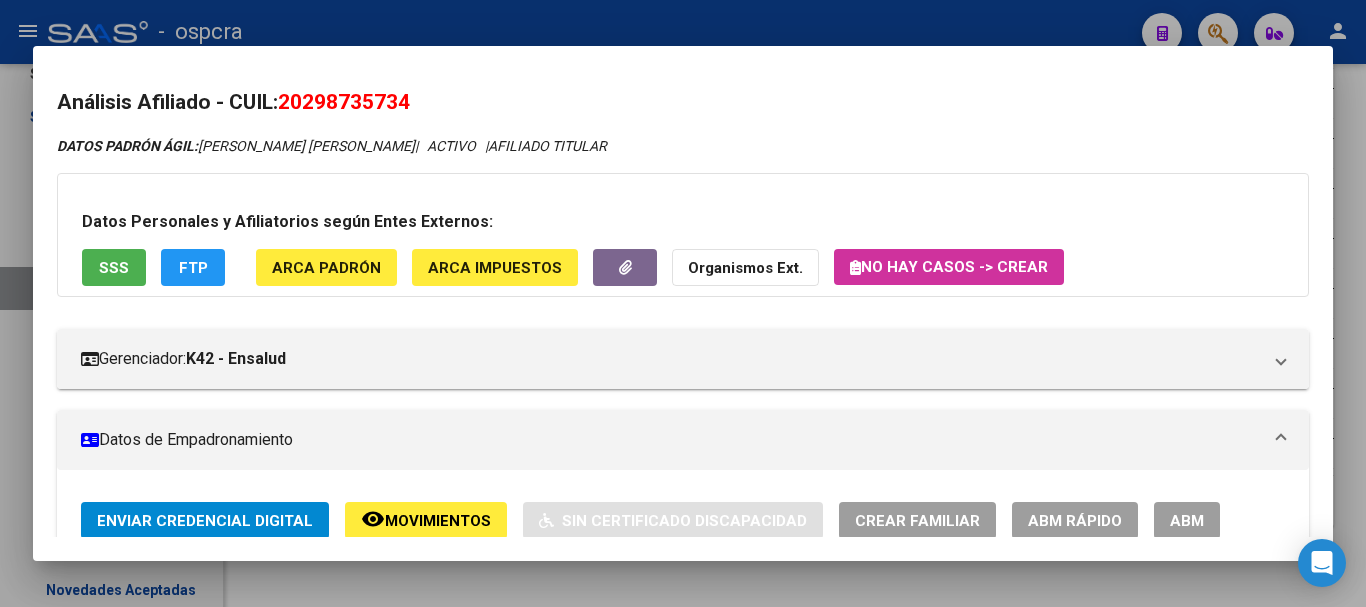 click at bounding box center [683, 303] 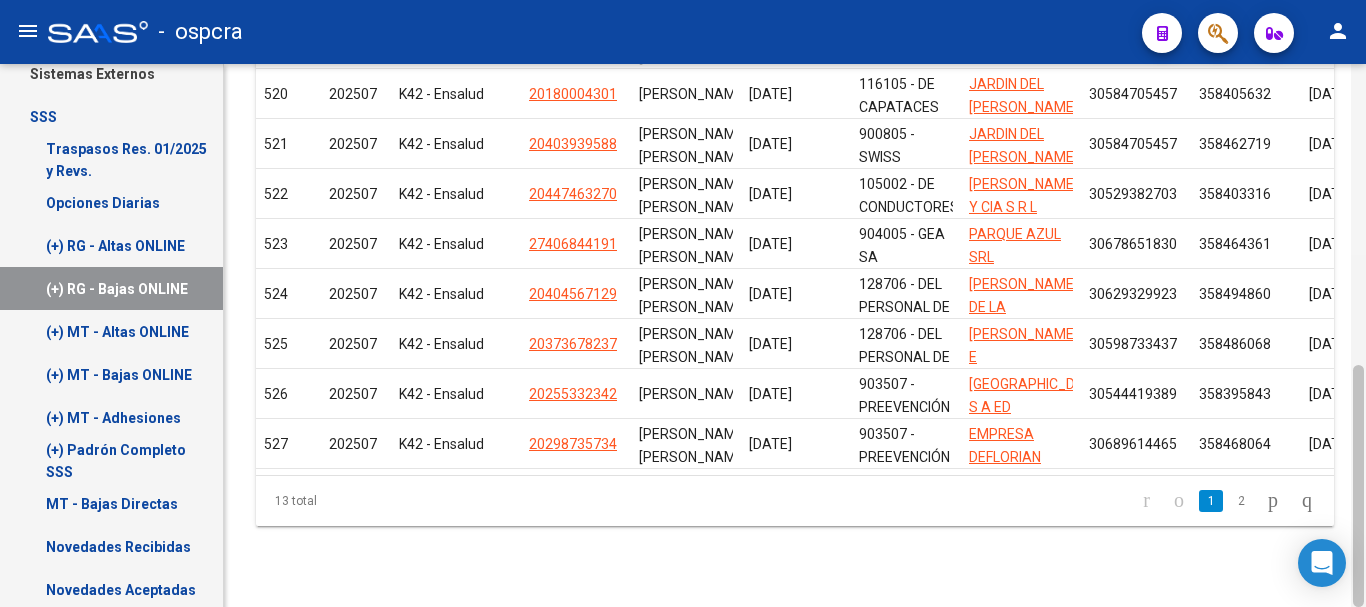 click 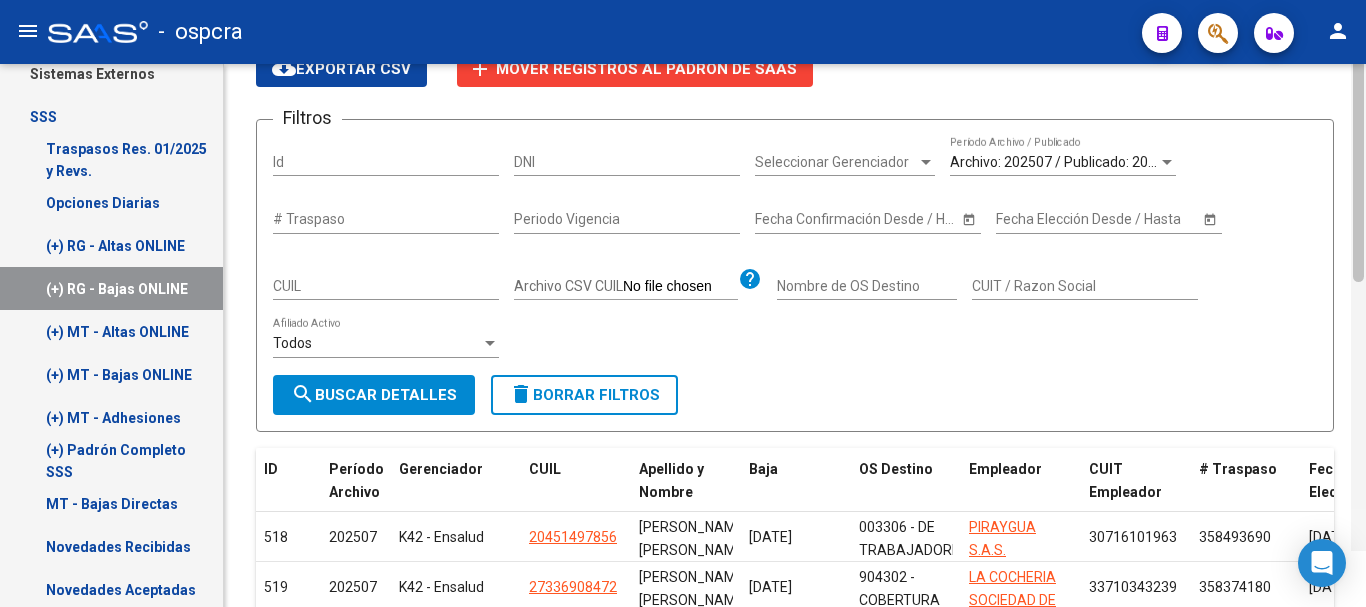 scroll, scrollTop: 0, scrollLeft: 0, axis: both 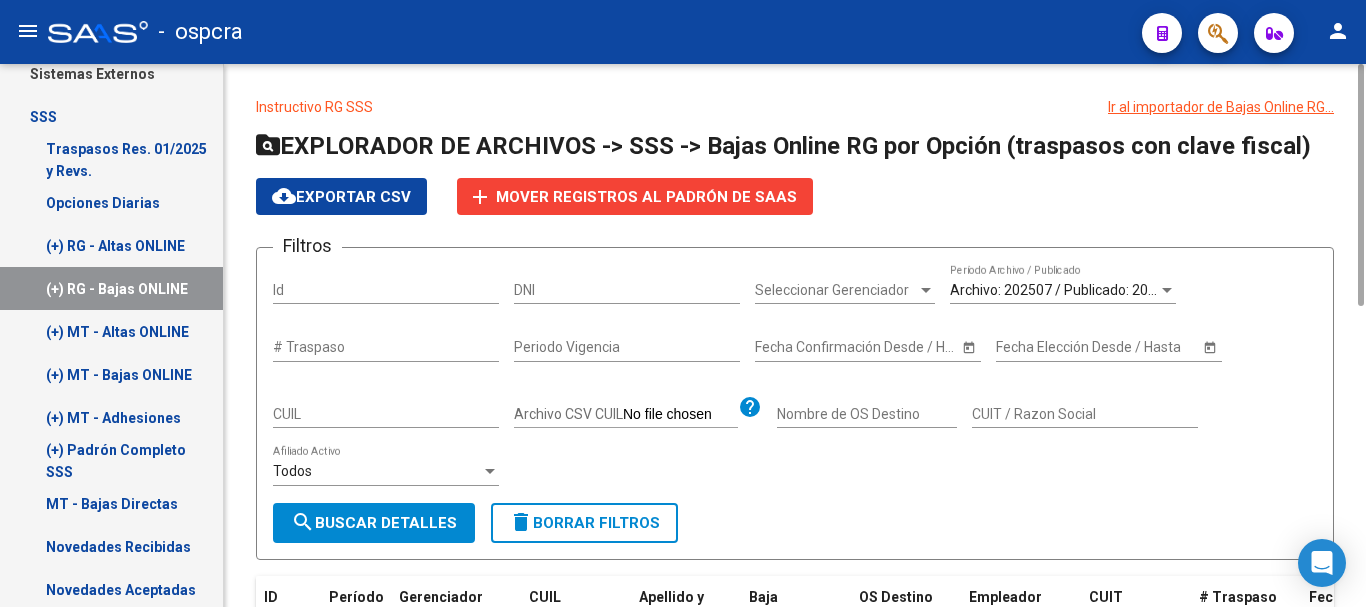 drag, startPoint x: 1362, startPoint y: 180, endPoint x: 1360, endPoint y: -71, distance: 251.00797 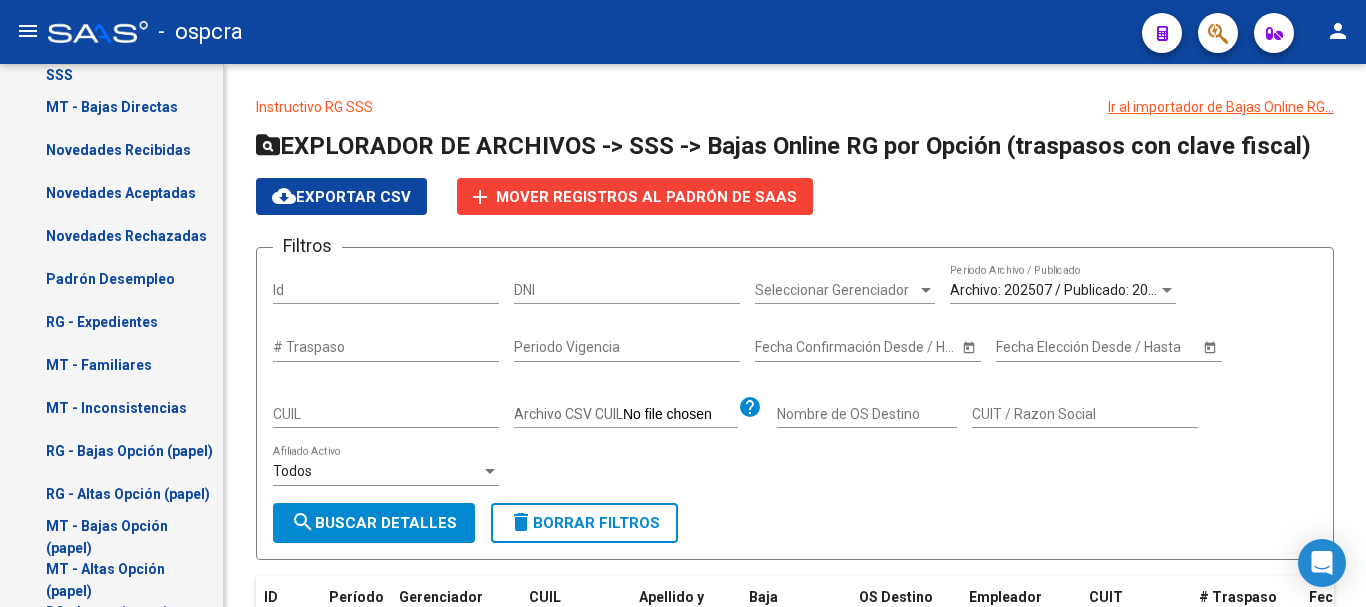 scroll, scrollTop: 1204, scrollLeft: 0, axis: vertical 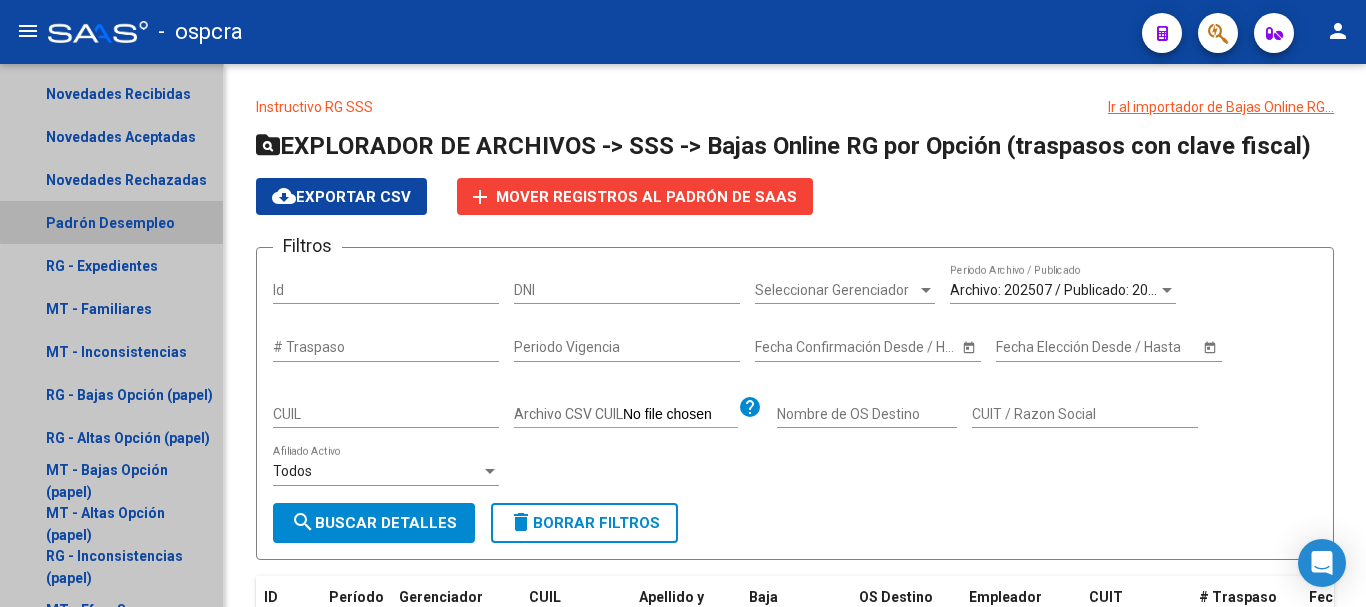 click on "Padrón Desempleo" at bounding box center (111, 222) 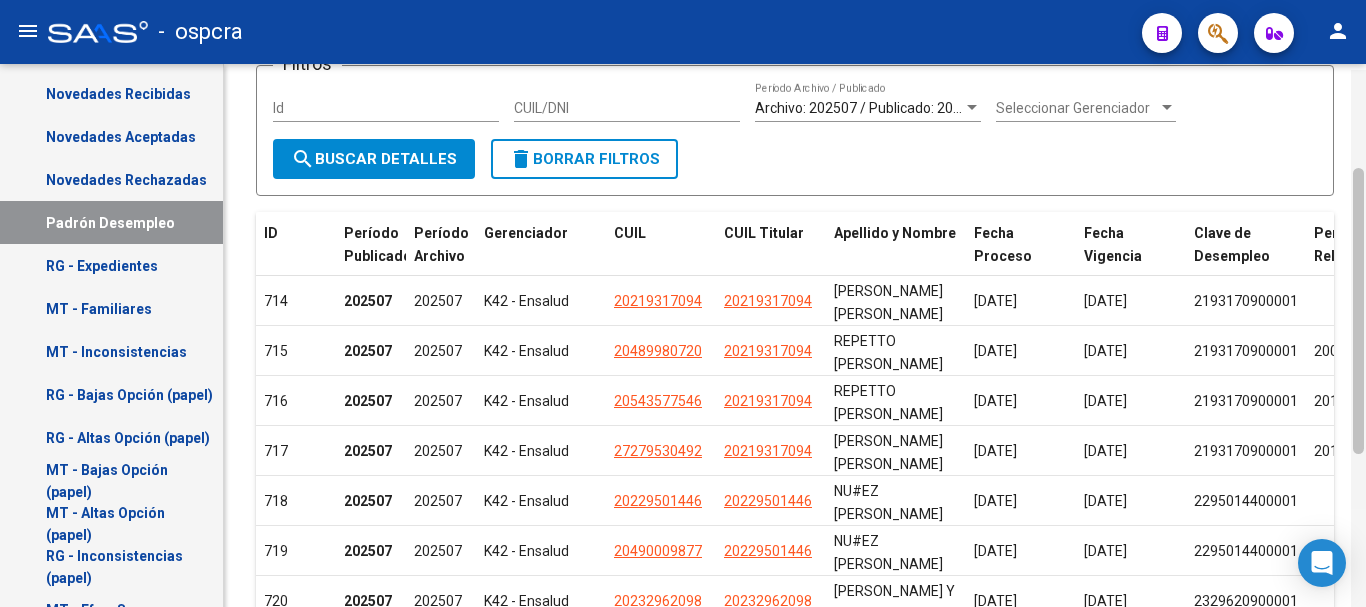 scroll, scrollTop: 201, scrollLeft: 0, axis: vertical 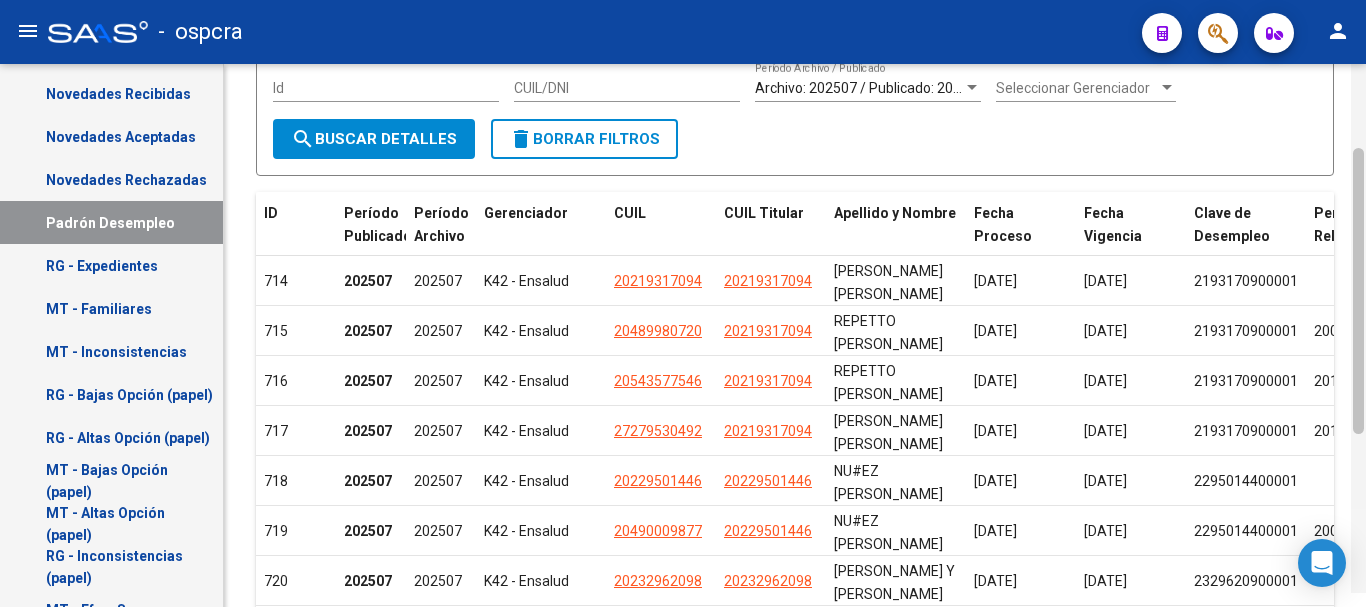 drag, startPoint x: 1363, startPoint y: 184, endPoint x: 1365, endPoint y: 274, distance: 90.02222 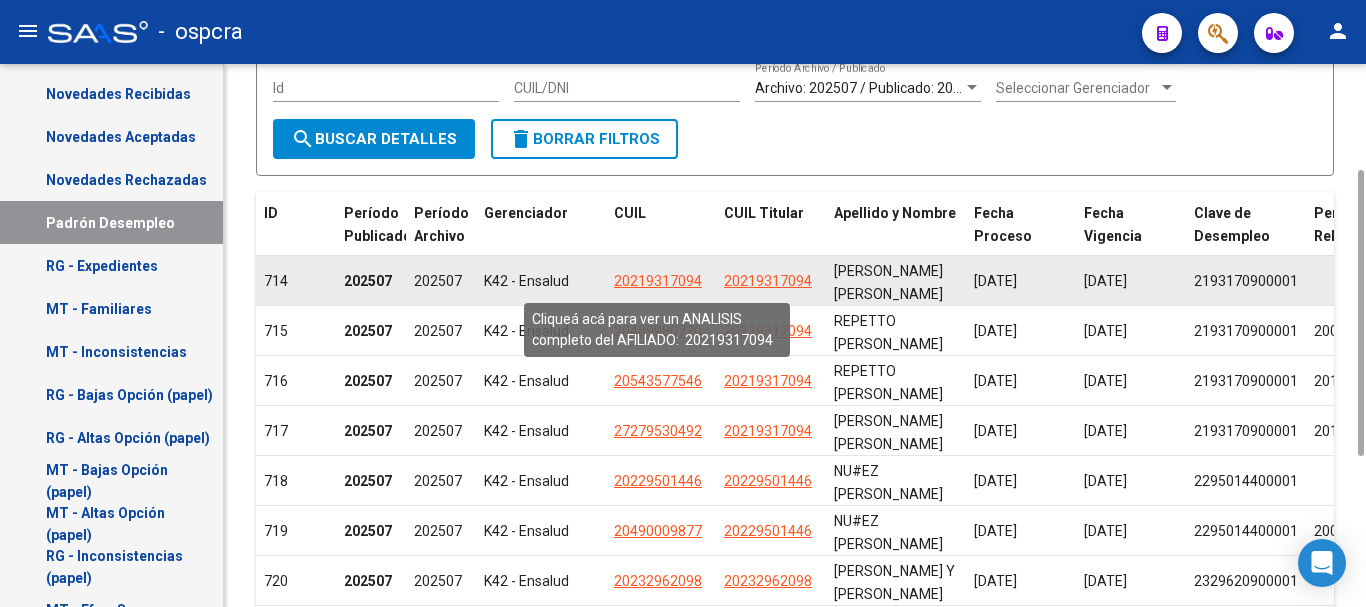 click on "20219317094" 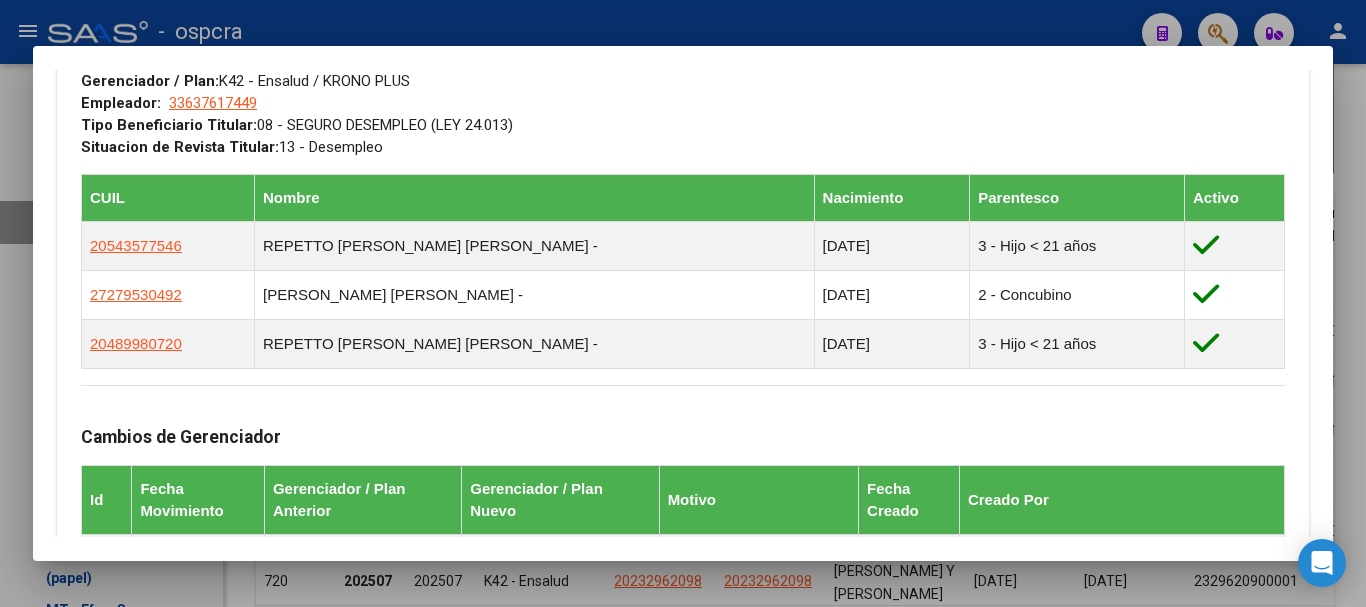 scroll, scrollTop: 863, scrollLeft: 0, axis: vertical 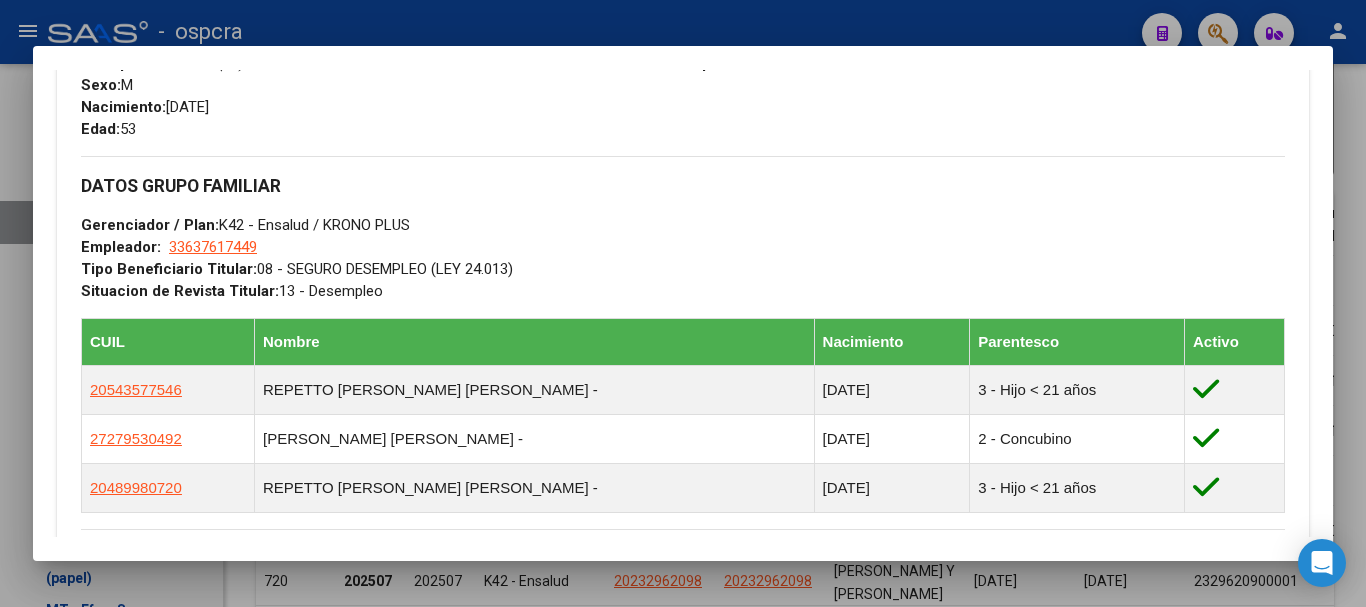 click at bounding box center (683, 303) 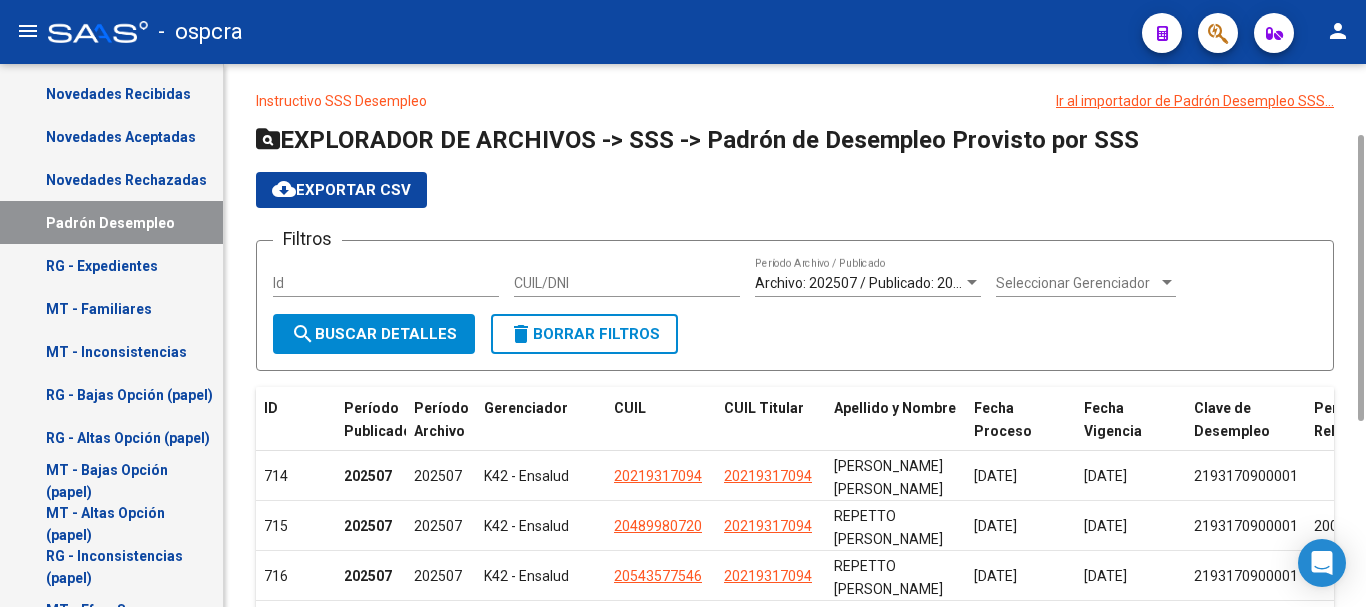scroll, scrollTop: 0, scrollLeft: 0, axis: both 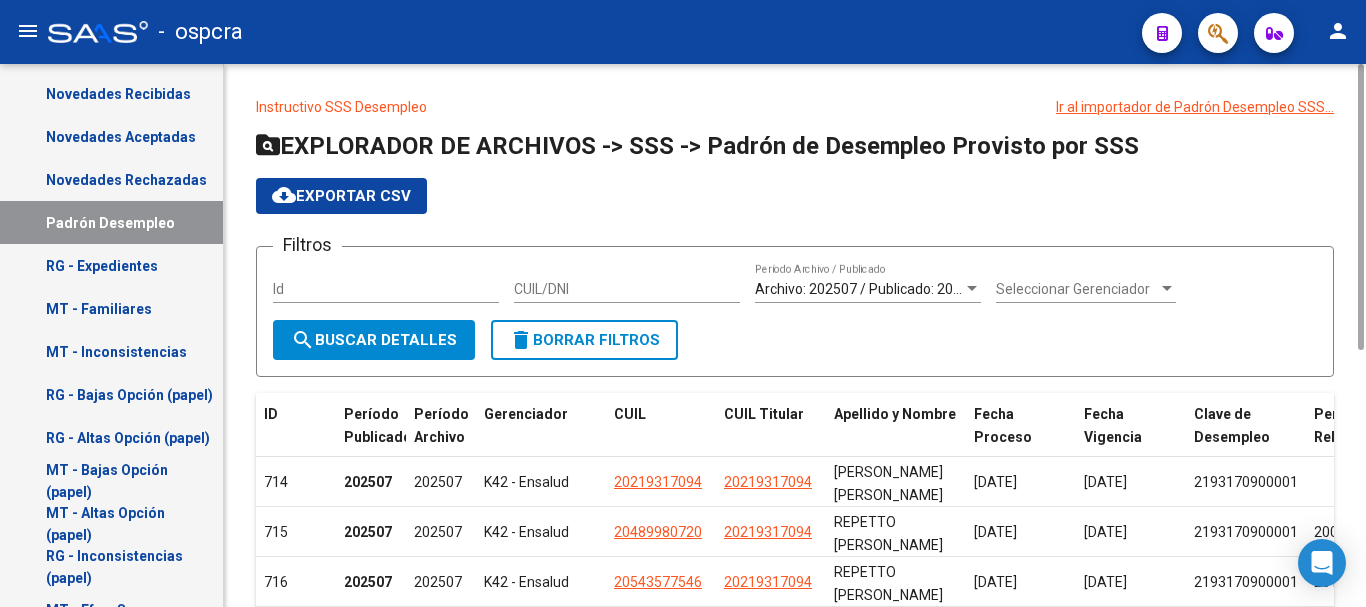 drag, startPoint x: 1359, startPoint y: 303, endPoint x: 1120, endPoint y: 14, distance: 375.02267 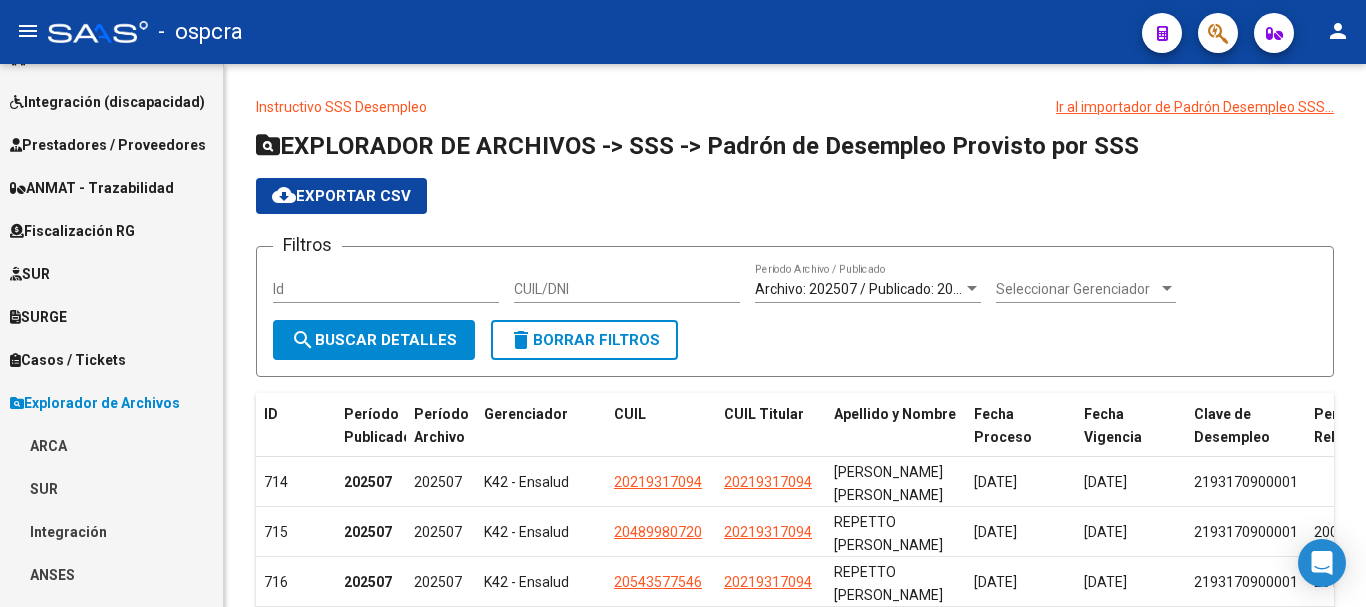 scroll, scrollTop: 0, scrollLeft: 0, axis: both 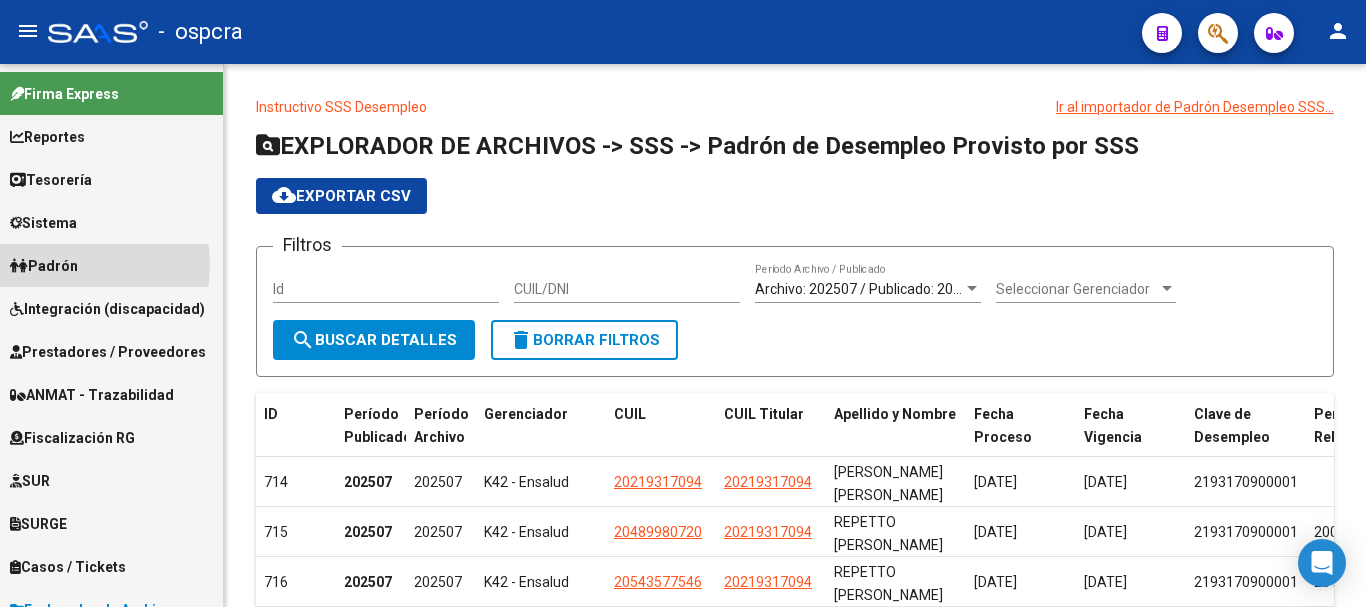 click on "Padrón" at bounding box center [44, 266] 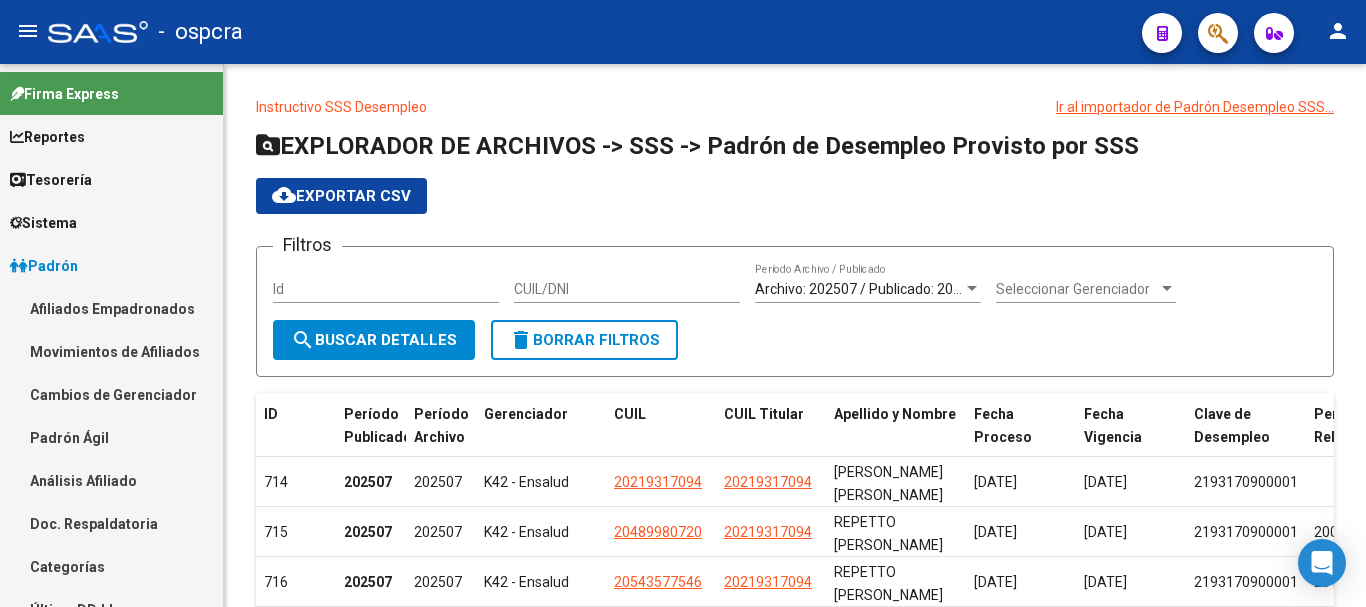 click on "Afiliados Empadronados" at bounding box center (111, 308) 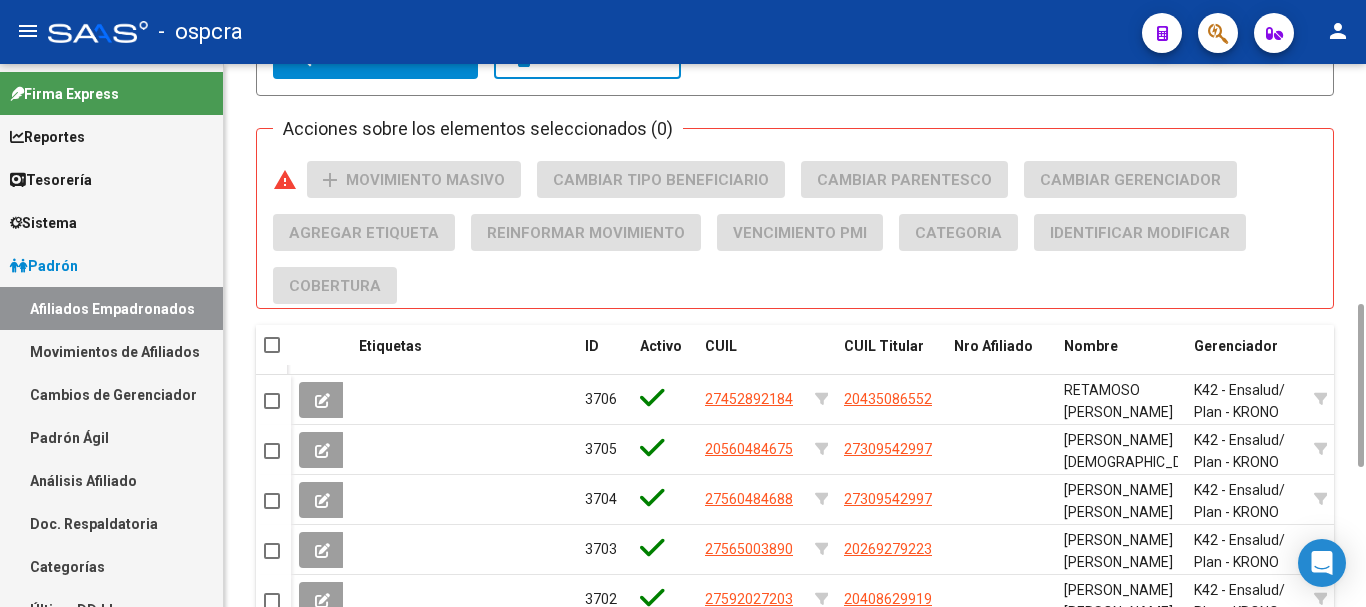scroll, scrollTop: 896, scrollLeft: 0, axis: vertical 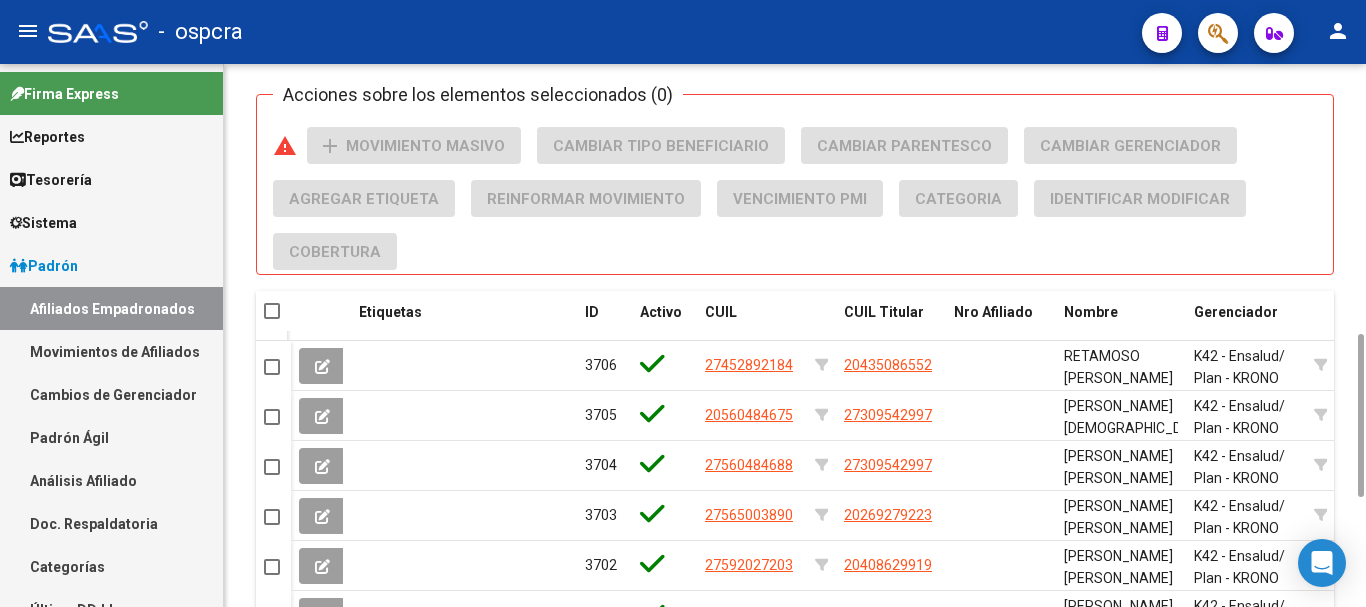 drag, startPoint x: 1362, startPoint y: 173, endPoint x: 1362, endPoint y: 646, distance: 473 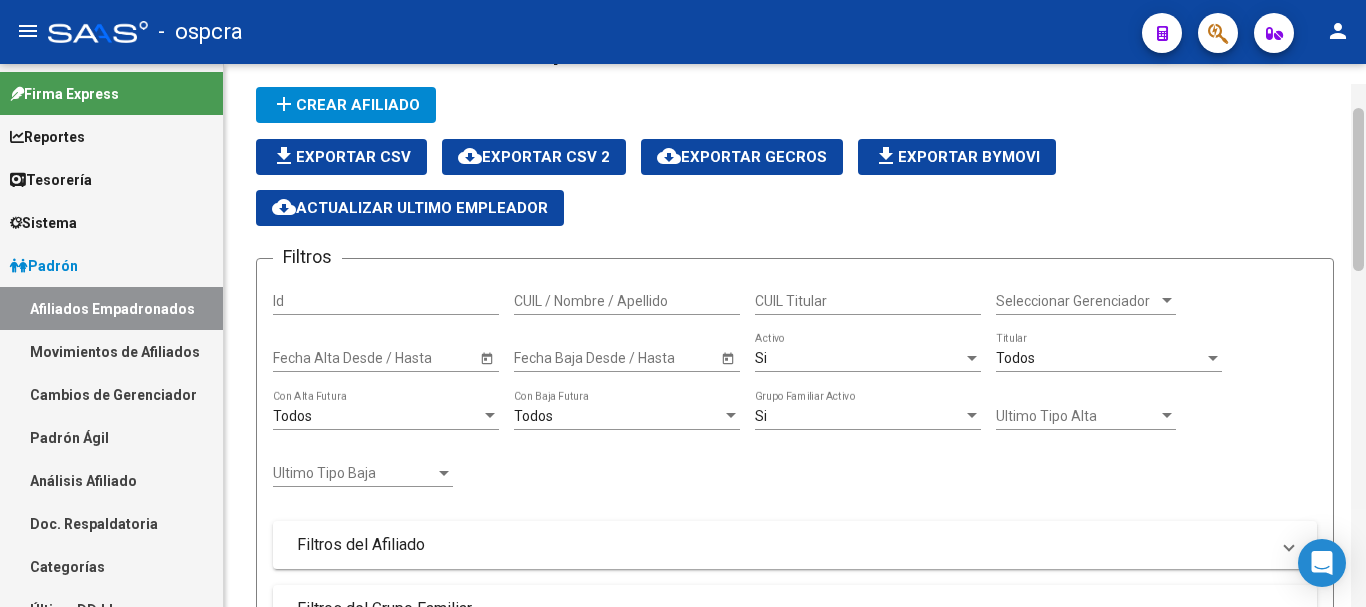 scroll, scrollTop: 54, scrollLeft: 0, axis: vertical 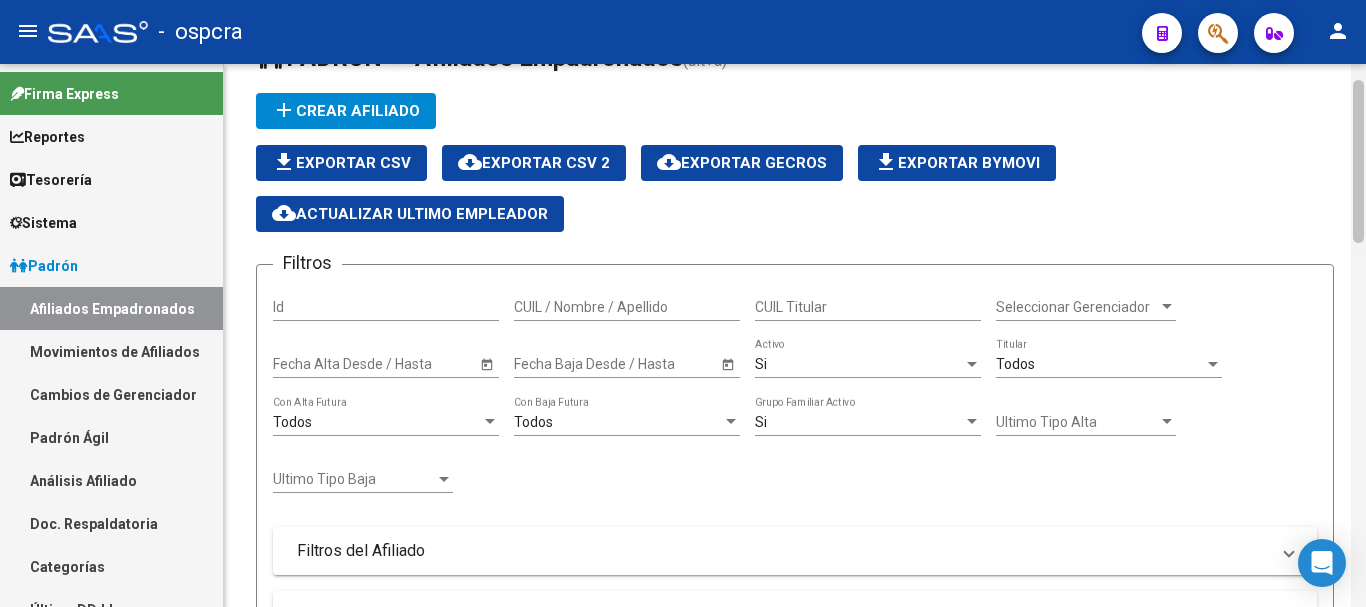 drag, startPoint x: 1358, startPoint y: 415, endPoint x: 1365, endPoint y: 161, distance: 254.09644 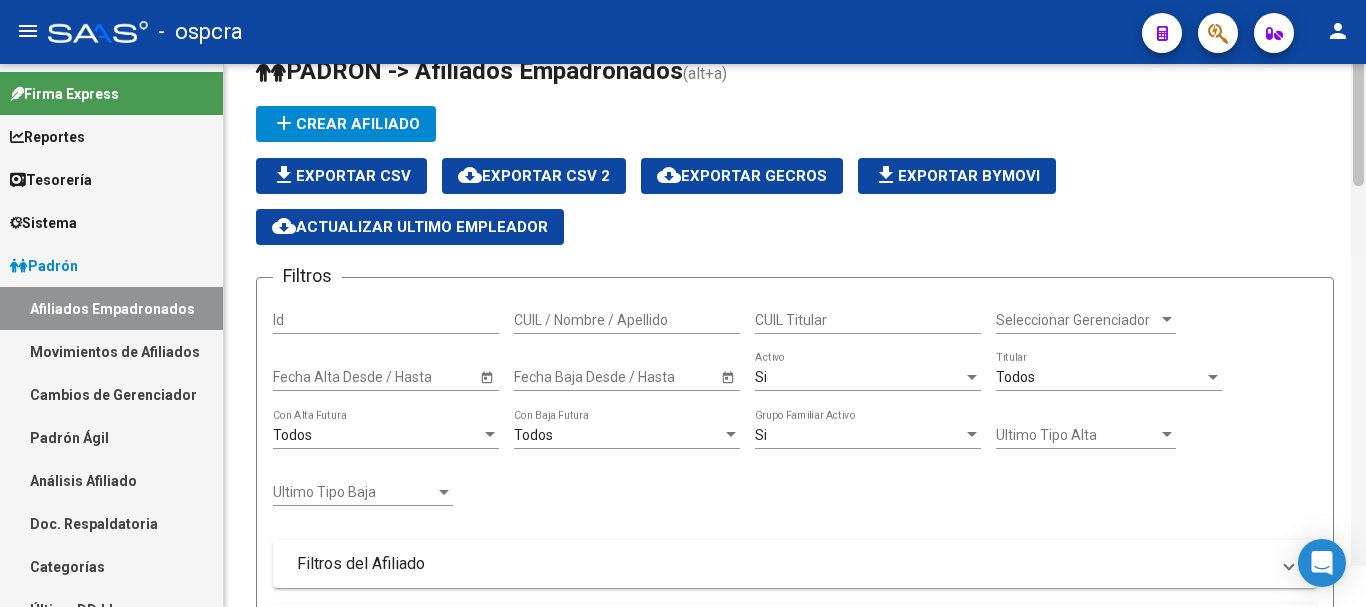 scroll, scrollTop: 0, scrollLeft: 0, axis: both 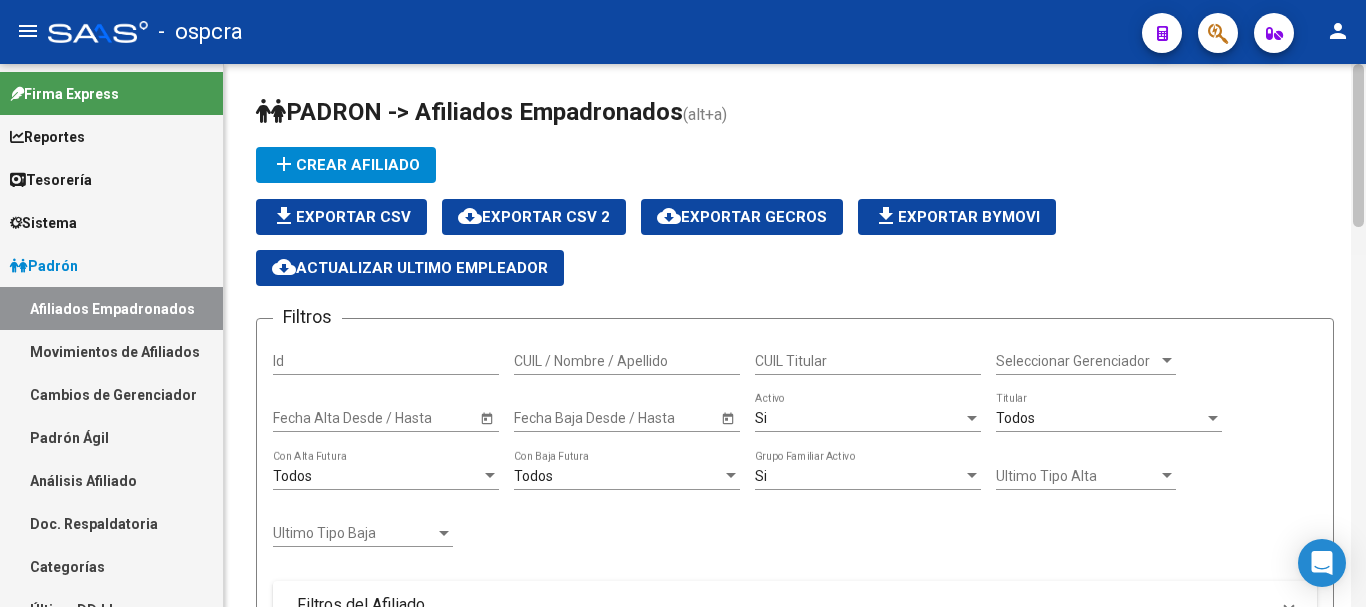 drag, startPoint x: 1363, startPoint y: 196, endPoint x: 1359, endPoint y: 116, distance: 80.09994 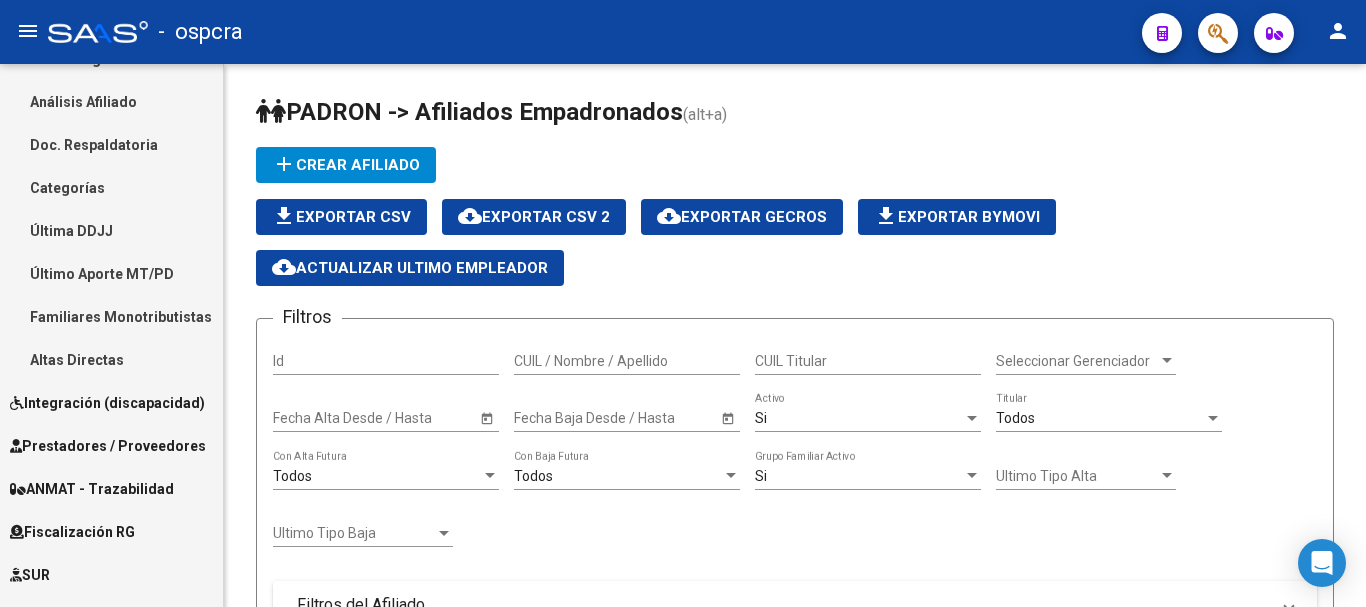 scroll, scrollTop: 626, scrollLeft: 0, axis: vertical 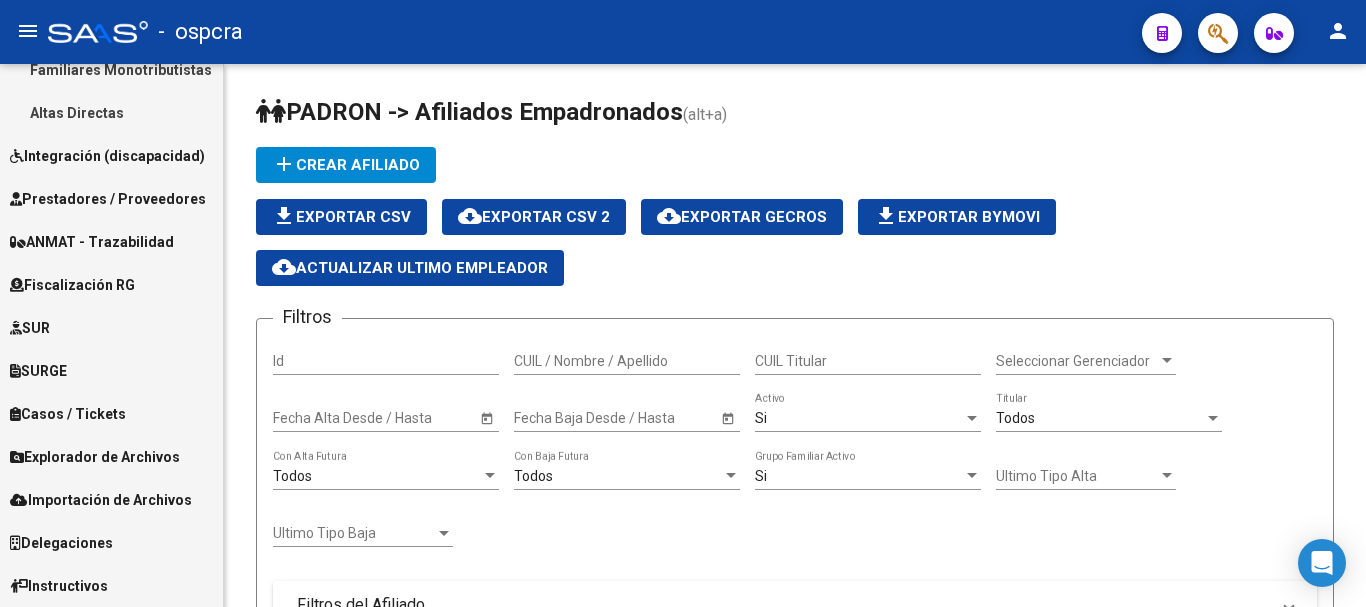 click on "Explorador de Archivos" at bounding box center (95, 457) 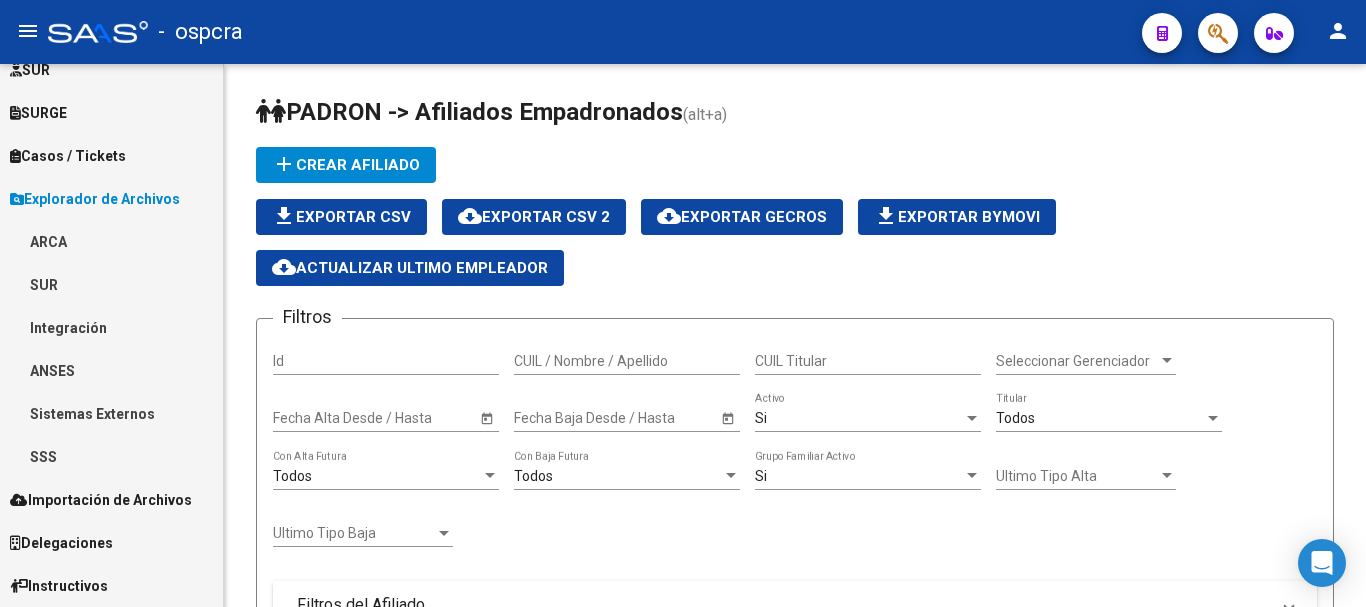 scroll, scrollTop: 411, scrollLeft: 0, axis: vertical 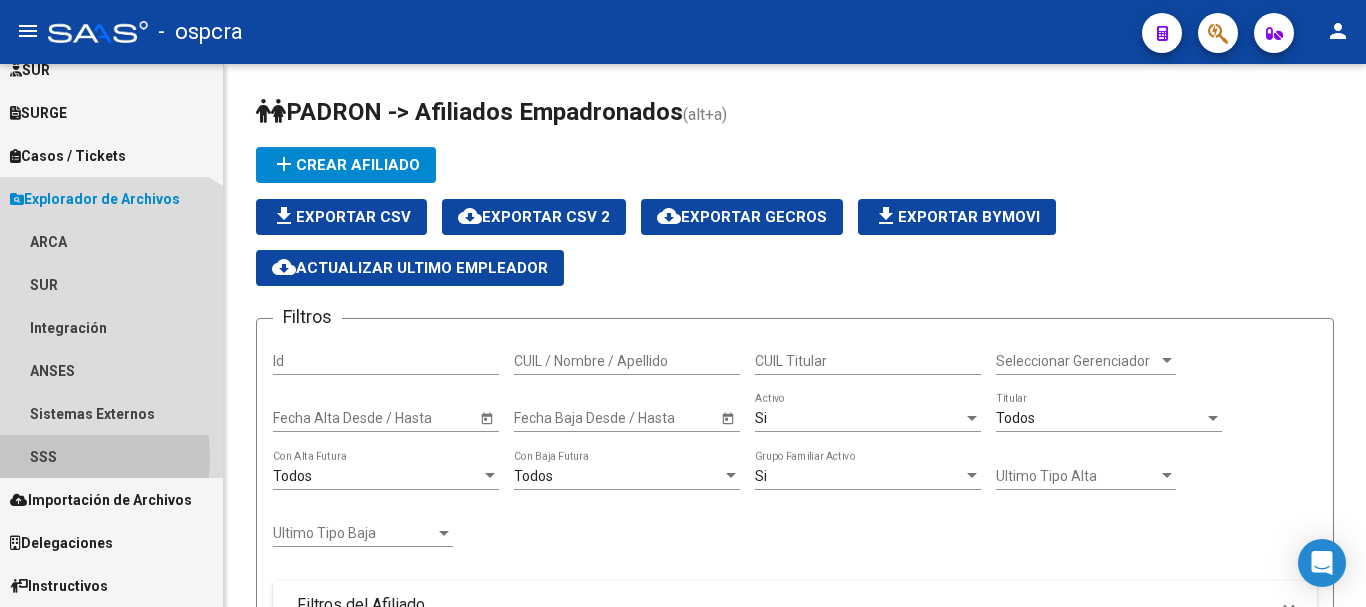 click on "SSS" at bounding box center (111, 456) 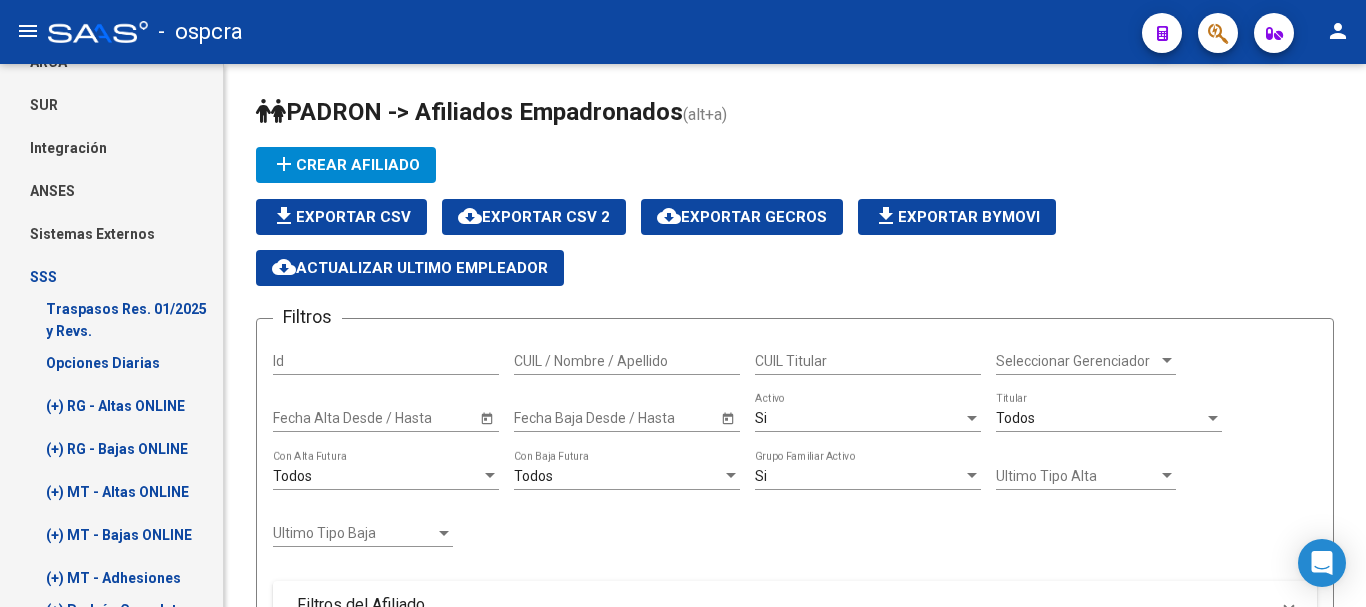scroll, scrollTop: 663, scrollLeft: 0, axis: vertical 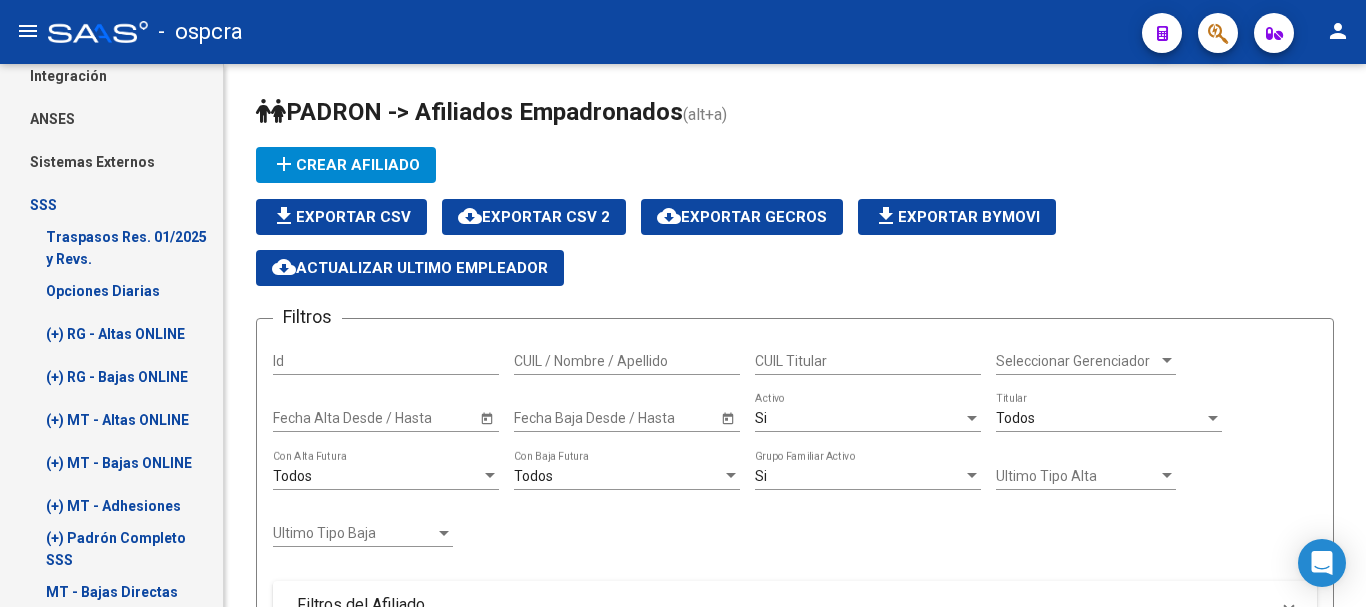 click on "(+) RG - Altas ONLINE" at bounding box center (111, 333) 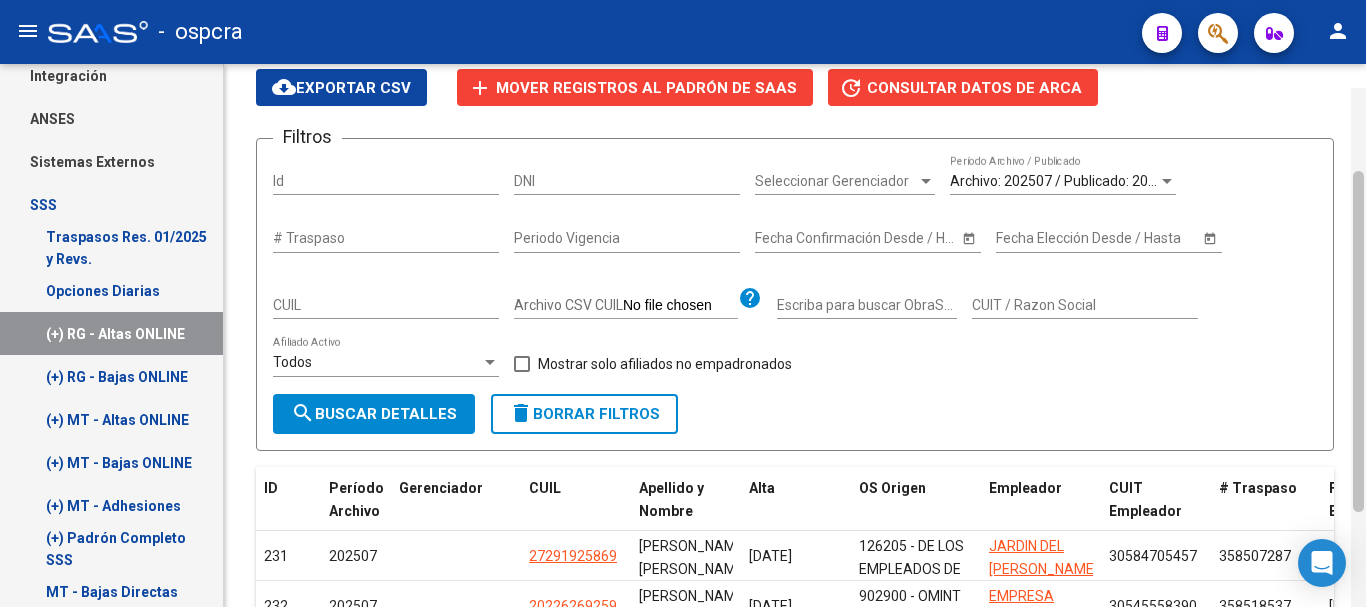 scroll, scrollTop: 136, scrollLeft: 0, axis: vertical 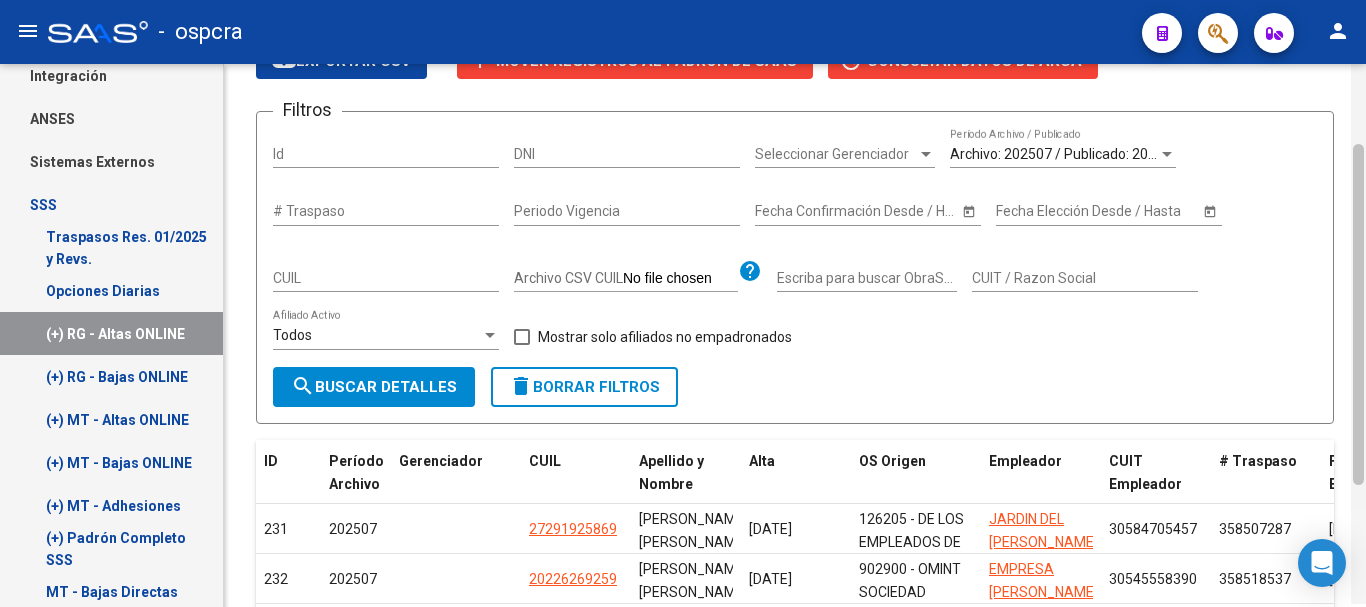 drag, startPoint x: 1363, startPoint y: 100, endPoint x: 1365, endPoint y: 141, distance: 41.04875 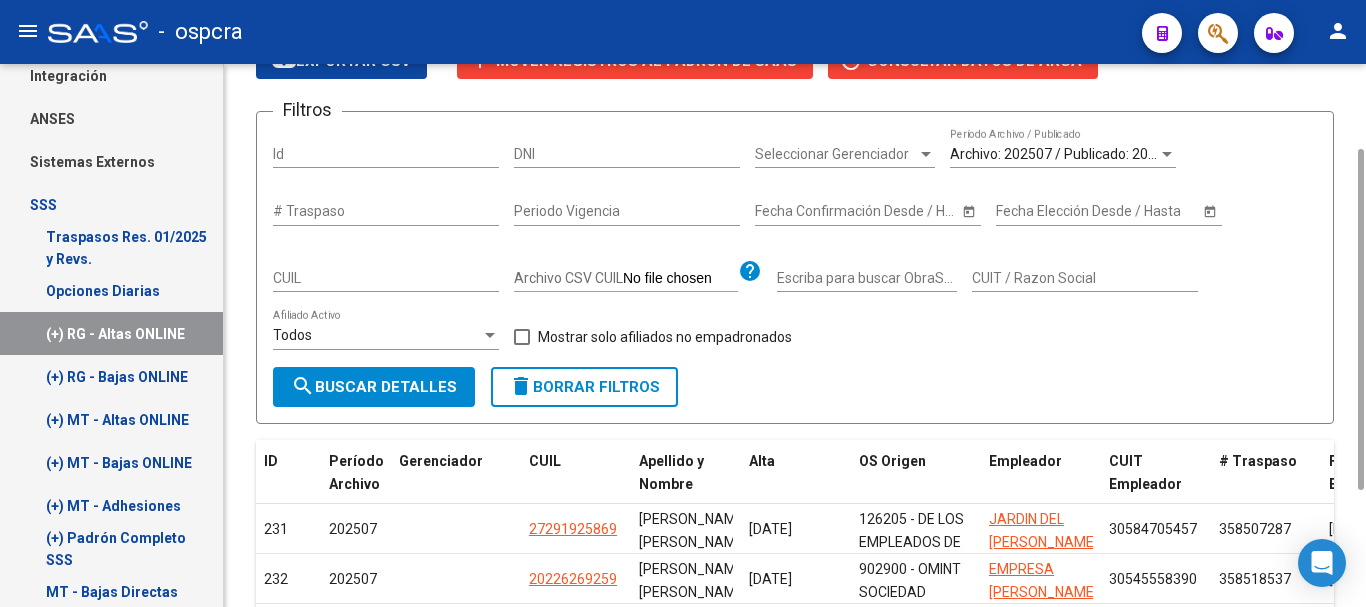 click on "Archivo: 202507 / Publicado: 202506" at bounding box center [1065, 154] 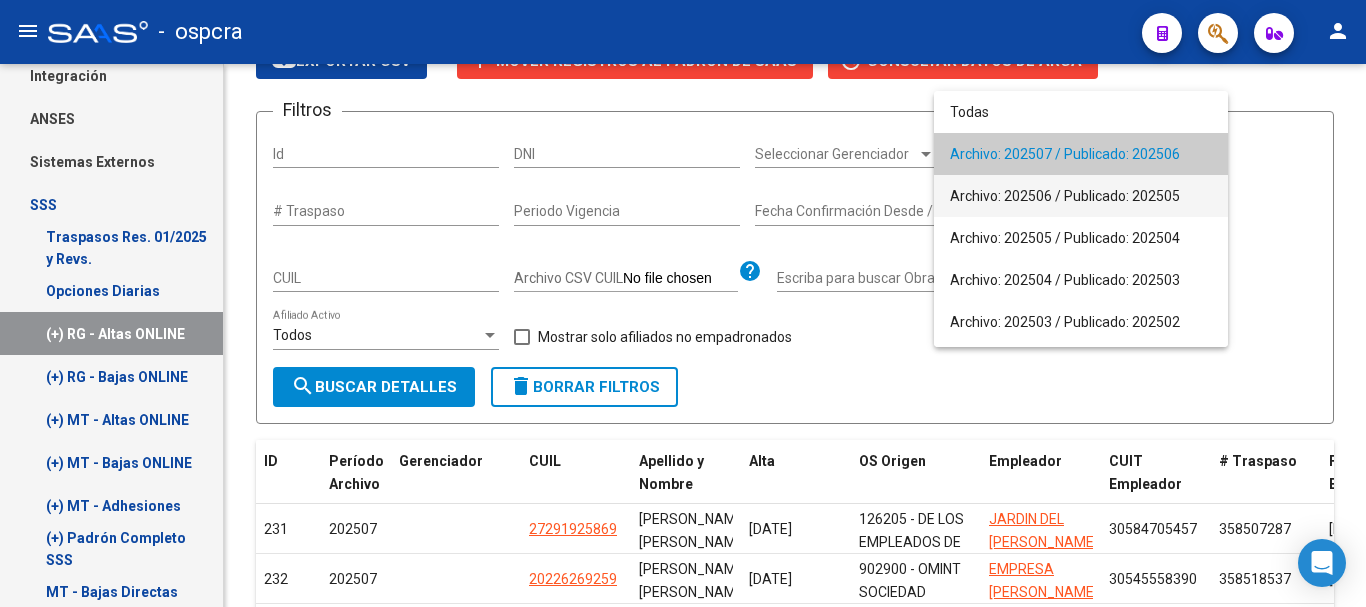 click on "Archivo: 202506 / Publicado: 202505" at bounding box center (1081, 196) 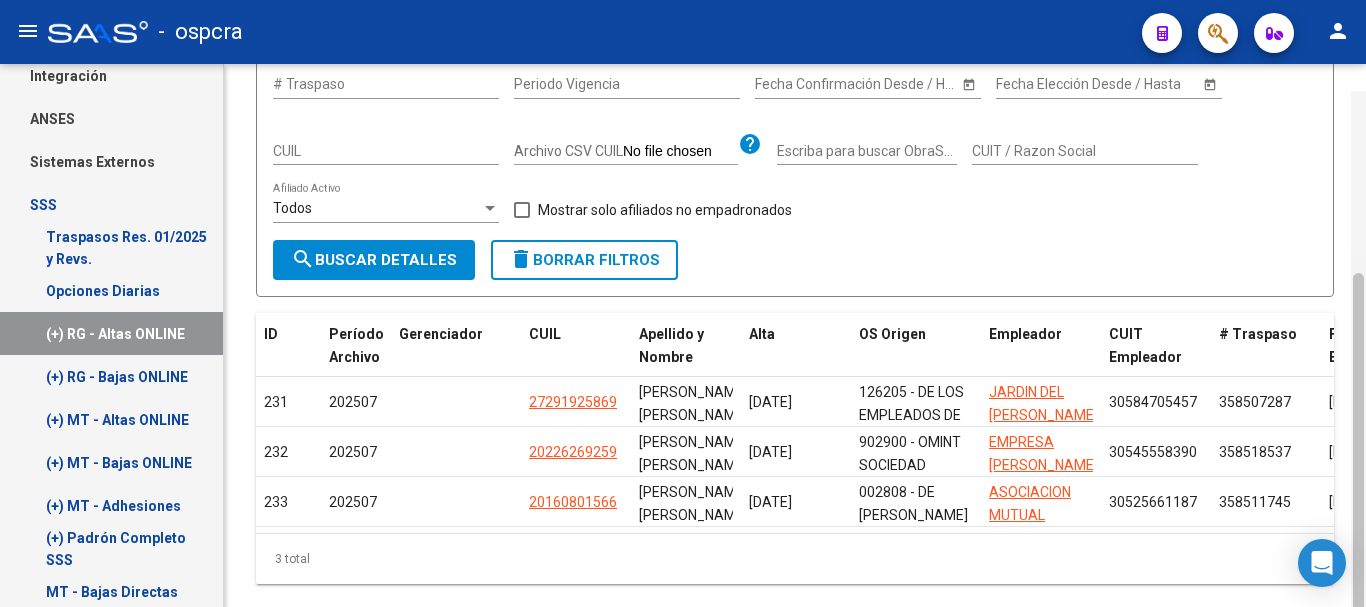scroll, scrollTop: 290, scrollLeft: 0, axis: vertical 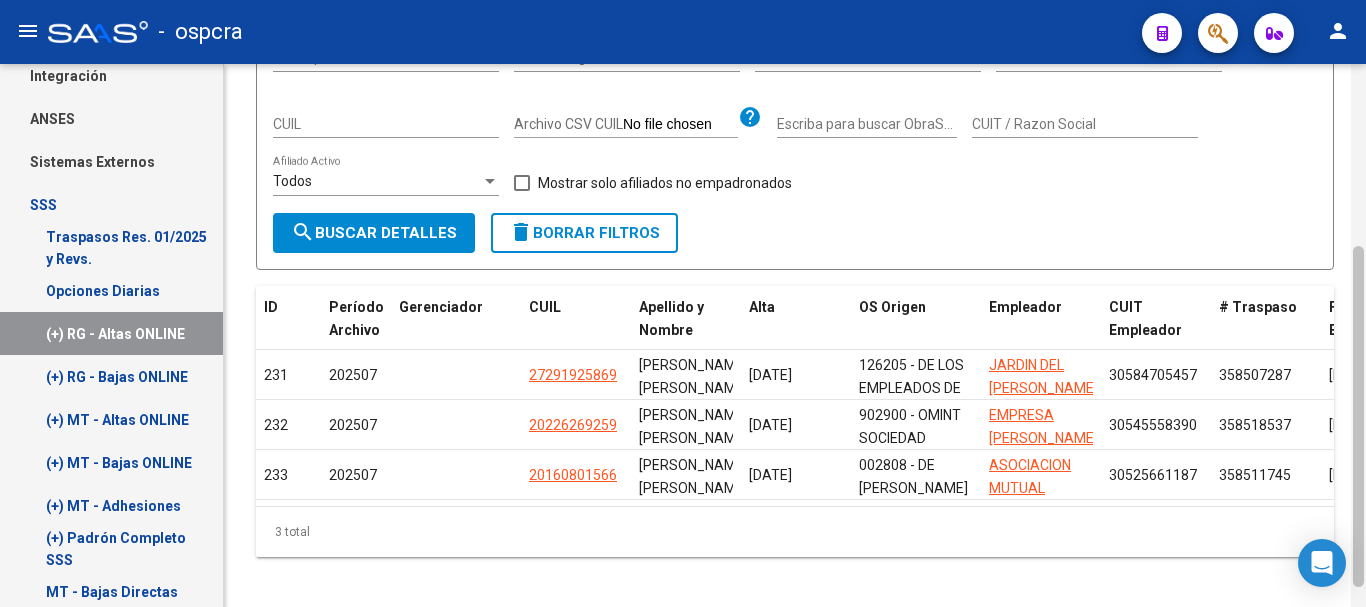 drag, startPoint x: 1359, startPoint y: 164, endPoint x: 1365, endPoint y: 261, distance: 97.18539 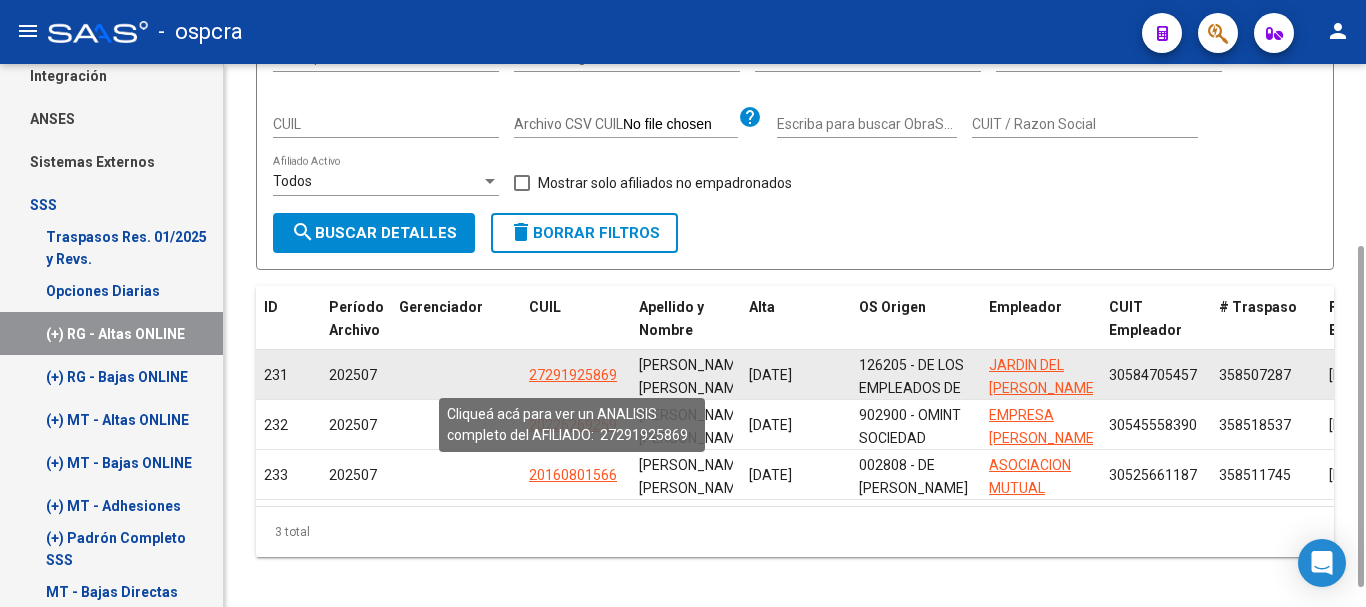 click on "27291925869" 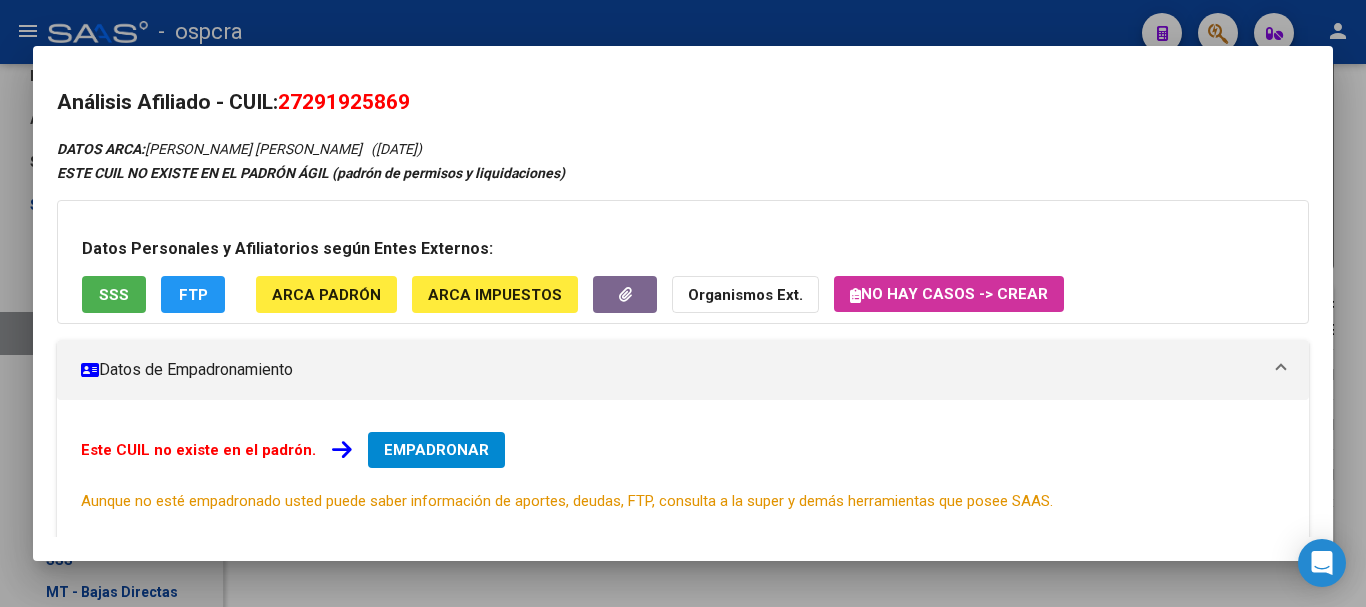 click on "SSS" at bounding box center (114, 295) 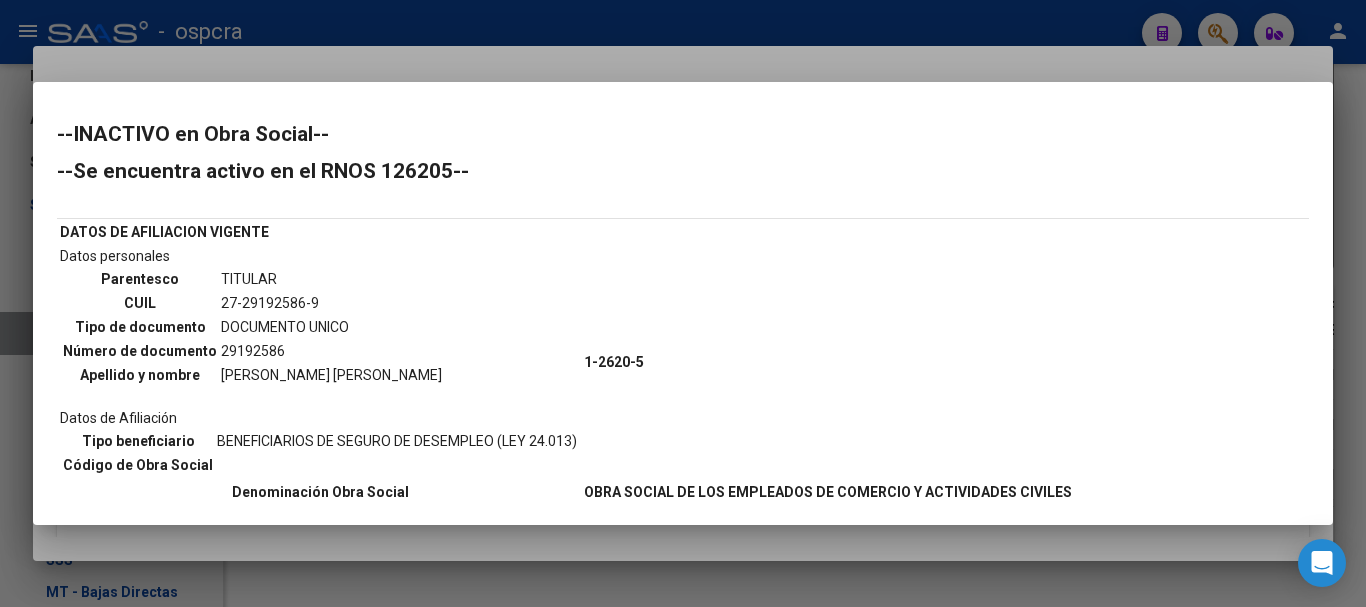 click at bounding box center [683, 303] 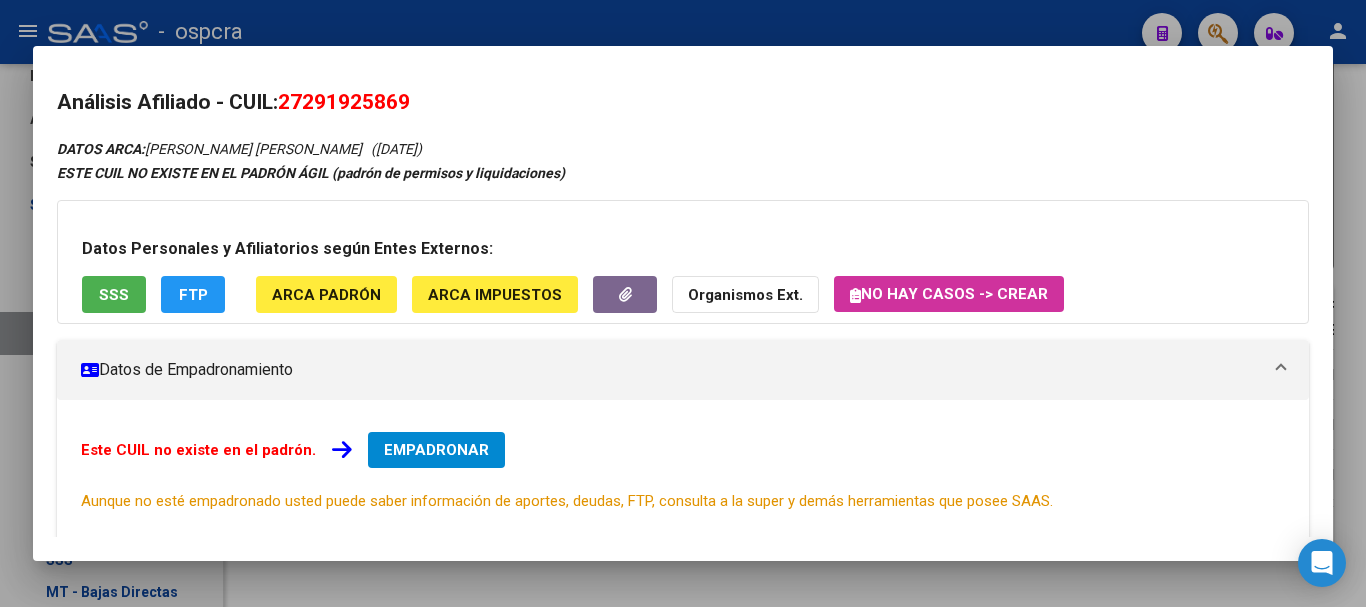 click at bounding box center (683, 303) 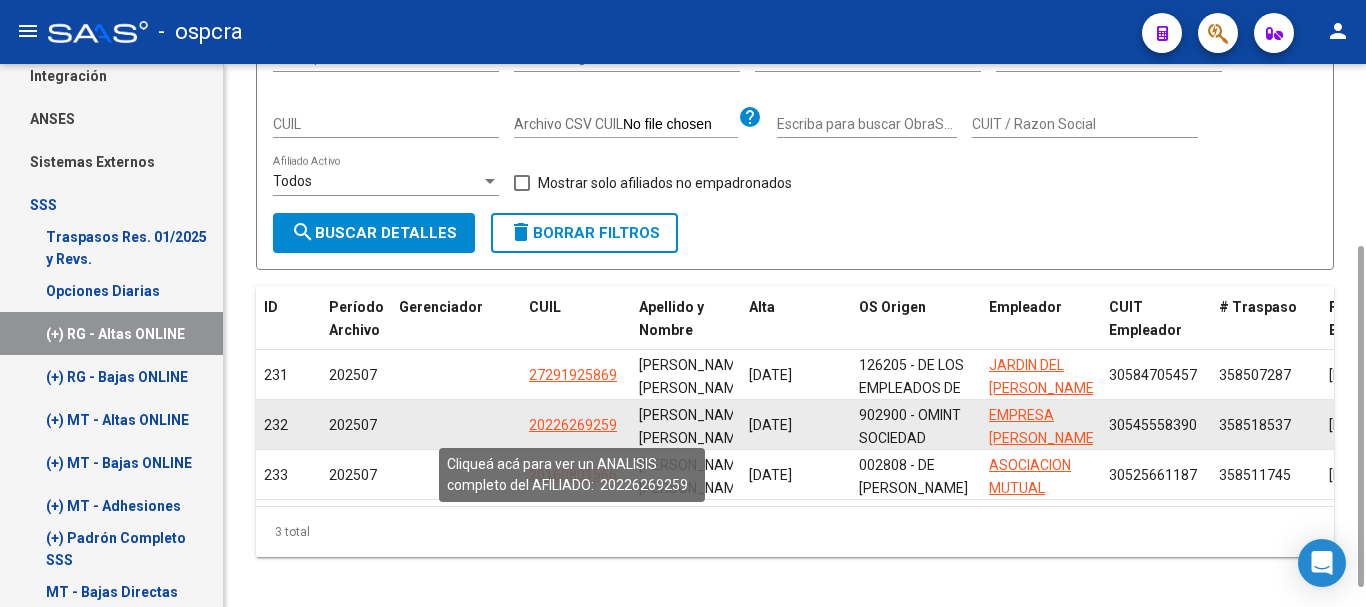 click on "20226269259" 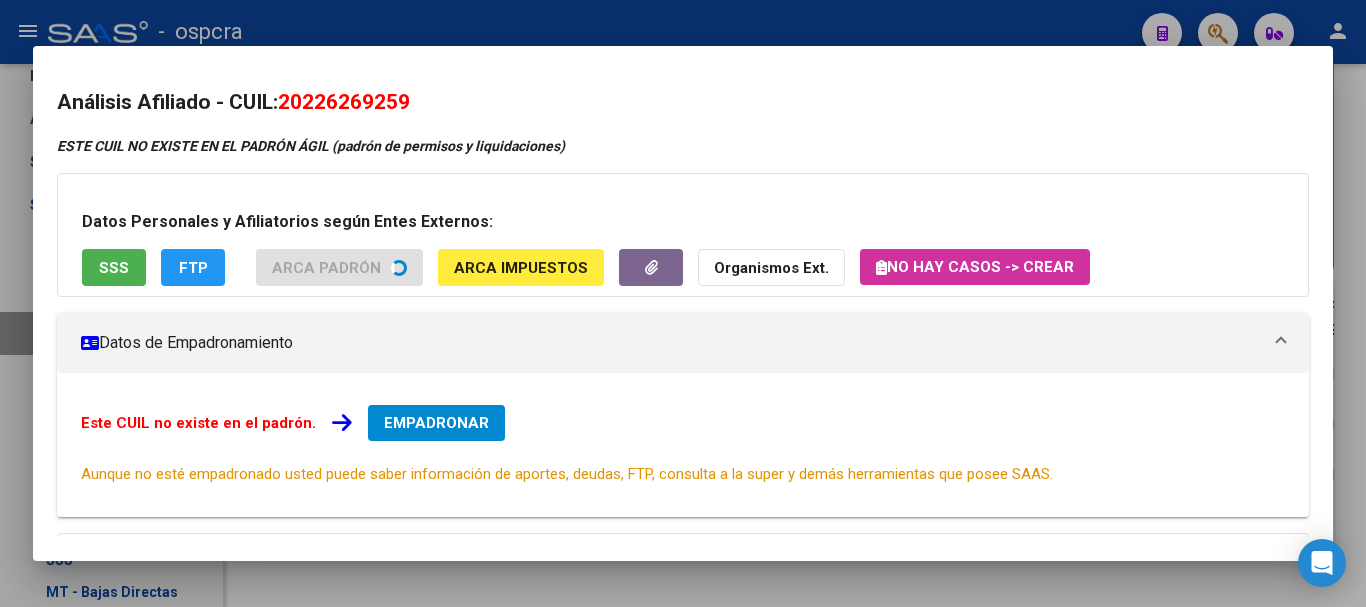 click on "Datos Personales y Afiliatorios según Entes Externos: SSS FTP ARCA Padrón ARCA Impuestos Organismos Ext.   No hay casos -> Crear" at bounding box center [683, 235] 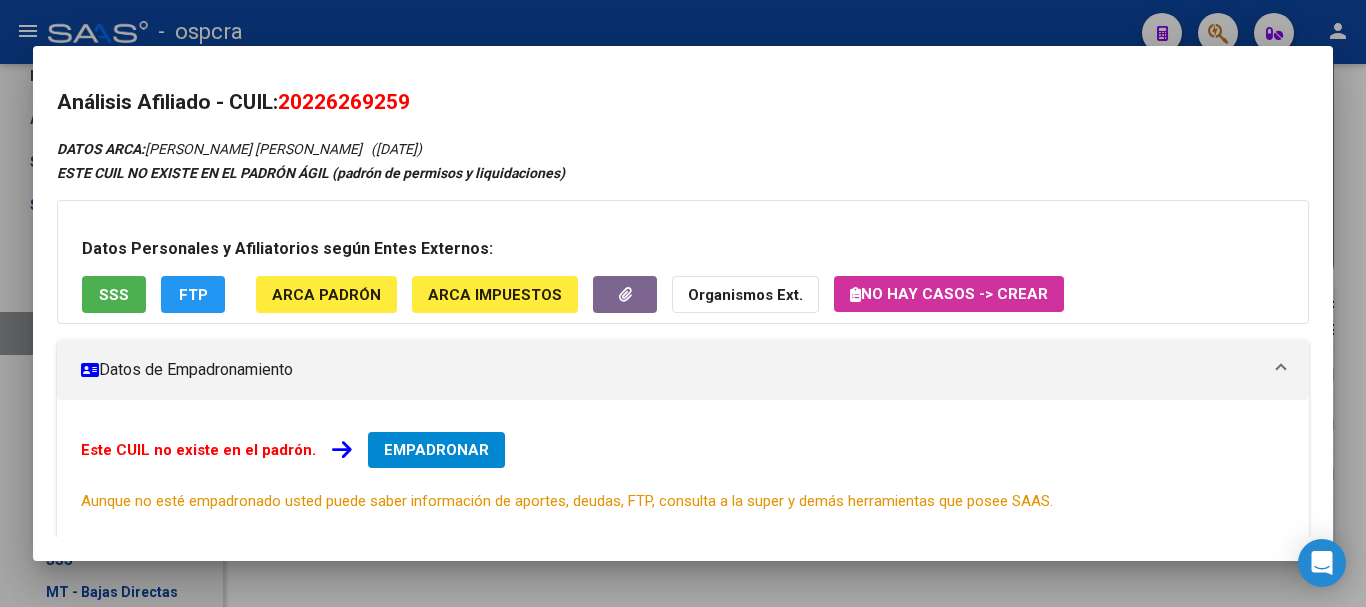 click on "SSS" at bounding box center [114, 294] 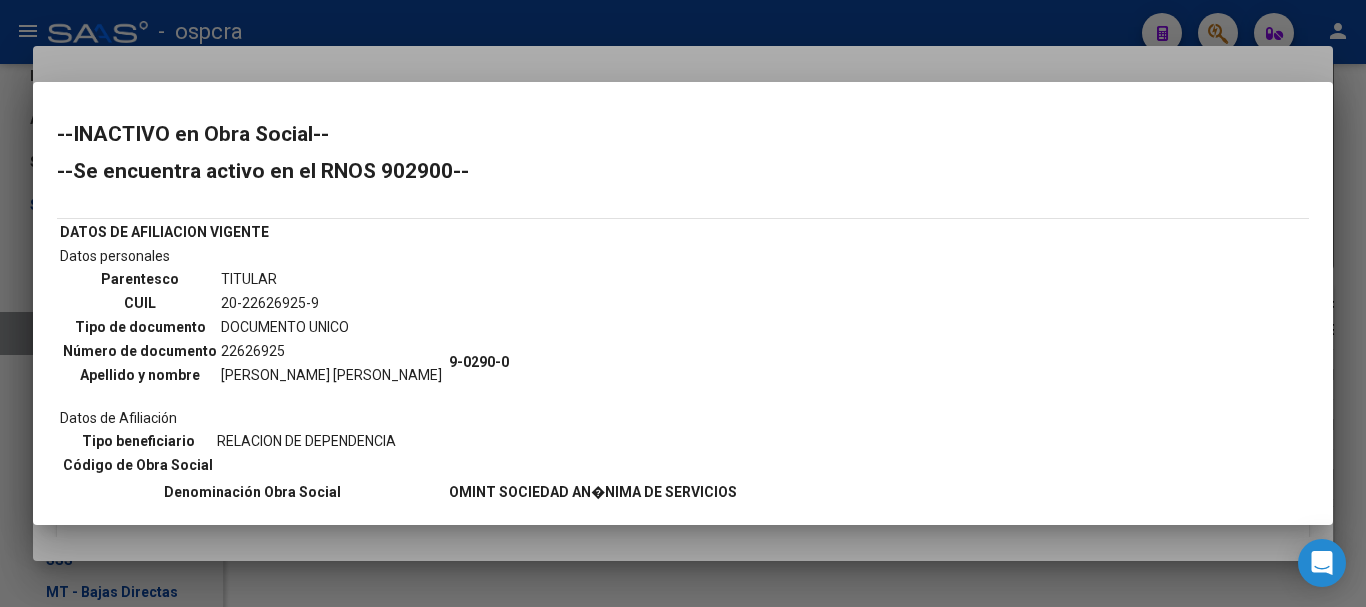 click at bounding box center [683, 303] 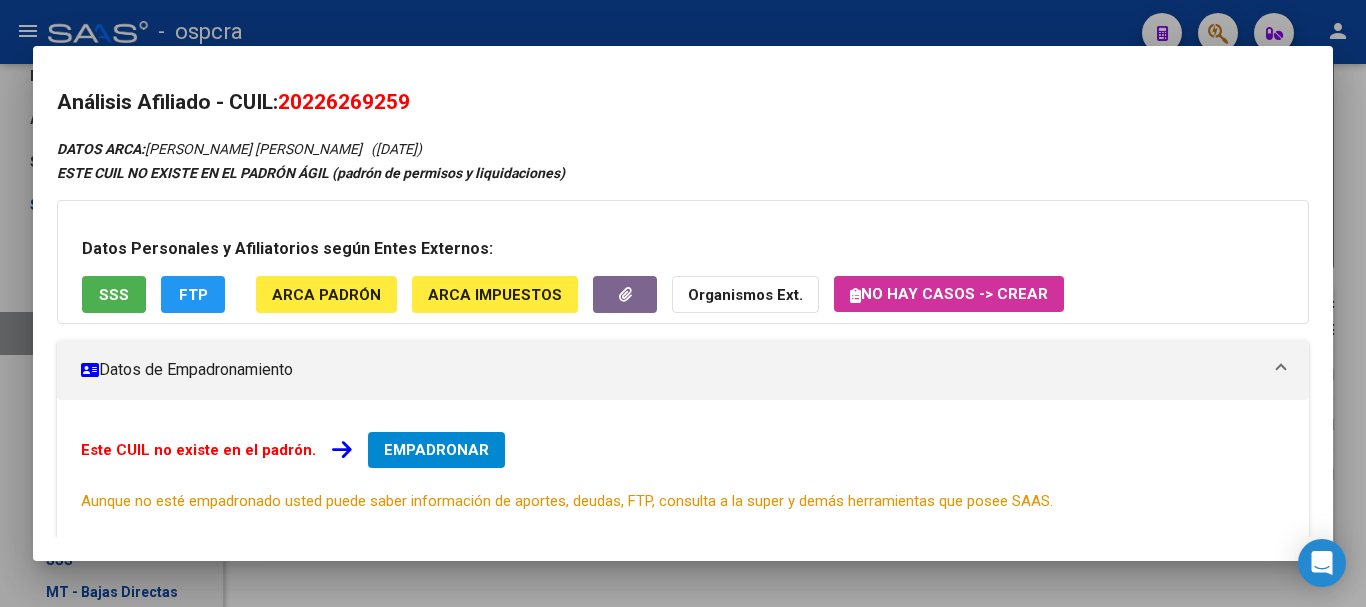 click at bounding box center [683, 303] 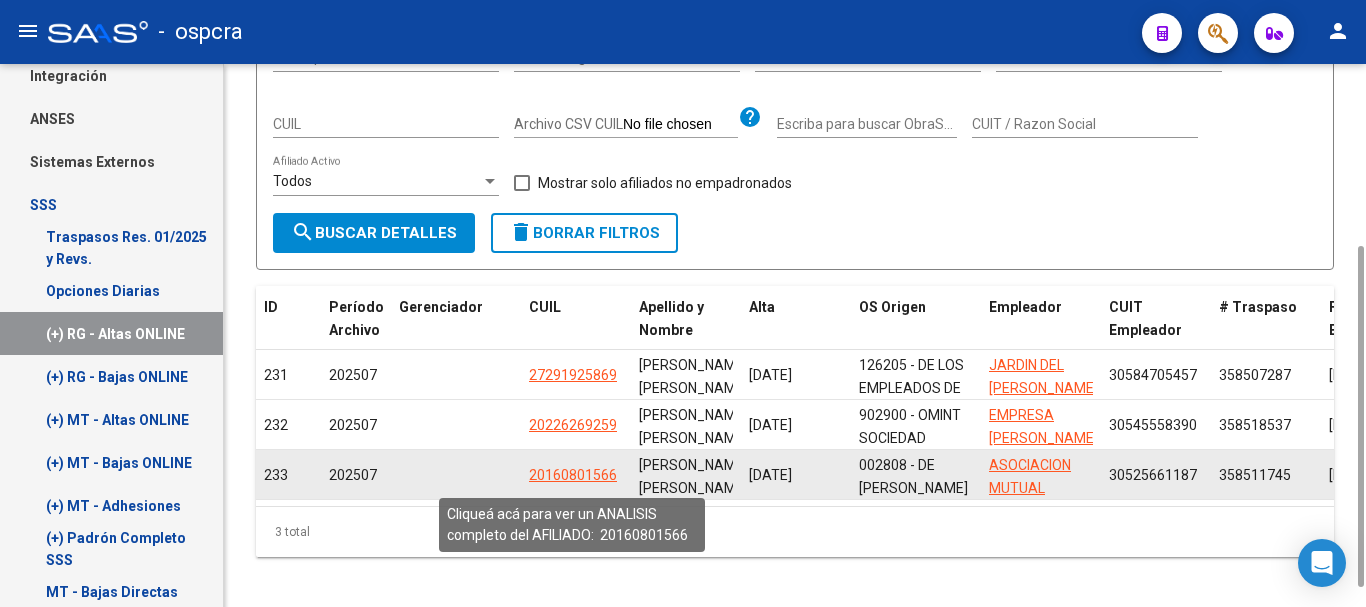 click on "20160801566" 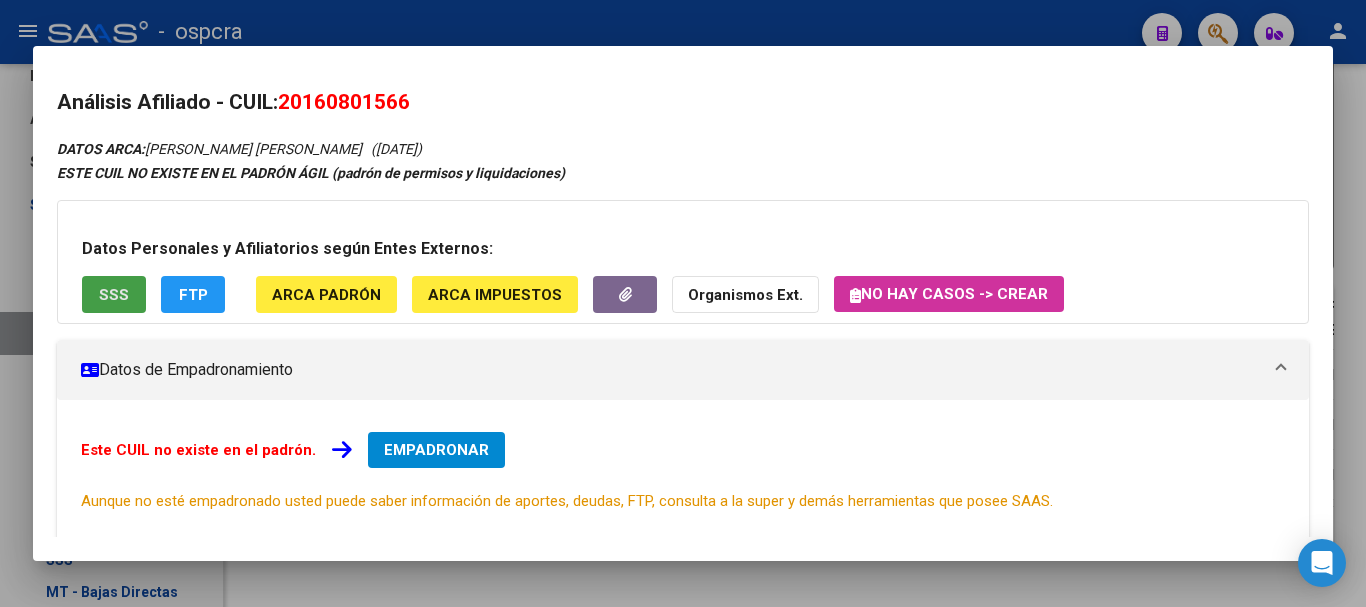 click on "SSS" at bounding box center (114, 295) 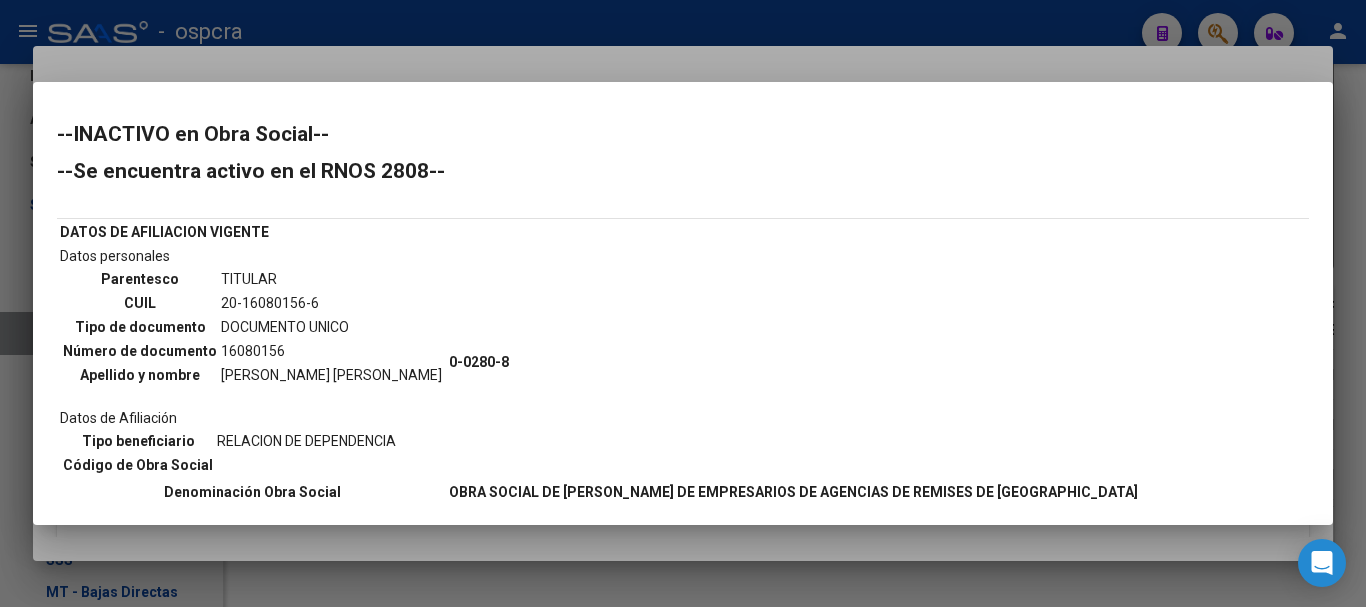 click at bounding box center [683, 303] 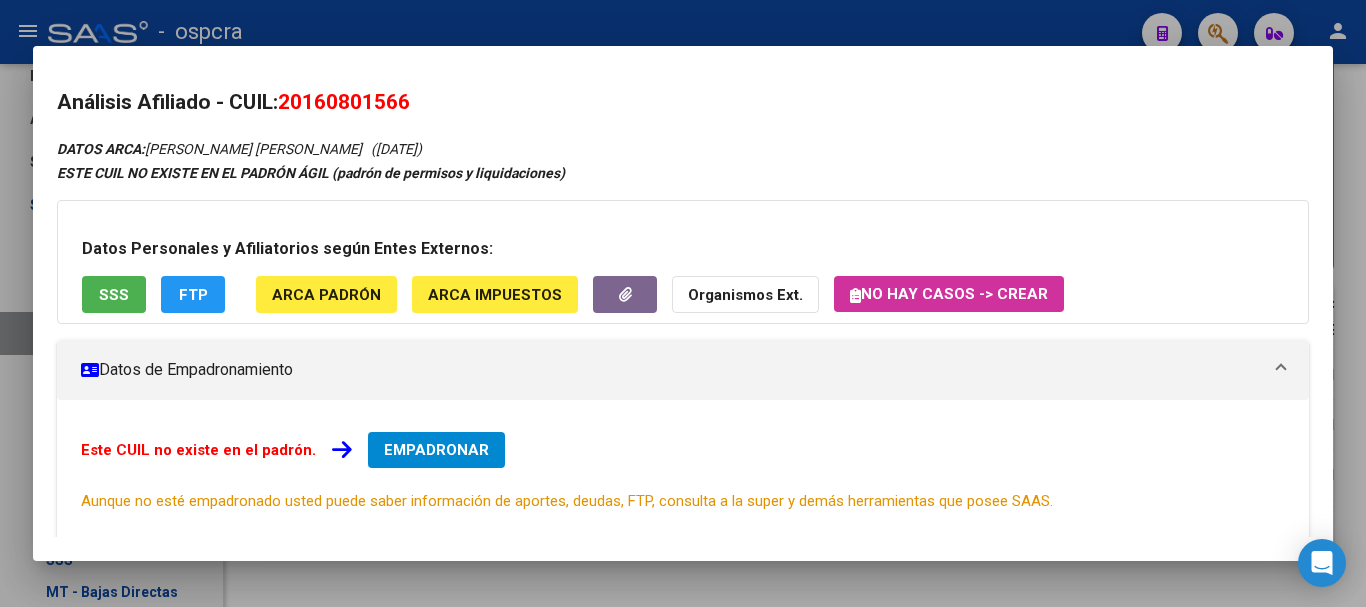 click at bounding box center [683, 303] 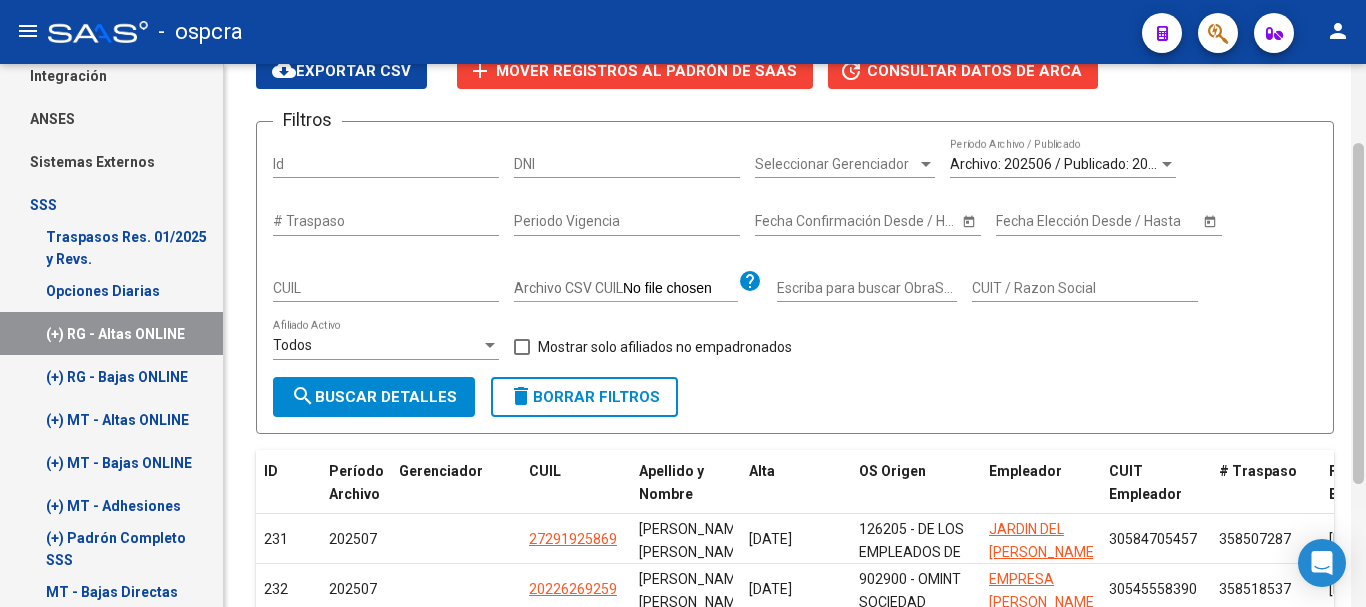 scroll, scrollTop: 0, scrollLeft: 0, axis: both 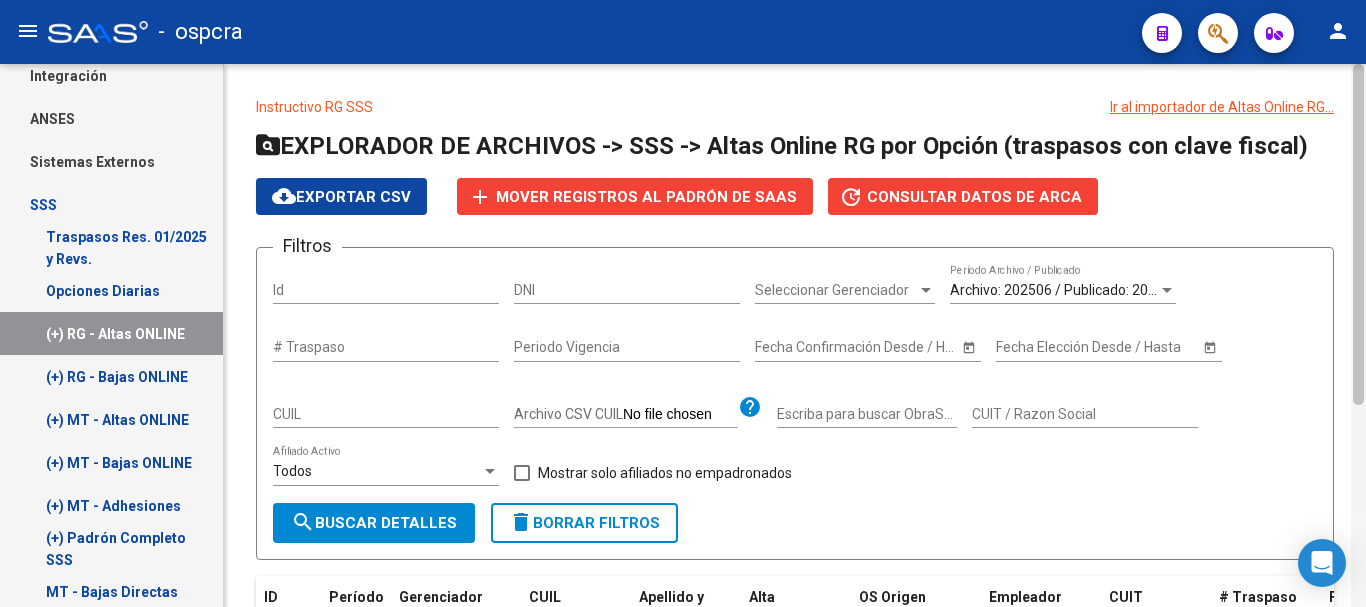 drag, startPoint x: 1363, startPoint y: 401, endPoint x: 1365, endPoint y: 71, distance: 330.00607 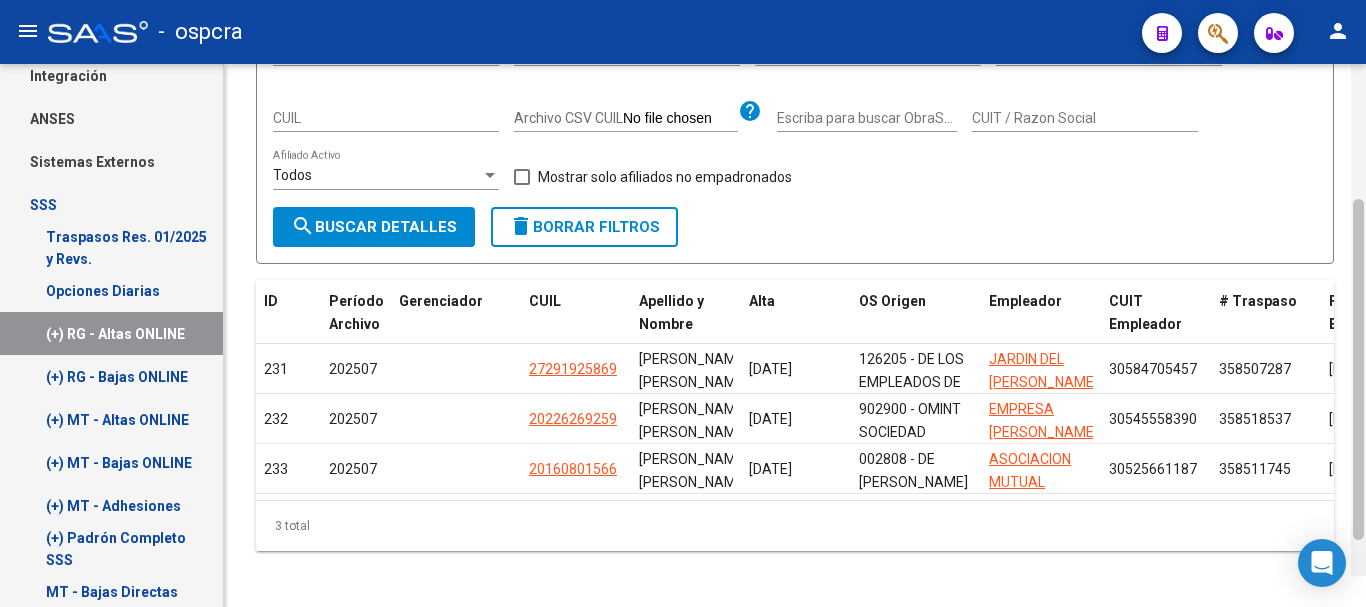 scroll, scrollTop: 321, scrollLeft: 0, axis: vertical 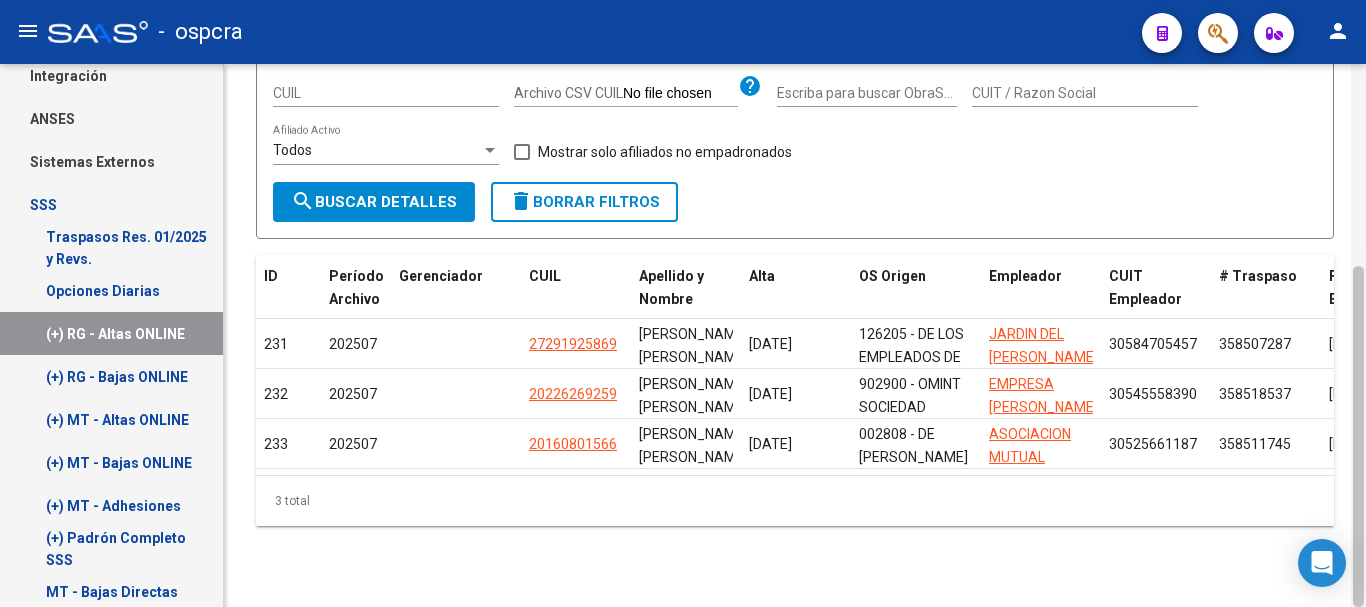 drag, startPoint x: 1359, startPoint y: 100, endPoint x: 1364, endPoint y: 302, distance: 202.06187 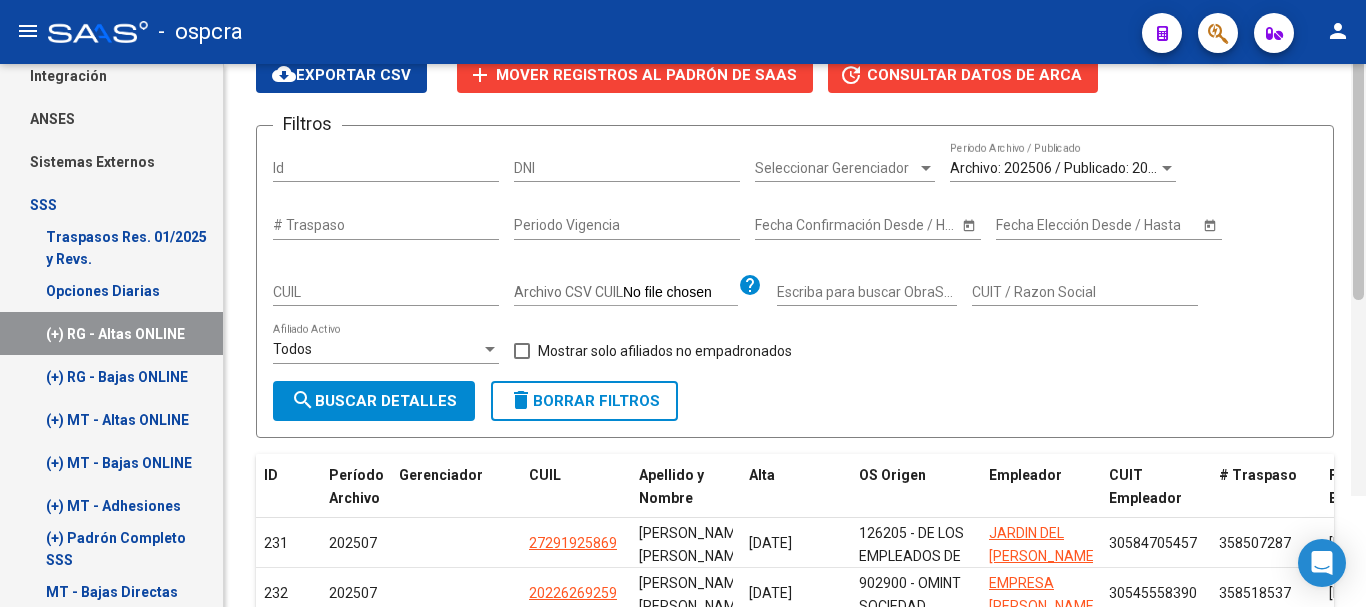 scroll, scrollTop: 0, scrollLeft: 0, axis: both 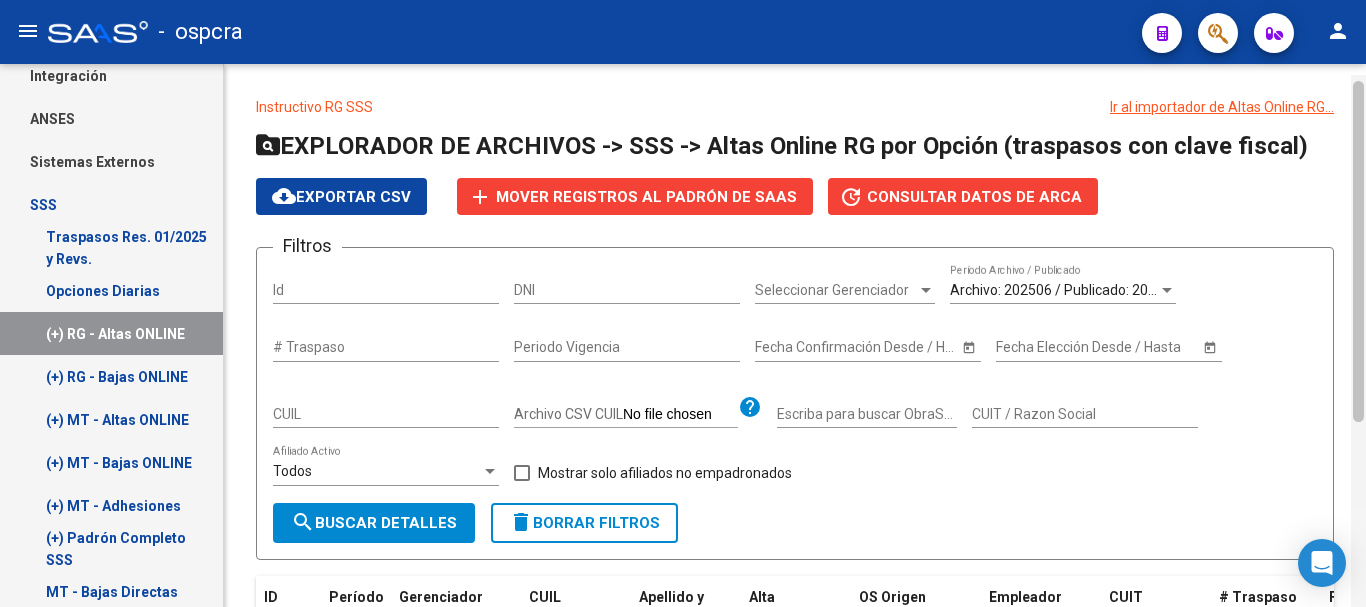 drag, startPoint x: 1361, startPoint y: 282, endPoint x: 1365, endPoint y: 69, distance: 213.03755 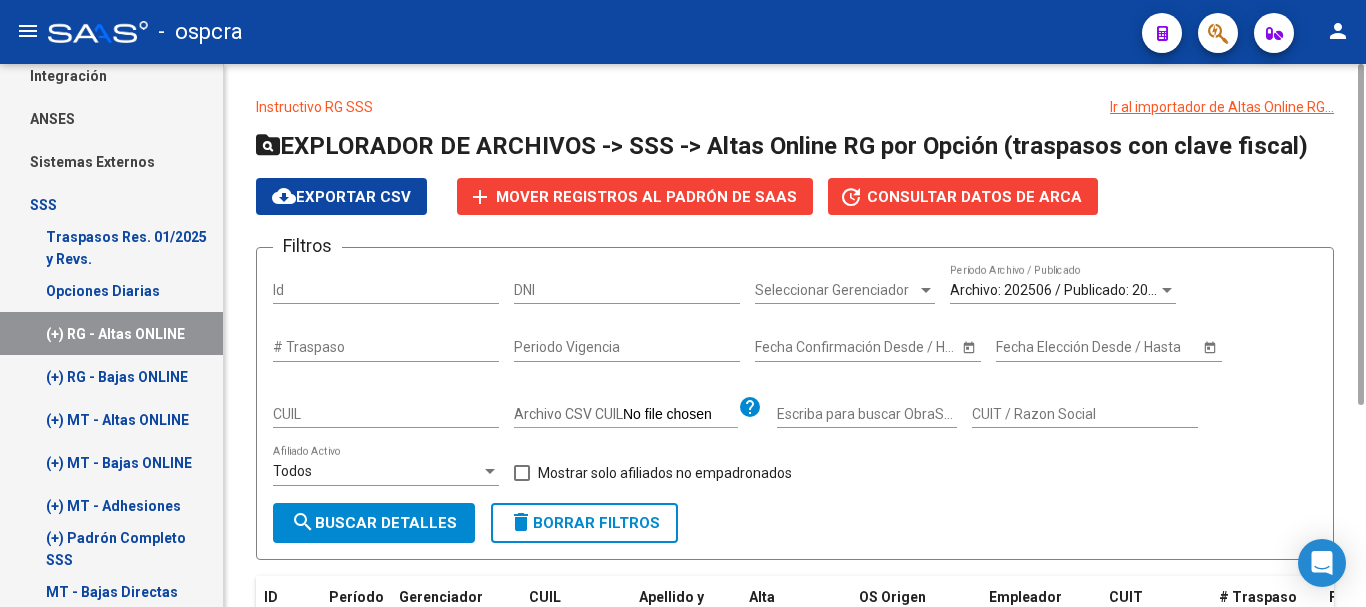 click on "Archivo: 202506 / Publicado: 202505" at bounding box center [1065, 290] 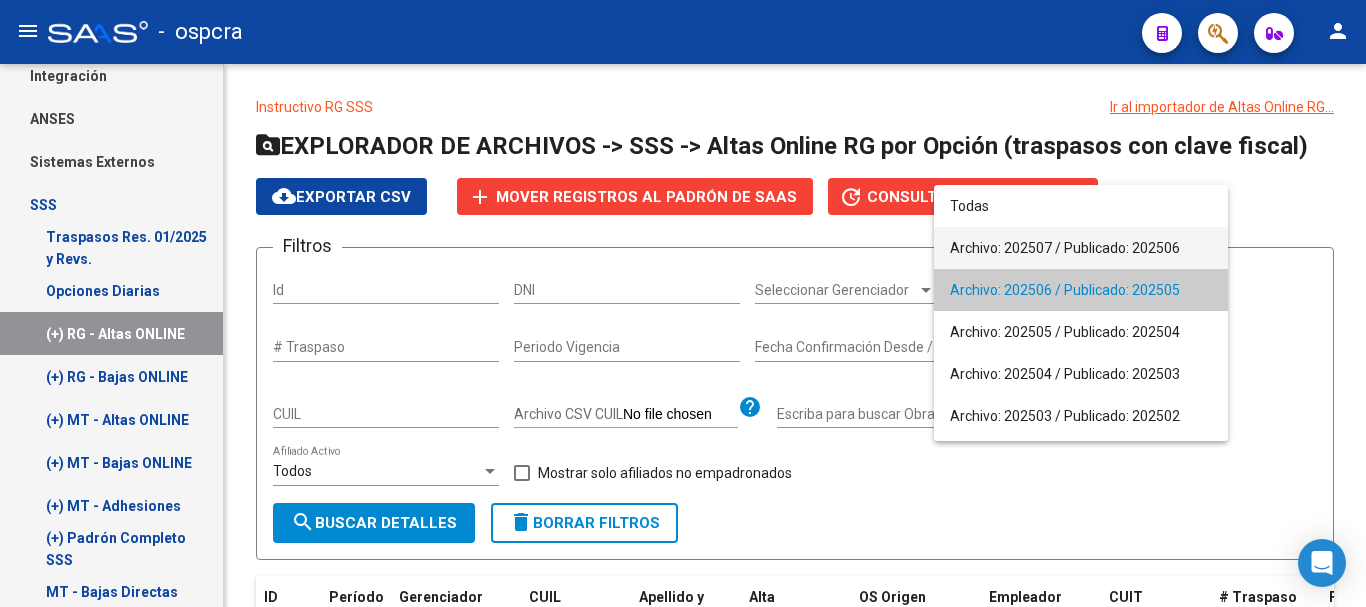 click on "Archivo: 202507 / Publicado: 202506" at bounding box center (1081, 248) 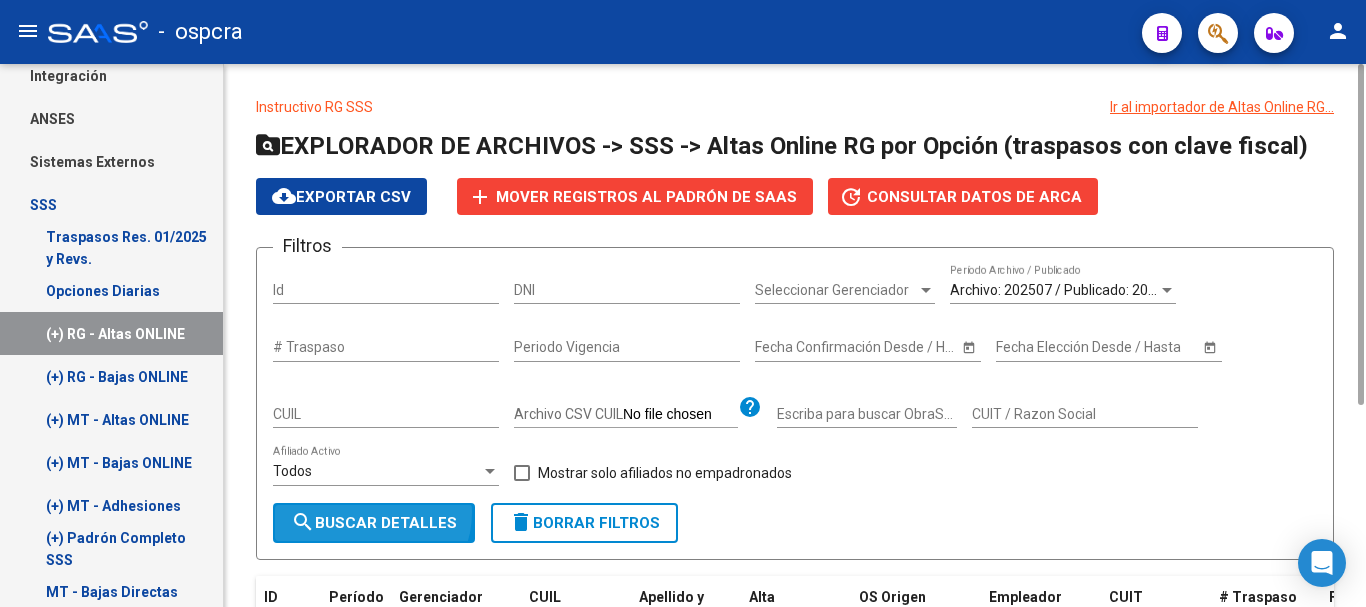 click on "search  Buscar Detalles" 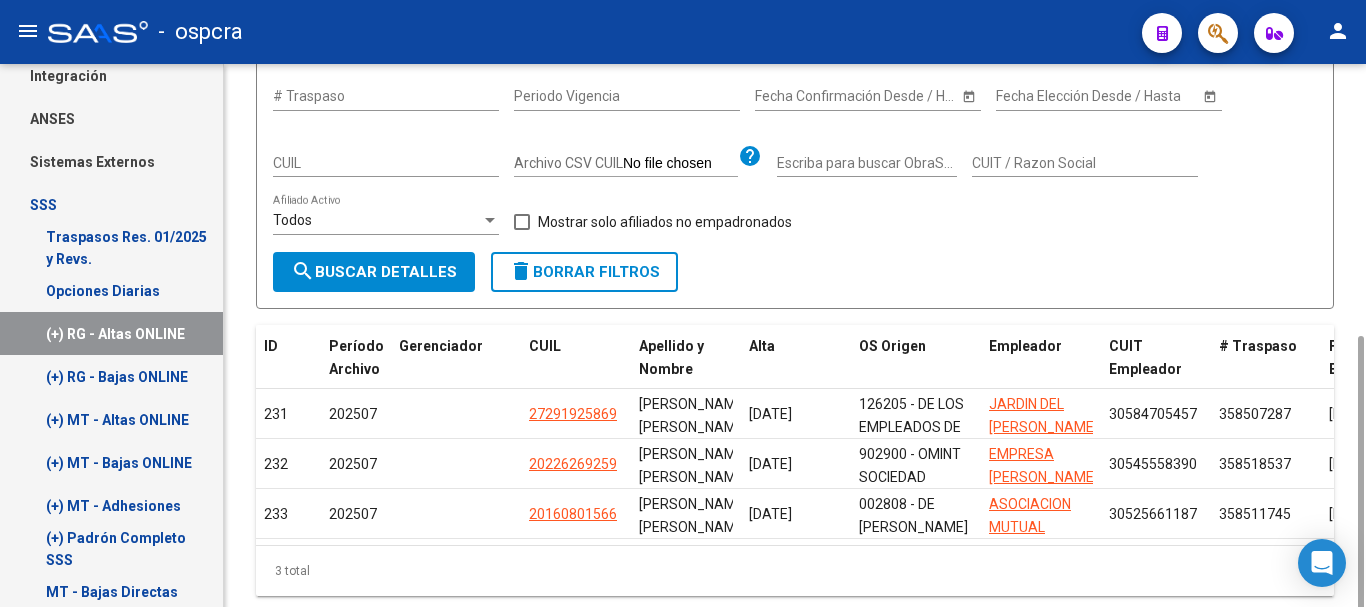 scroll, scrollTop: 321, scrollLeft: 0, axis: vertical 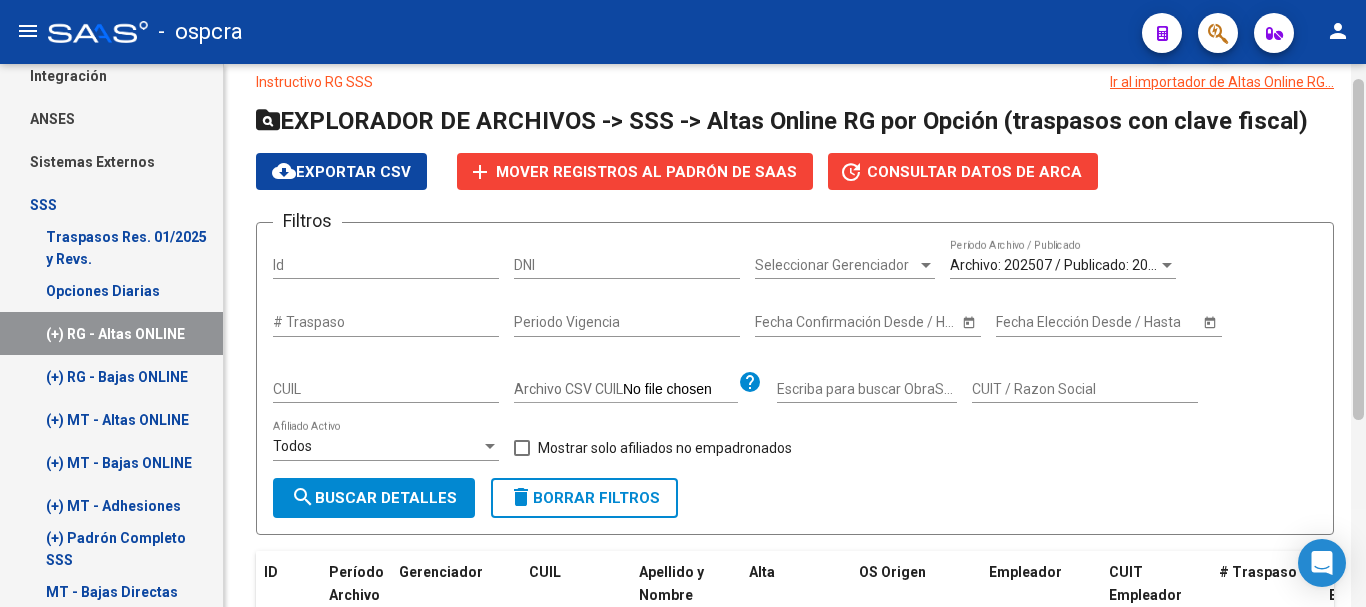 drag, startPoint x: 1362, startPoint y: 97, endPoint x: 1365, endPoint y: 112, distance: 15.297058 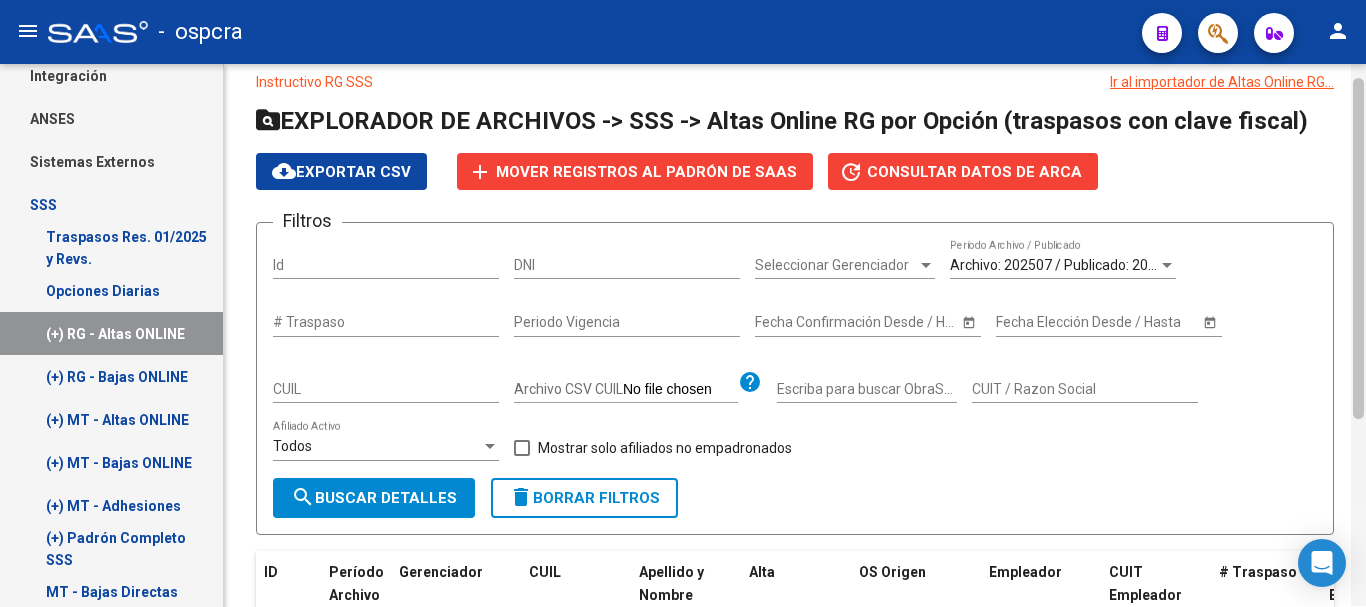 scroll, scrollTop: 24, scrollLeft: 0, axis: vertical 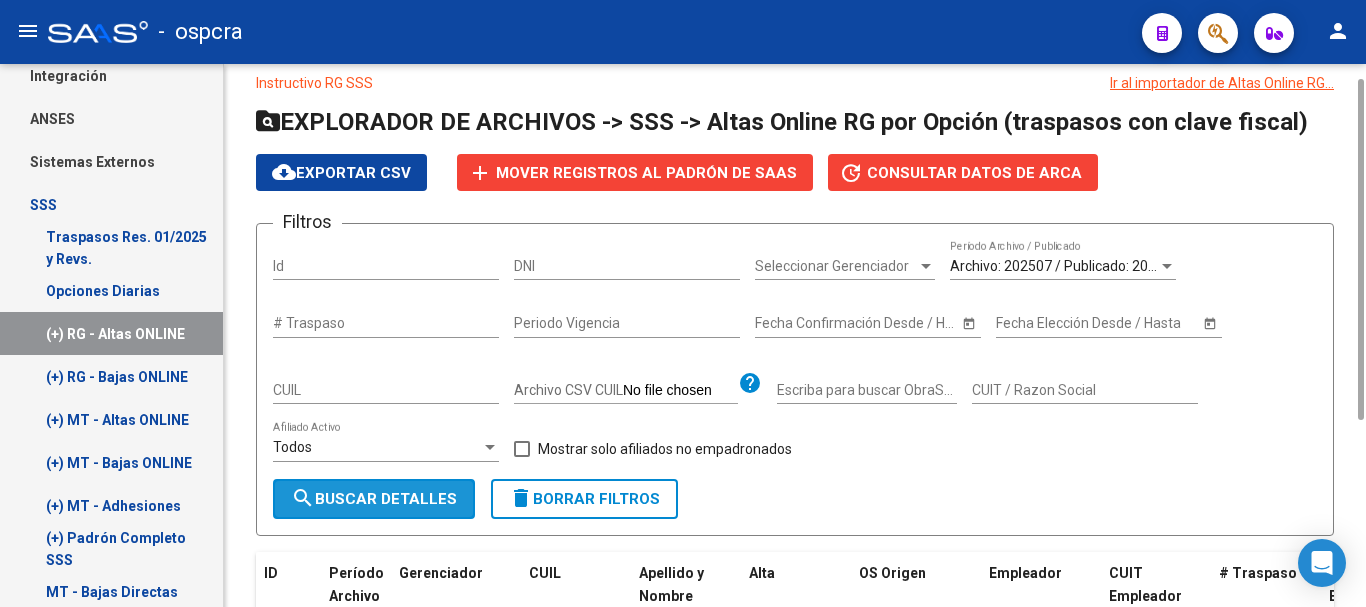 click on "search  Buscar Detalles" 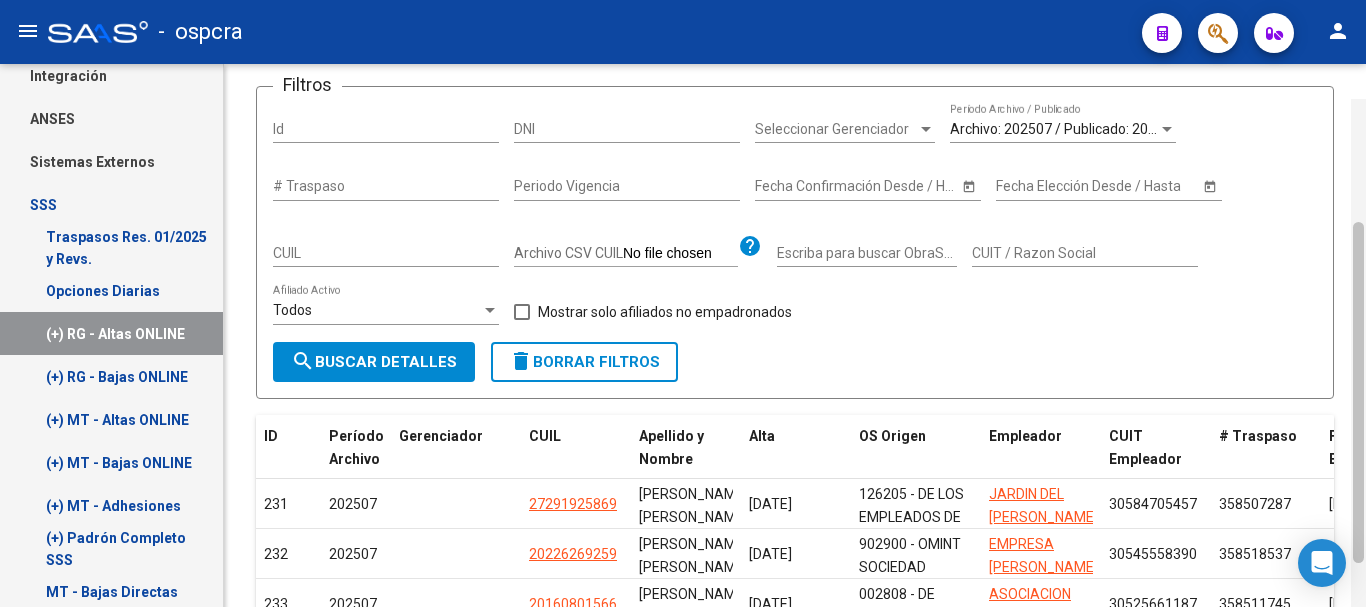 scroll, scrollTop: 321, scrollLeft: 0, axis: vertical 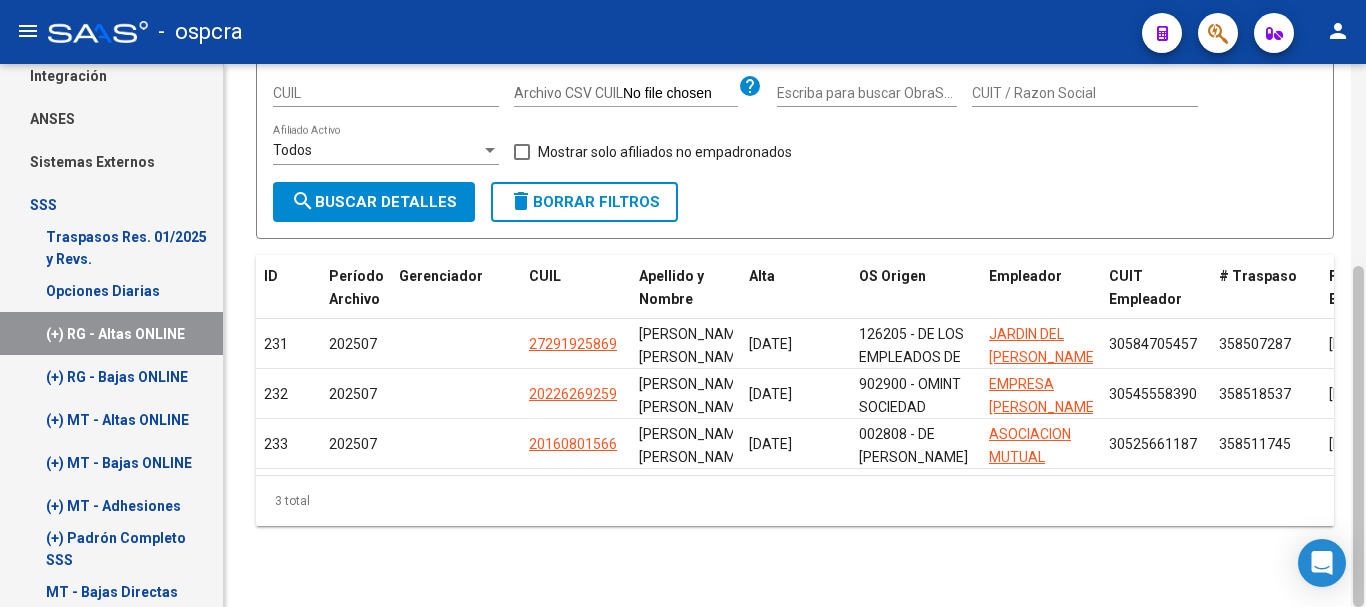 drag, startPoint x: 1359, startPoint y: 161, endPoint x: 1365, endPoint y: 439, distance: 278.06473 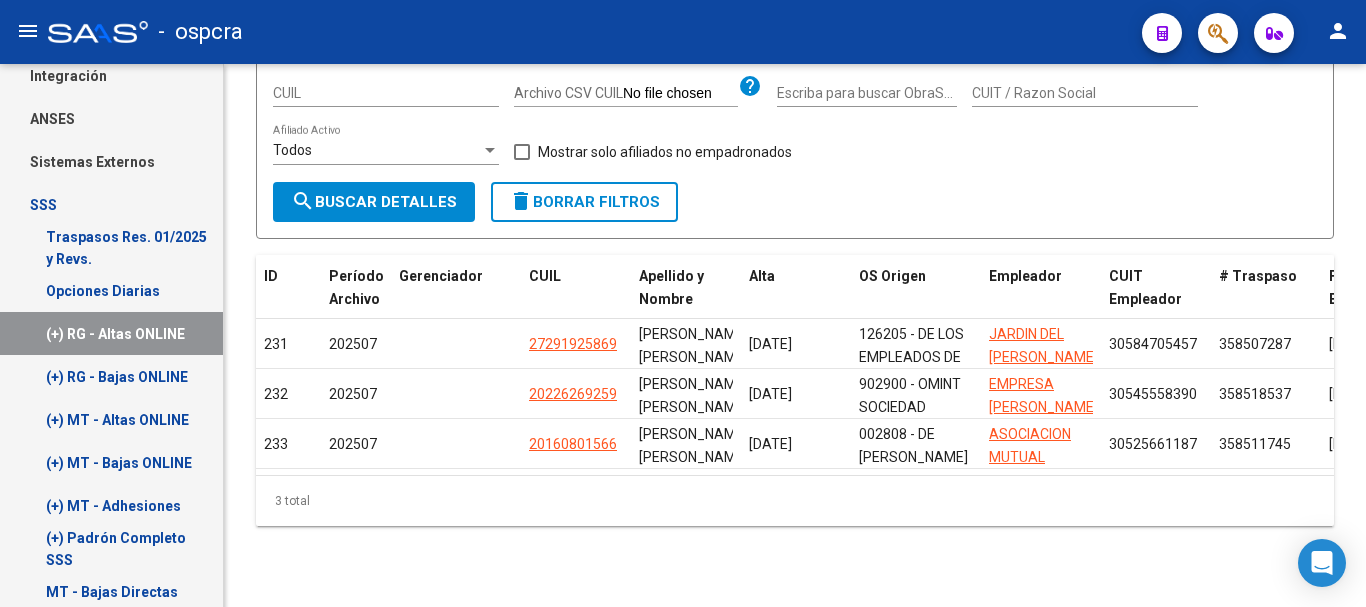 click on "(+) RG - Bajas ONLINE" at bounding box center [111, 376] 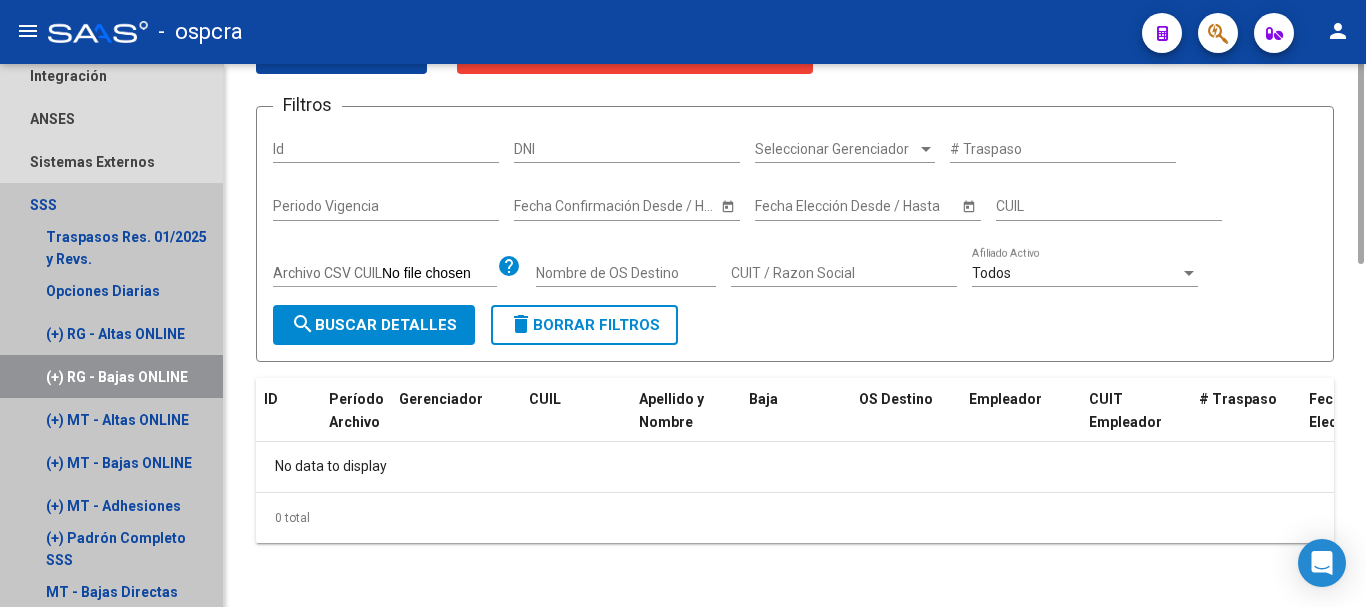 scroll, scrollTop: 0, scrollLeft: 0, axis: both 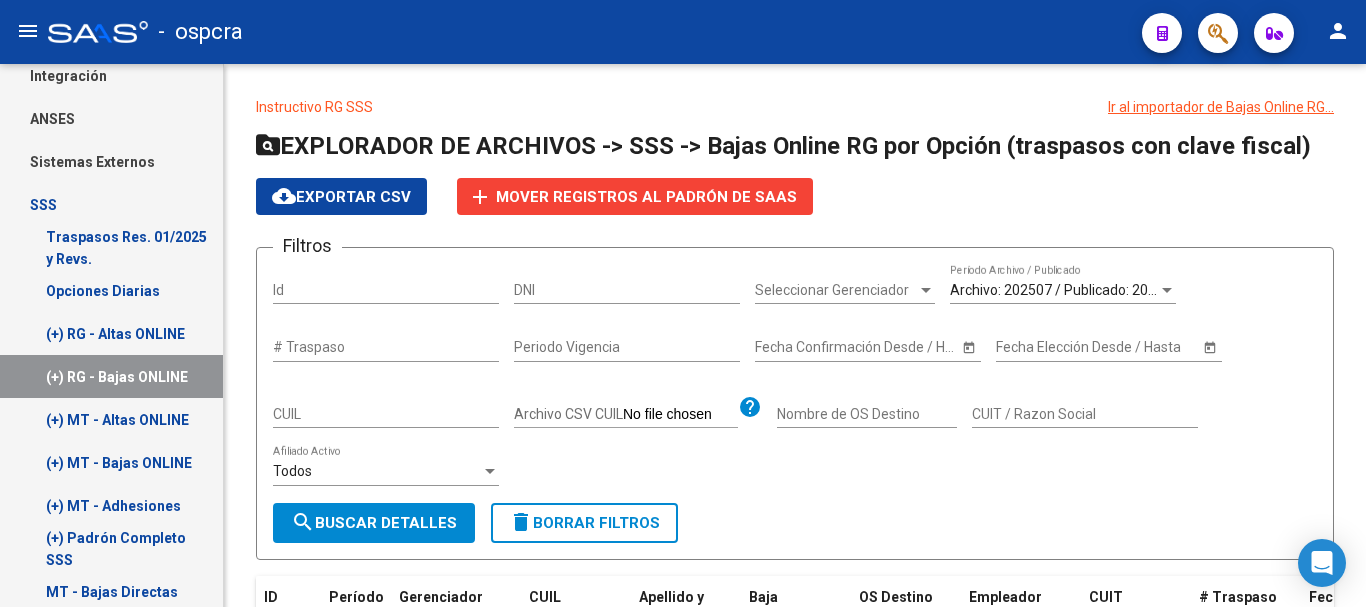 click on "(+) MT - Altas ONLINE" at bounding box center (111, 419) 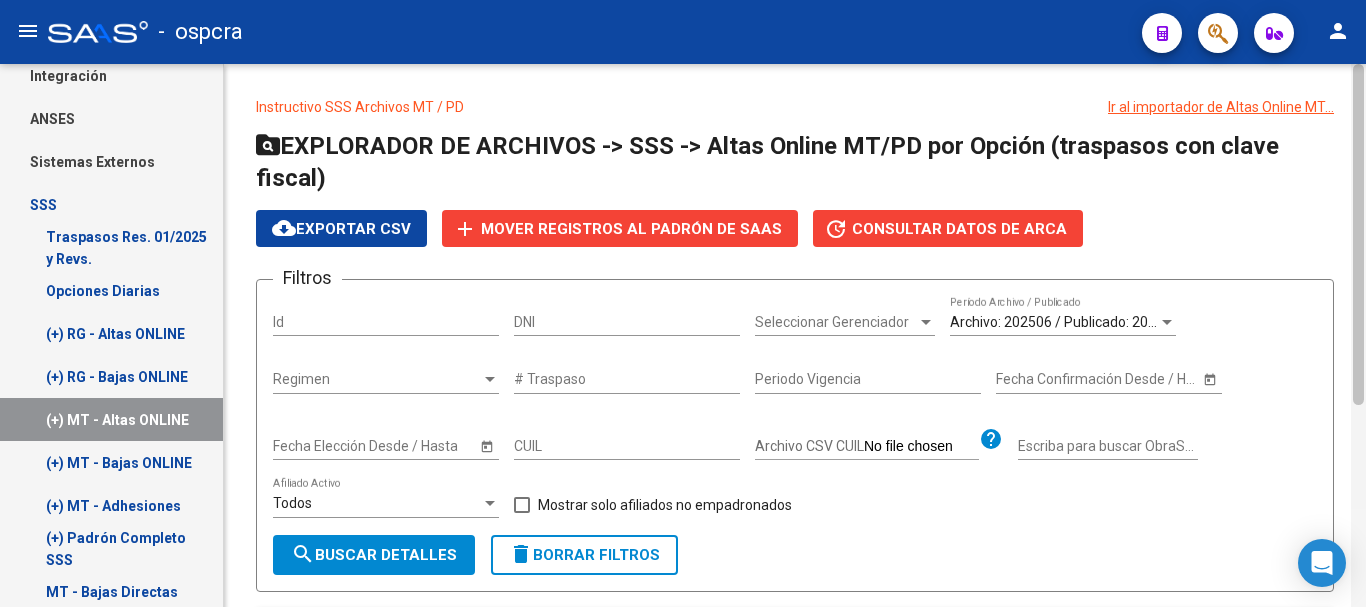 scroll, scrollTop: 231, scrollLeft: 0, axis: vertical 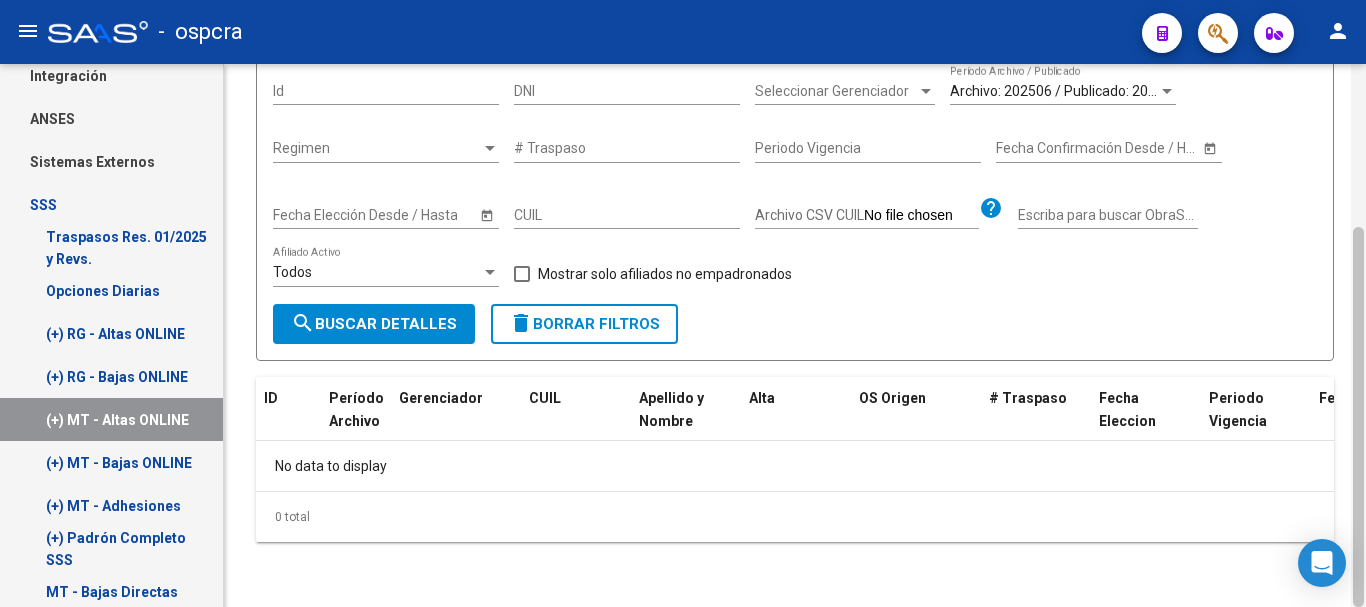 drag, startPoint x: 1365, startPoint y: 197, endPoint x: 1365, endPoint y: 318, distance: 121 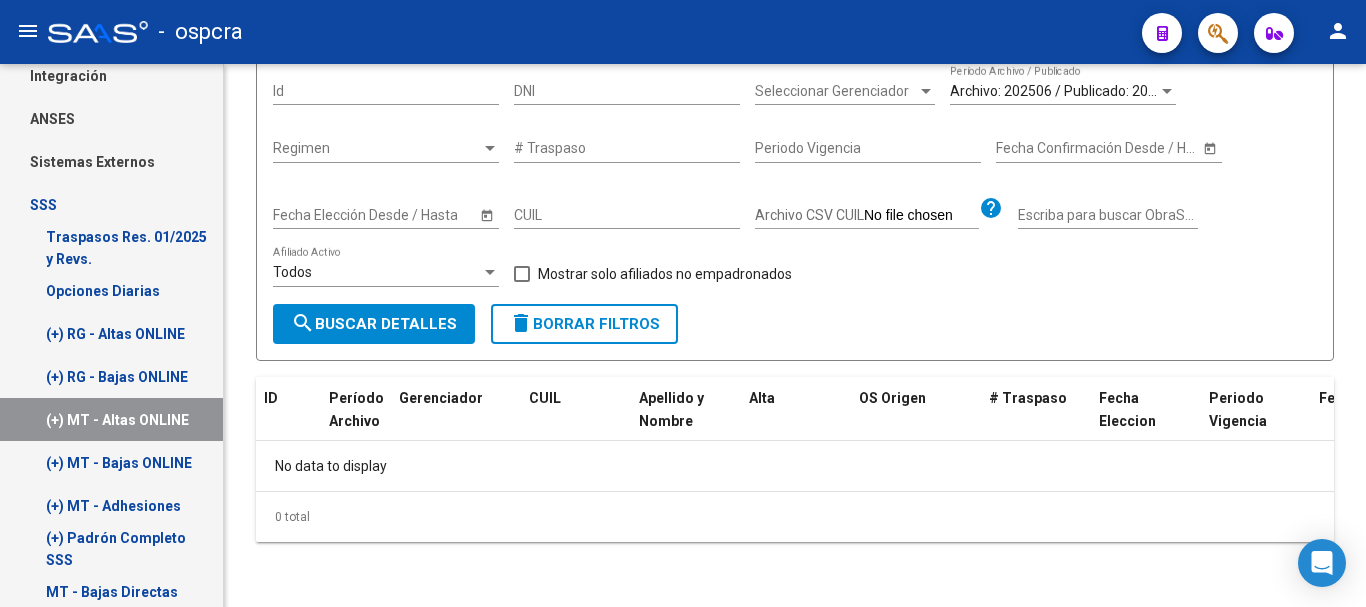 click on "(+) MT - Bajas ONLINE" at bounding box center [111, 462] 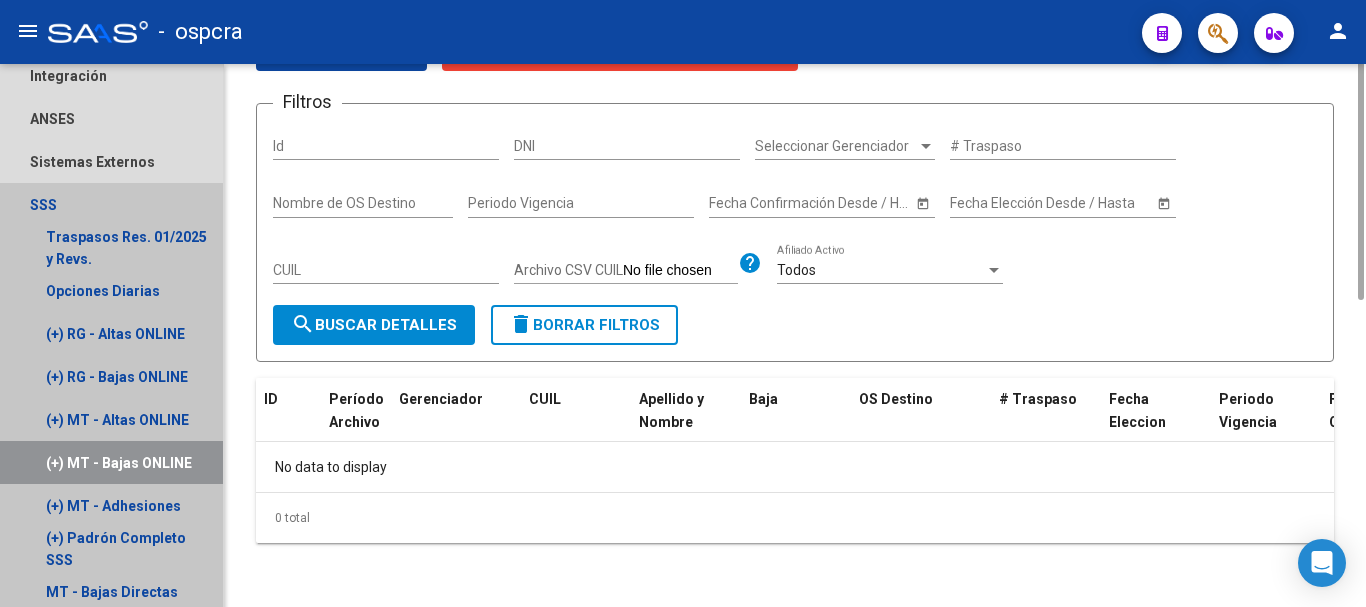 scroll, scrollTop: 0, scrollLeft: 0, axis: both 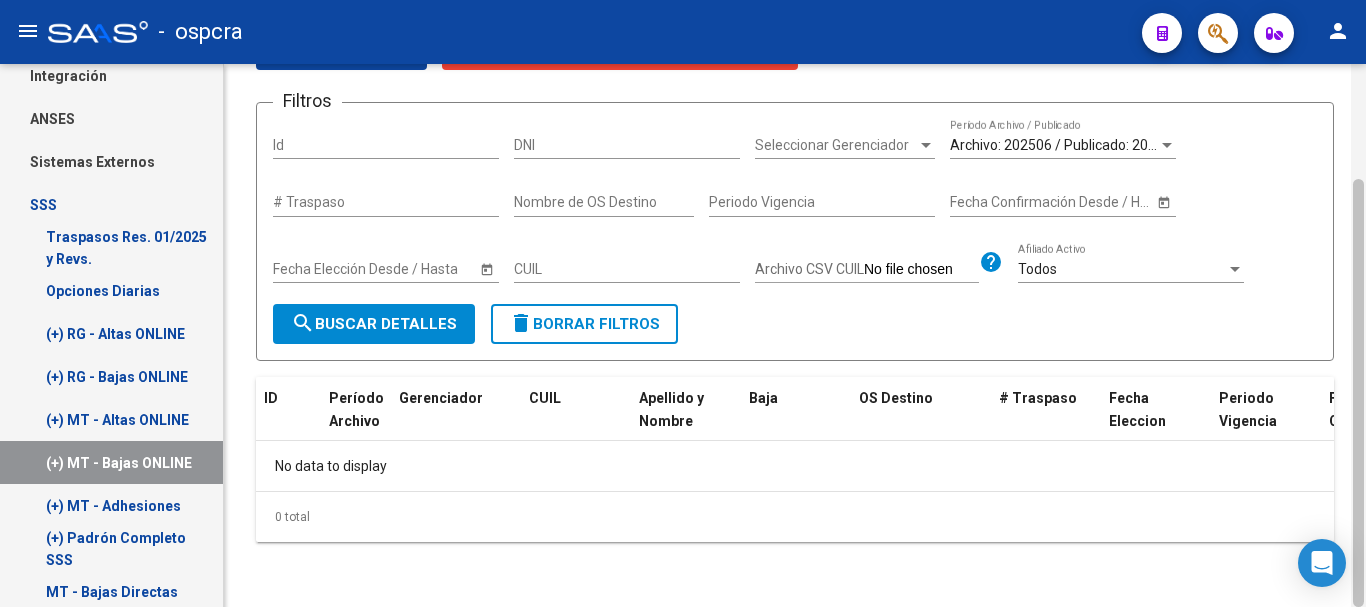 drag, startPoint x: 1360, startPoint y: 198, endPoint x: 1365, endPoint y: 491, distance: 293.04266 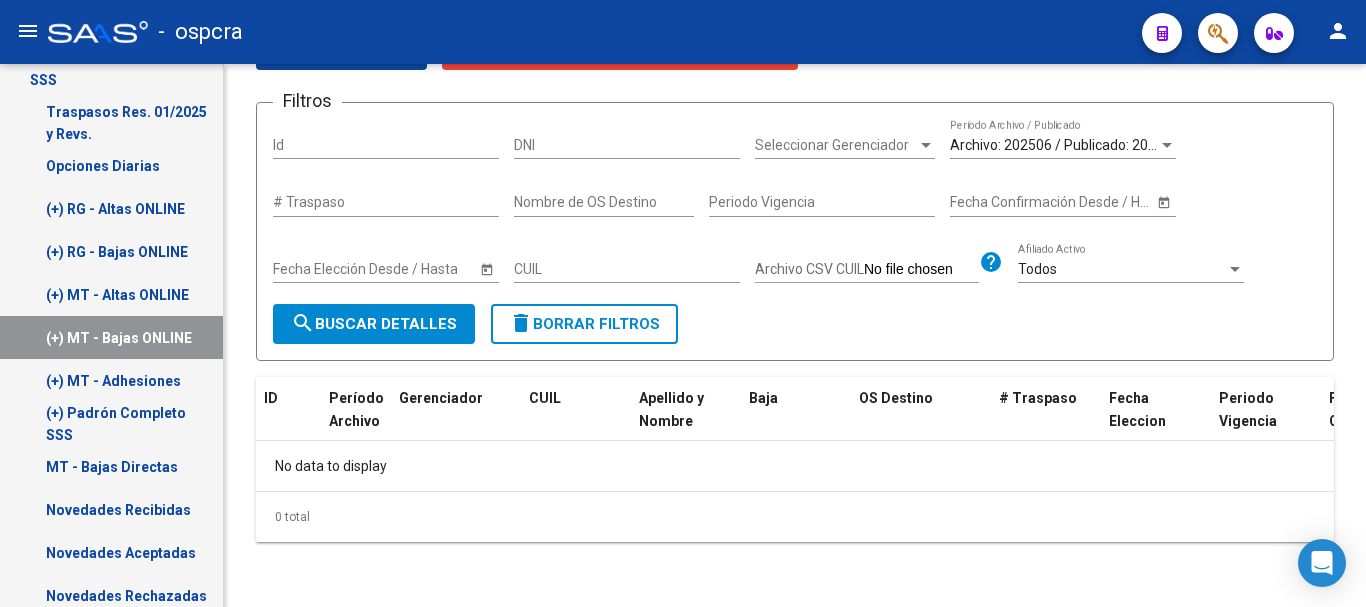 scroll, scrollTop: 844, scrollLeft: 0, axis: vertical 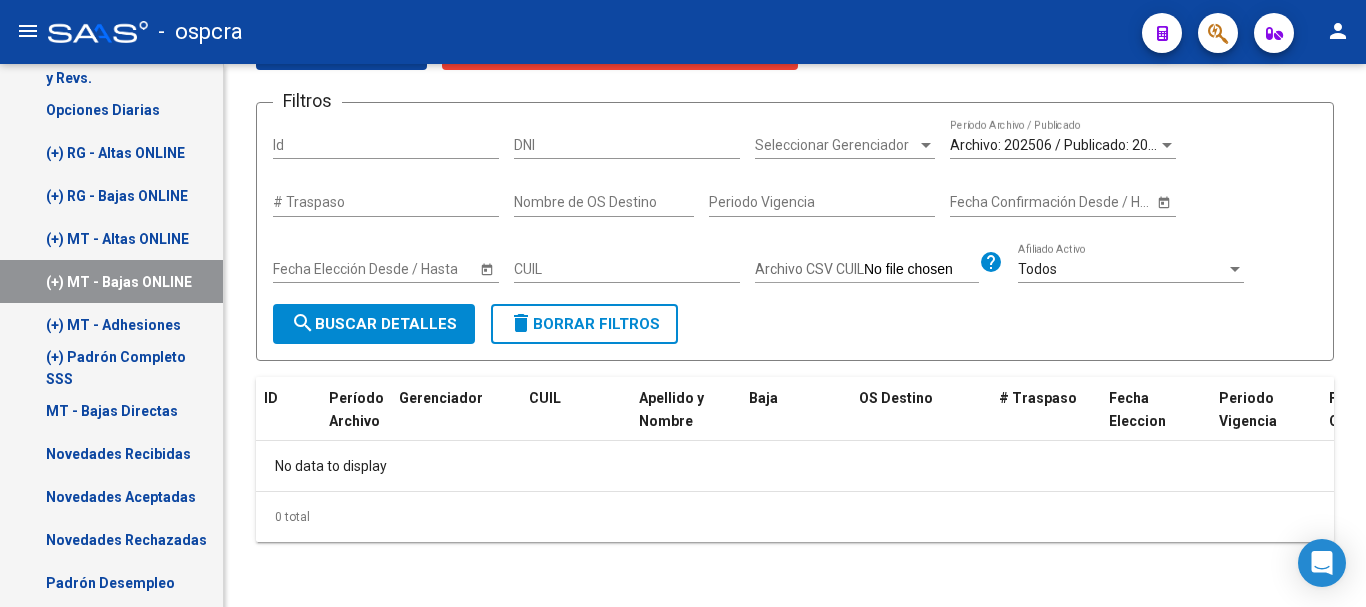 click on "(+) MT - Adhesiones" at bounding box center (111, 324) 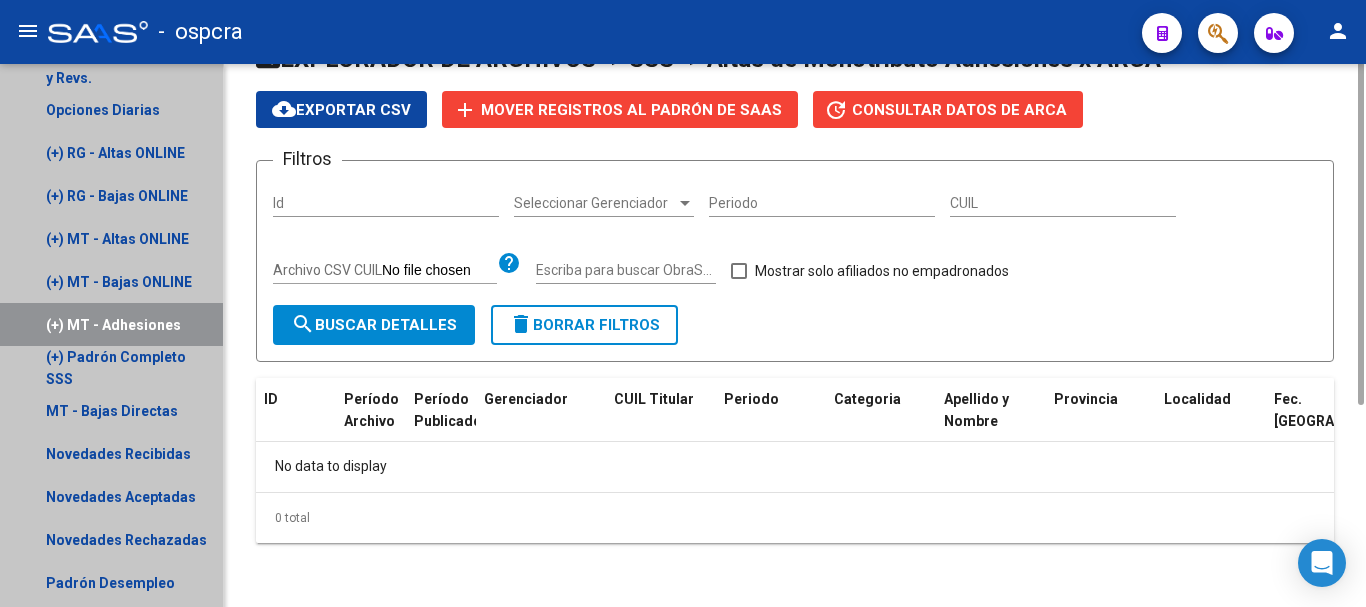 scroll, scrollTop: 0, scrollLeft: 0, axis: both 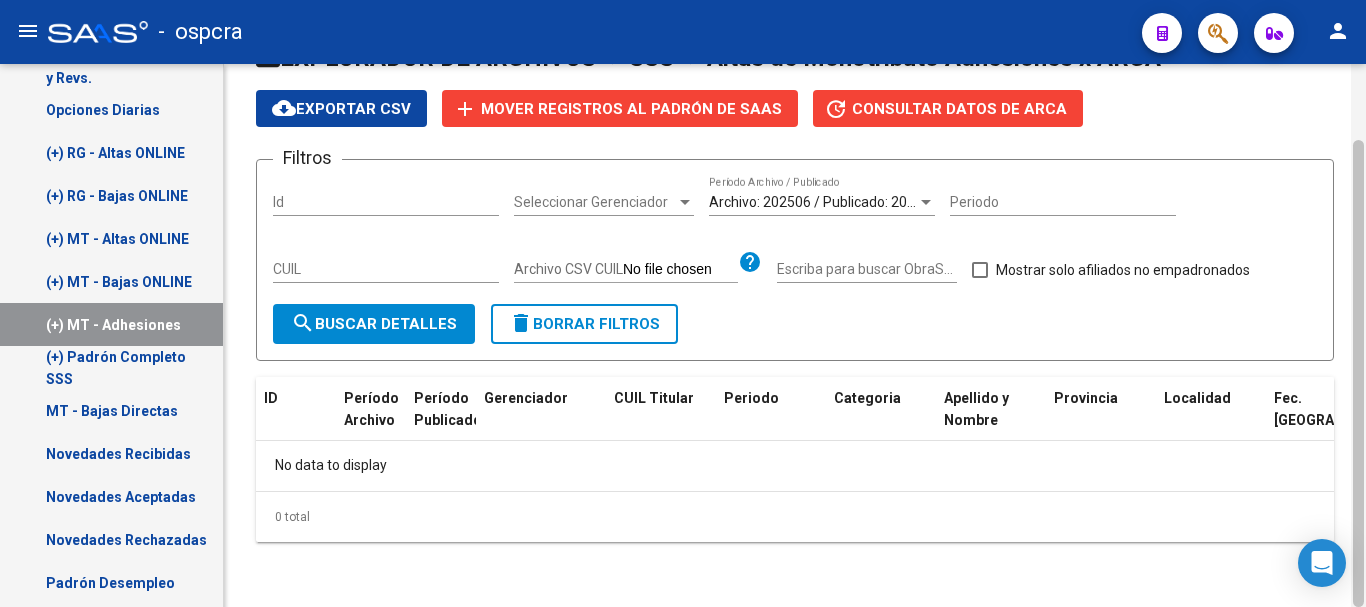 drag, startPoint x: 1363, startPoint y: 207, endPoint x: 1365, endPoint y: 441, distance: 234.00854 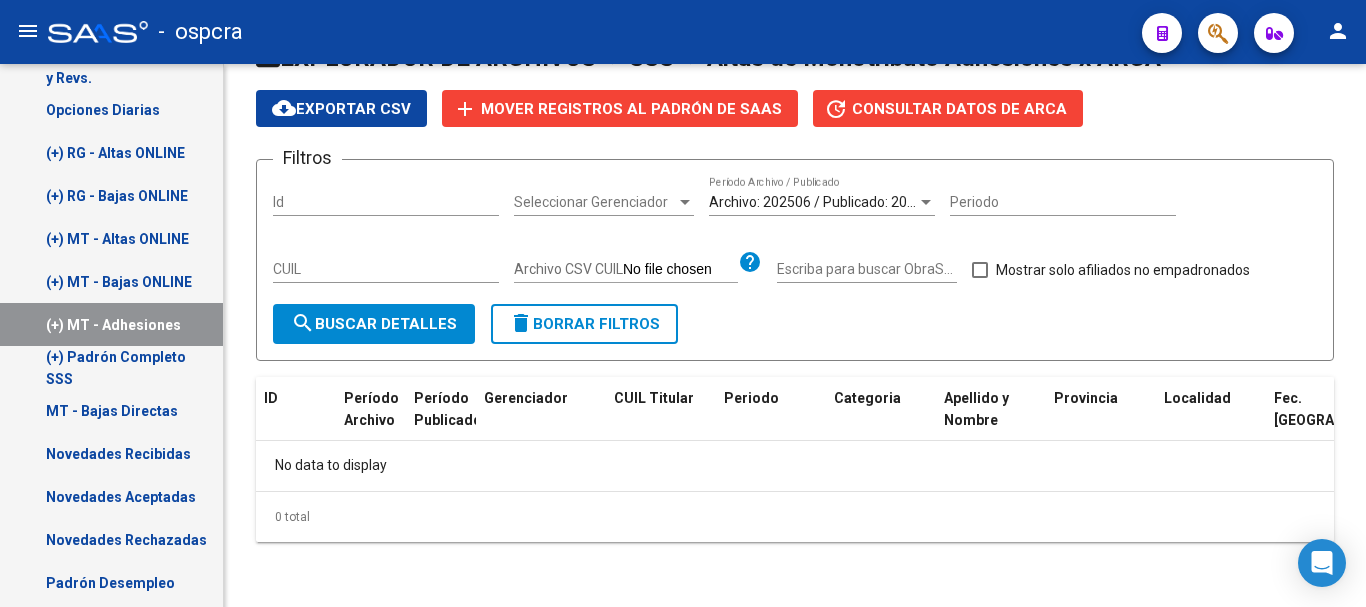 click on "(+) Padrón Completo SSS" at bounding box center (111, 367) 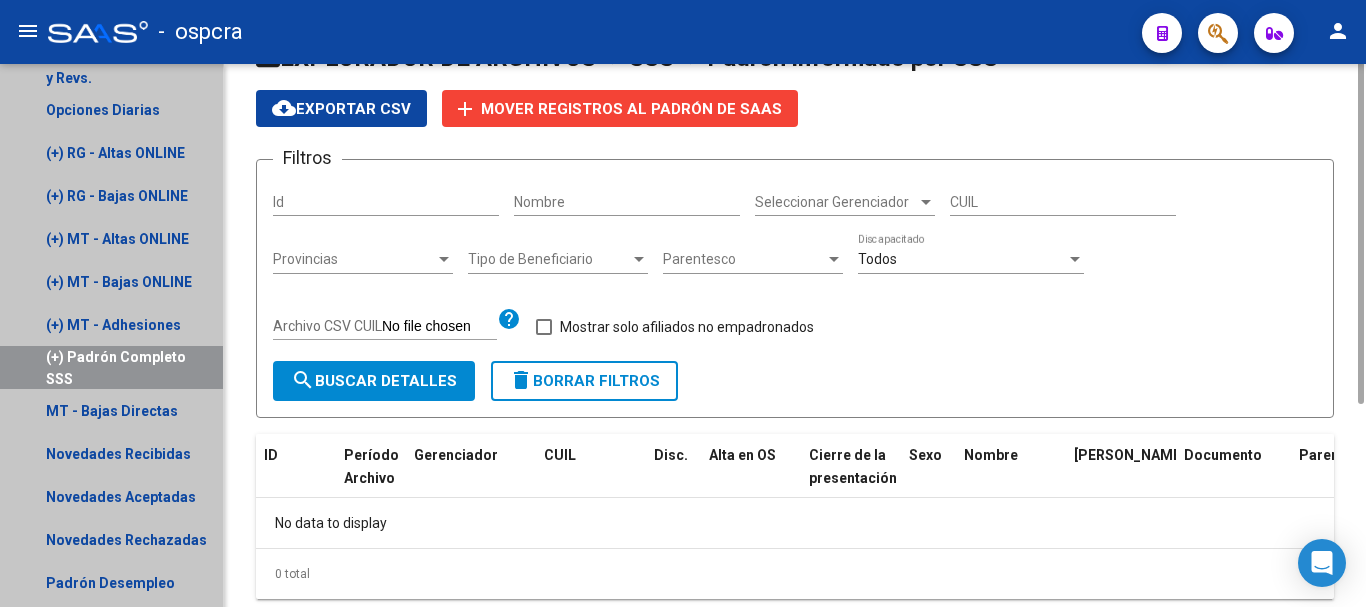 scroll, scrollTop: 0, scrollLeft: 0, axis: both 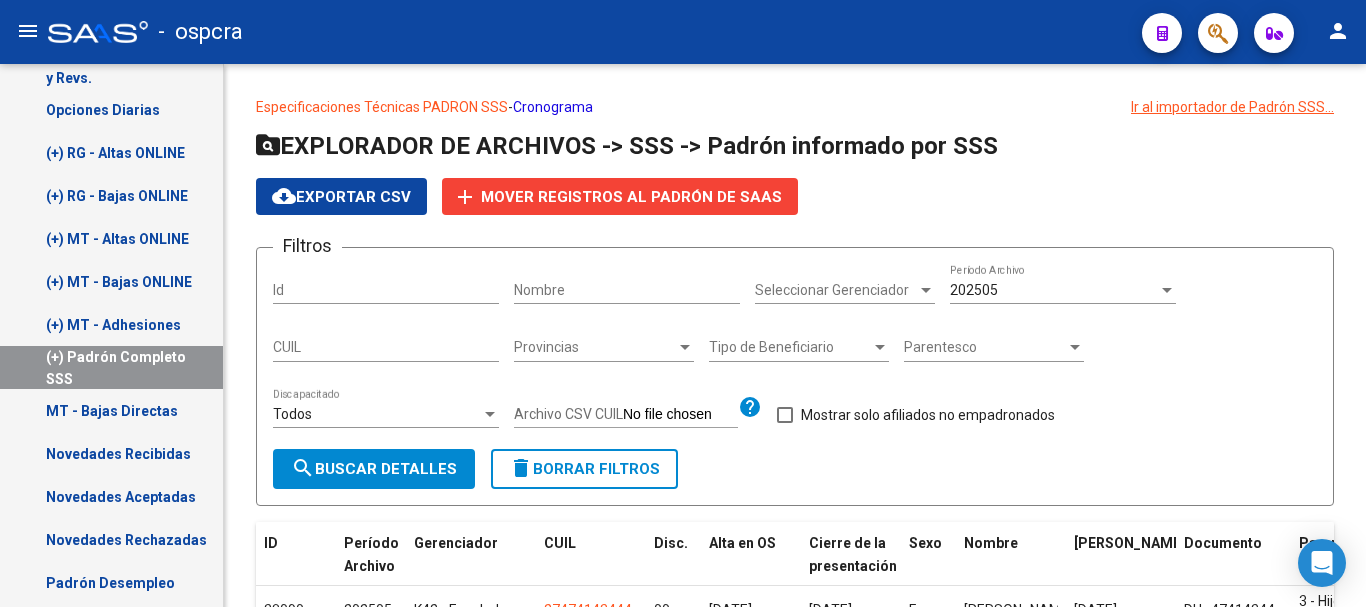 click on "menu -   ospcra  person" 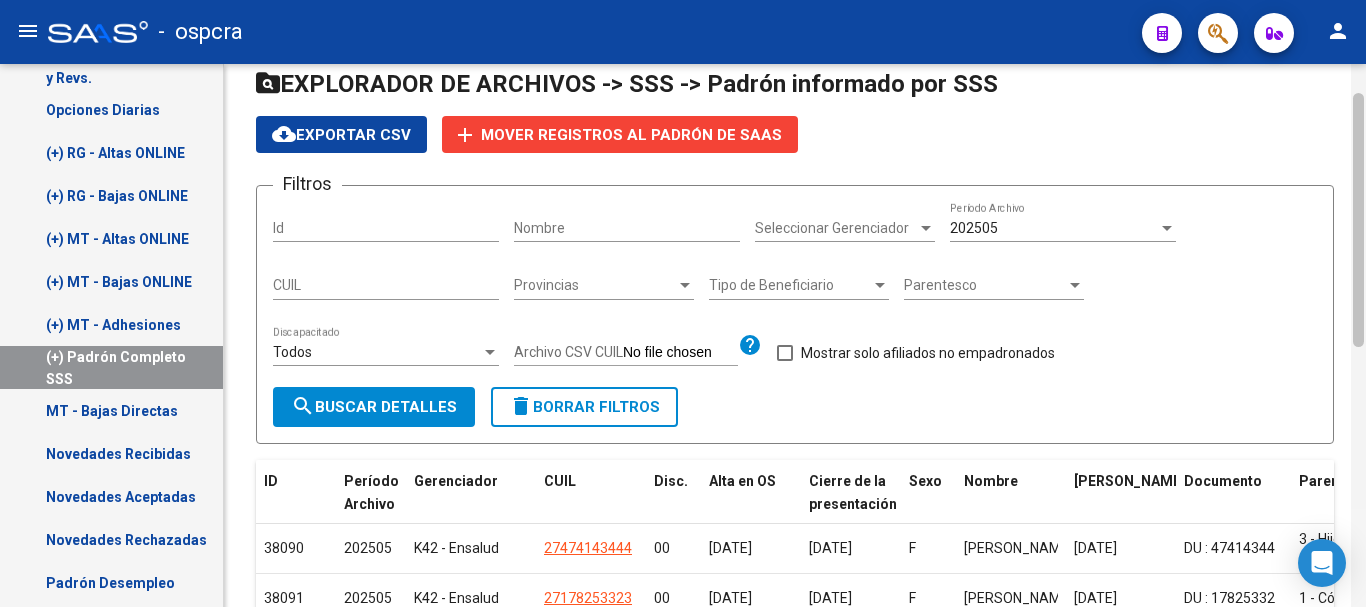 drag, startPoint x: 1363, startPoint y: 141, endPoint x: 1365, endPoint y: 182, distance: 41.04875 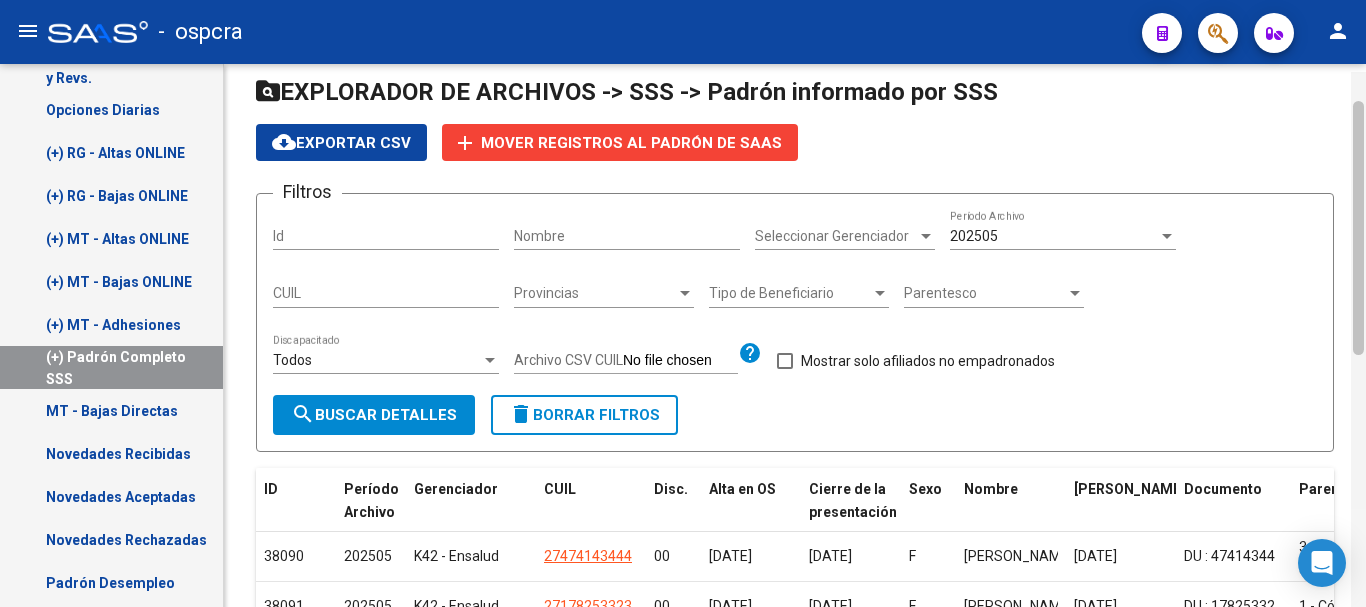 scroll, scrollTop: 597, scrollLeft: 0, axis: vertical 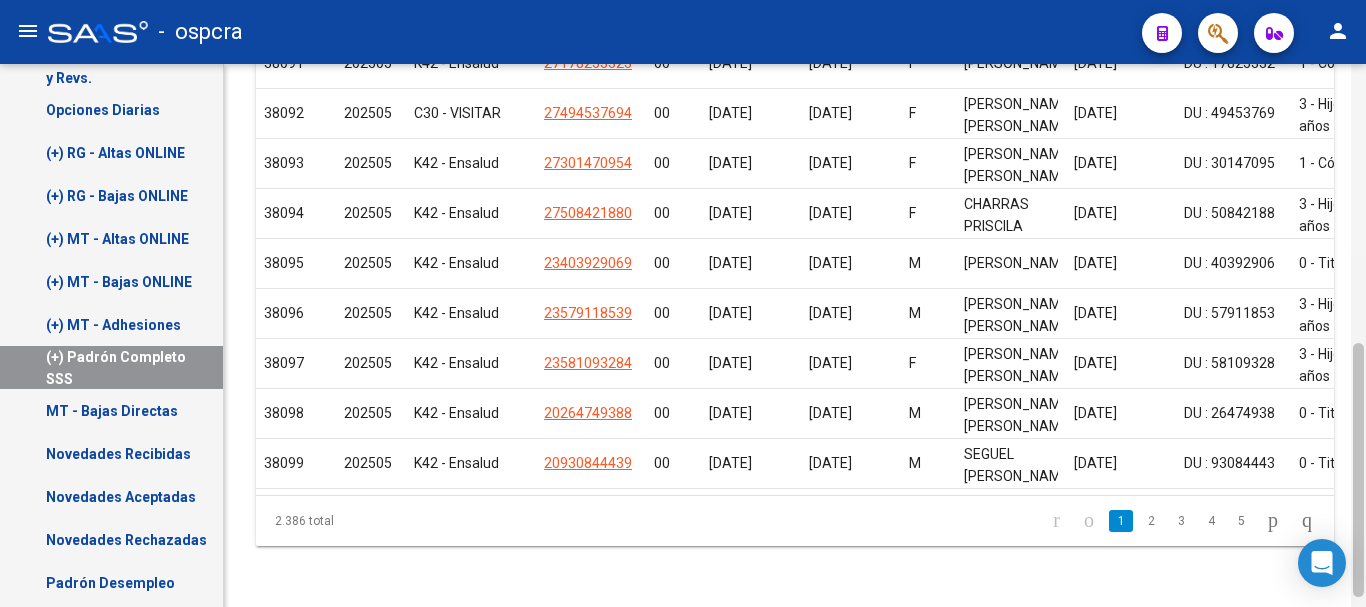click 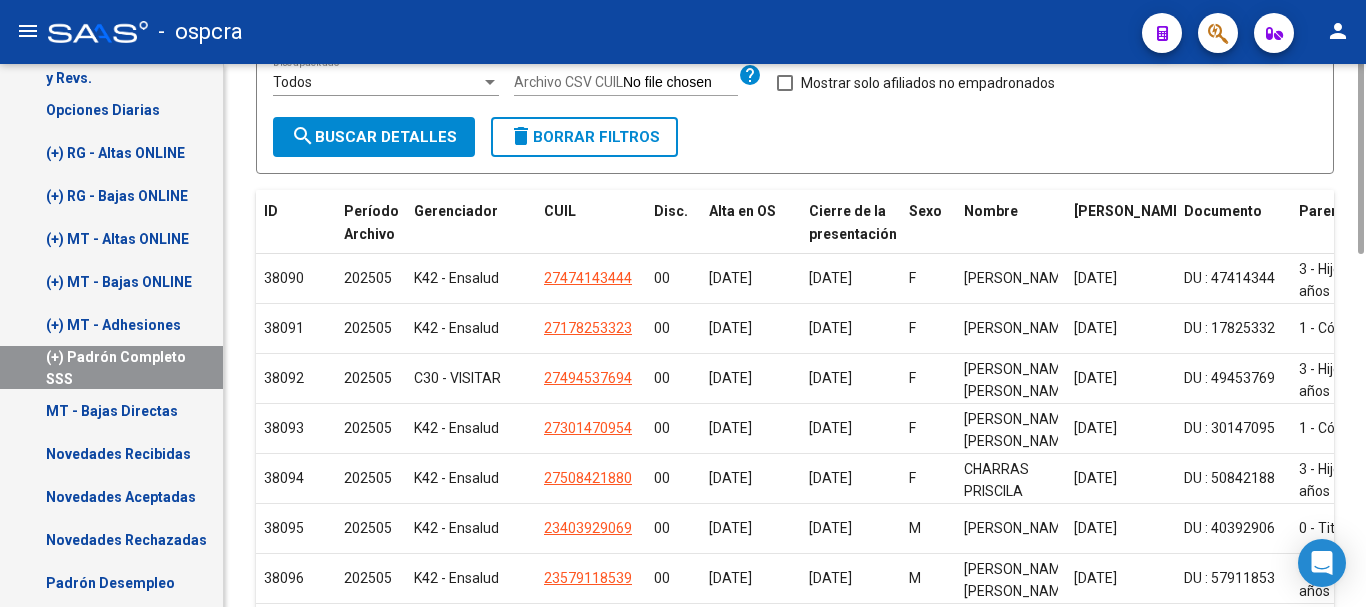 scroll, scrollTop: 0, scrollLeft: 0, axis: both 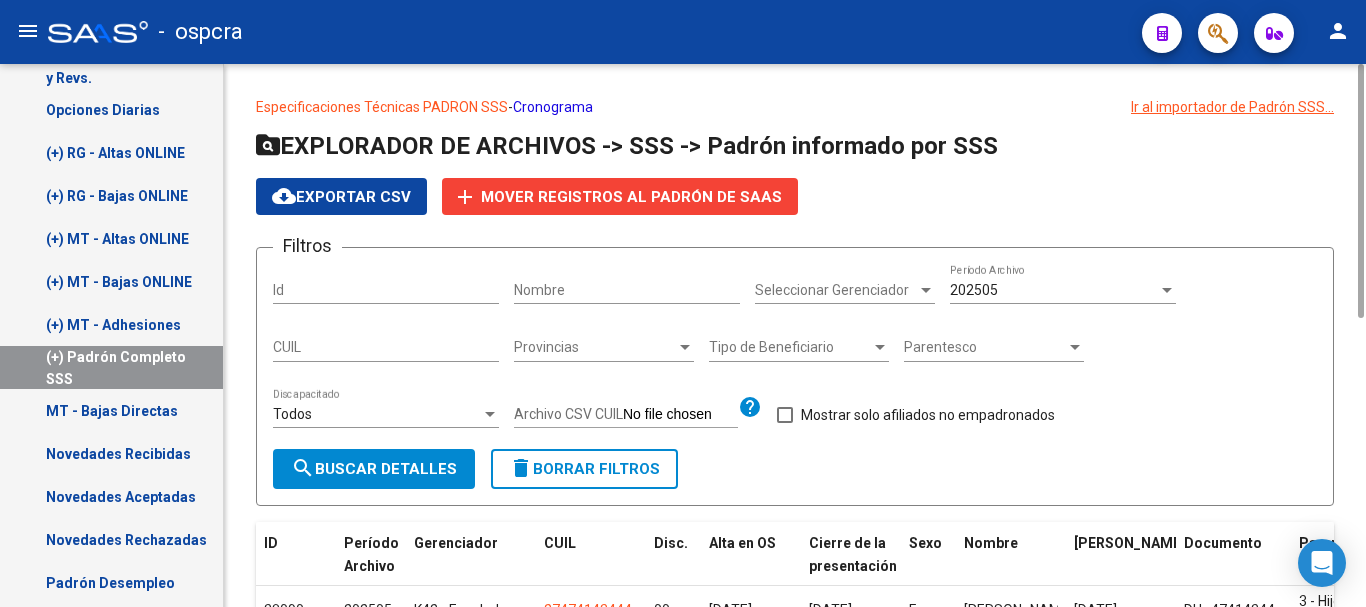 drag, startPoint x: 1358, startPoint y: 392, endPoint x: 1365, endPoint y: -32, distance: 424.05777 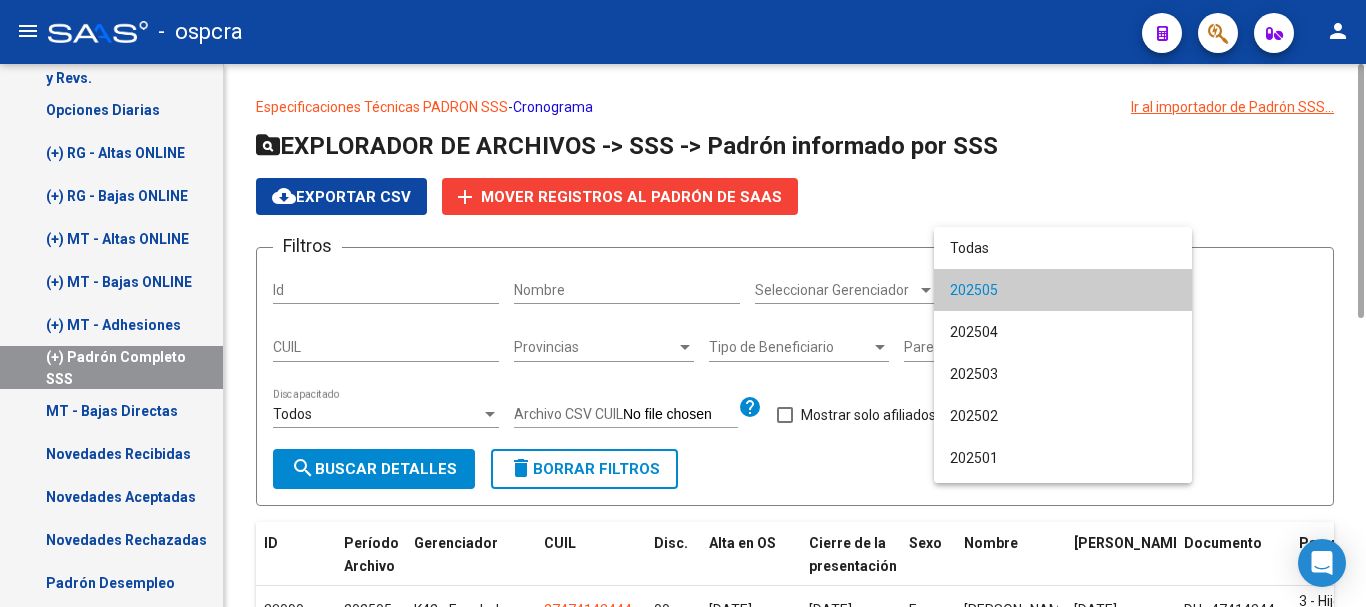 drag, startPoint x: 1080, startPoint y: 287, endPoint x: 1051, endPoint y: 293, distance: 29.614185 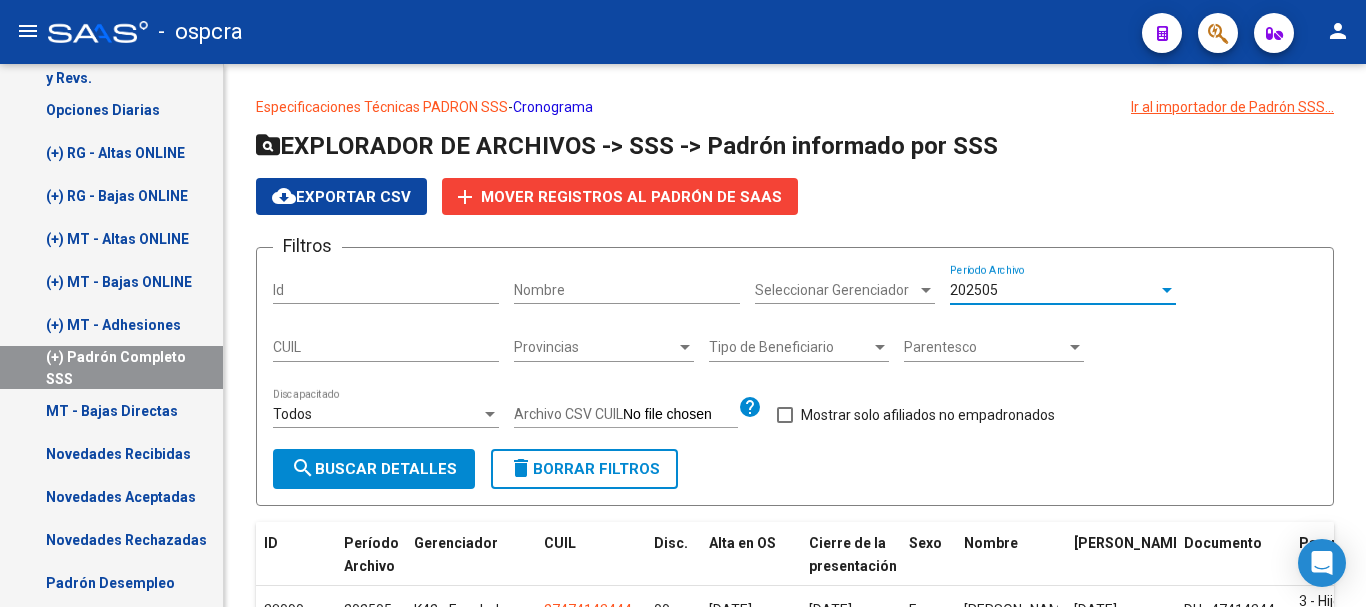 click on "MT - Bajas Directas" at bounding box center (111, 410) 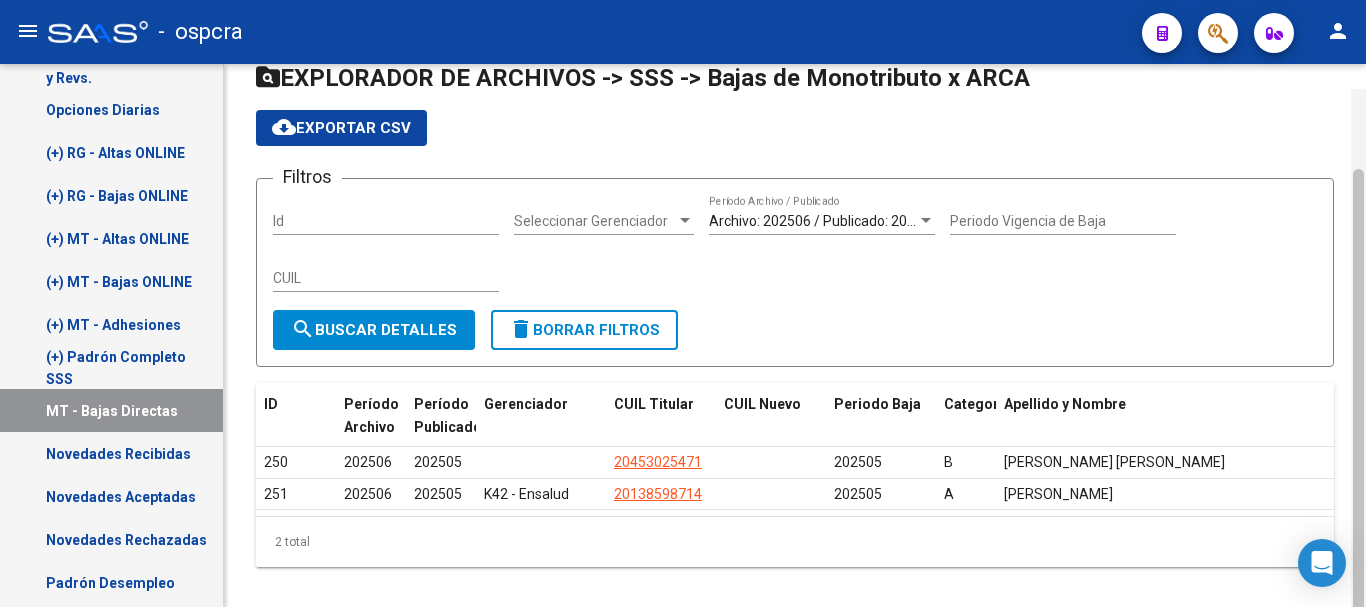 scroll, scrollTop: 93, scrollLeft: 0, axis: vertical 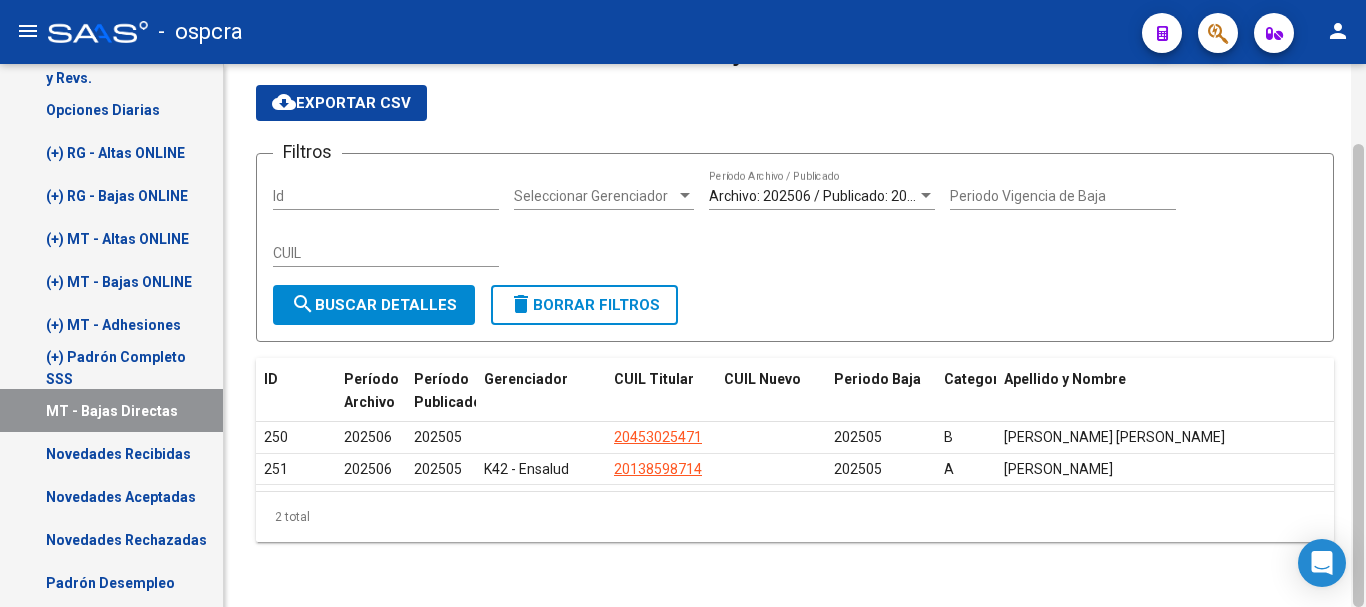 drag, startPoint x: 1362, startPoint y: 252, endPoint x: 1365, endPoint y: 365, distance: 113.03982 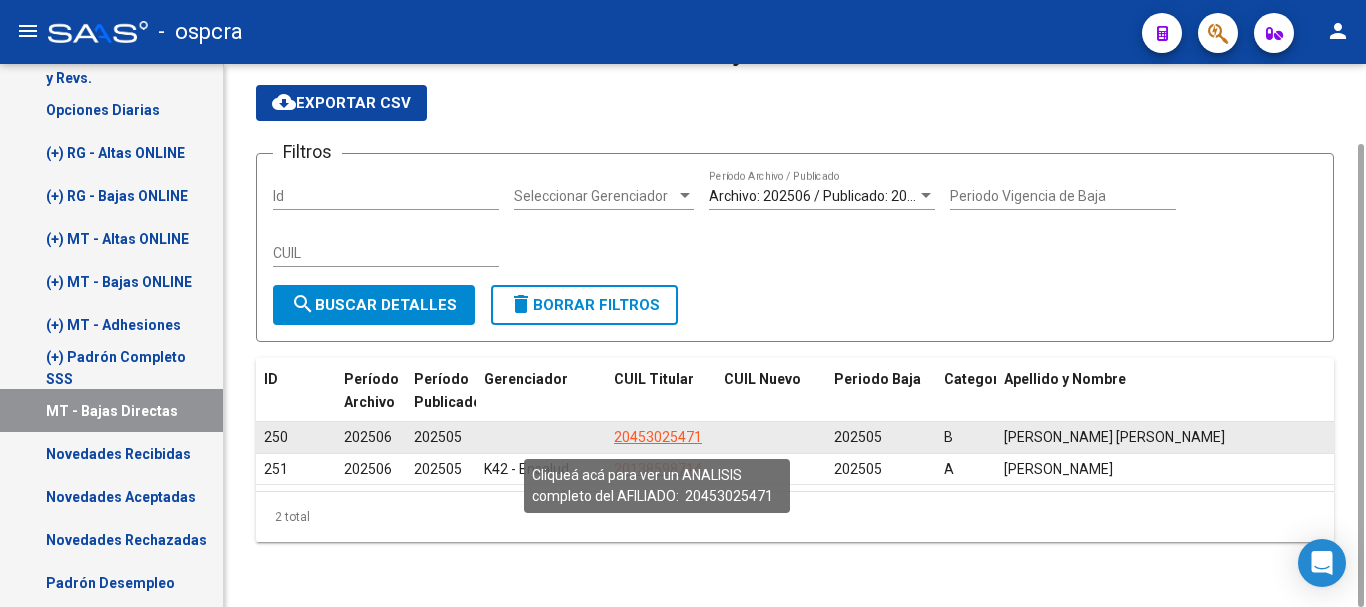 click on "20453025471" 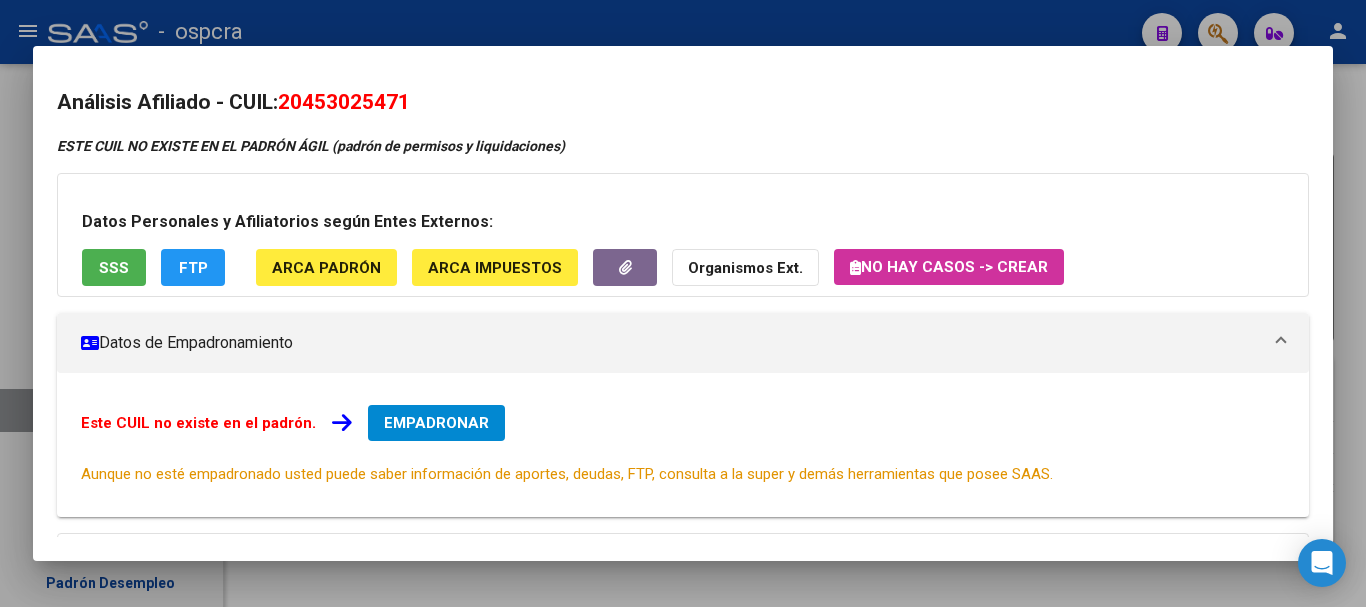 click on "SSS" at bounding box center (114, 268) 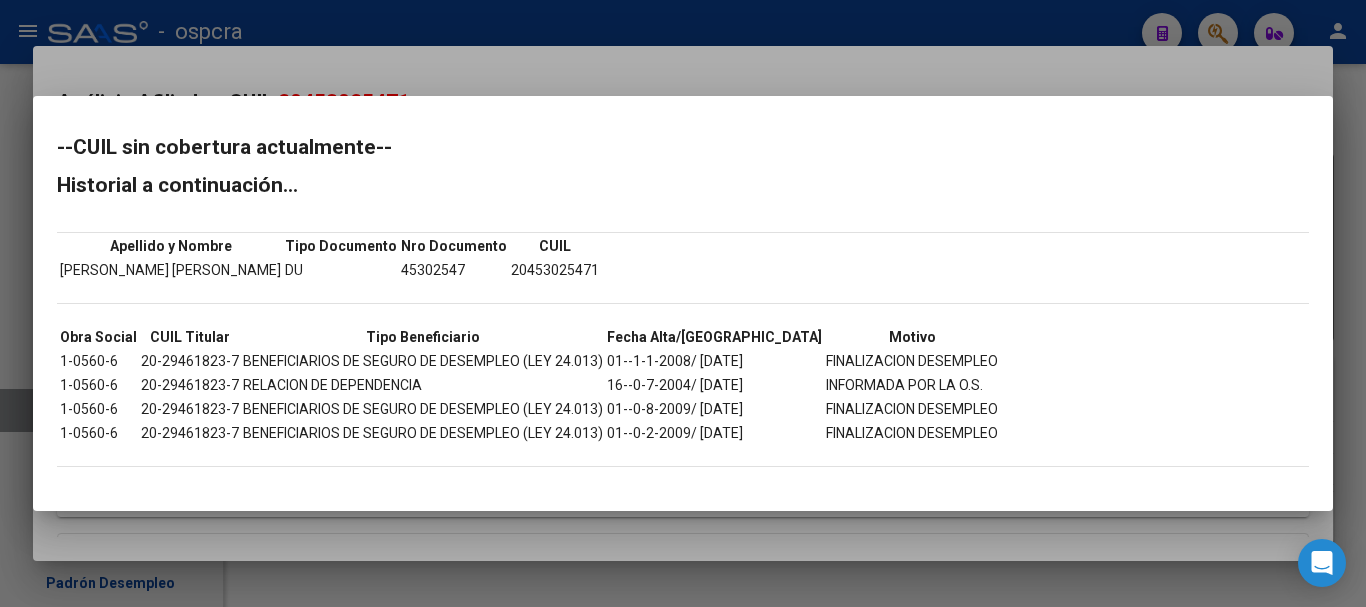 click at bounding box center (683, 303) 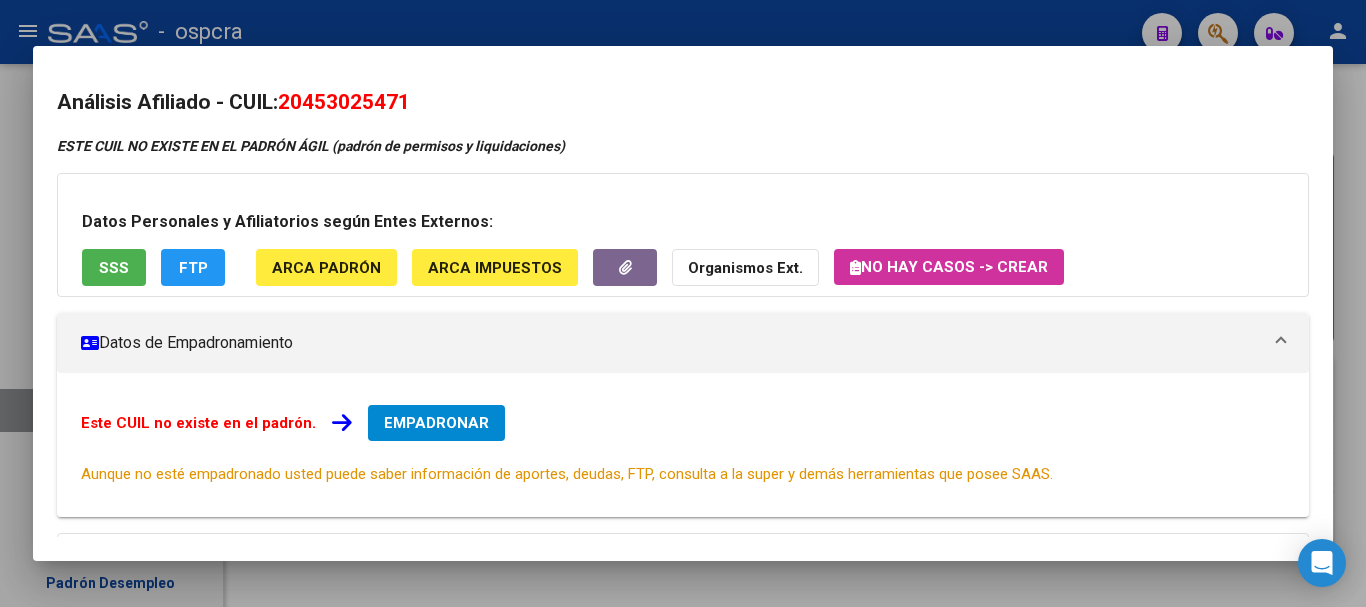 click at bounding box center (683, 303) 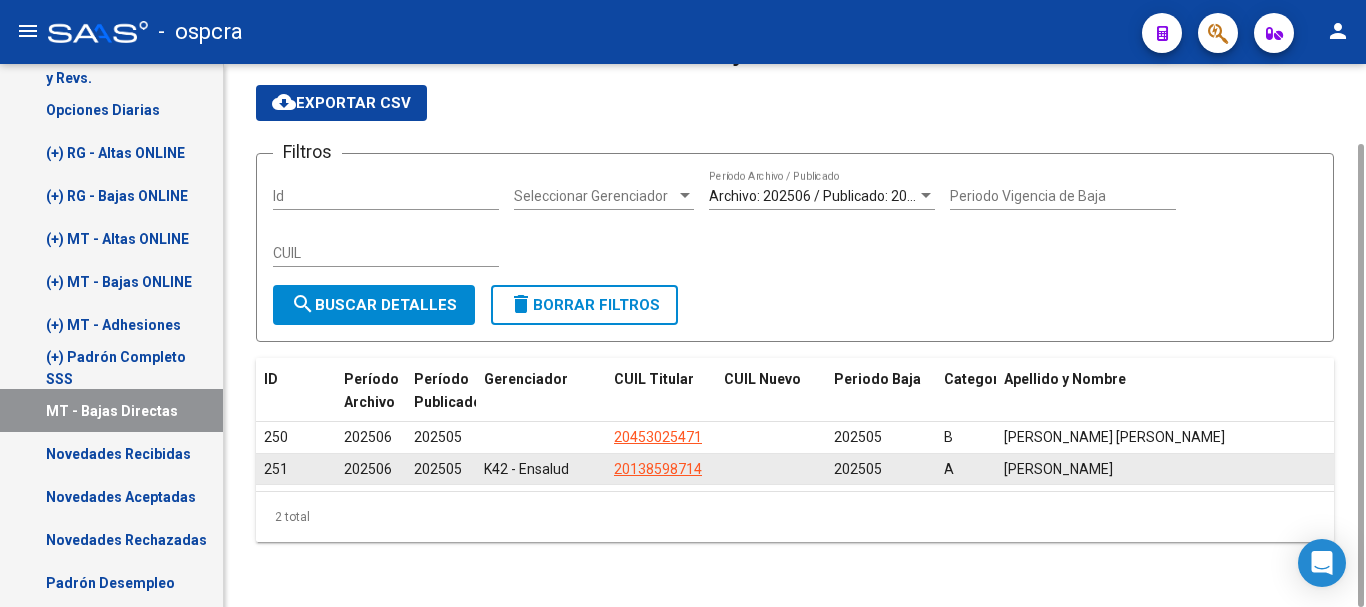 click on "K42 - Ensalud" 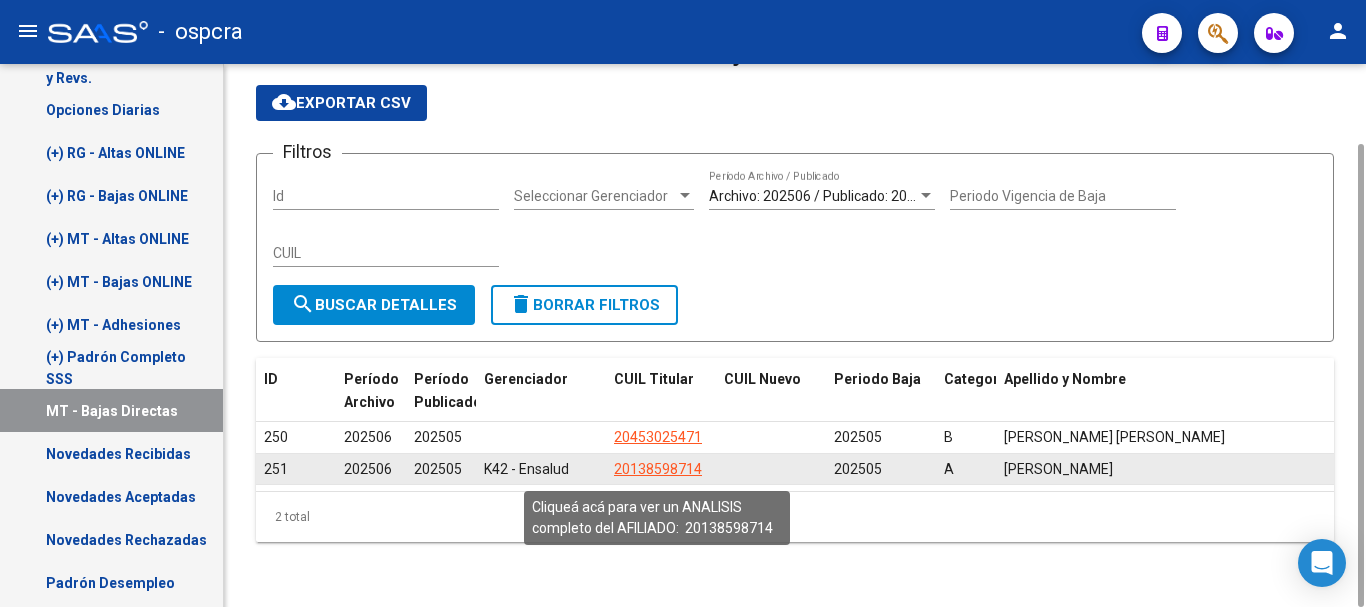 click on "20138598714" 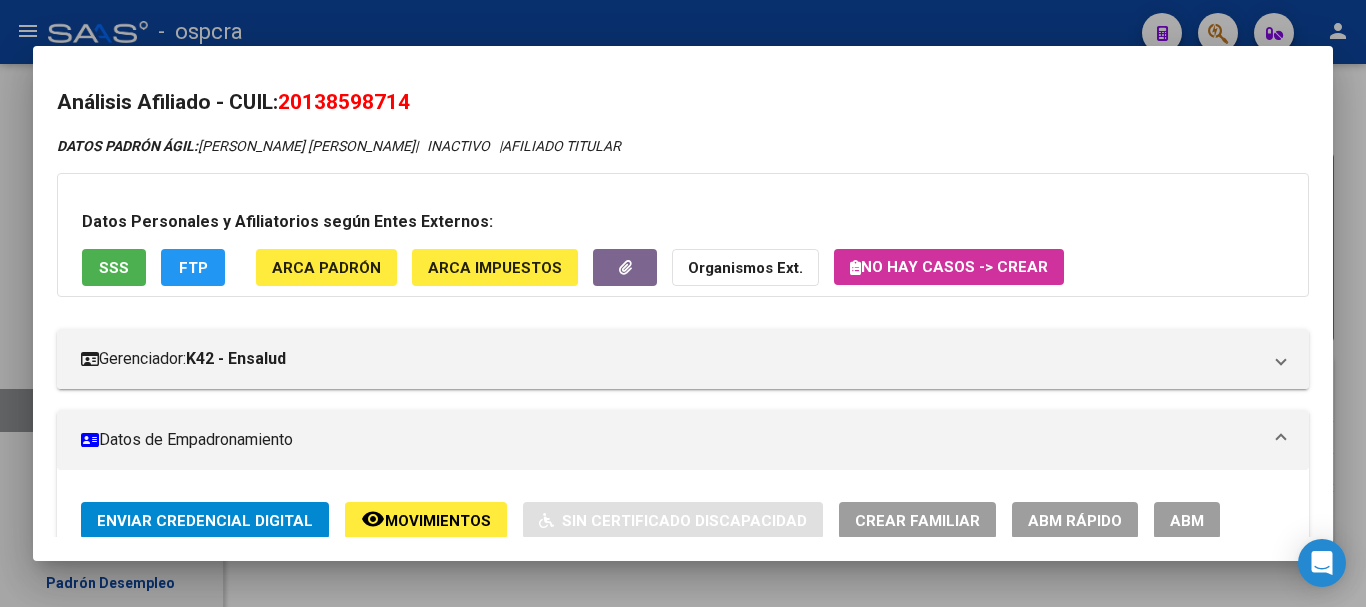 click at bounding box center [683, 303] 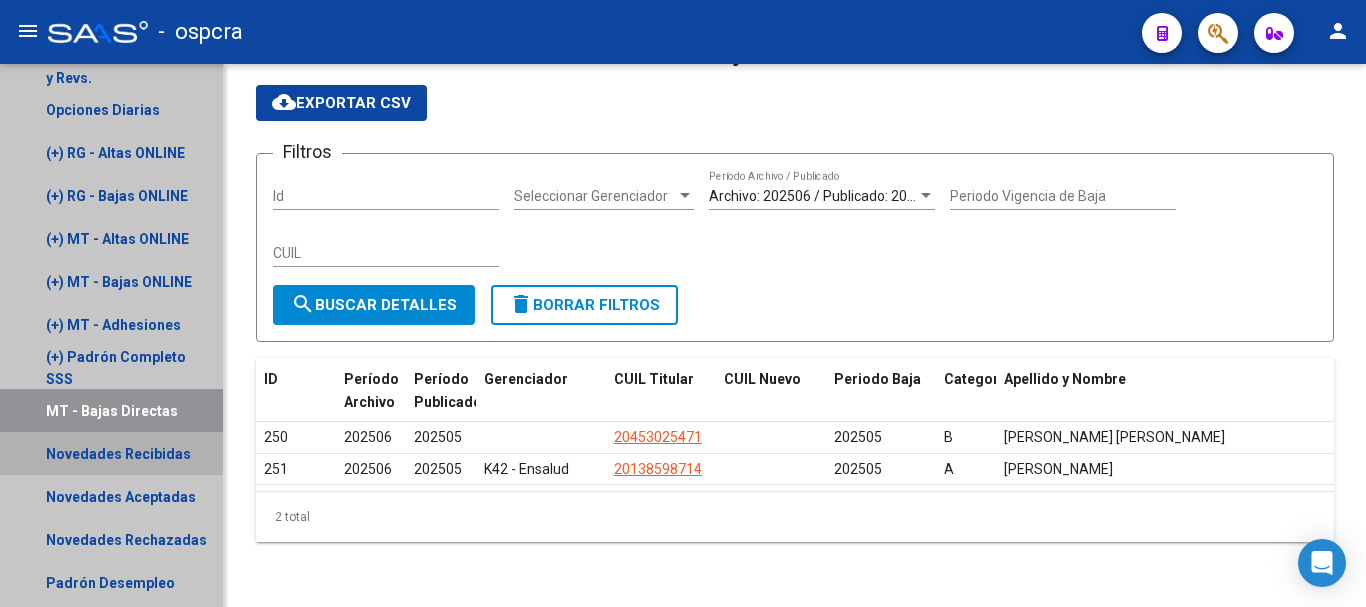 click on "Novedades Recibidas" at bounding box center (111, 453) 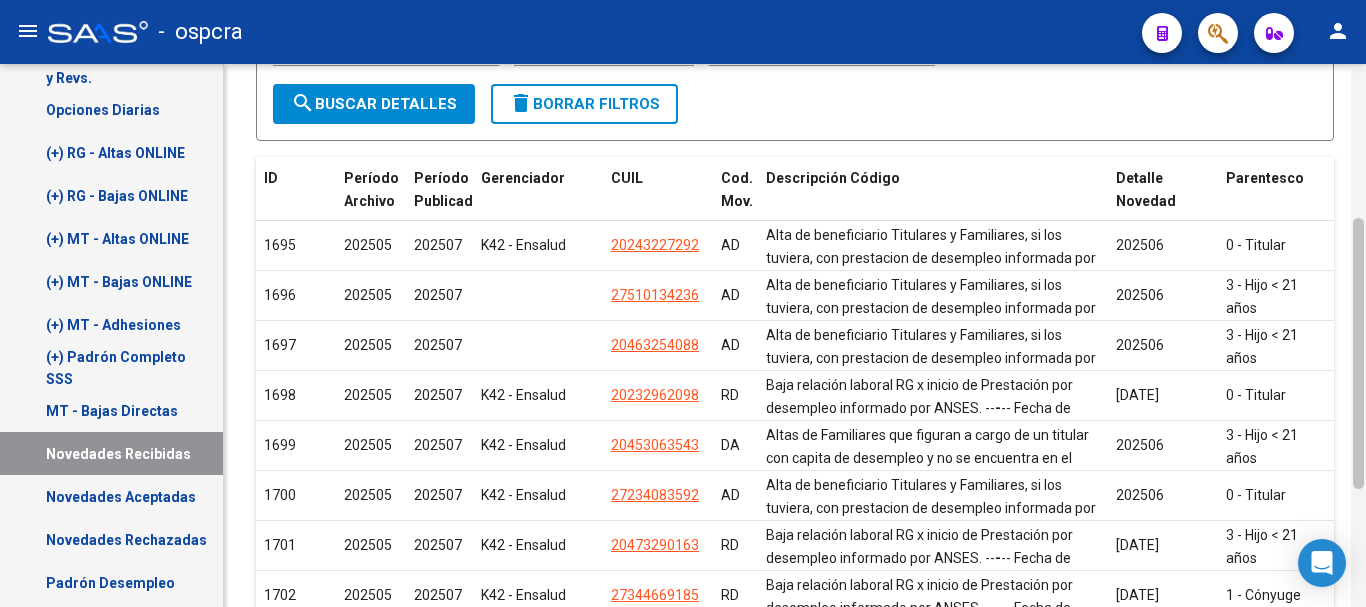 scroll, scrollTop: 293, scrollLeft: 0, axis: vertical 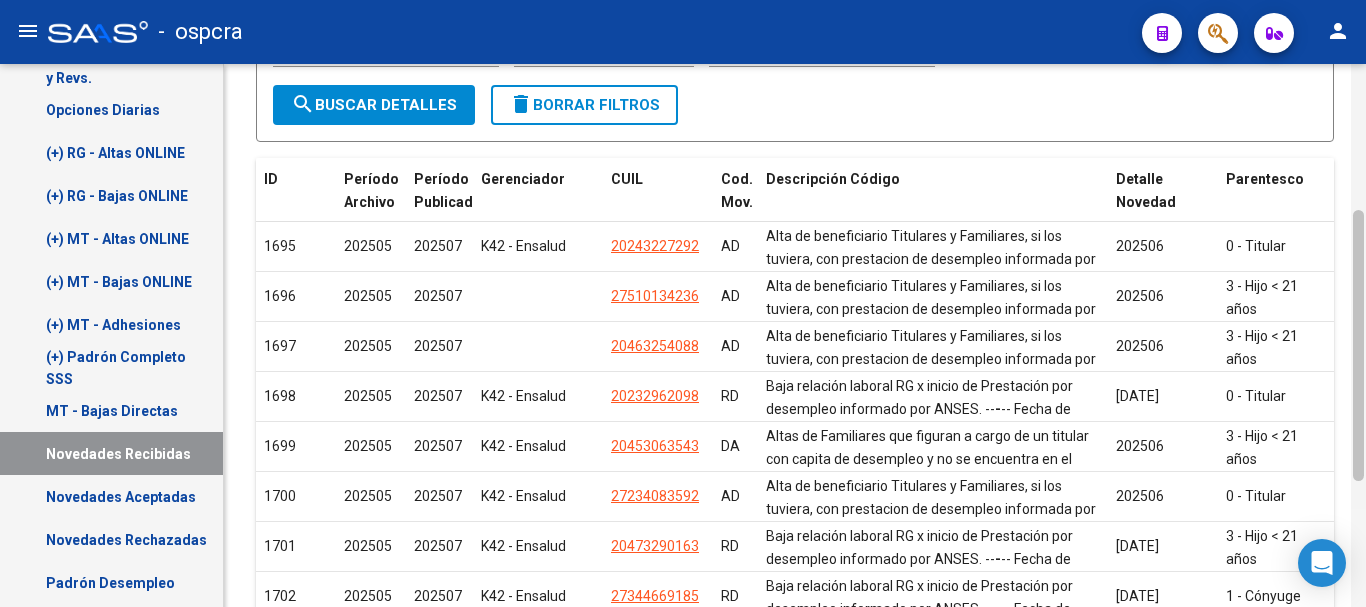 drag, startPoint x: 1358, startPoint y: 179, endPoint x: 1365, endPoint y: 431, distance: 252.0972 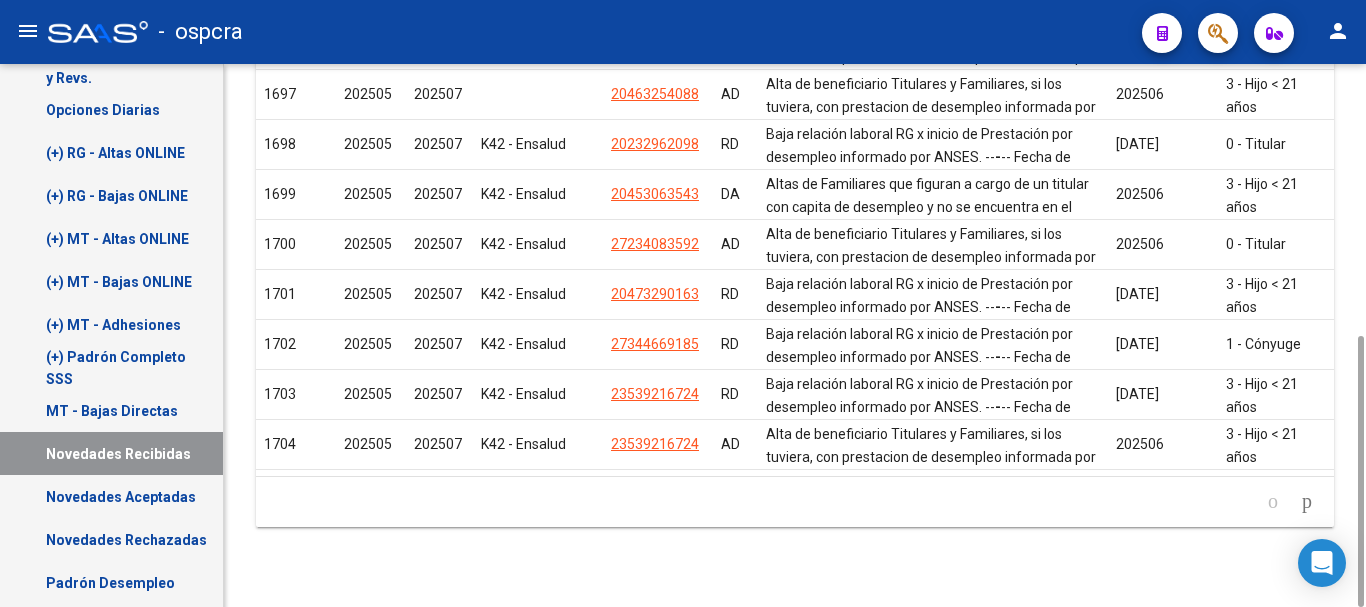 scroll, scrollTop: 545, scrollLeft: 0, axis: vertical 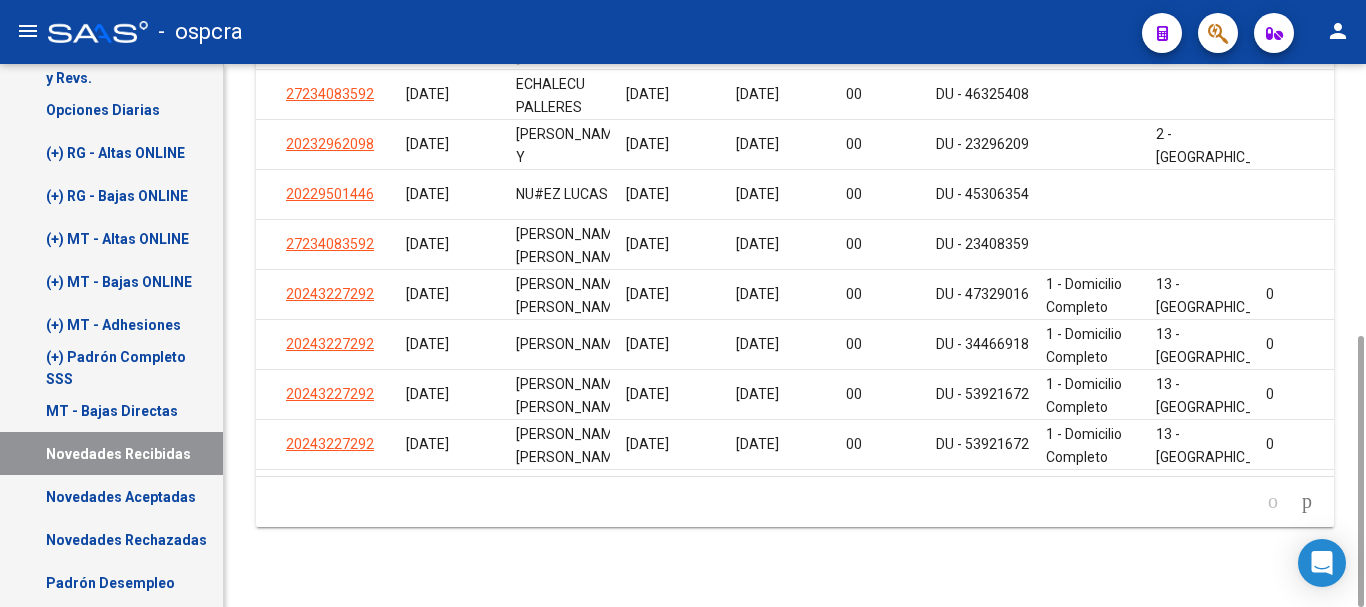 drag, startPoint x: 847, startPoint y: 493, endPoint x: 952, endPoint y: 485, distance: 105.30432 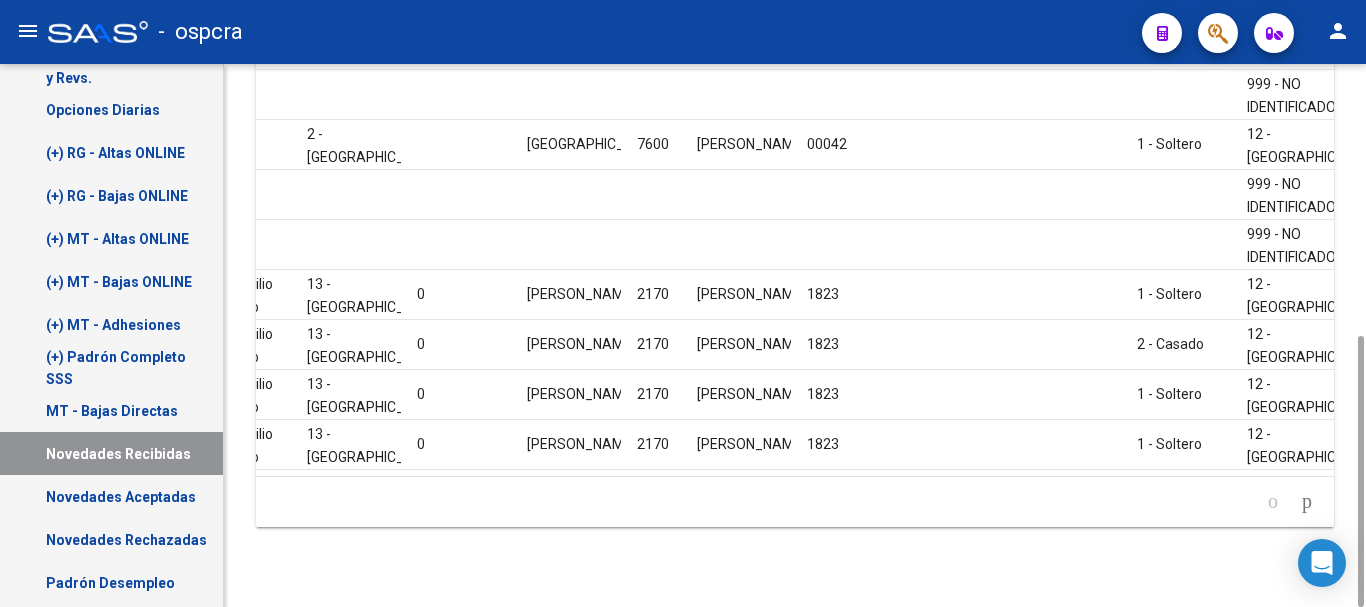 scroll, scrollTop: 0, scrollLeft: 2309, axis: horizontal 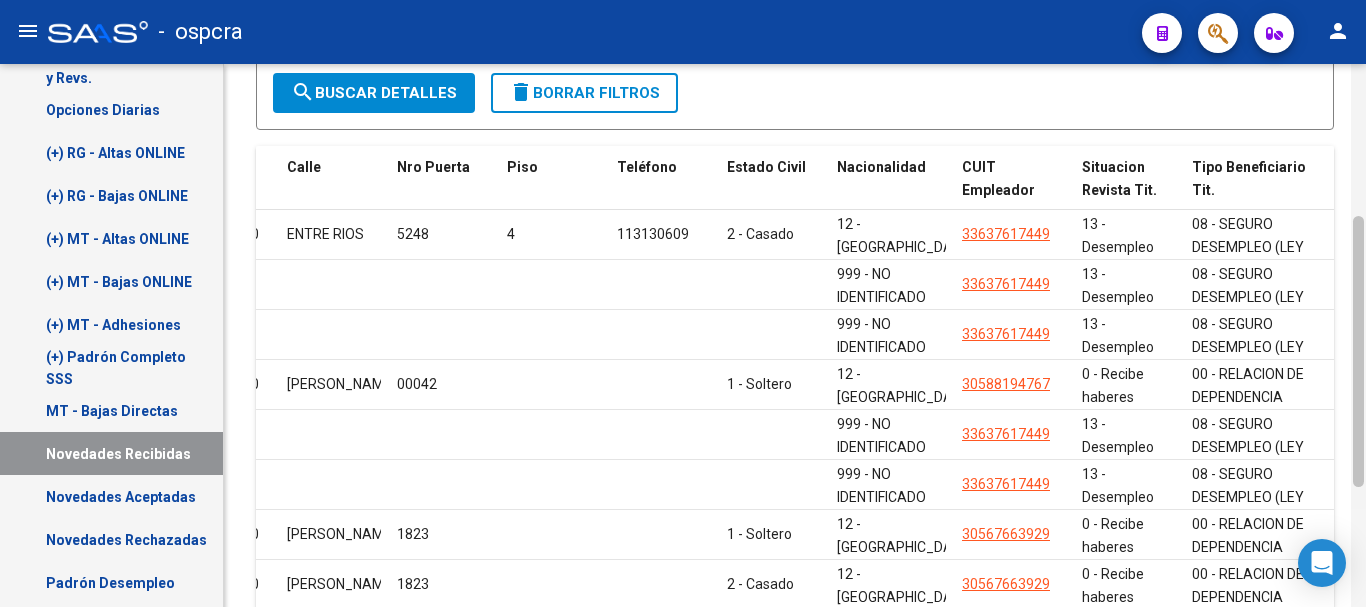 drag, startPoint x: 1360, startPoint y: 438, endPoint x: 1365, endPoint y: 318, distance: 120.10412 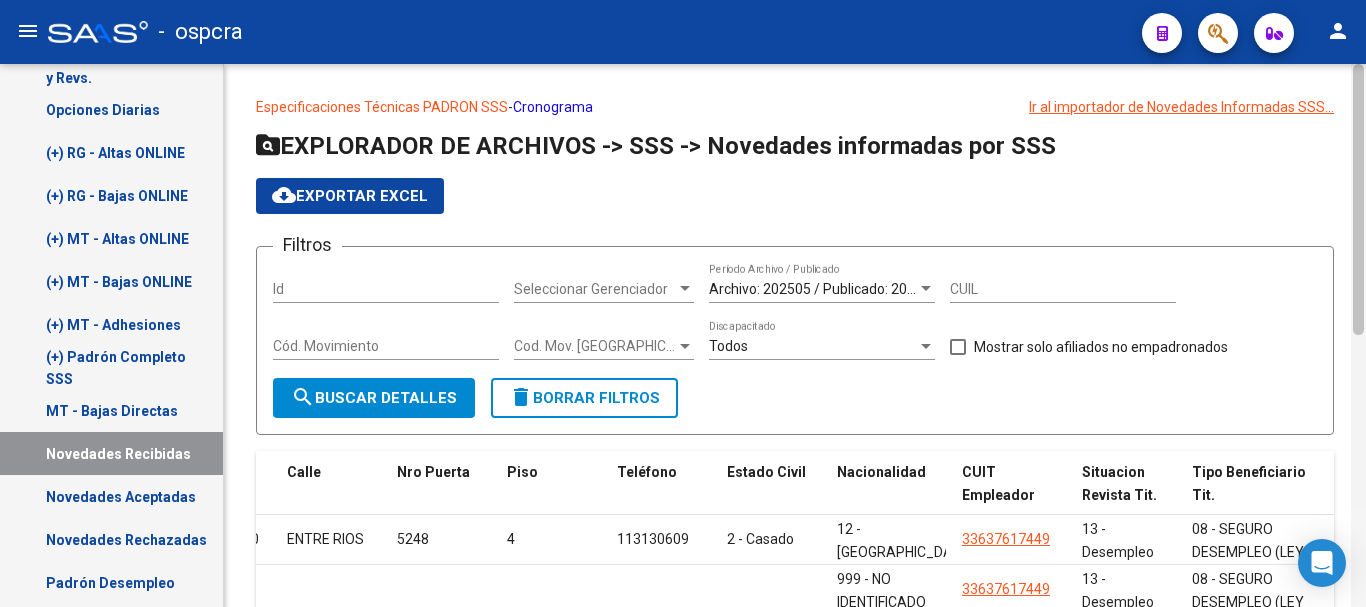 scroll, scrollTop: 543, scrollLeft: 0, axis: vertical 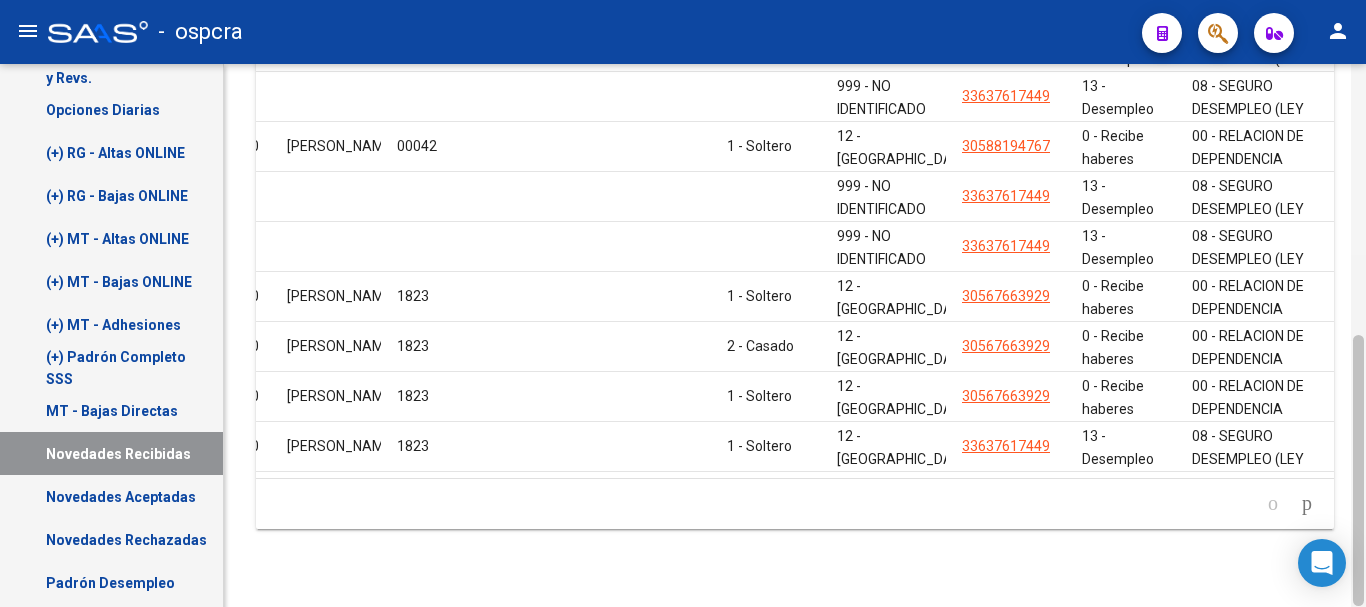 drag, startPoint x: 1365, startPoint y: 218, endPoint x: 1365, endPoint y: 272, distance: 54 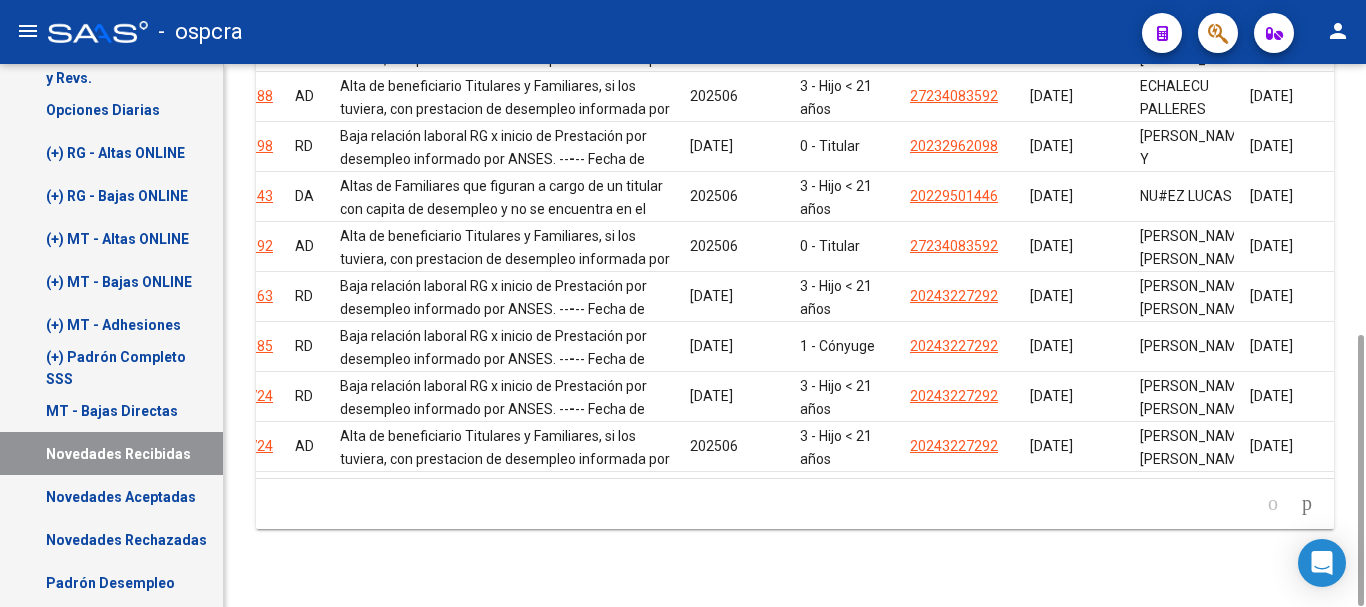 scroll, scrollTop: 0, scrollLeft: 0, axis: both 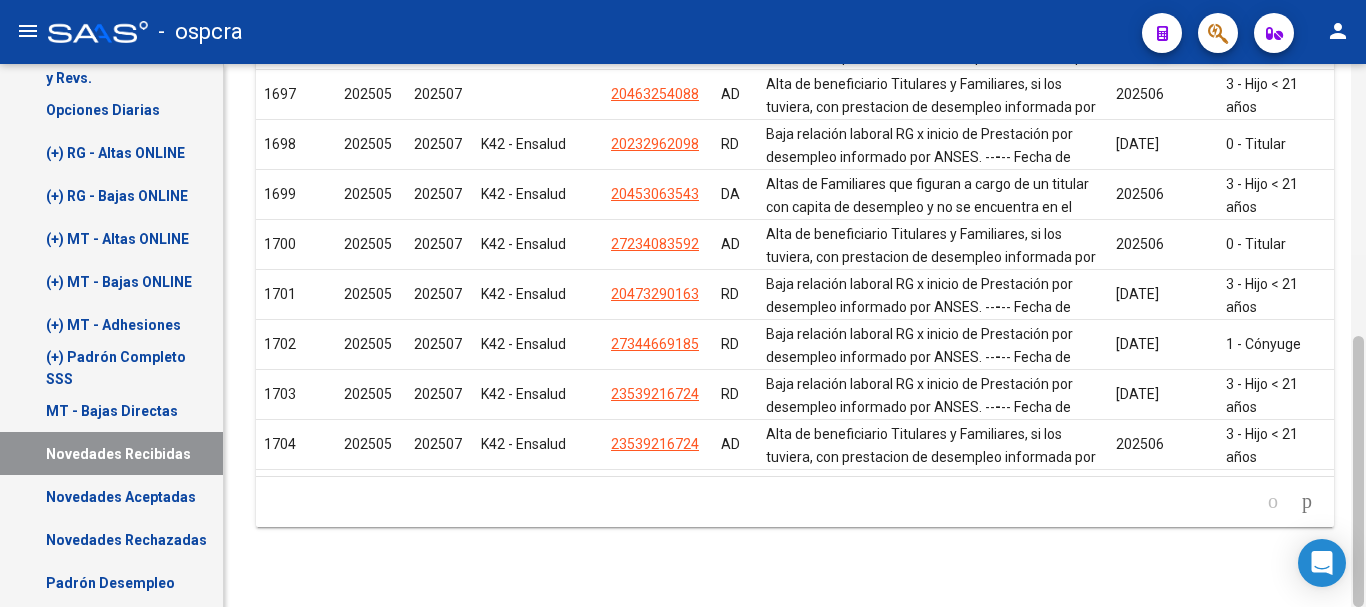 drag, startPoint x: 1365, startPoint y: 512, endPoint x: 1365, endPoint y: 320, distance: 192 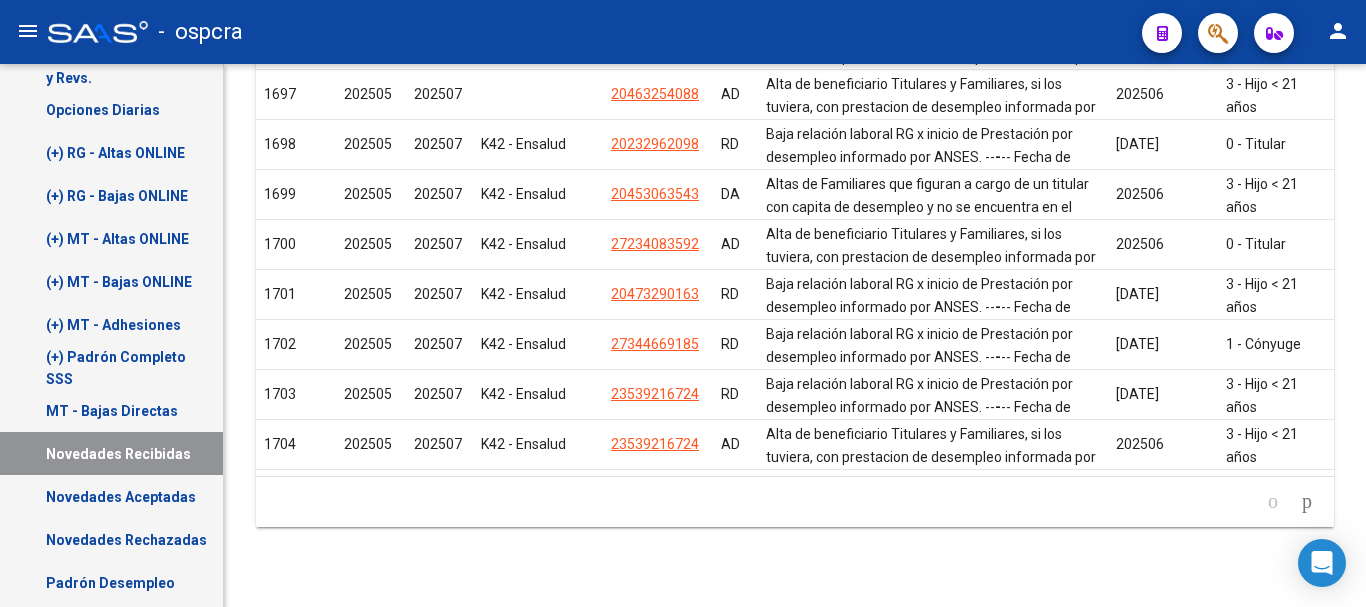 click on "Novedades Aceptadas" at bounding box center [111, 496] 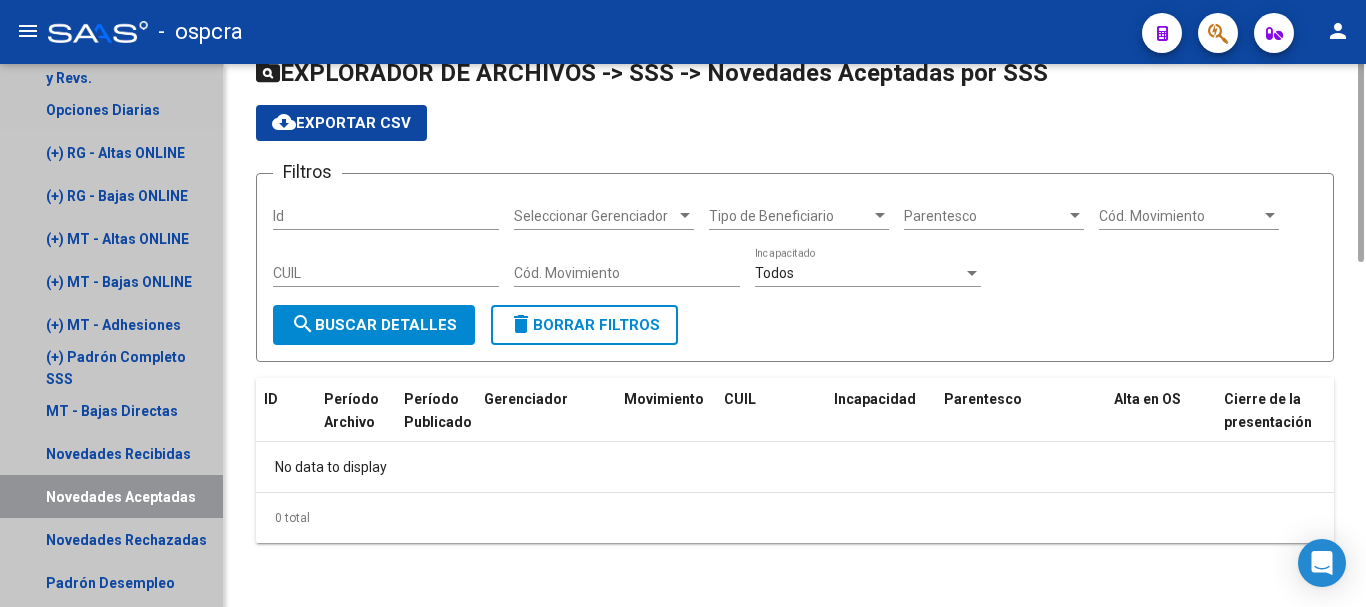 scroll, scrollTop: 0, scrollLeft: 0, axis: both 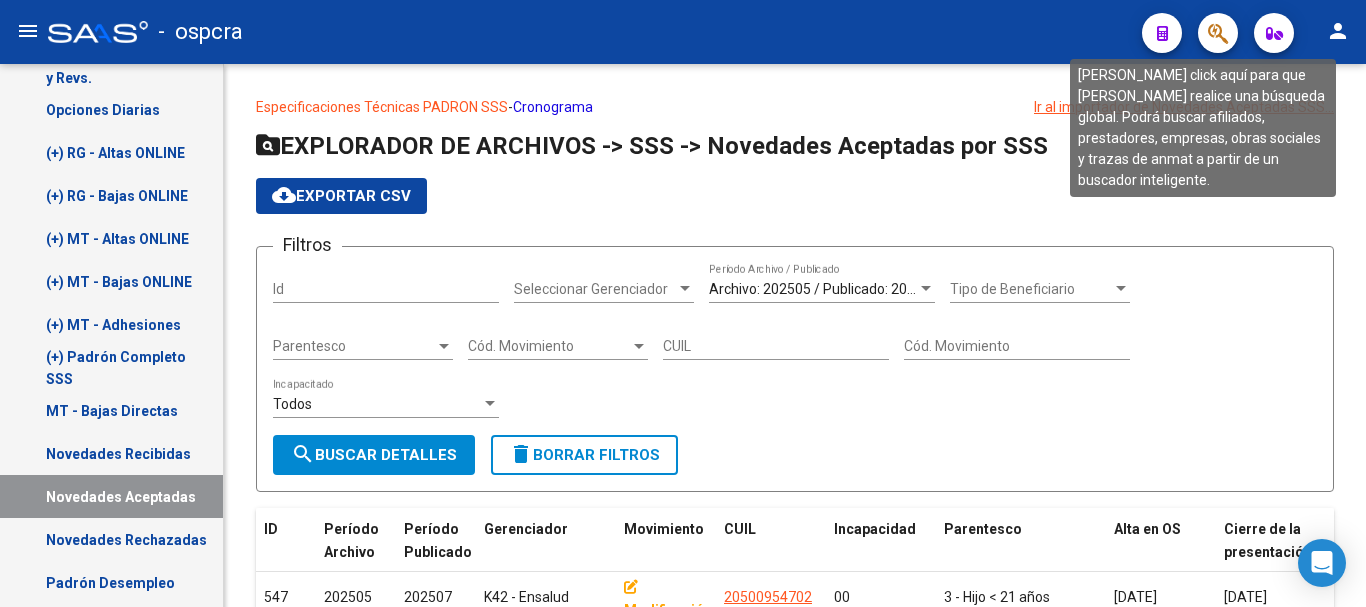 click 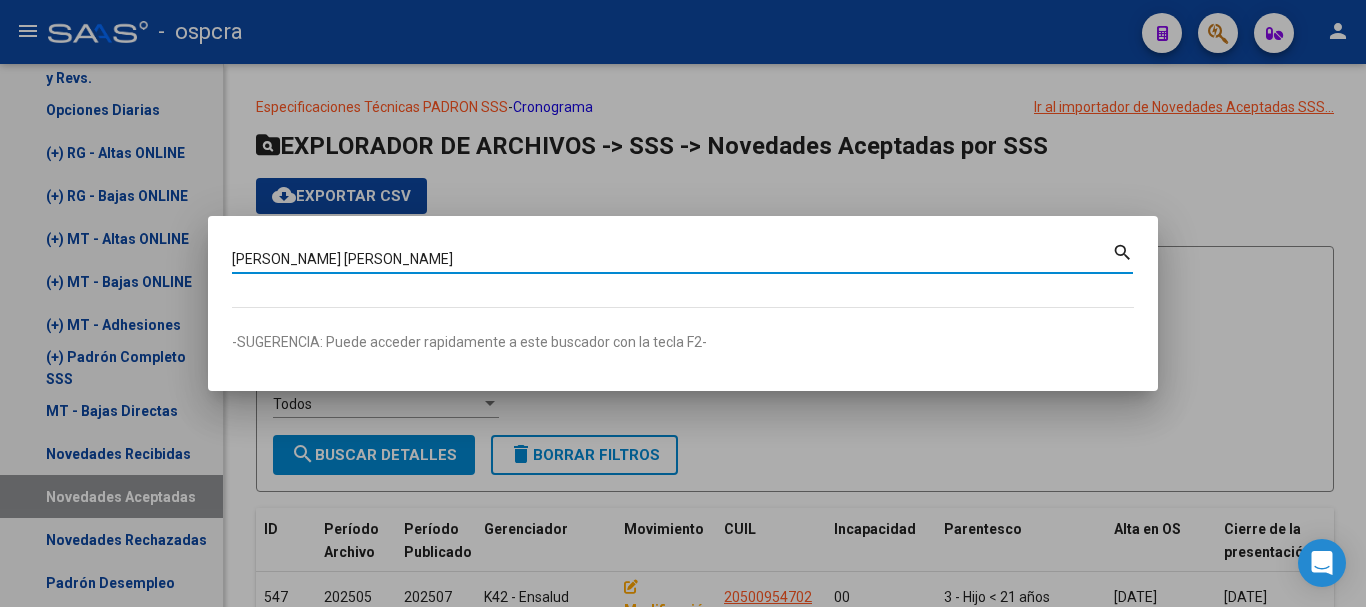 type on "[PERSON_NAME] [PERSON_NAME]" 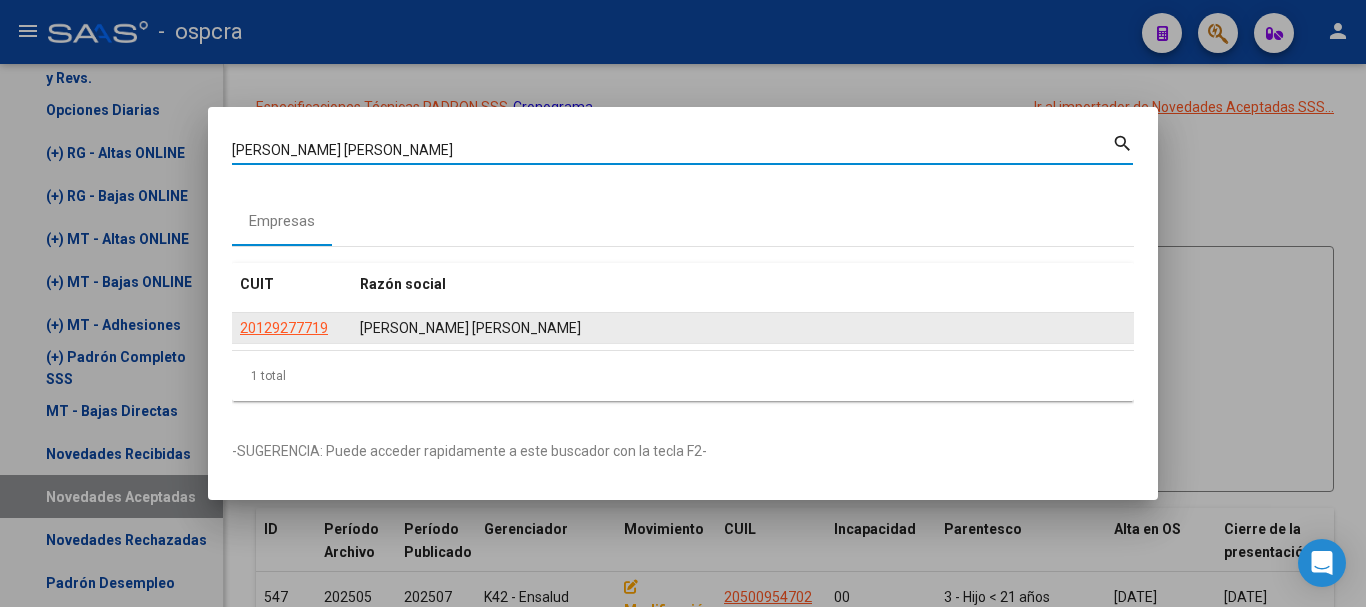 click on "20129277719" 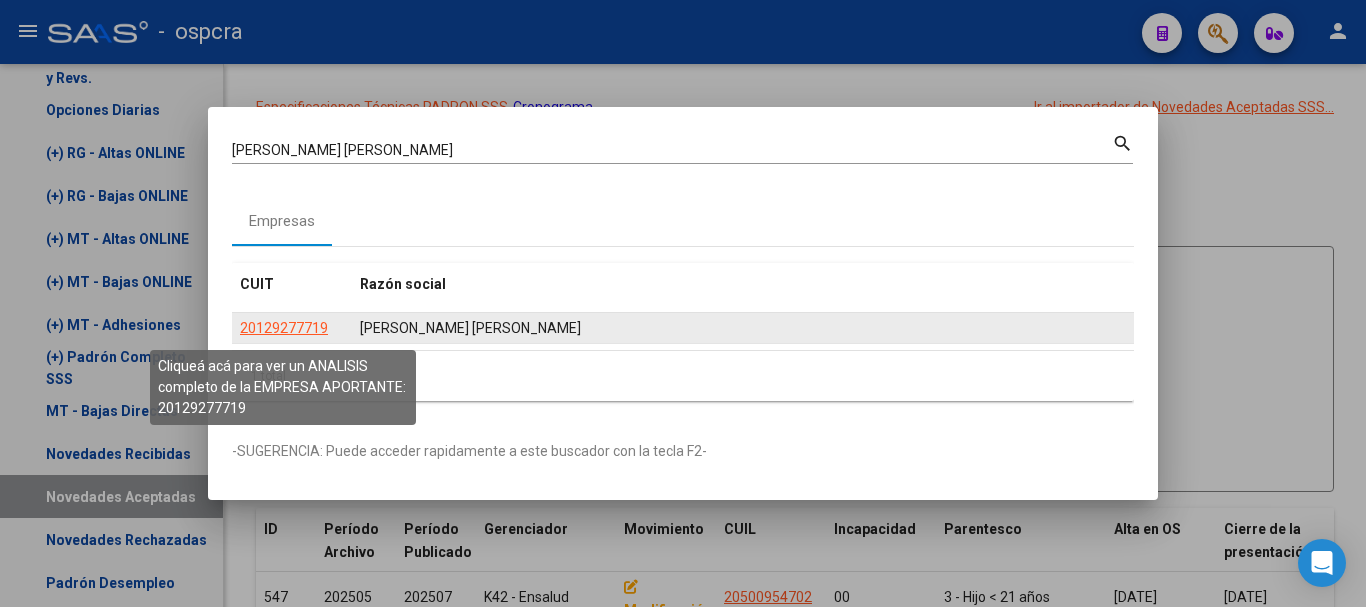click on "20129277719" 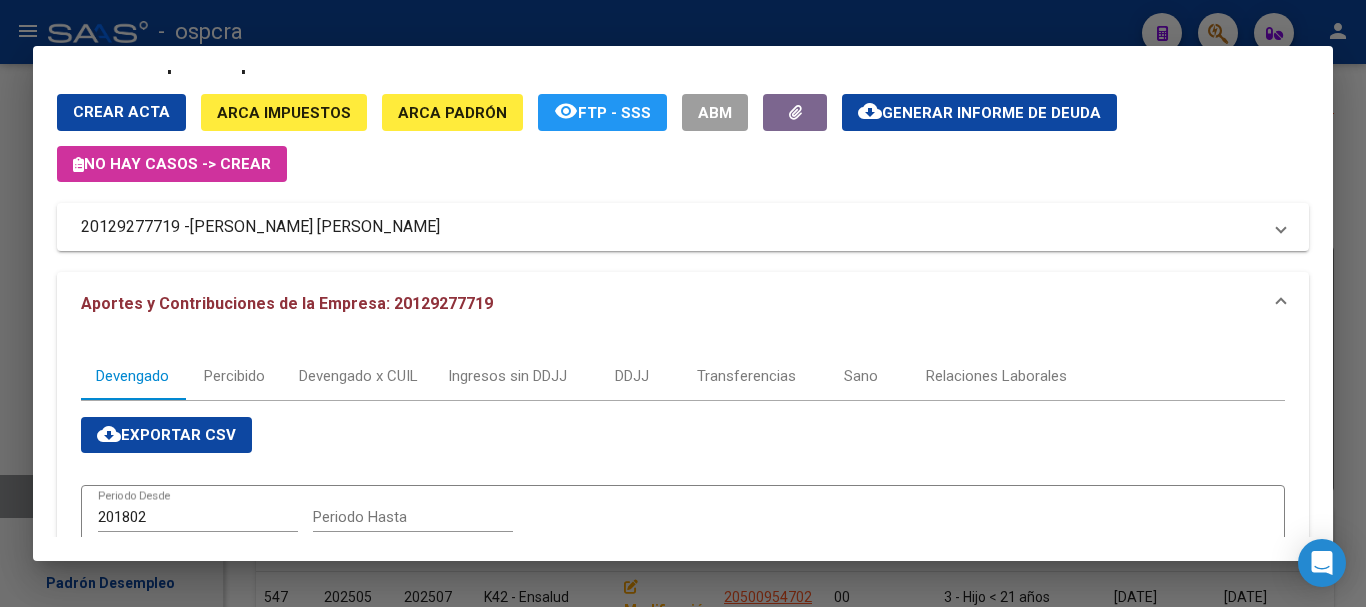 scroll, scrollTop: 0, scrollLeft: 0, axis: both 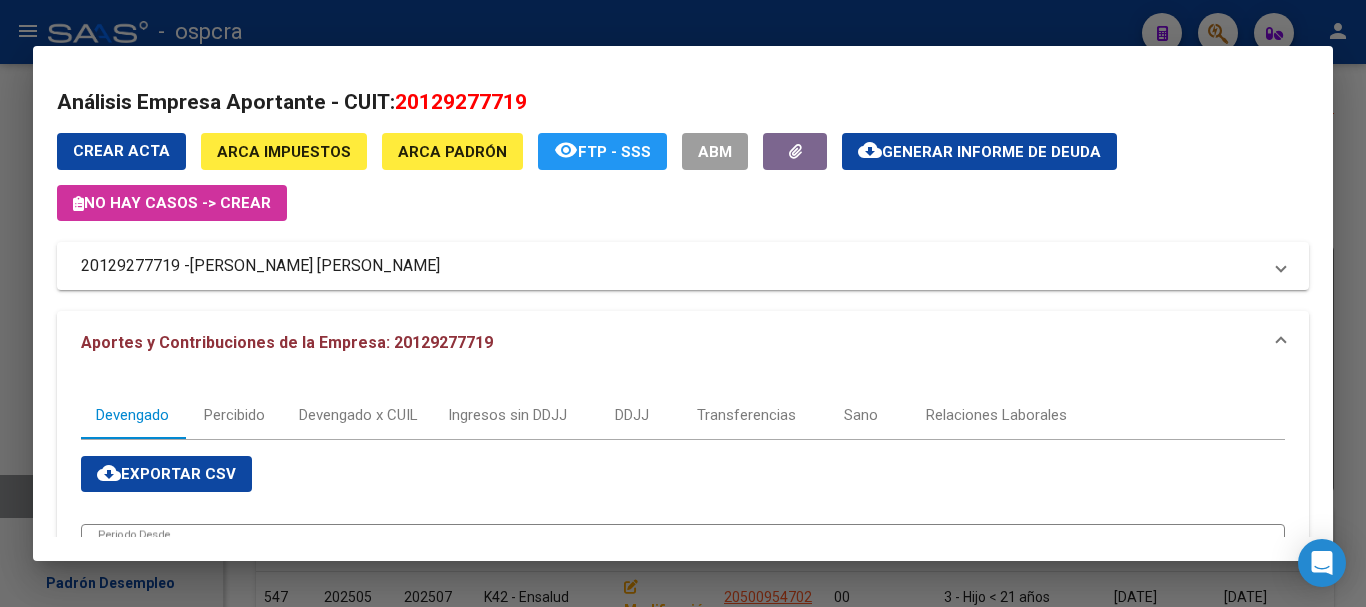 click on "Generar informe de deuda" 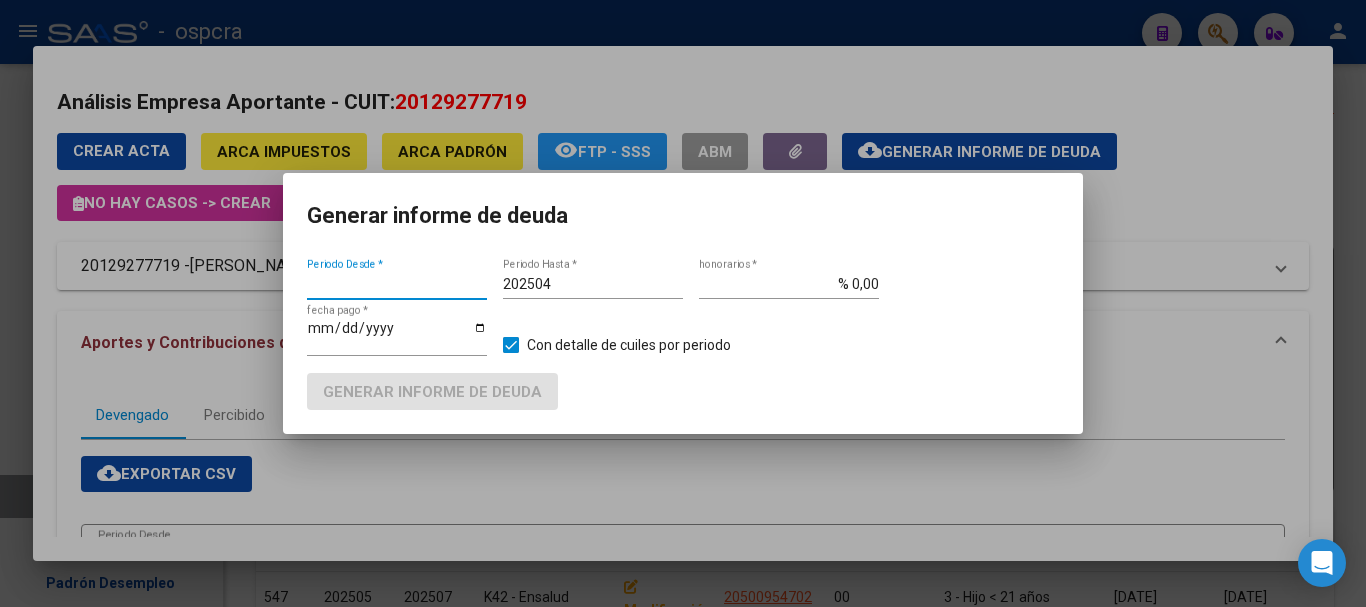 type on "201802" 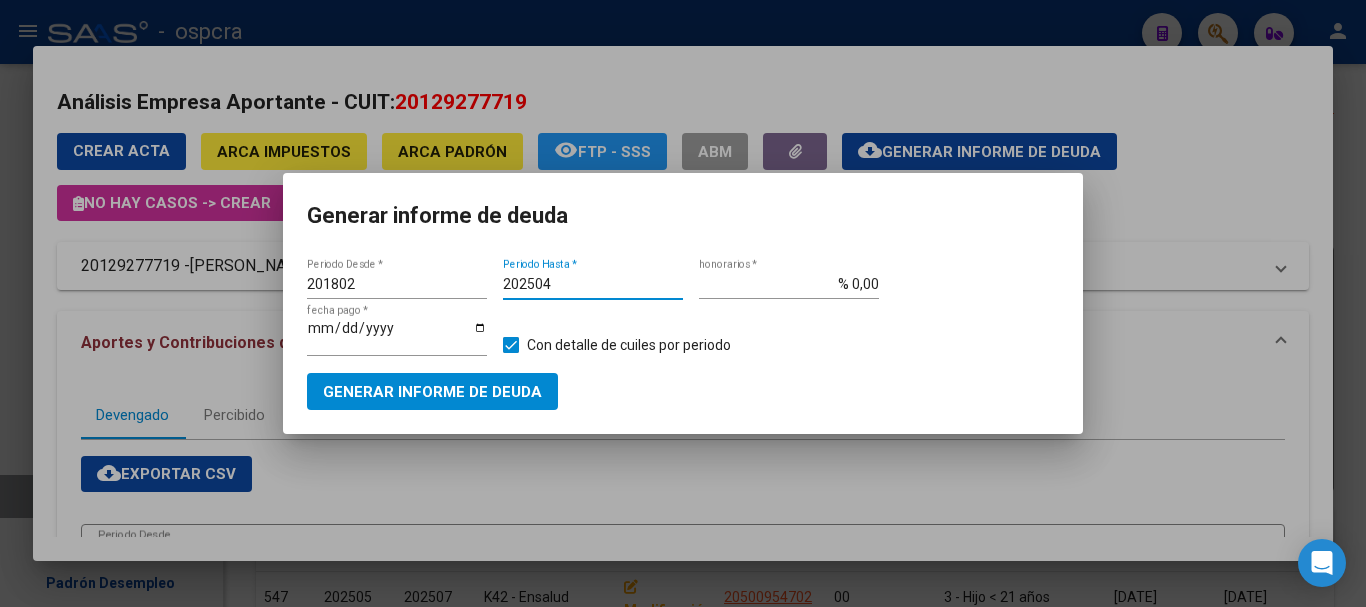 drag, startPoint x: 559, startPoint y: 281, endPoint x: 267, endPoint y: 296, distance: 292.385 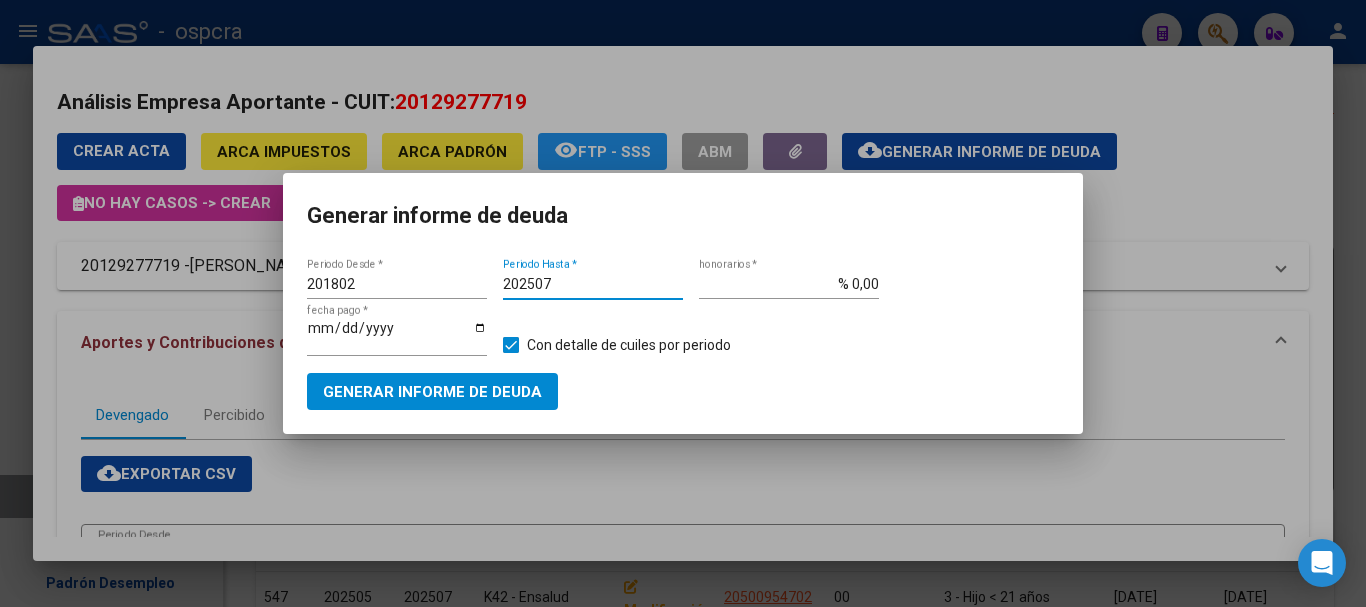 type on "202507" 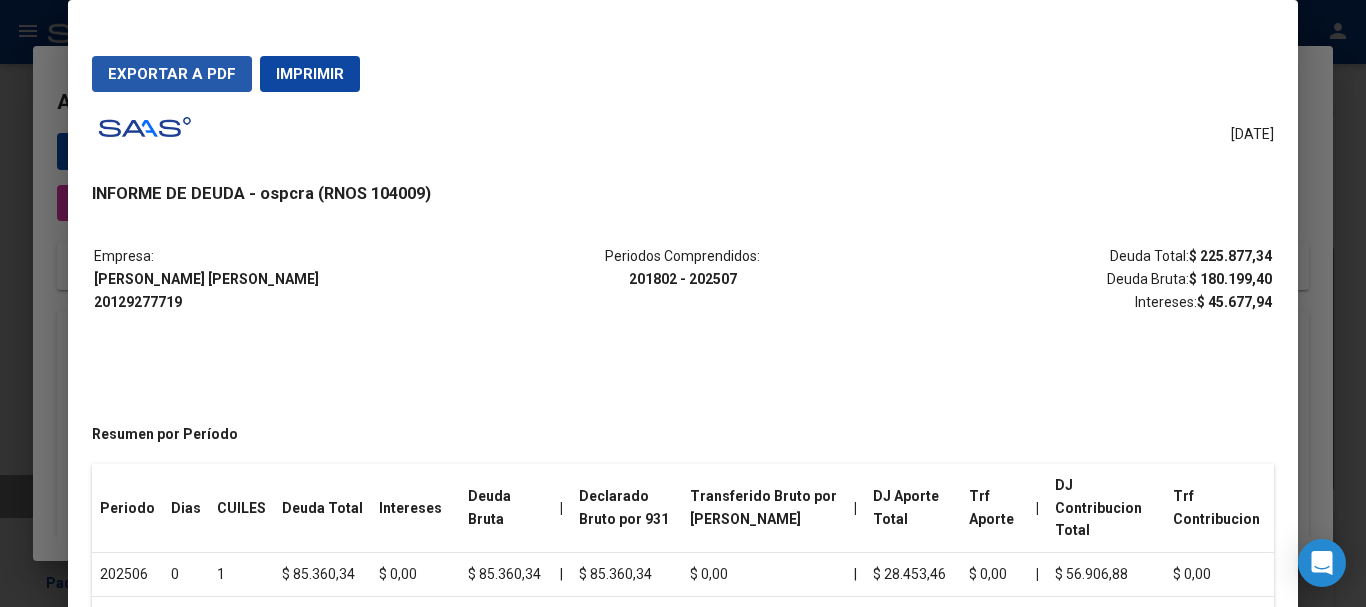 click on "Exportar a PDF" at bounding box center (172, 74) 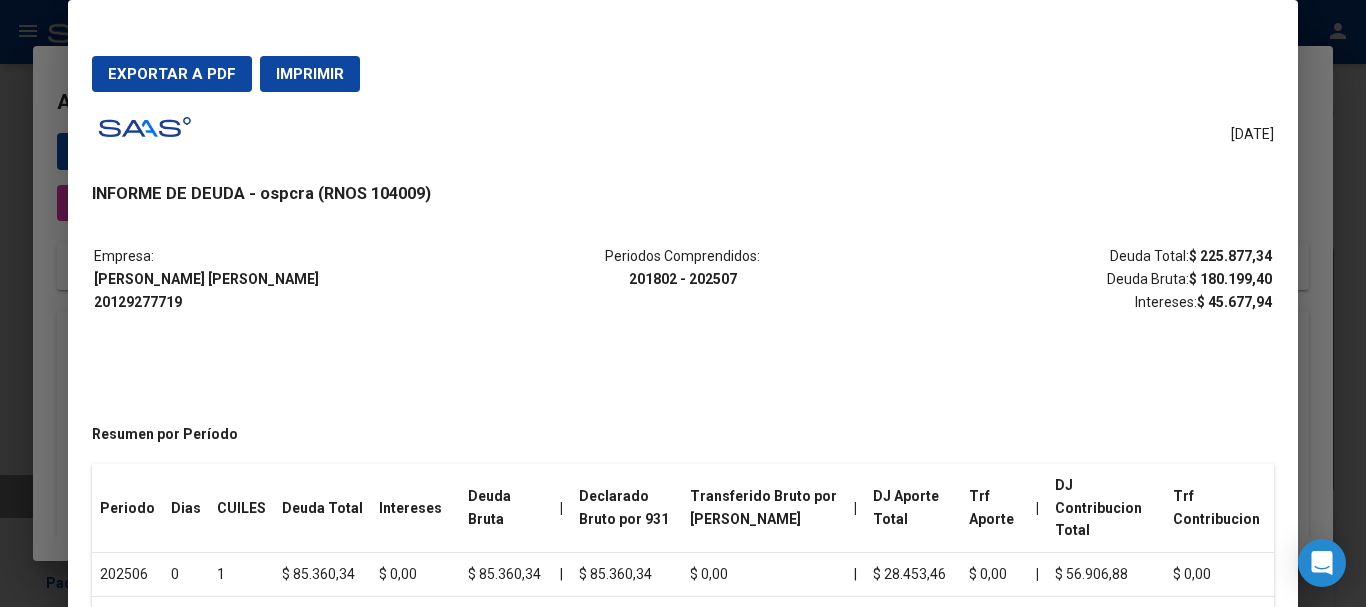 click at bounding box center (683, 303) 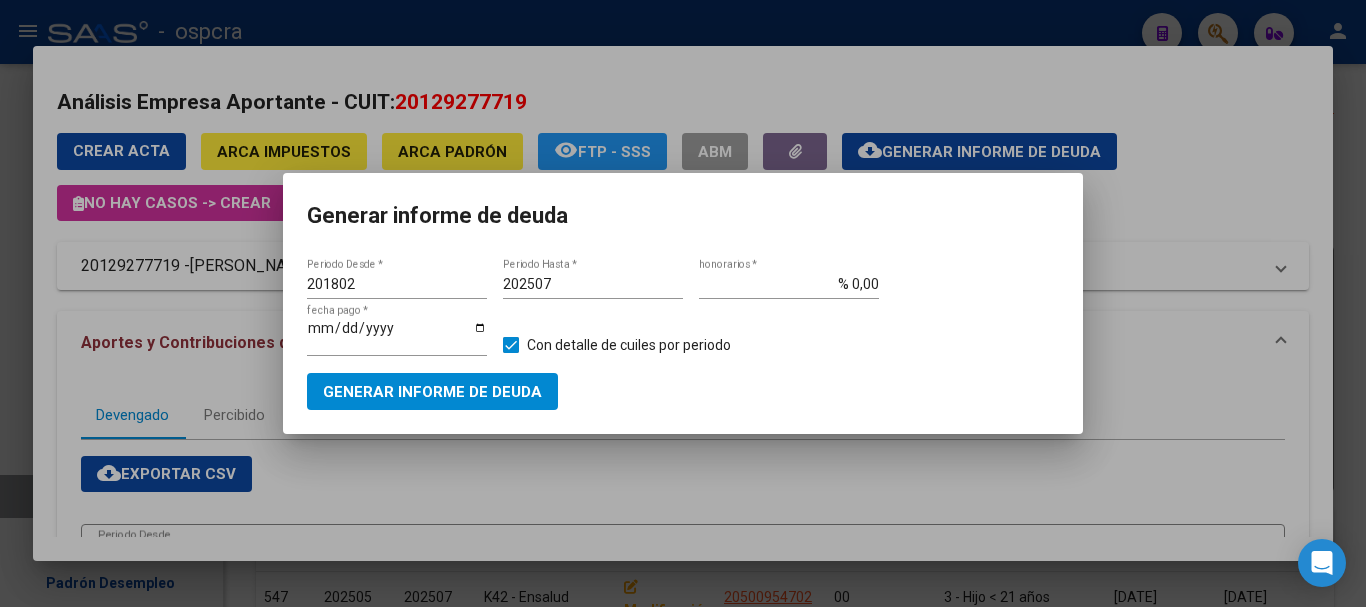click at bounding box center (683, 303) 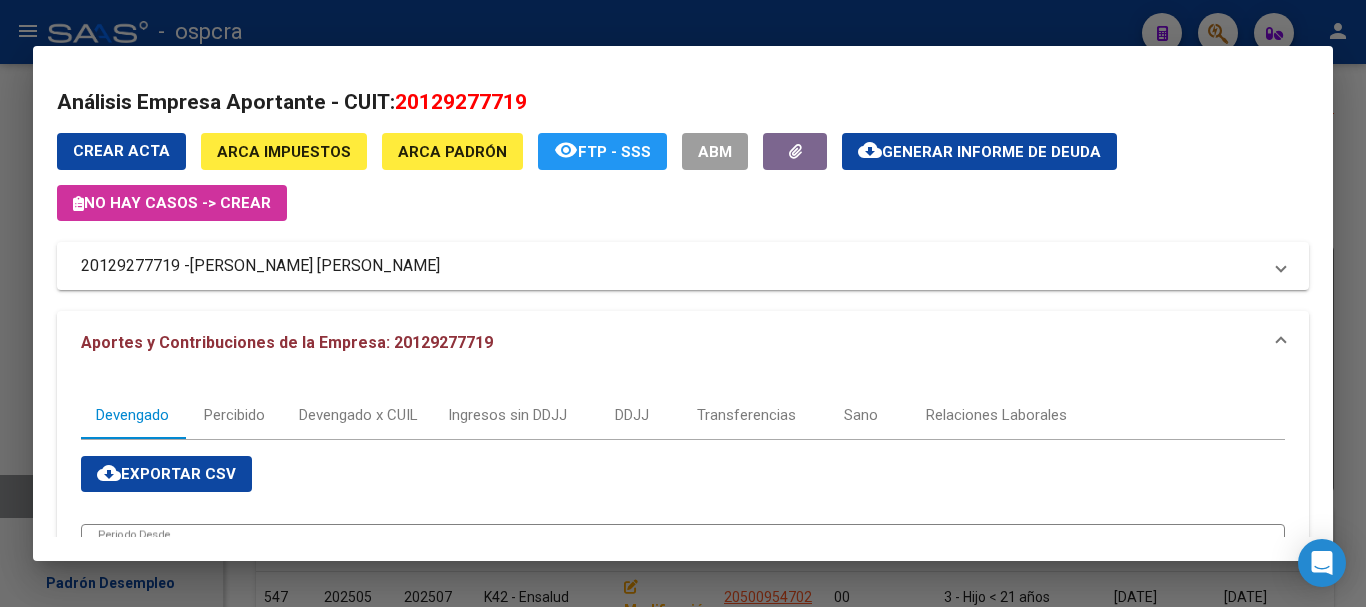 click at bounding box center (683, 303) 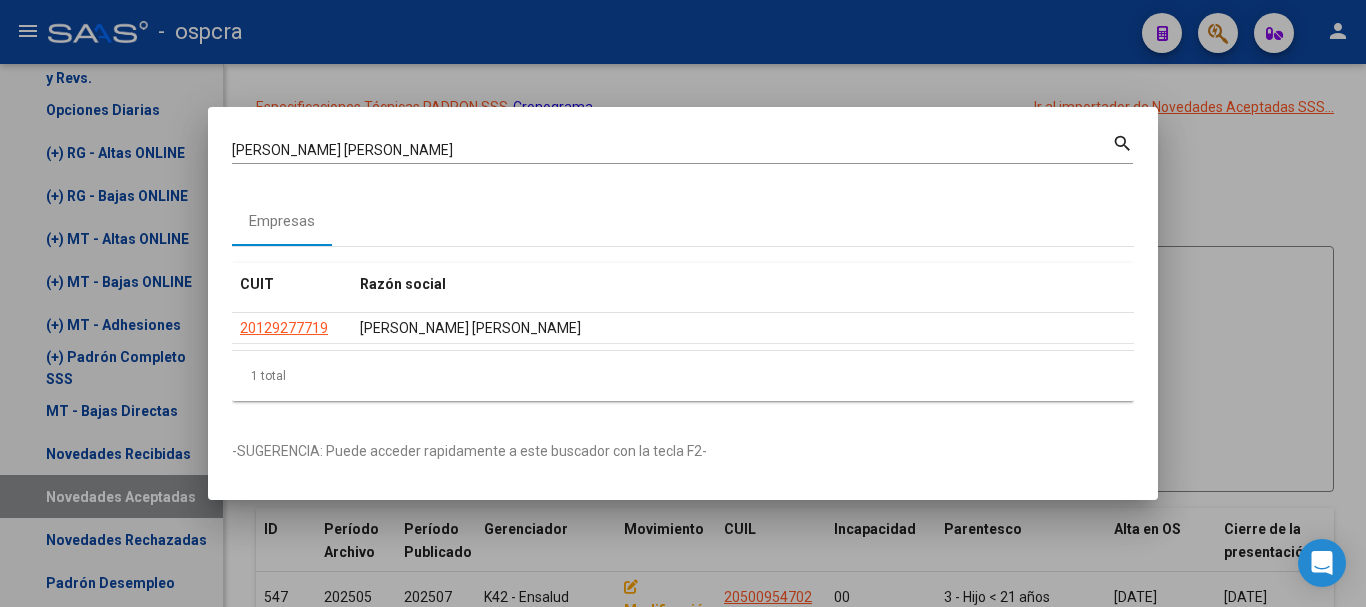 click at bounding box center (683, 303) 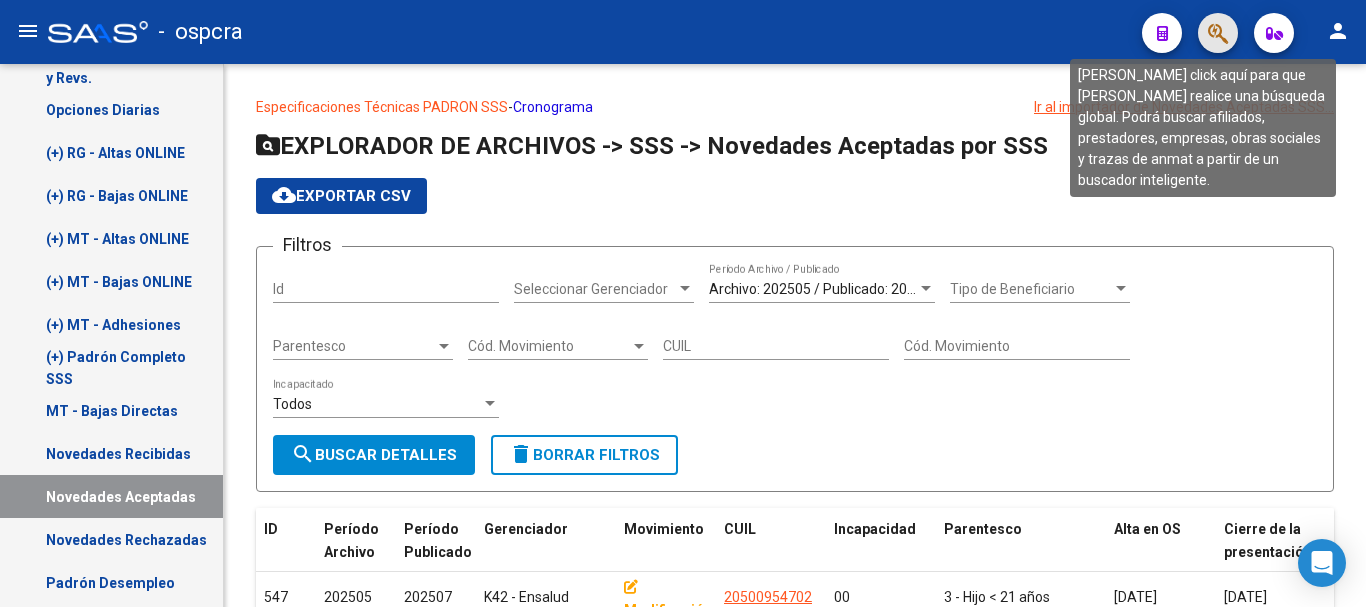 click 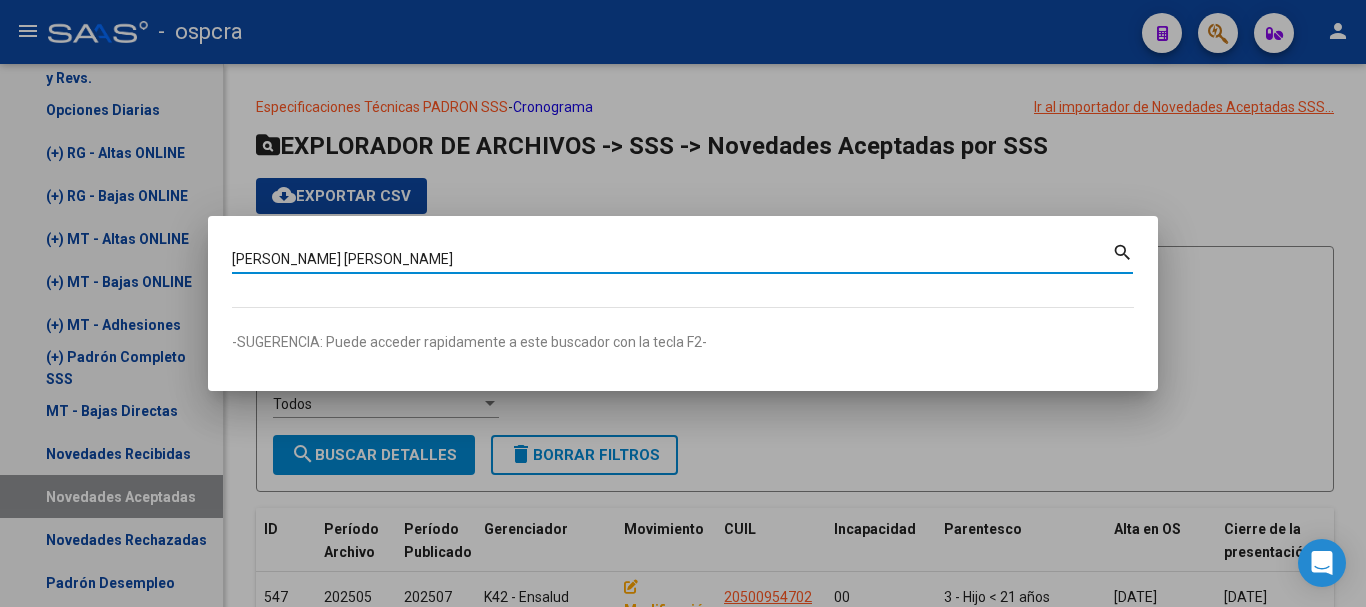type on "[PERSON_NAME] [PERSON_NAME]" 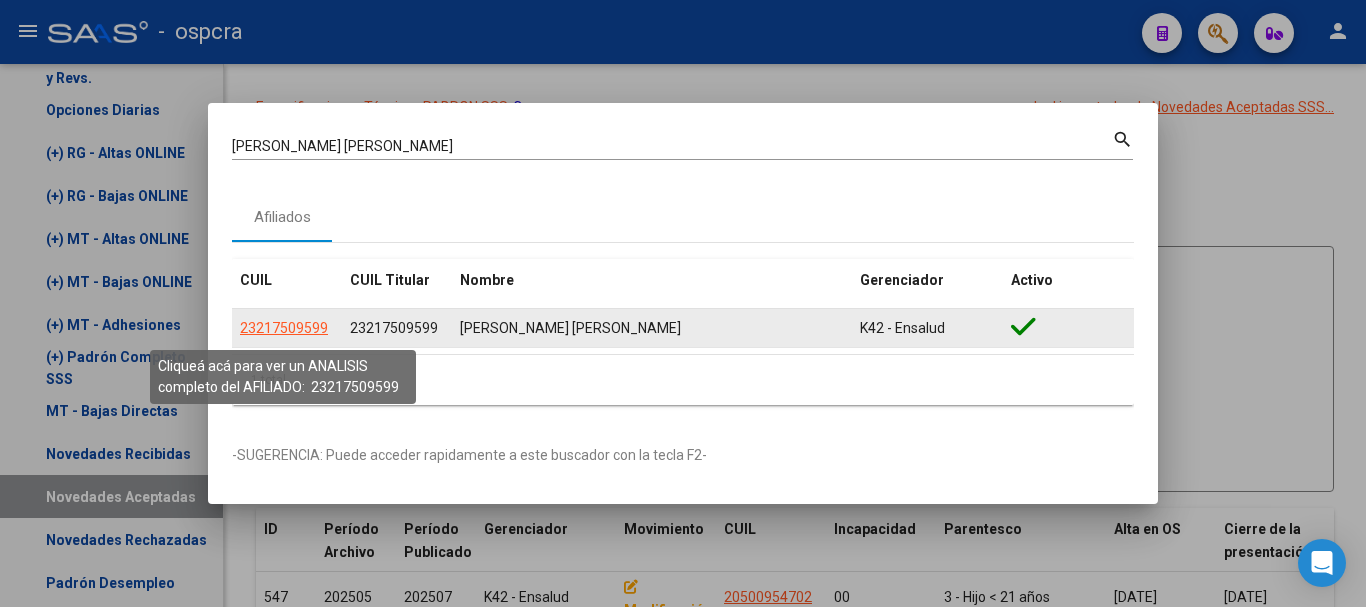 click on "23217509599" 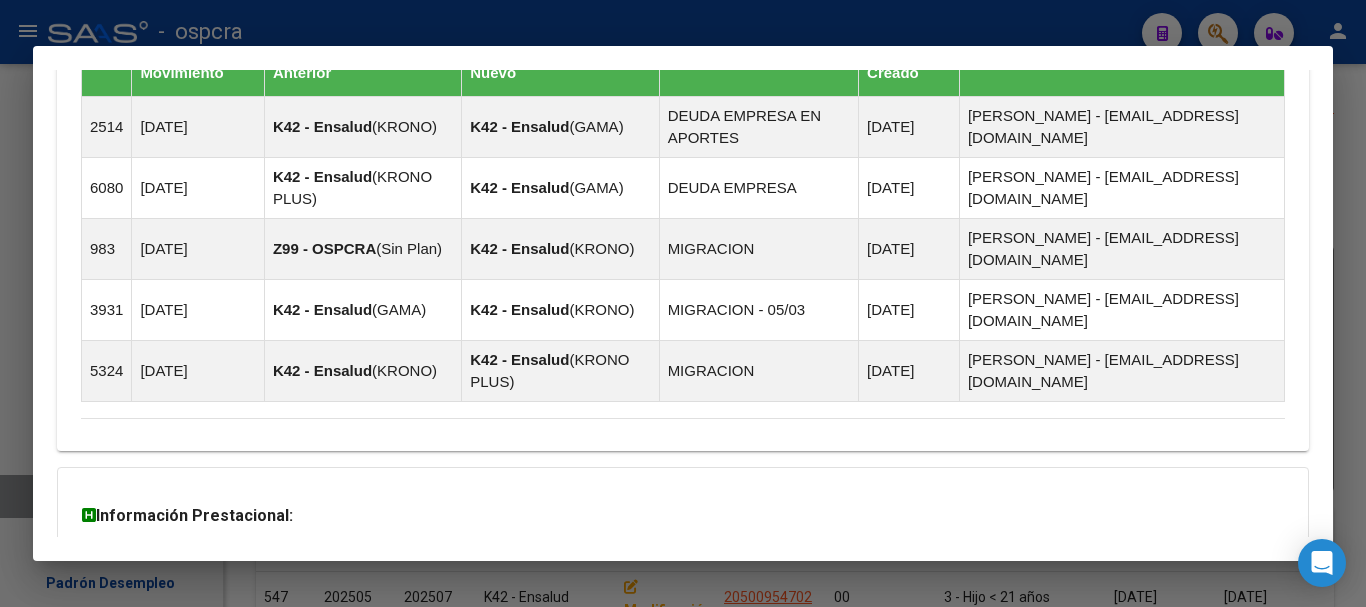 scroll, scrollTop: 1174, scrollLeft: 0, axis: vertical 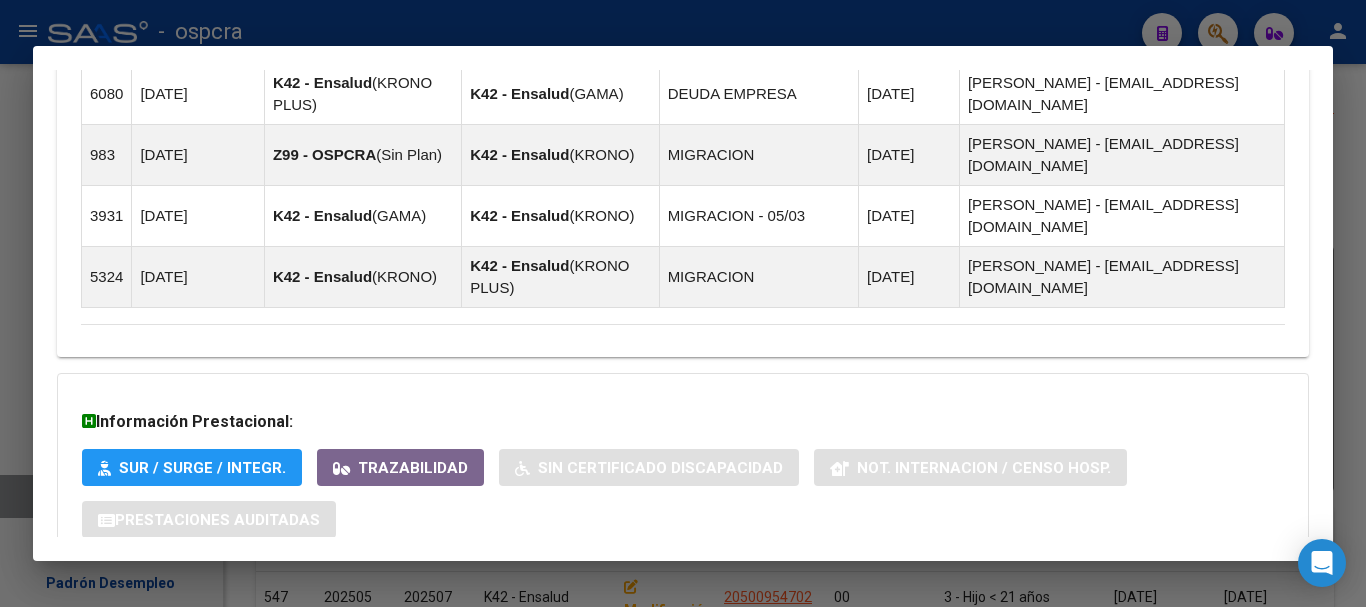 click on "DATOS [PERSON_NAME] ÁGIL:  [PERSON_NAME] [PERSON_NAME]                 |   ACTIVO   |     AFILIADO TITULAR  Datos Personales y Afiliatorios [PERSON_NAME] Externos: SSS FTP ARCA [PERSON_NAME] ARCA Impuestos Organismos Ext.   No hay casos -> Crear
Gerenciador:      K42 - Ensalud Atención telefónica: Atencion al Beneficiario :   [PHONE_NUMBER] Atención emergencias: Emergencia Caba y GBA:   5777-5555 Emergencia interior:   [PHONE_NUMBER] Otros Datos Útiles: Cartilla:  LINK    Datos de Empadronamiento  Enviar Credencial Digital remove_[MEDICAL_DATA] Movimientos    Sin Certificado Discapacidad Crear Familiar ABM Rápido ABM Etiquetas: Estado: ACTIVO Última Alta Formal:  [DATE] Ultimo Tipo Movimiento Alta:  ALTA desde el [PERSON_NAME] Entregado x SSS Comentario ADMIN:  Migración [PERSON_NAME] Completo SSS el [DATE] 14:11:04 DATOS DEL AFILIADO Apellido:   [PERSON_NAME] [PERSON_NAME]            CUIL:  23217509599 Documento:  DU - DOCUMENTO UNICO 21750959  Nacionalidad:  ARGENTINA Parentesco:  0 - Titular Estado Civil:  [DEMOGRAPHIC_DATA]     M" at bounding box center (683, -295) 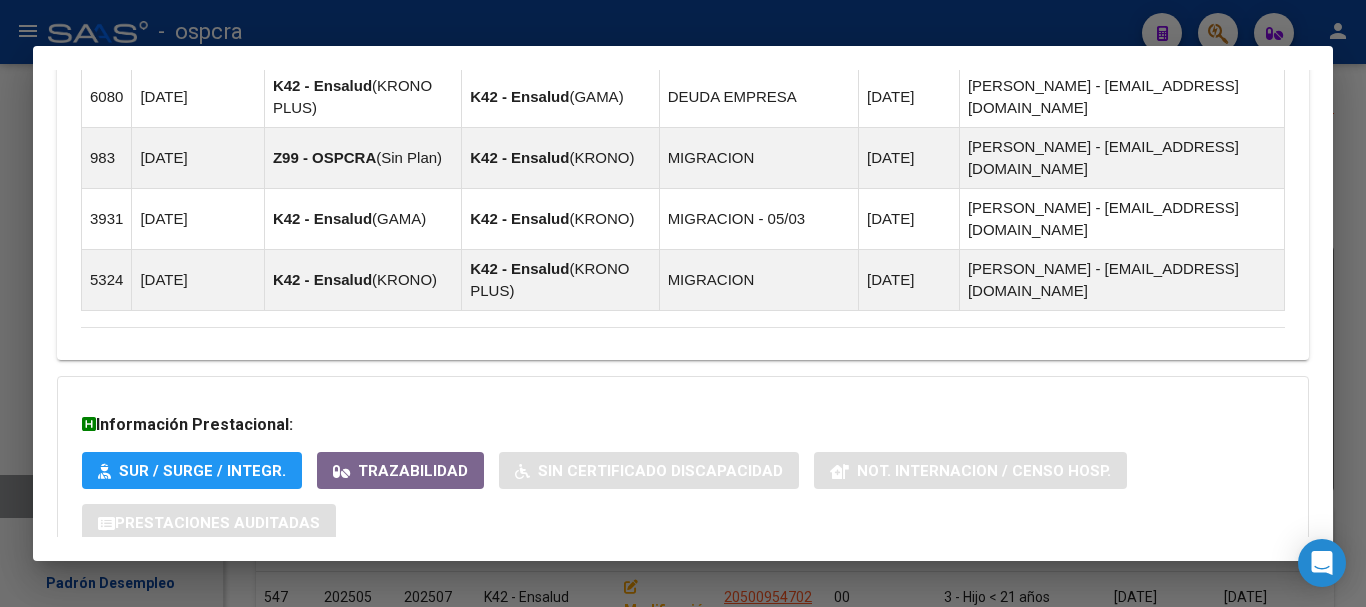 scroll, scrollTop: 1374, scrollLeft: 0, axis: vertical 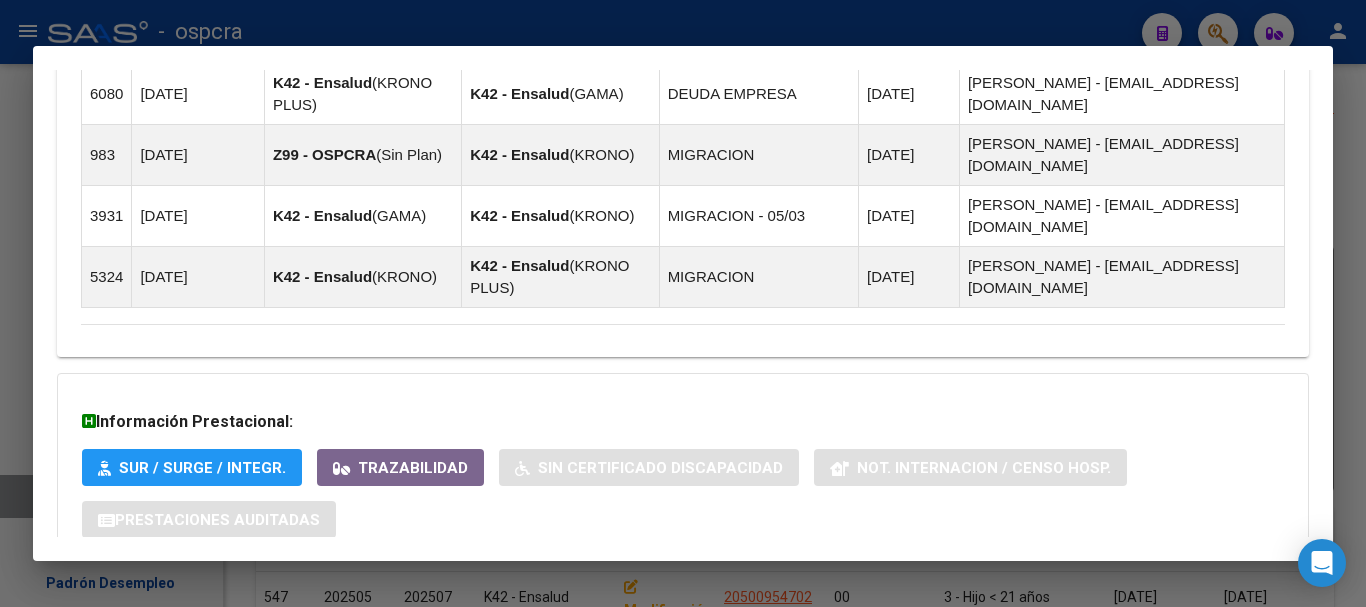 click on "Aportes y Contribuciones del Afiliado: 23217509599" at bounding box center [305, 602] 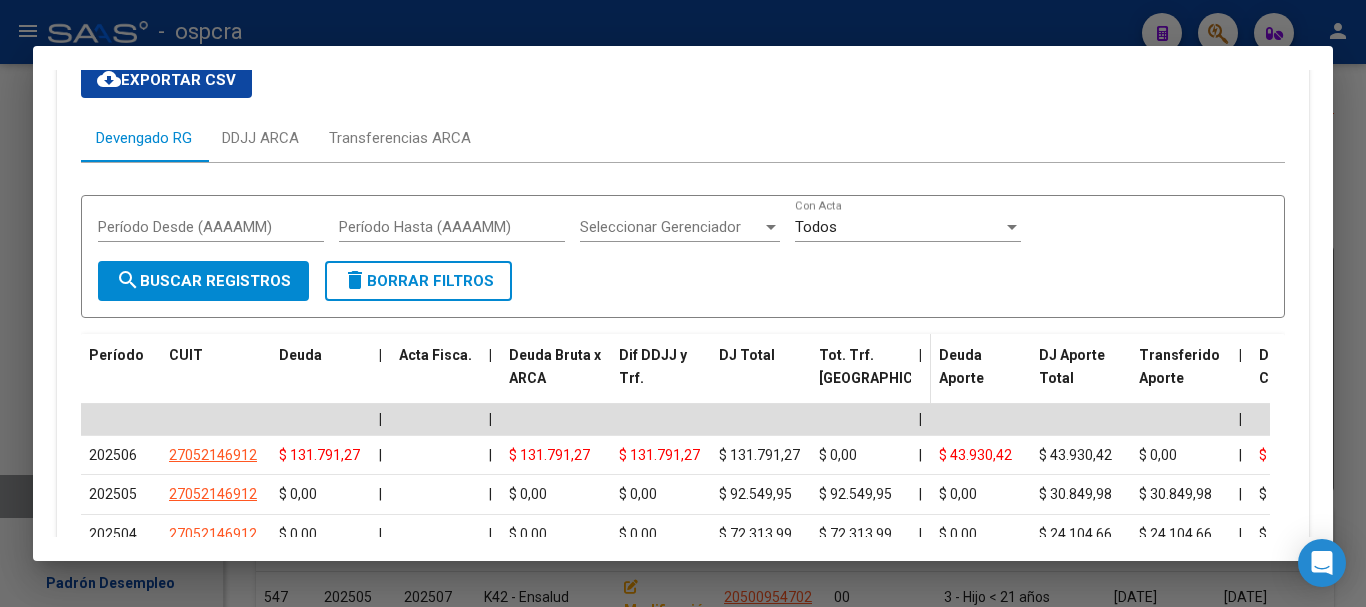 scroll, scrollTop: 1874, scrollLeft: 0, axis: vertical 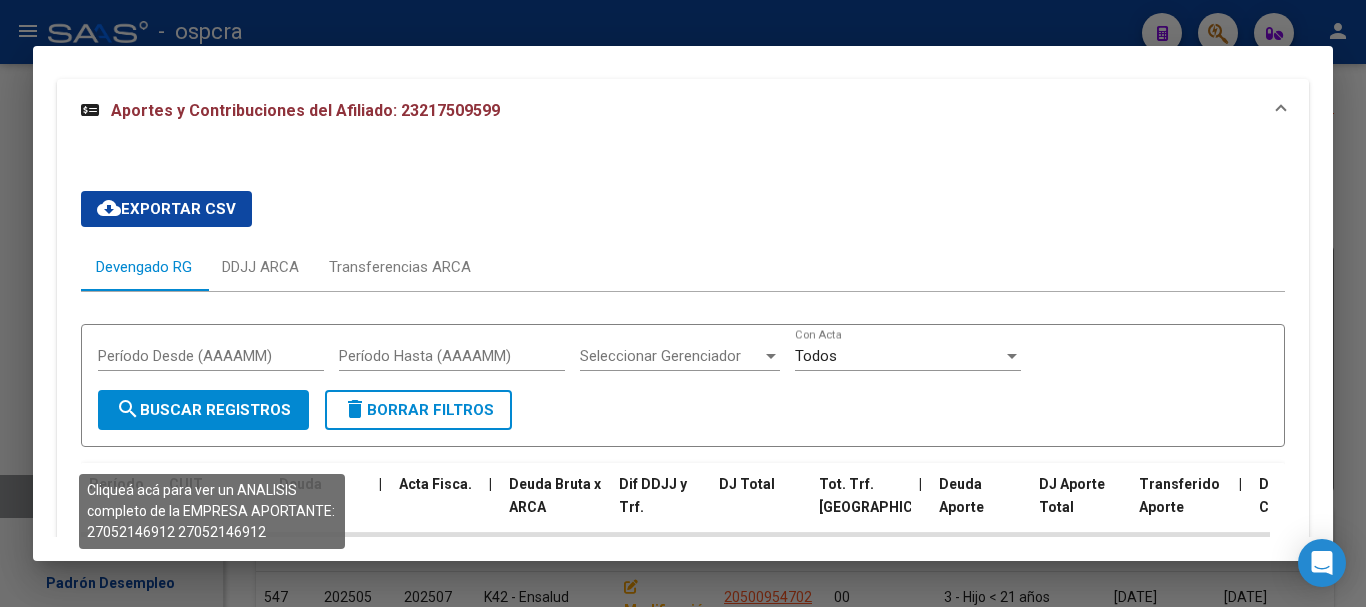 click on "27052146912" 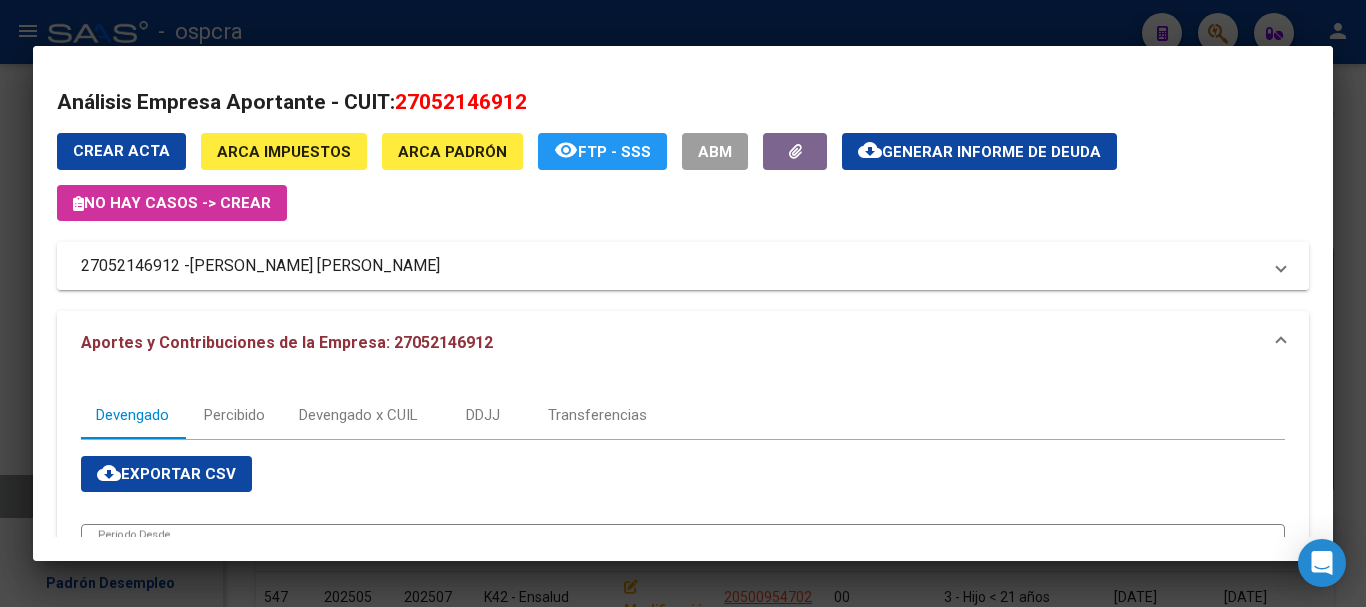 click on "[PERSON_NAME] [PERSON_NAME]" at bounding box center [315, 266] 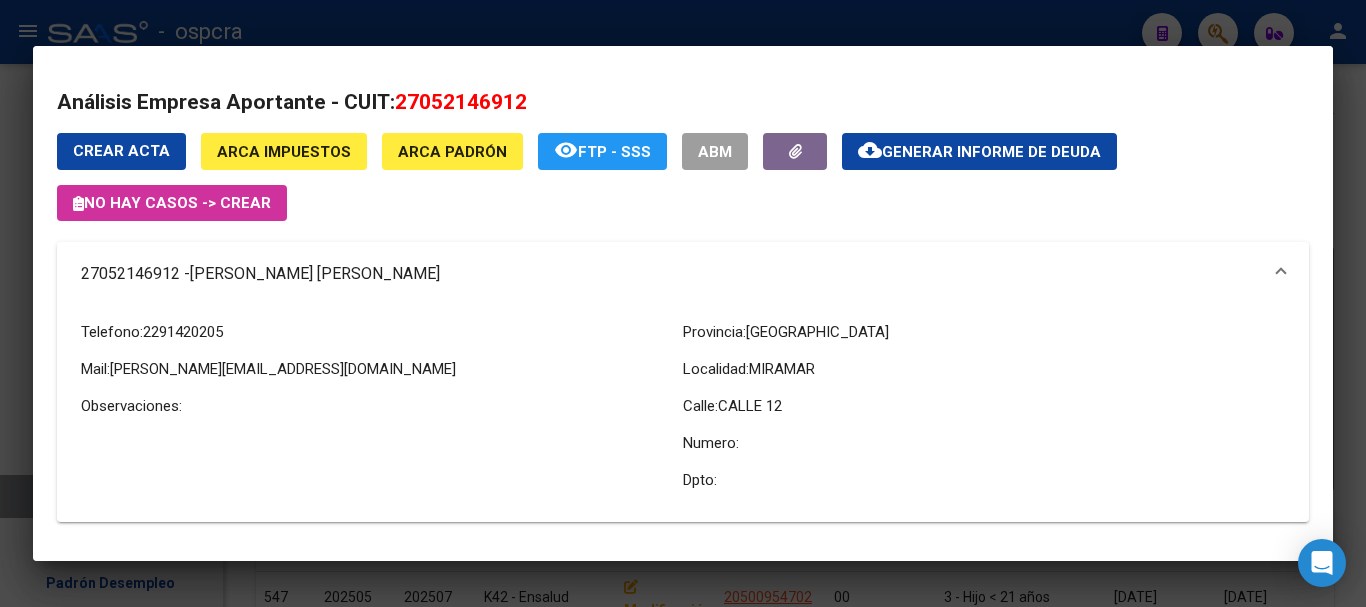 drag, startPoint x: 148, startPoint y: 331, endPoint x: 255, endPoint y: 330, distance: 107.00467 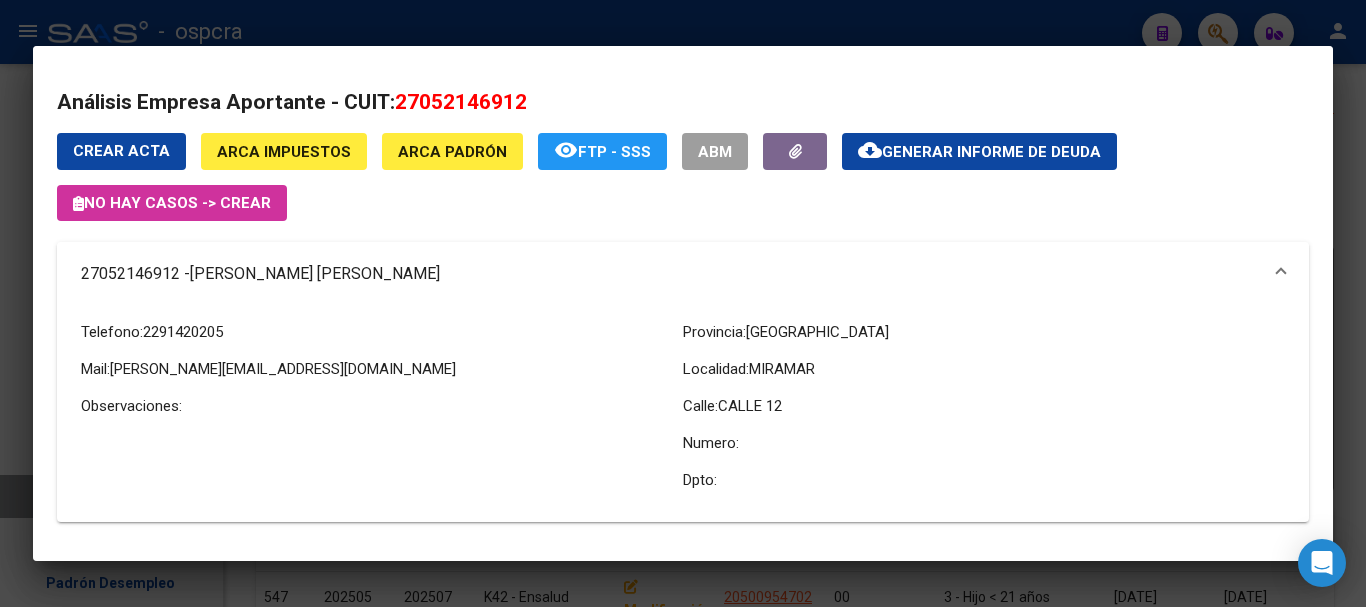 drag, startPoint x: 192, startPoint y: 270, endPoint x: 361, endPoint y: 270, distance: 169 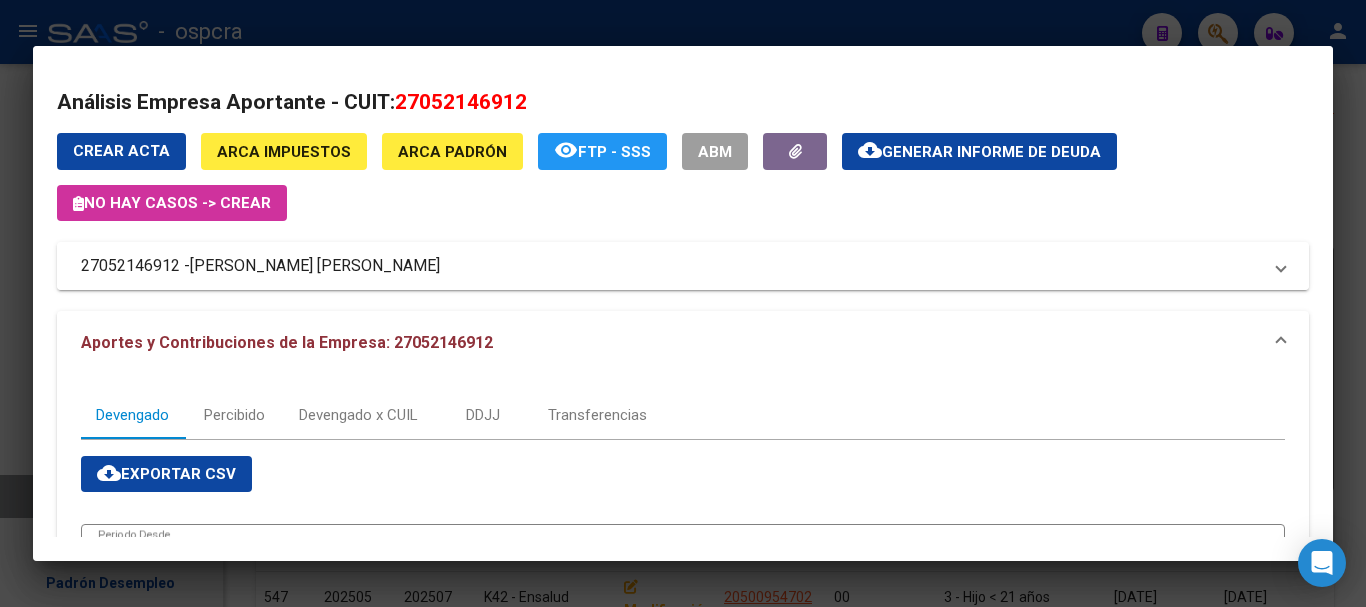 copy on "[PERSON_NAME] [PERSON_NAME]" 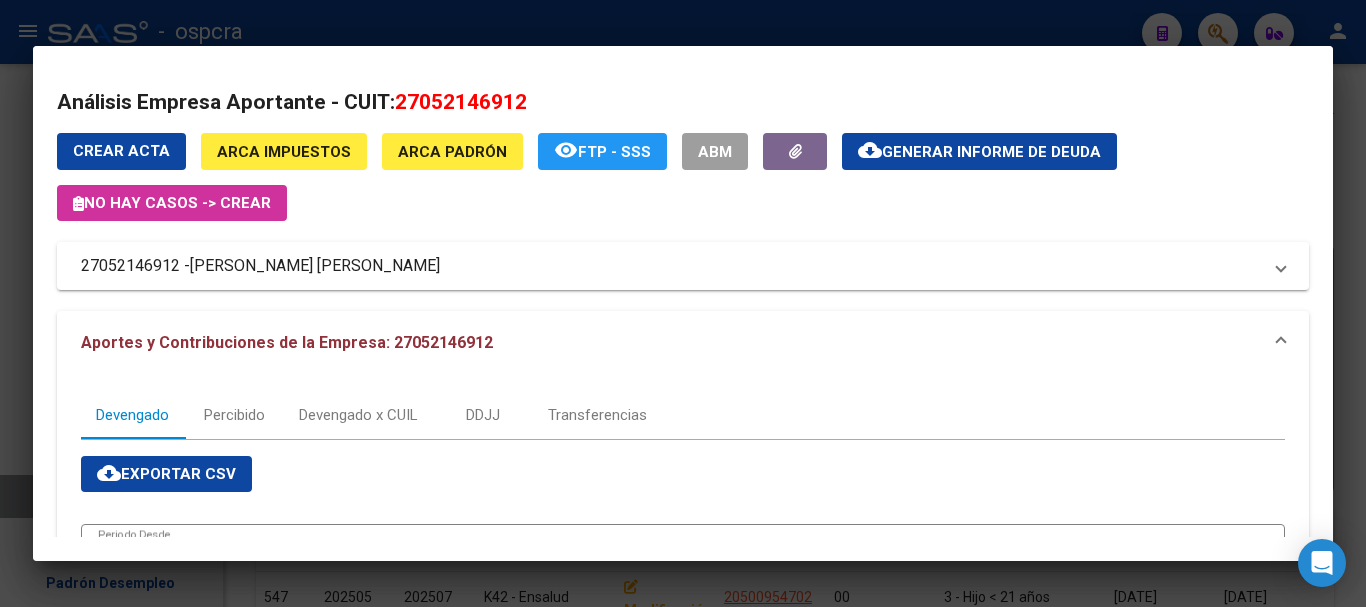 drag, startPoint x: 399, startPoint y: 100, endPoint x: 544, endPoint y: 91, distance: 145.27904 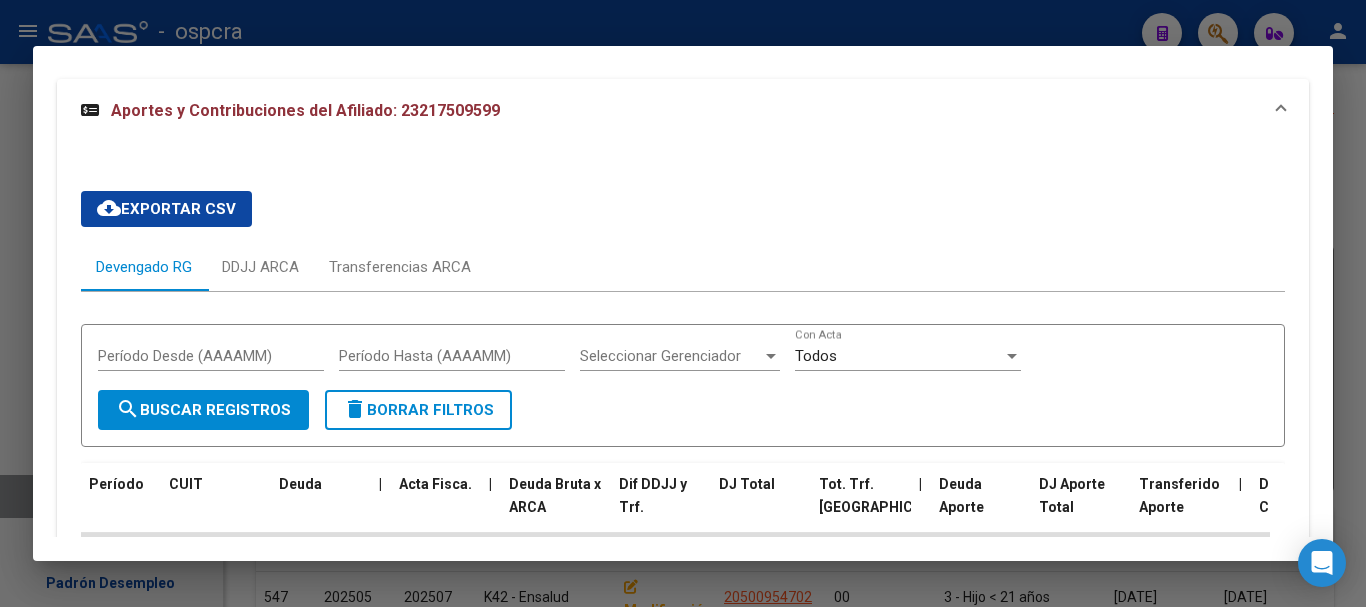 click at bounding box center [683, 303] 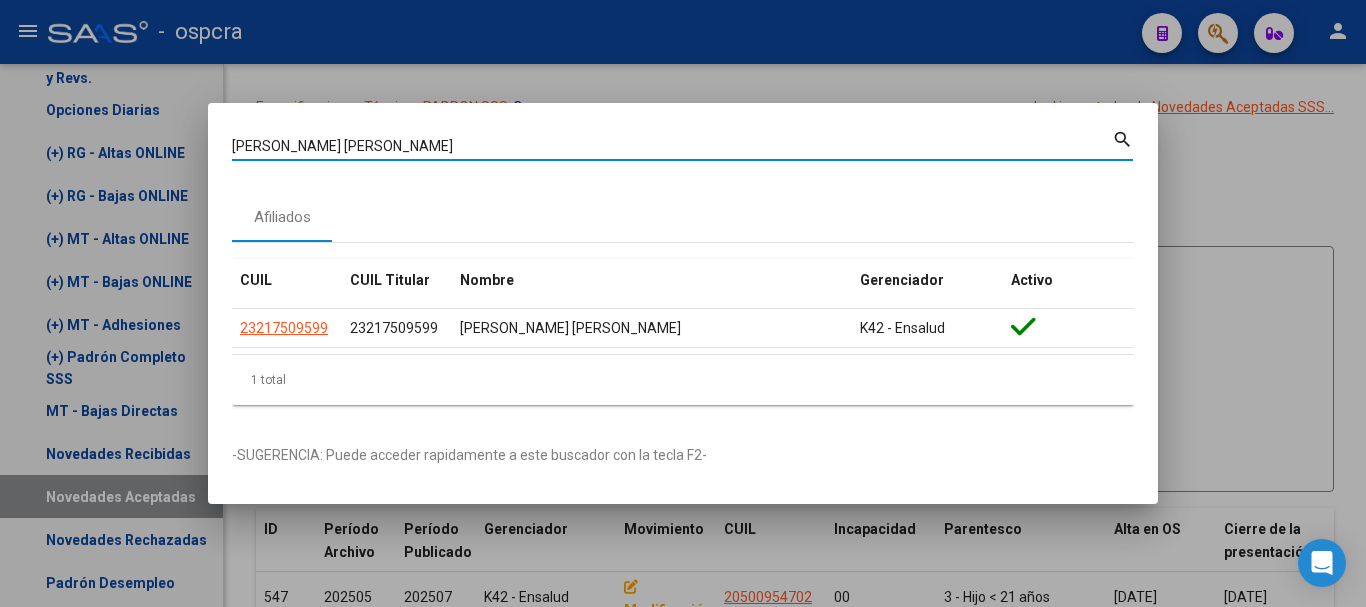 drag, startPoint x: 365, startPoint y: 151, endPoint x: 0, endPoint y: 155, distance: 365.0219 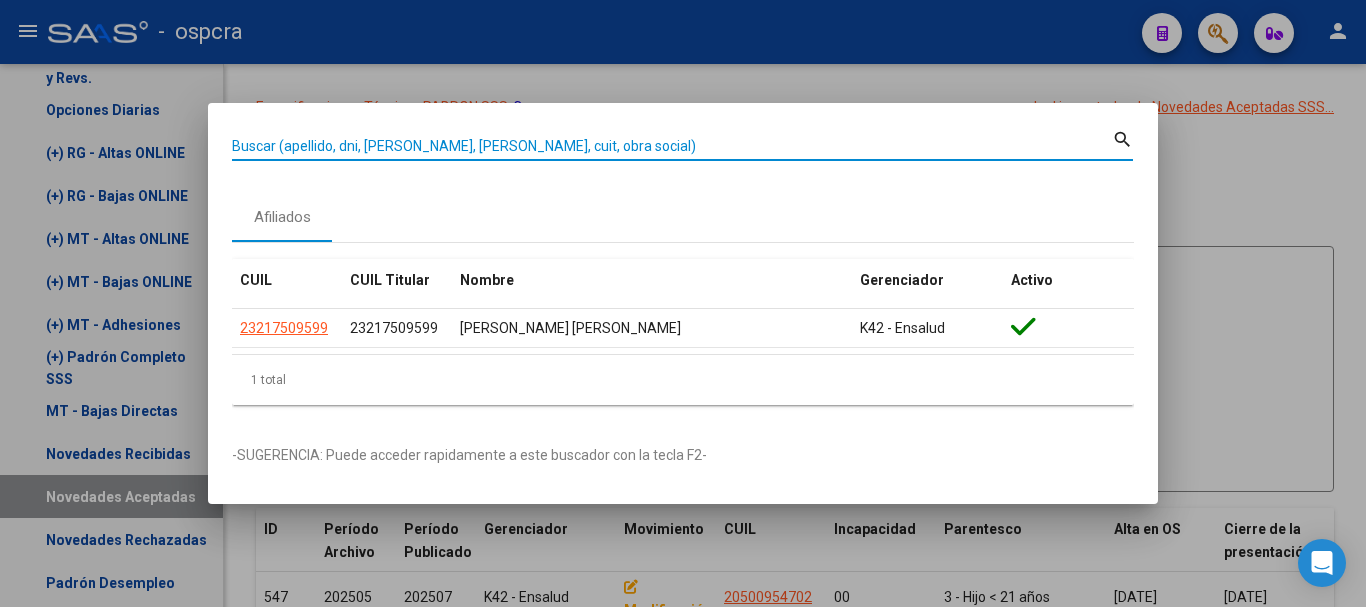 paste on "94.825.197" 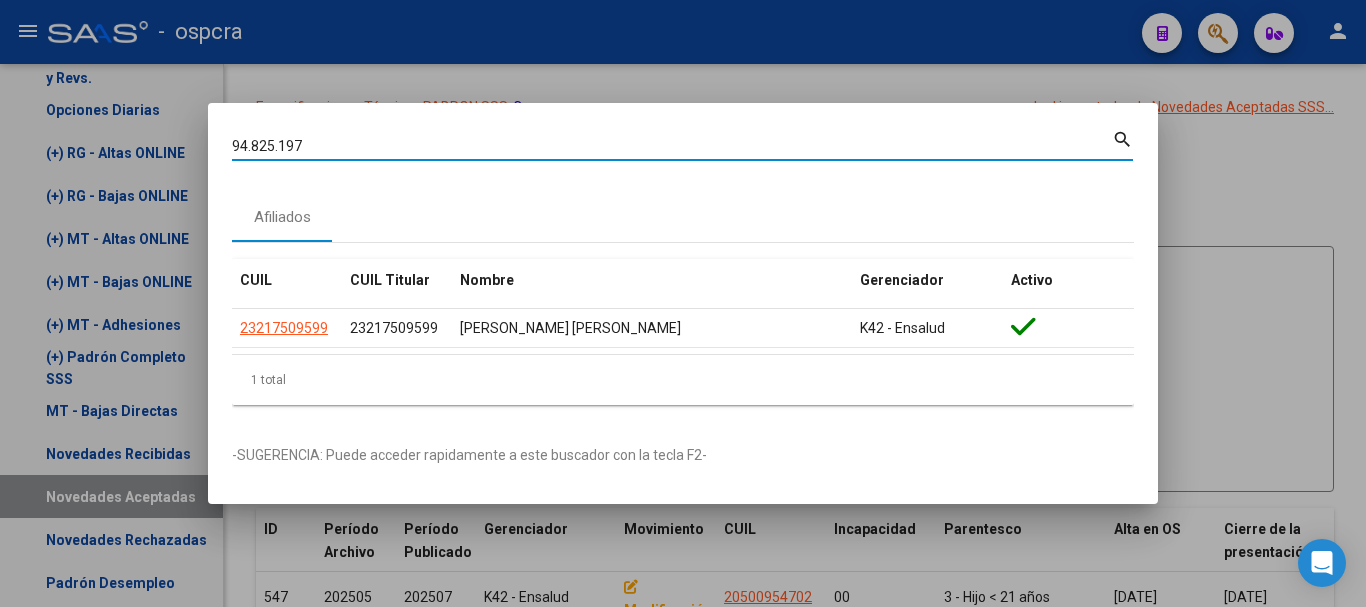 click on "94.825.197" at bounding box center (672, 146) 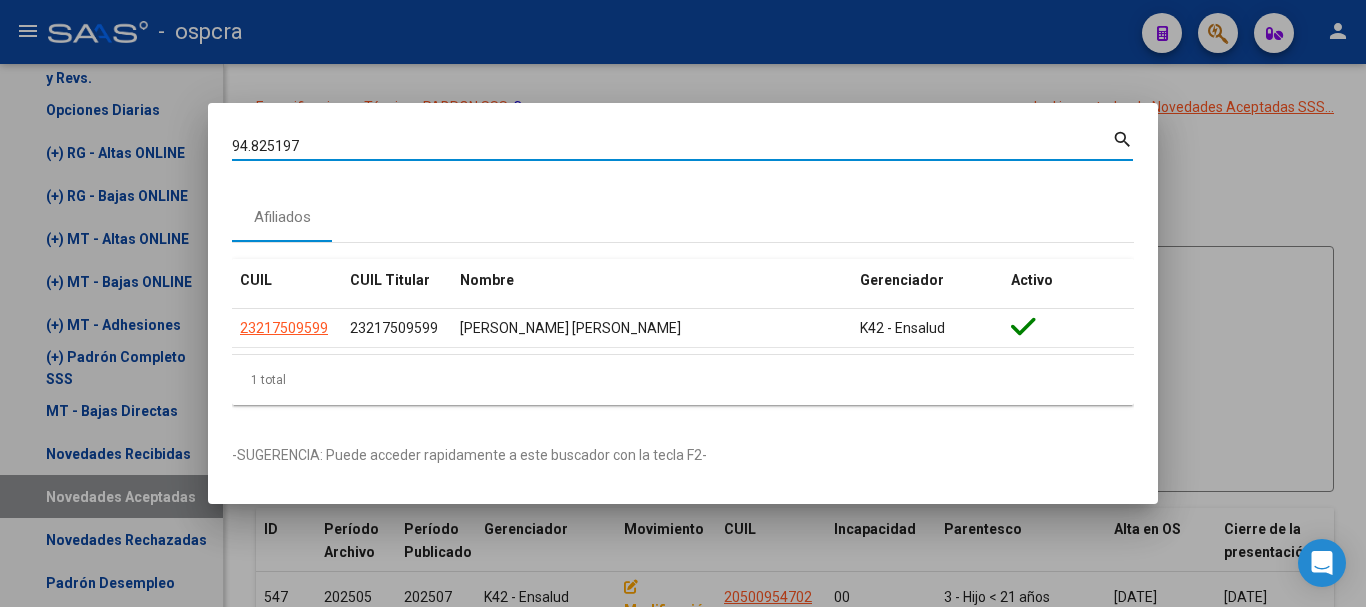 click on "94.825197" at bounding box center (672, 146) 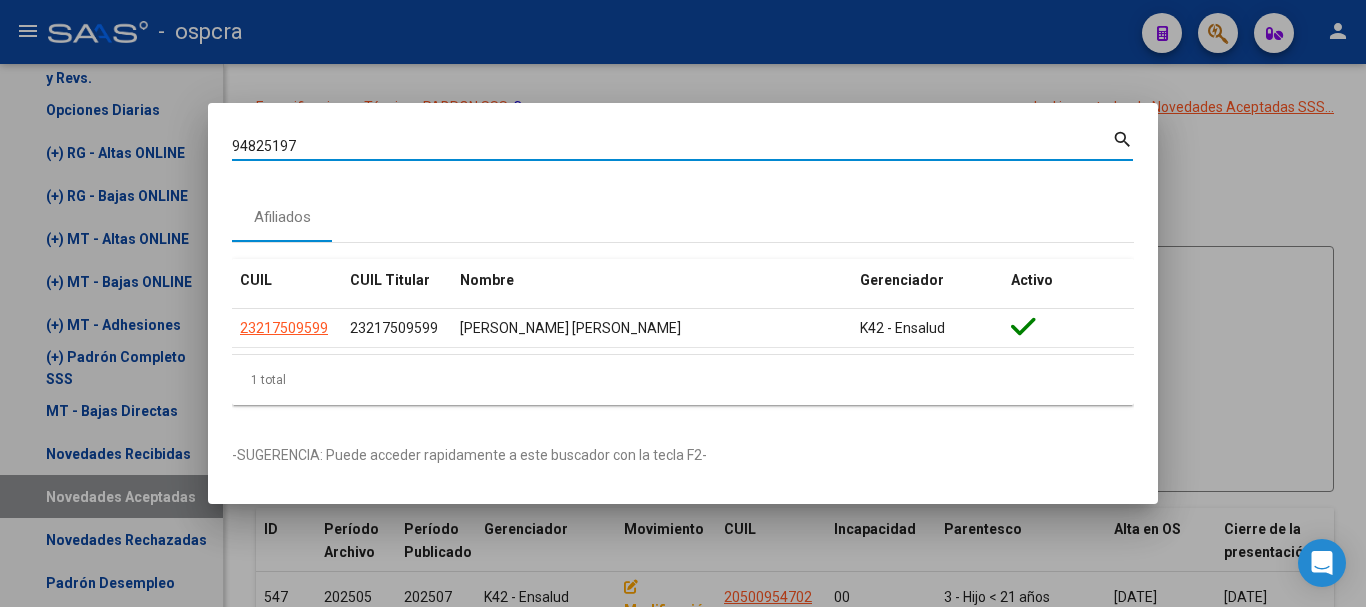 type on "94825197" 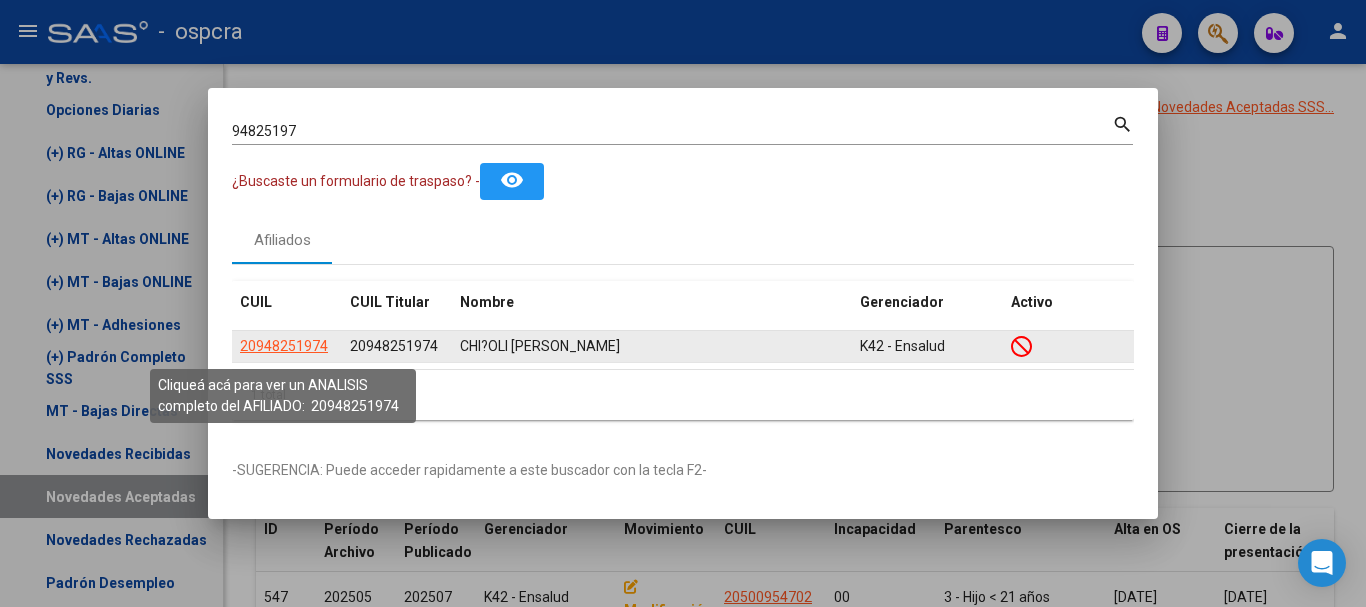 click on "20948251974" 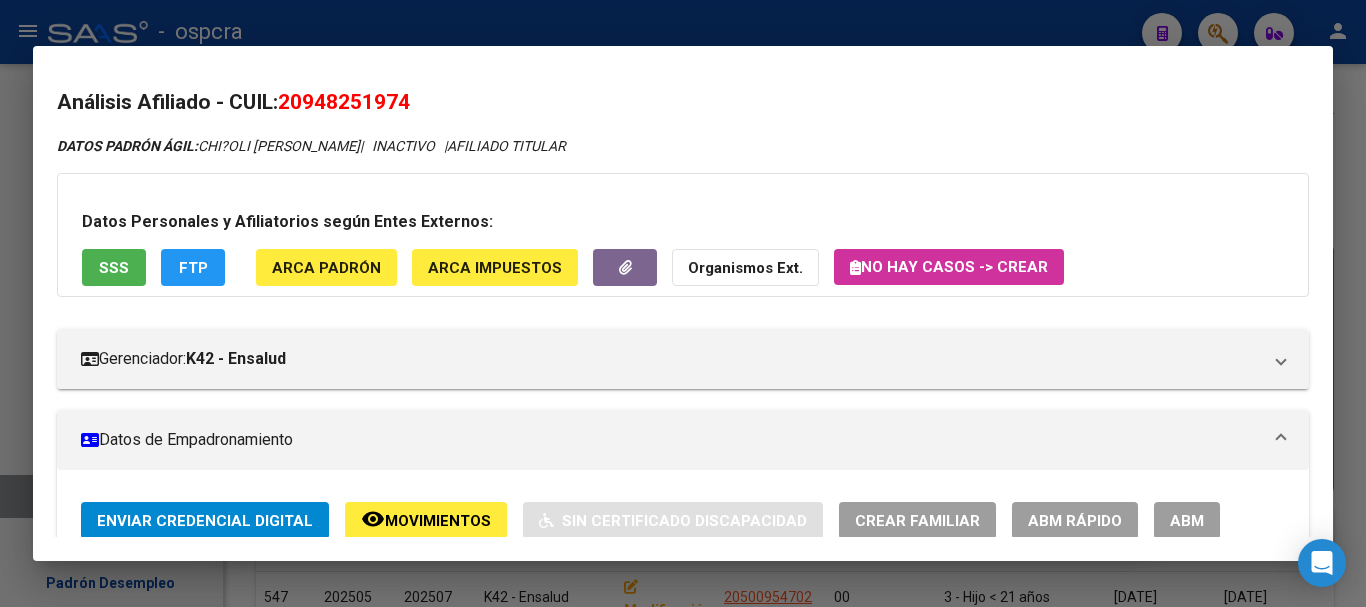 click on "Movimientos" 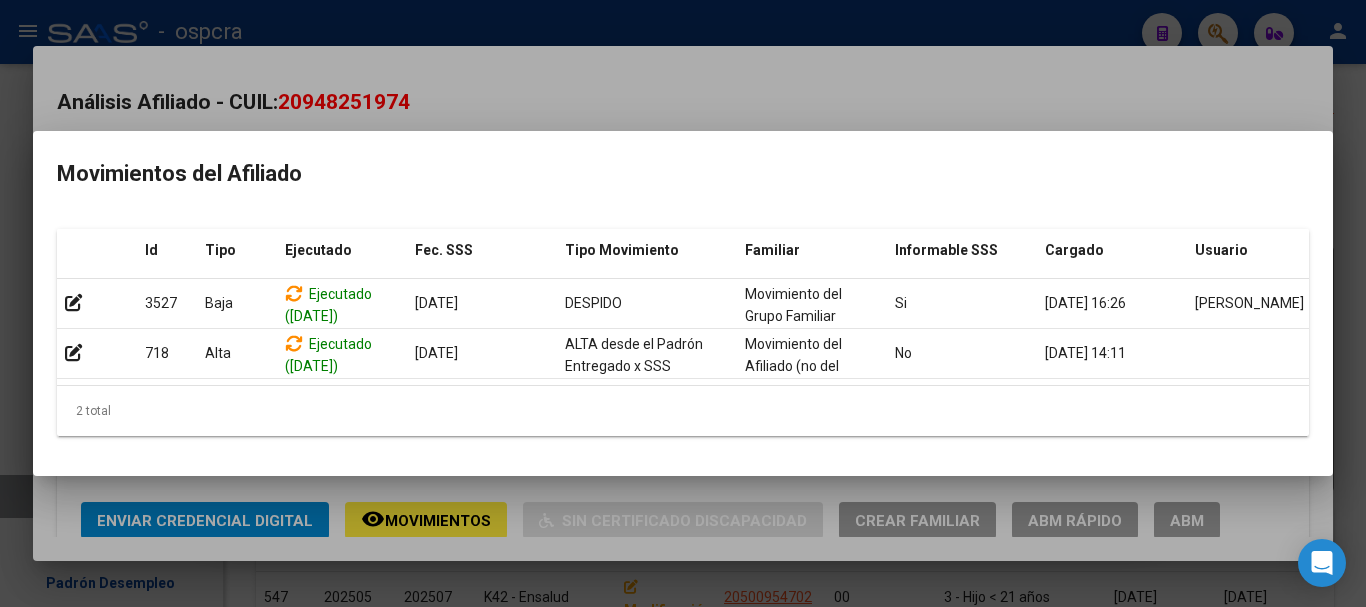 click at bounding box center [683, 303] 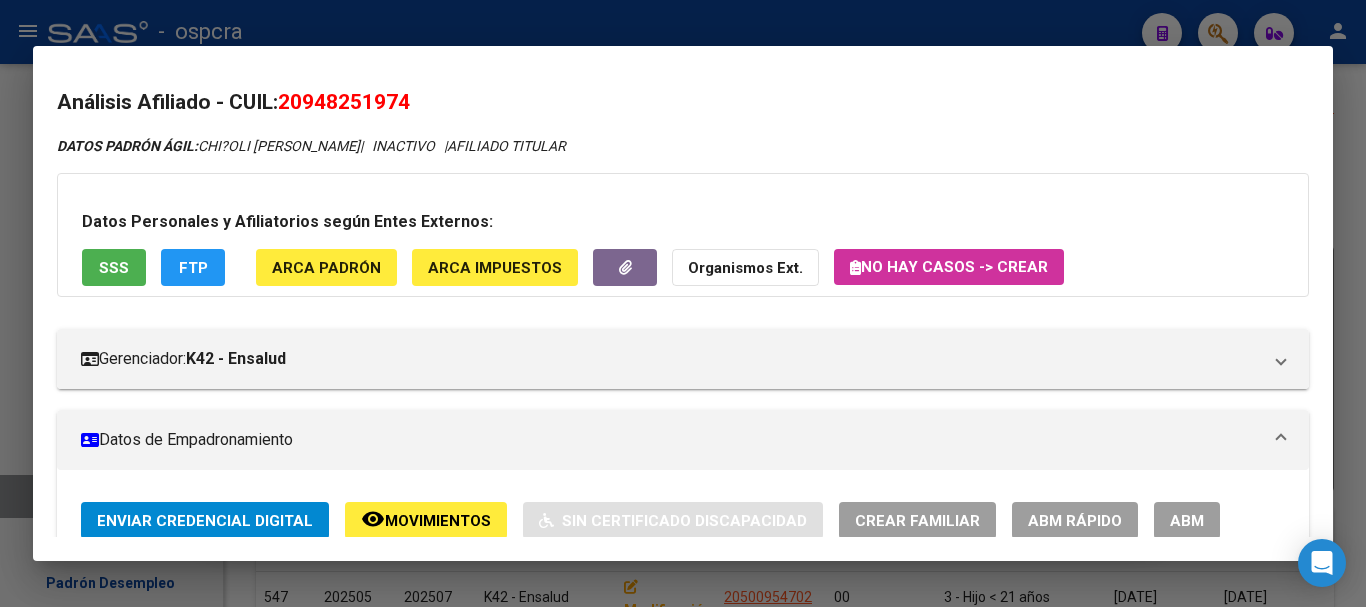 scroll, scrollTop: 1, scrollLeft: 0, axis: vertical 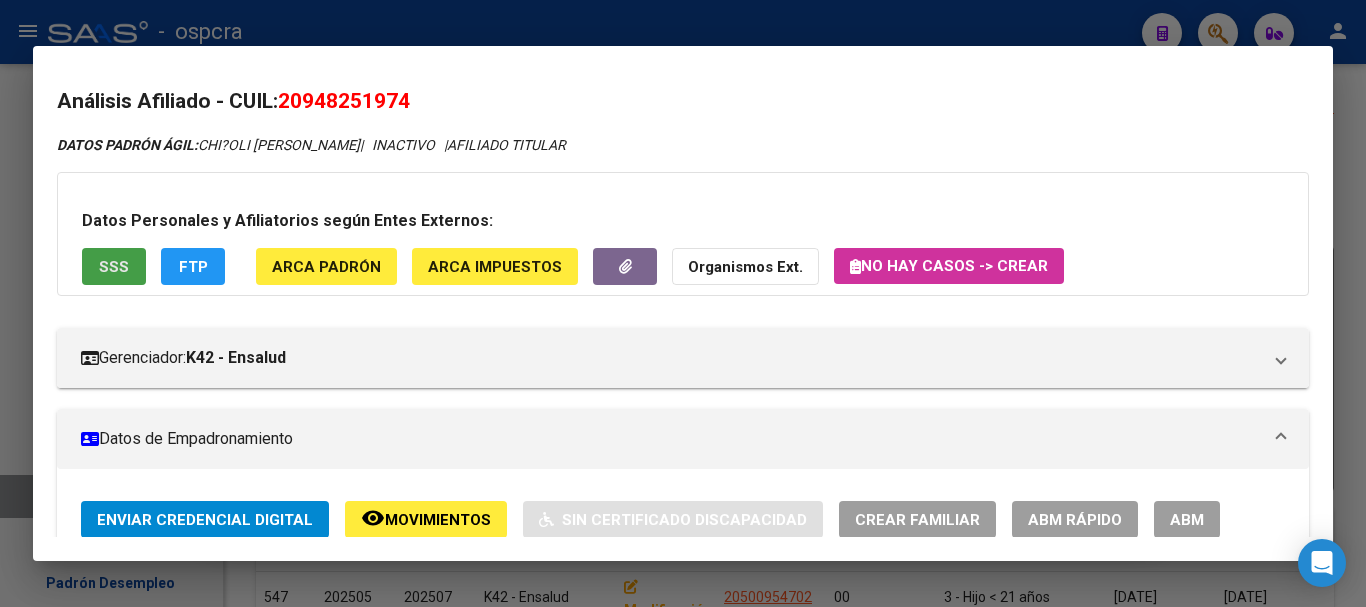 click on "SSS" at bounding box center [114, 267] 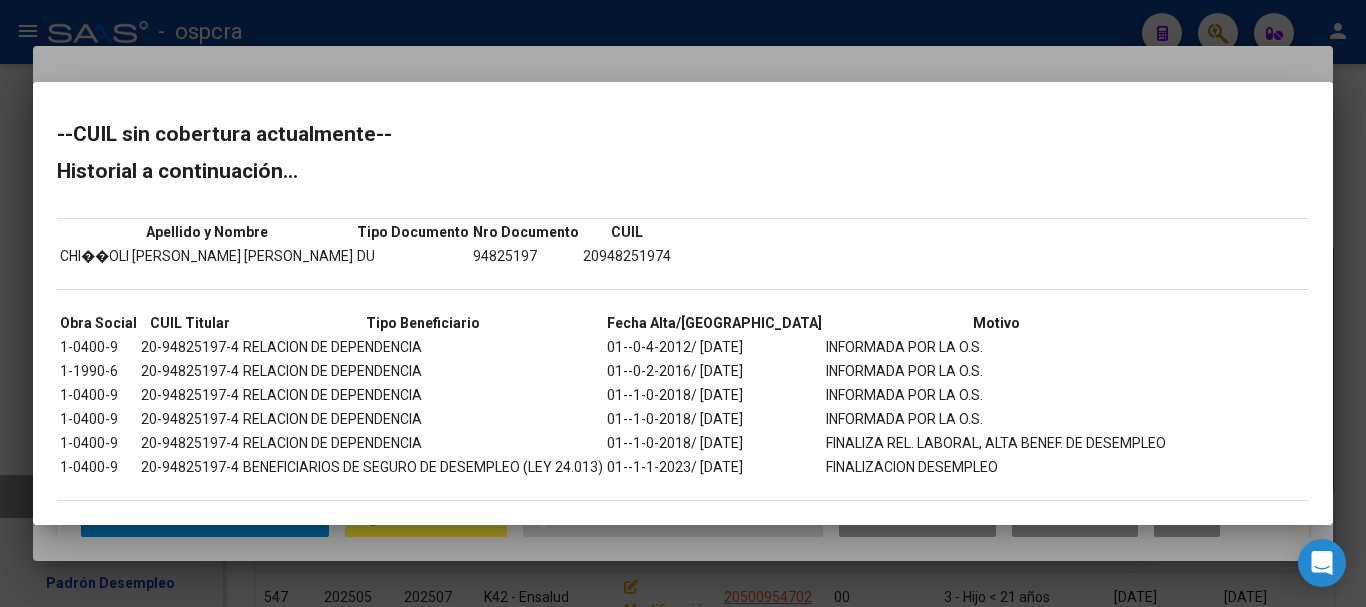 click at bounding box center (683, 303) 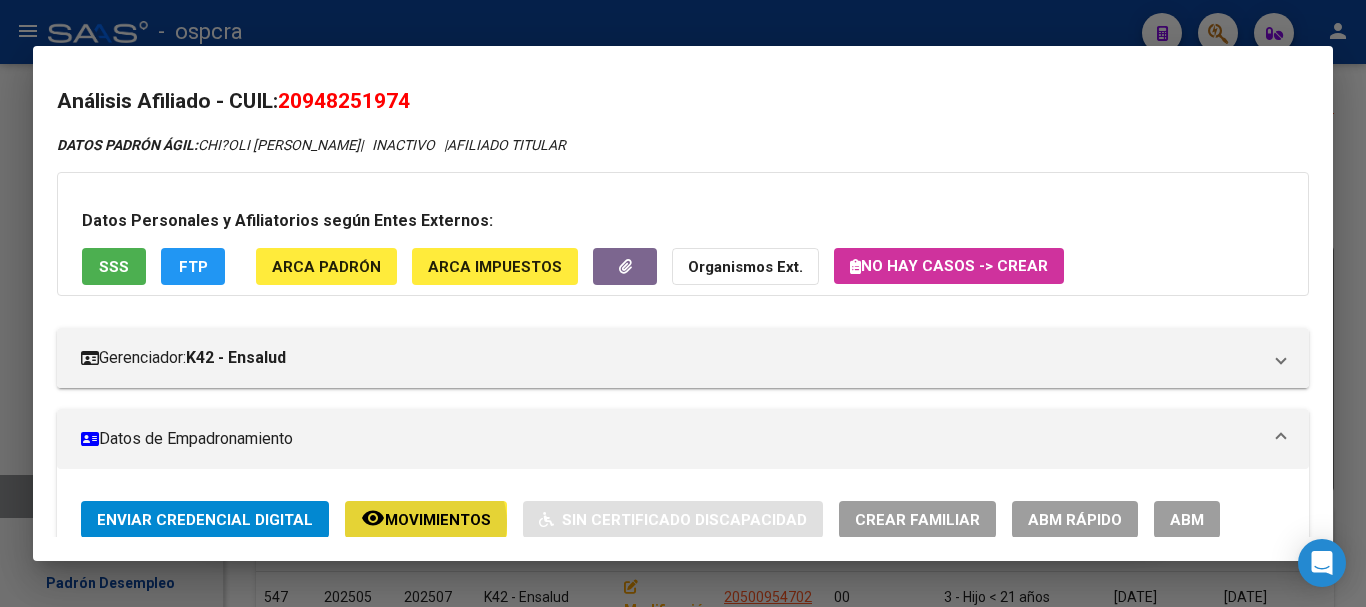 click on "Movimientos" 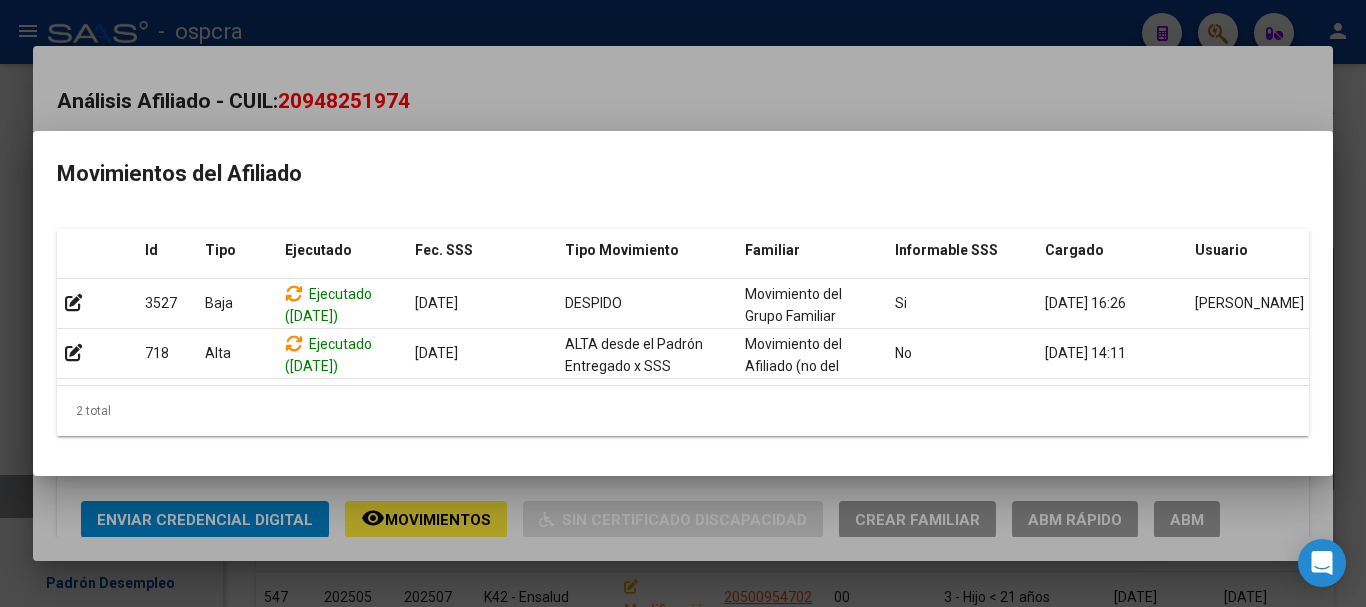 click at bounding box center [683, 303] 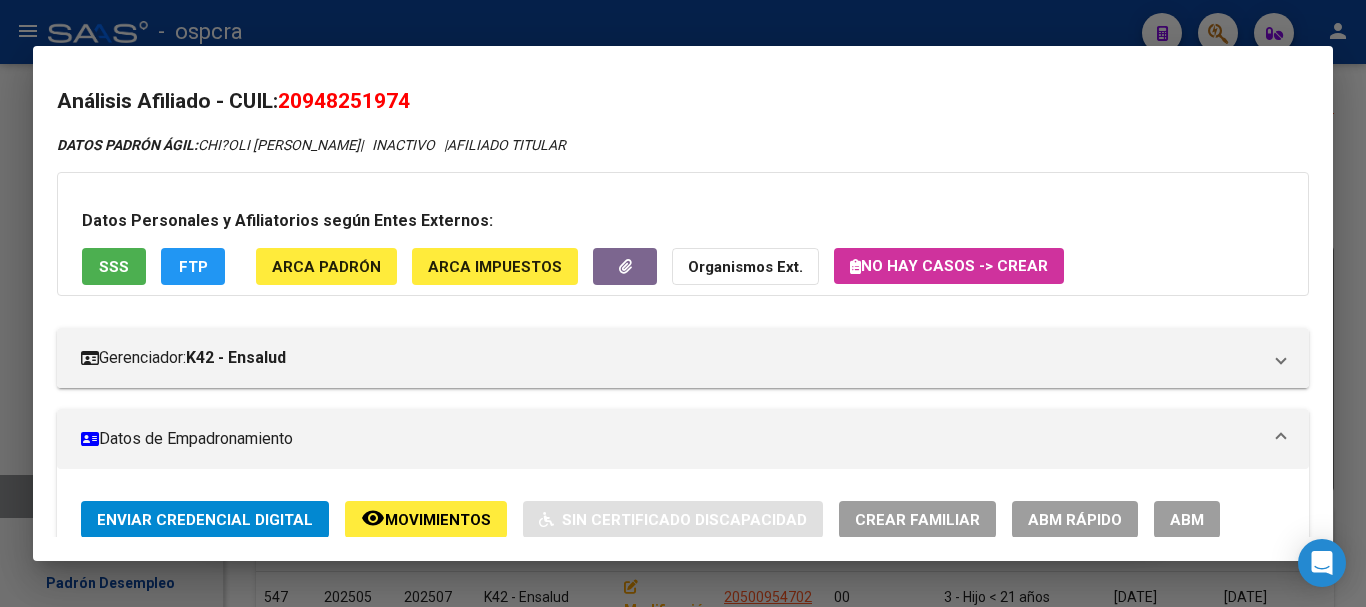 click at bounding box center [683, 303] 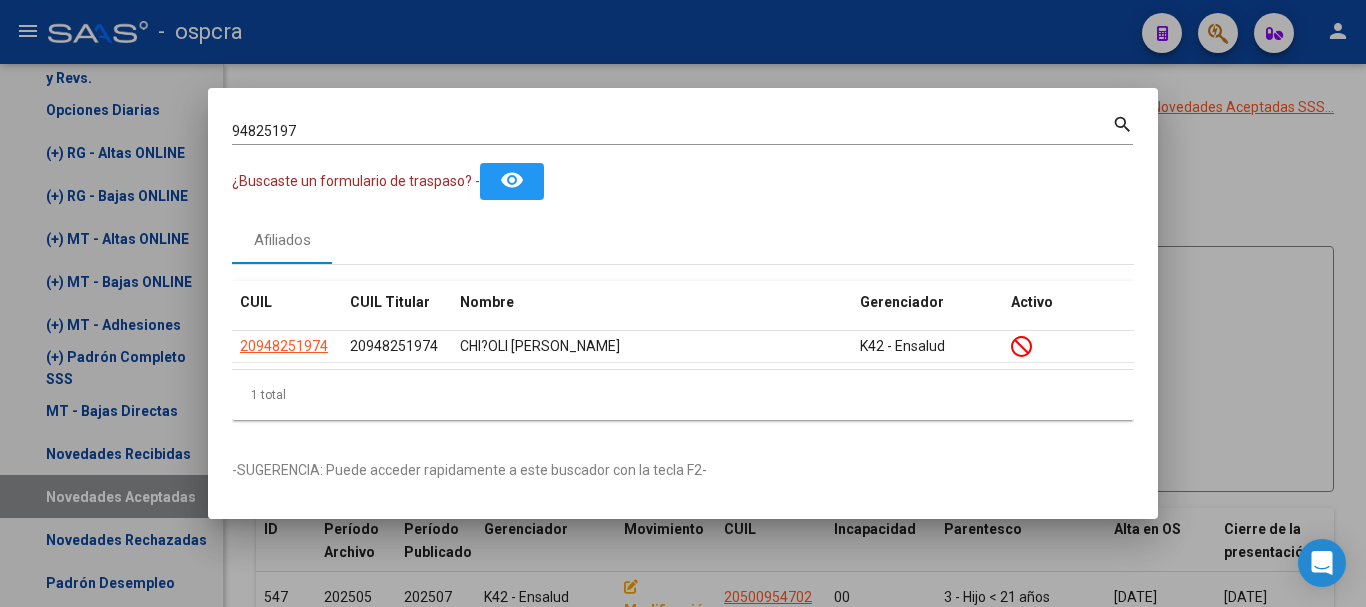 click at bounding box center (683, 303) 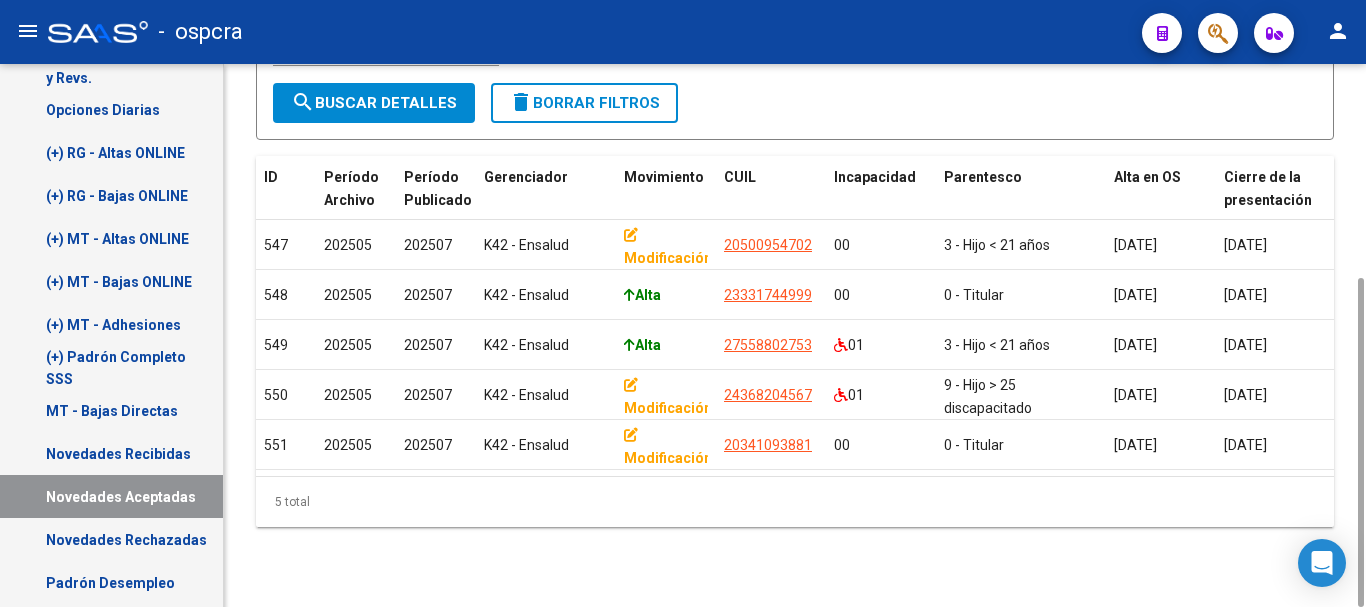 scroll, scrollTop: 0, scrollLeft: 0, axis: both 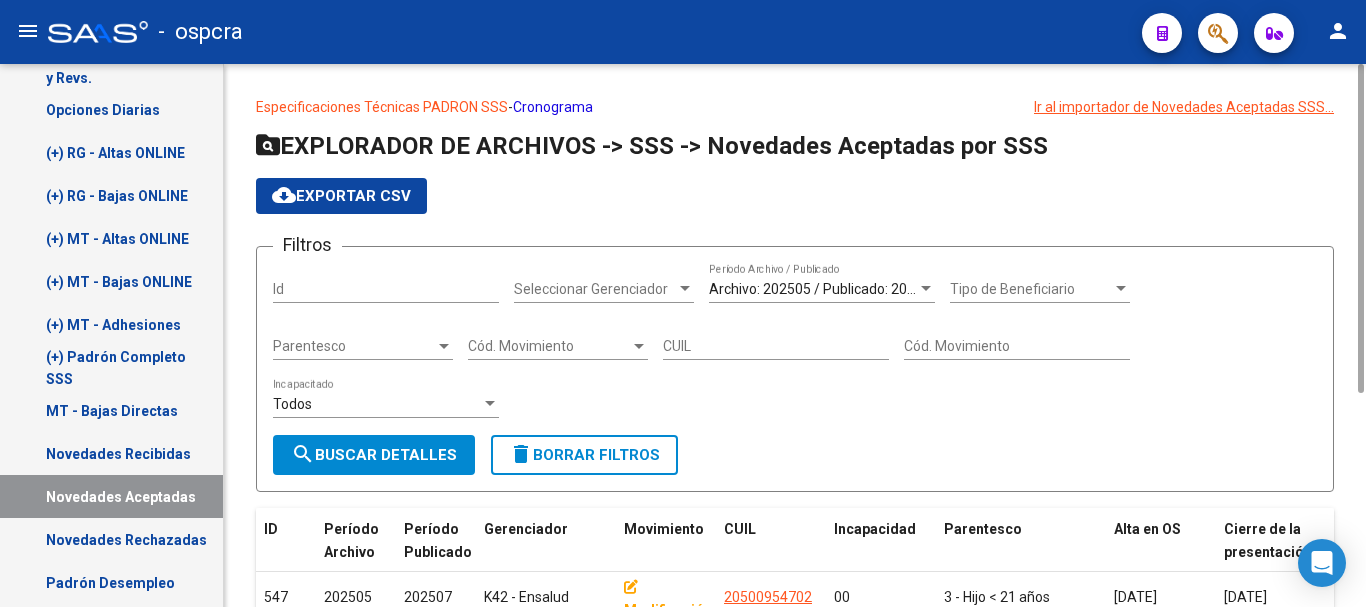 drag, startPoint x: 1363, startPoint y: 293, endPoint x: 1361, endPoint y: -121, distance: 414.00482 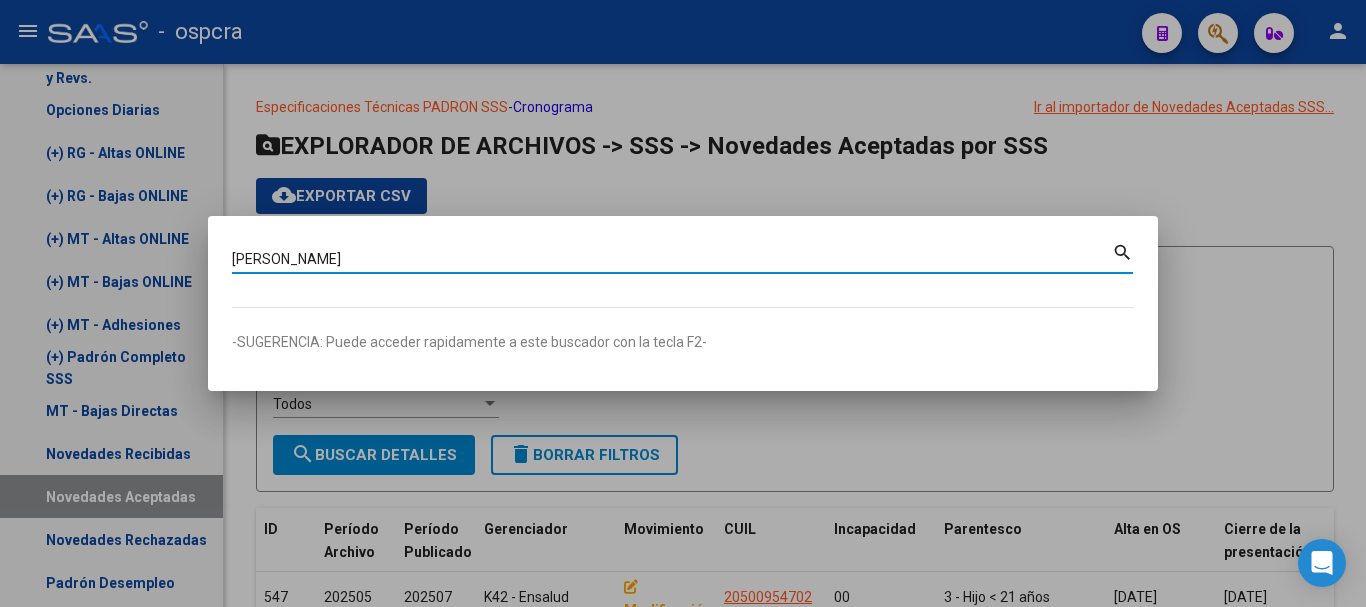 type on "[PERSON_NAME]" 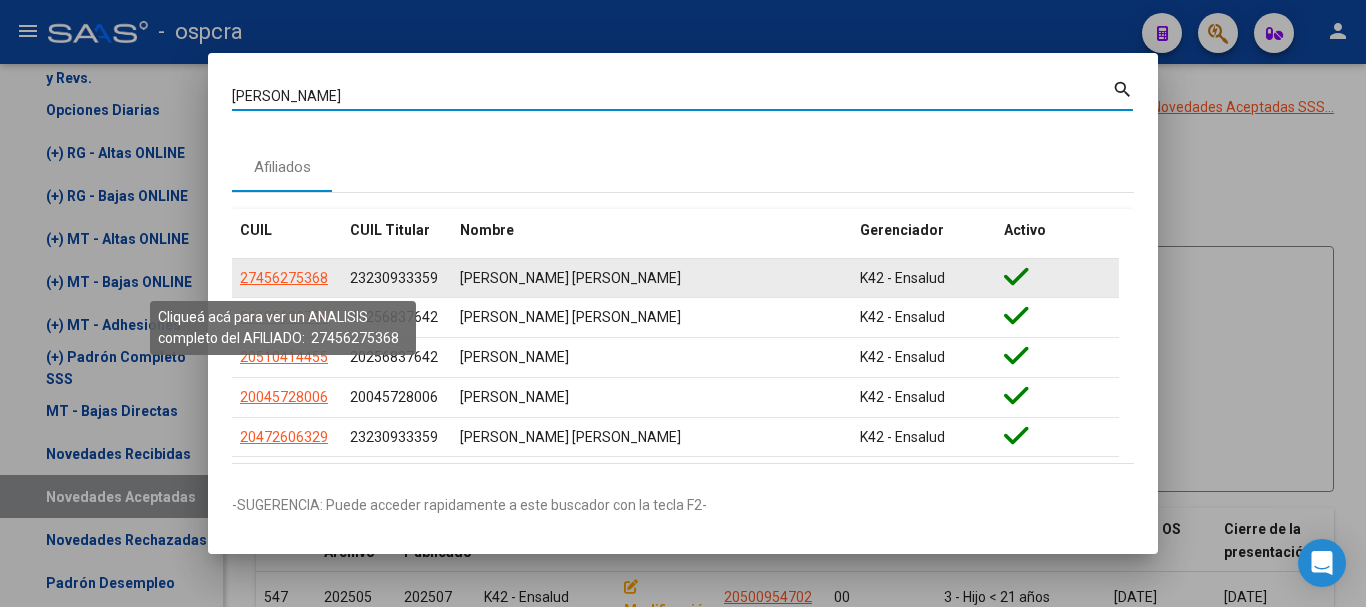 click on "27456275368" 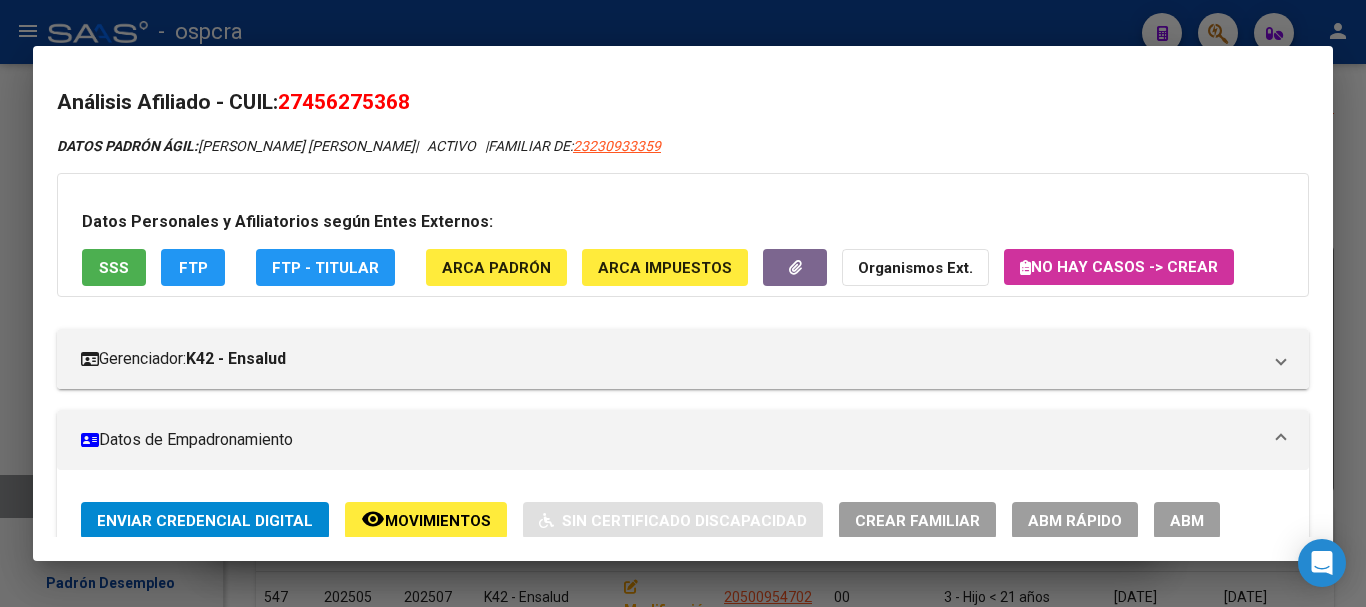 drag, startPoint x: 313, startPoint y: 99, endPoint x: 406, endPoint y: 96, distance: 93.04838 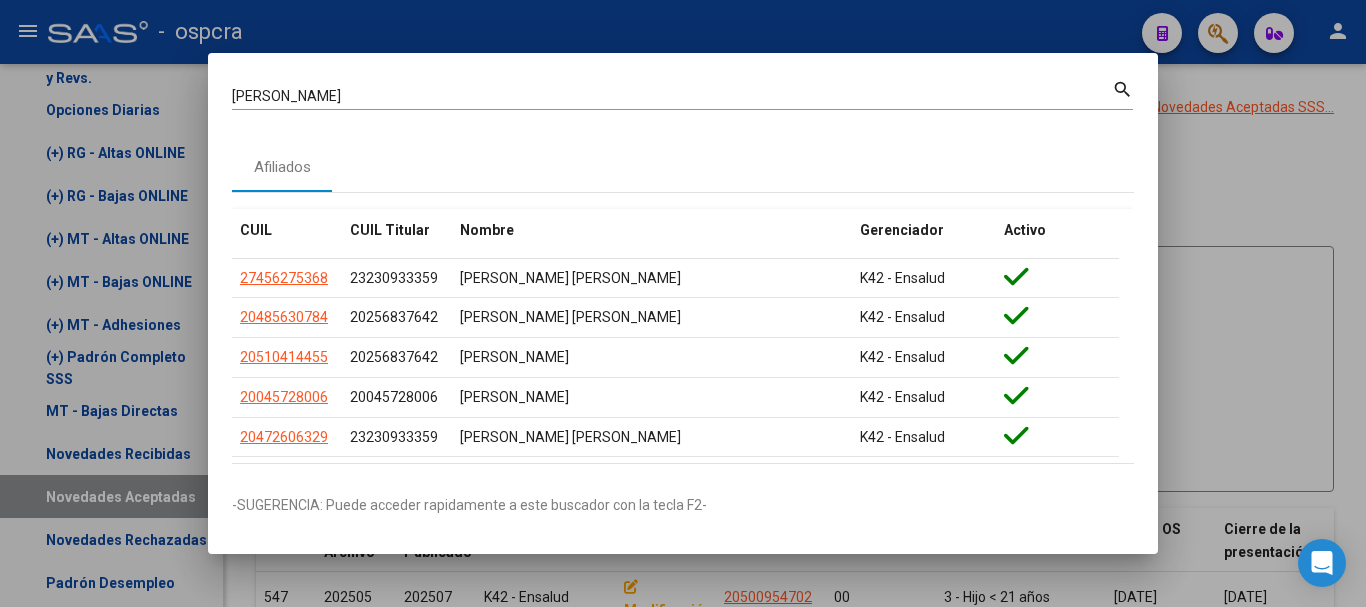 click at bounding box center [683, 303] 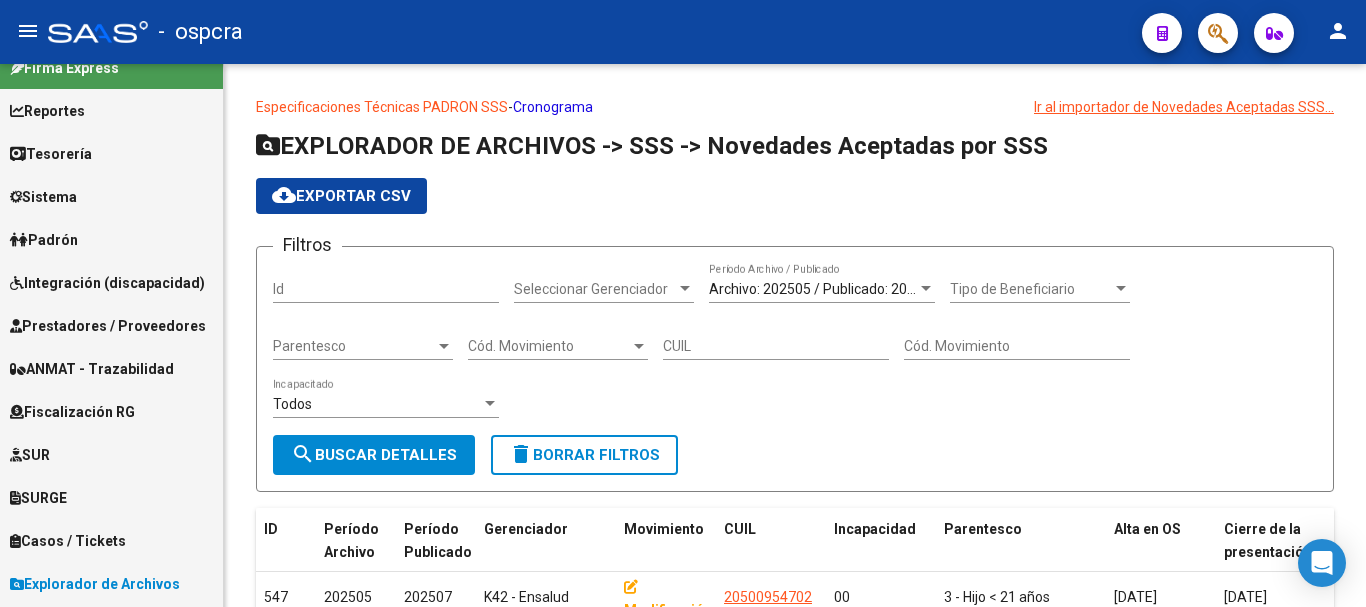 scroll, scrollTop: 0, scrollLeft: 0, axis: both 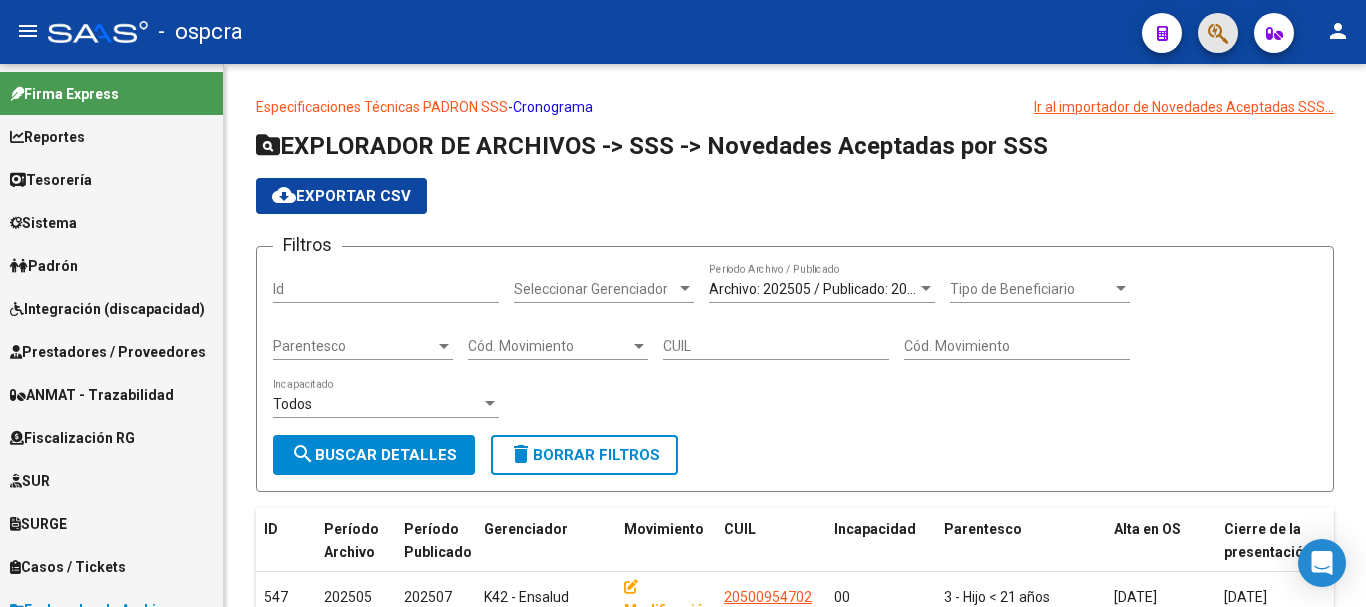 click 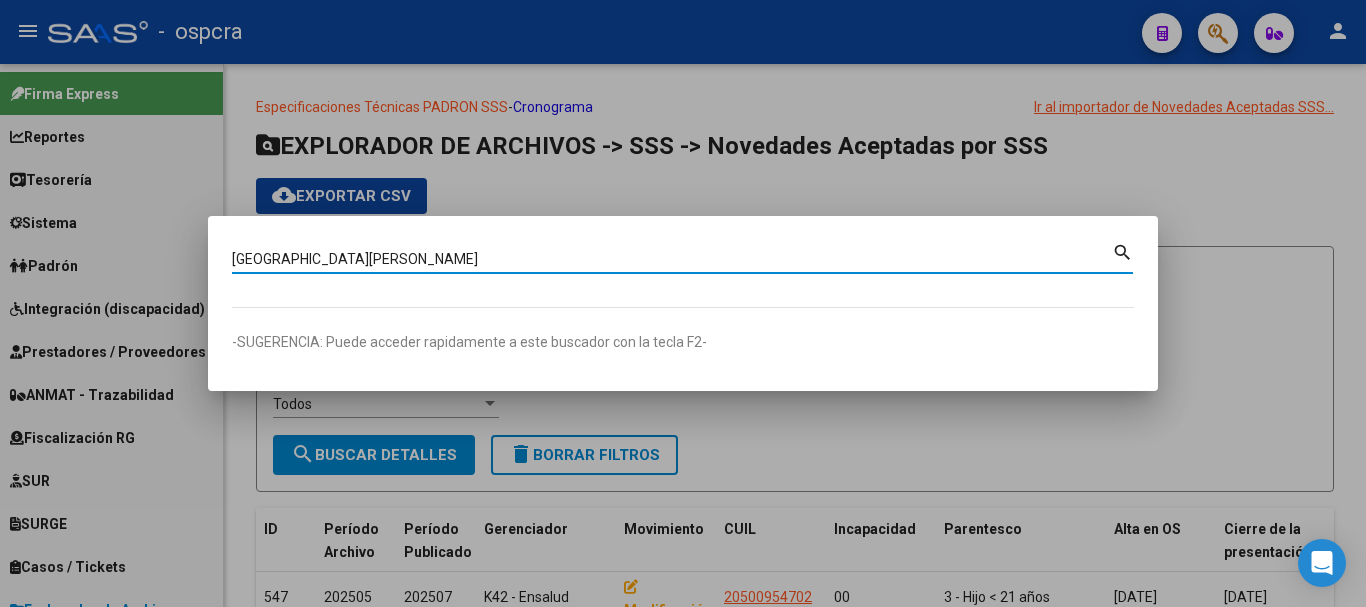 type on "[GEOGRAPHIC_DATA][PERSON_NAME]" 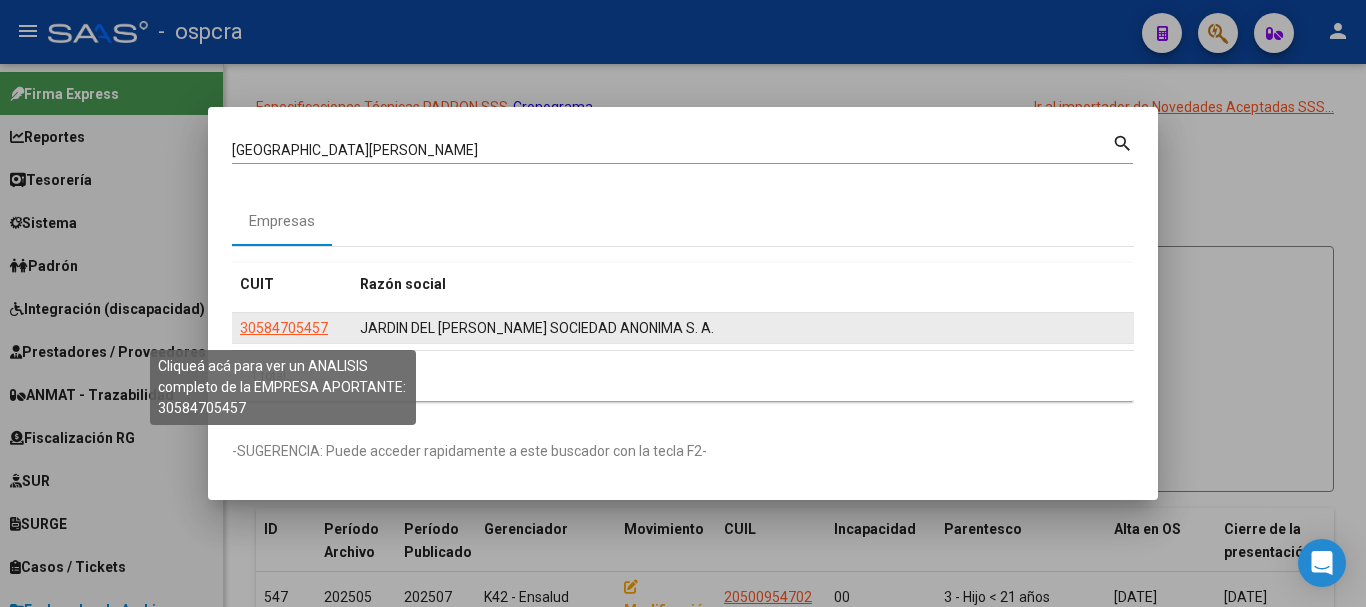 click on "30584705457" 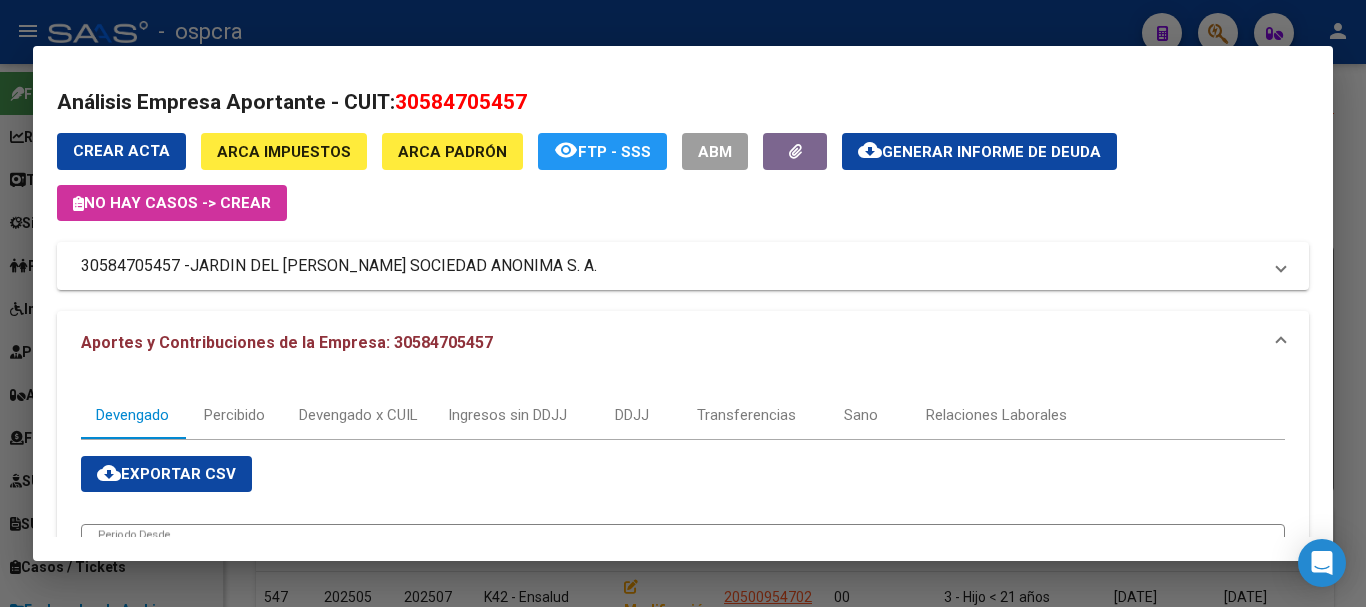 scroll, scrollTop: 377, scrollLeft: 0, axis: vertical 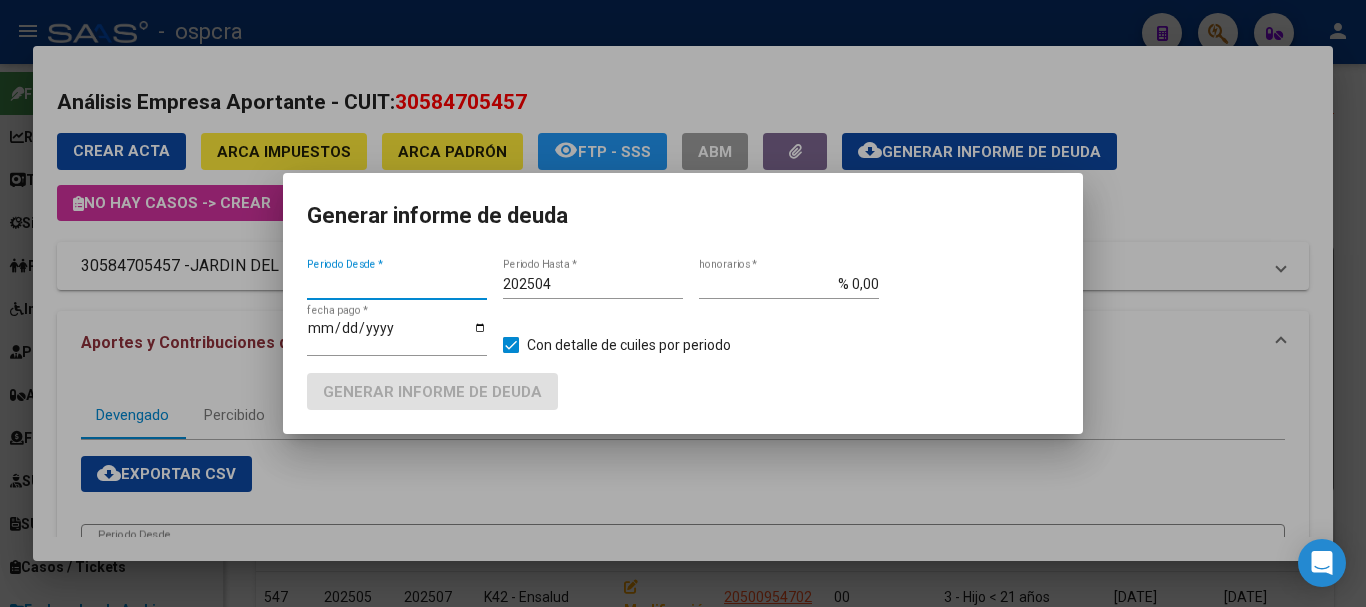 type on "201802" 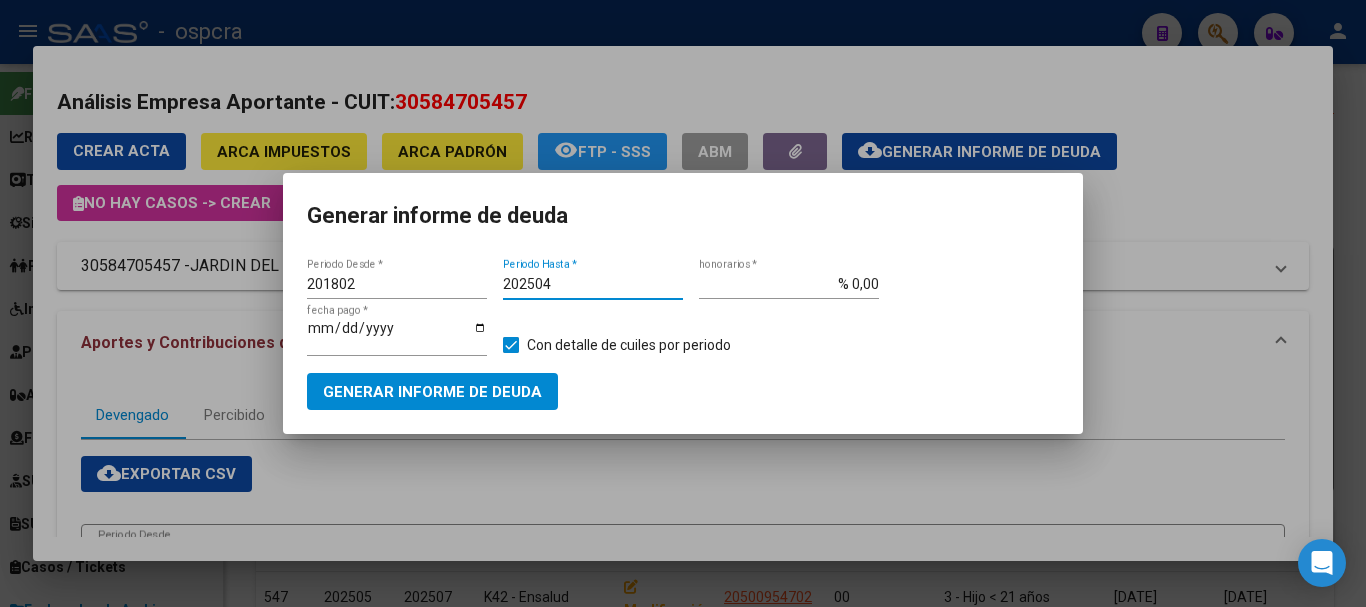 drag, startPoint x: 497, startPoint y: 284, endPoint x: 435, endPoint y: 287, distance: 62.072536 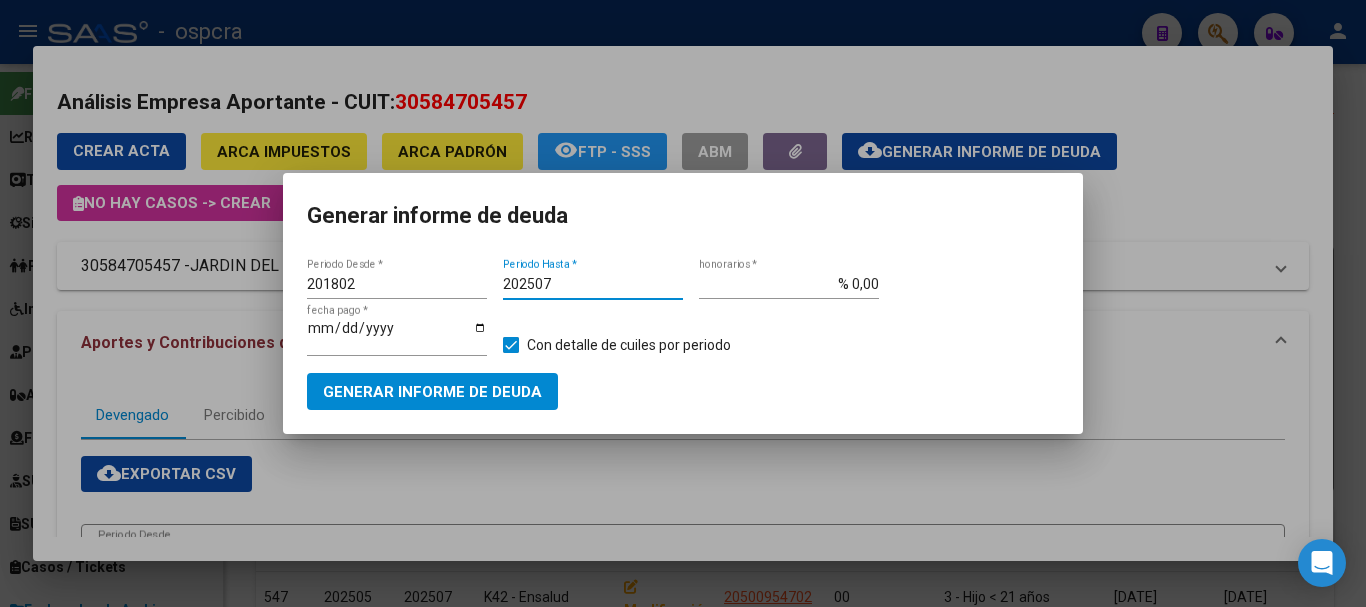 type on "202507" 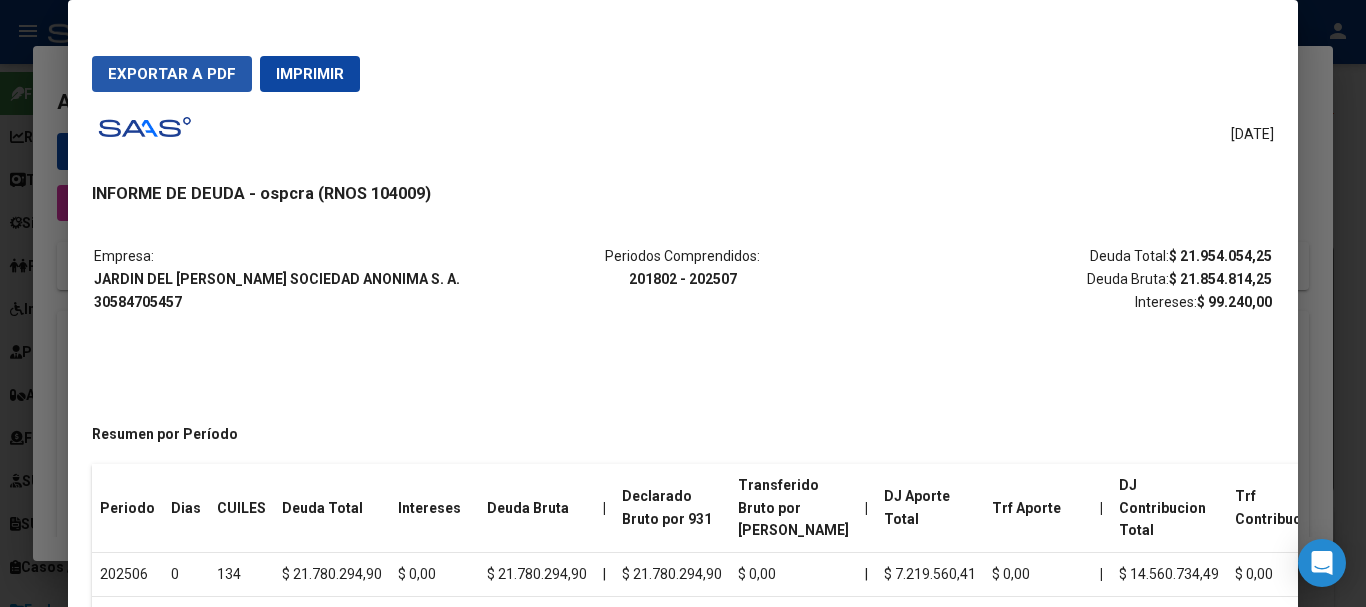 click on "Exportar a PDF" at bounding box center [172, 74] 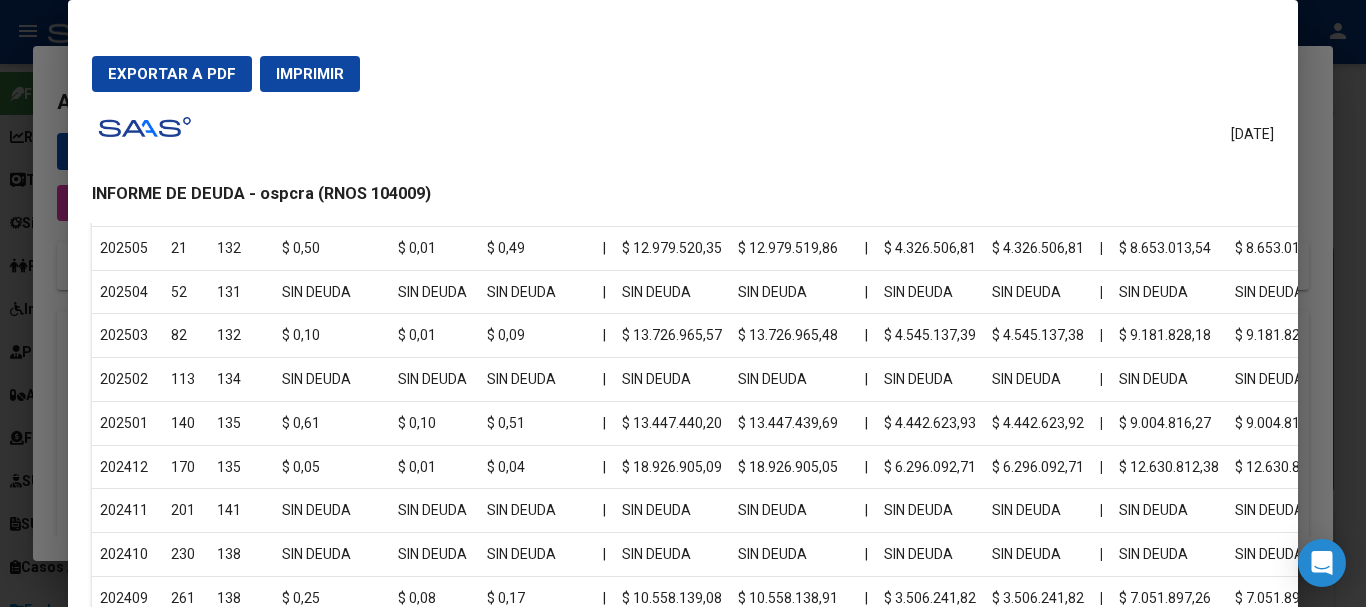 scroll, scrollTop: 400, scrollLeft: 0, axis: vertical 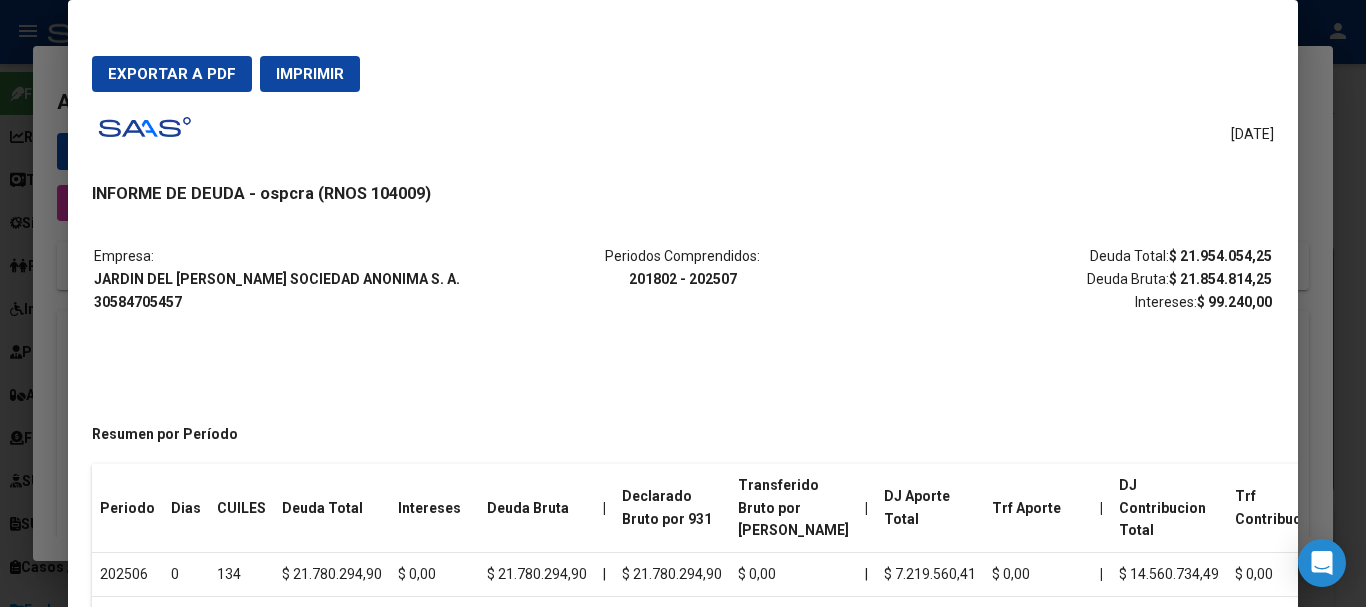 drag, startPoint x: 1328, startPoint y: 201, endPoint x: 1119, endPoint y: 209, distance: 209.15306 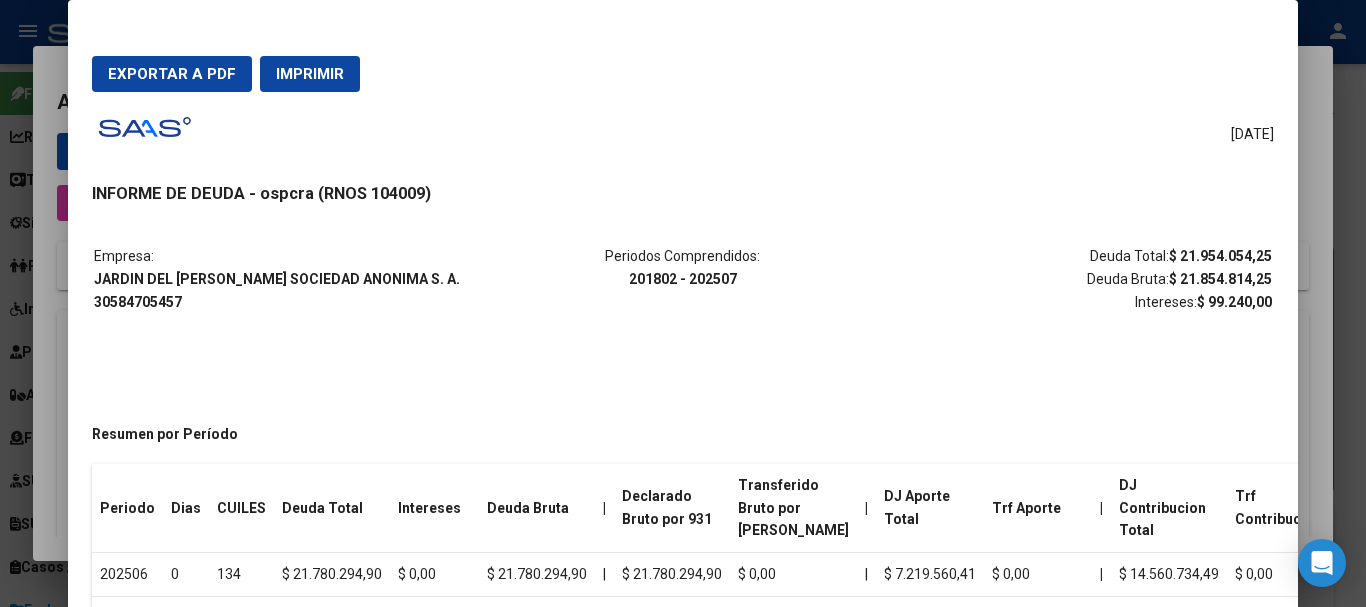 click at bounding box center (683, 303) 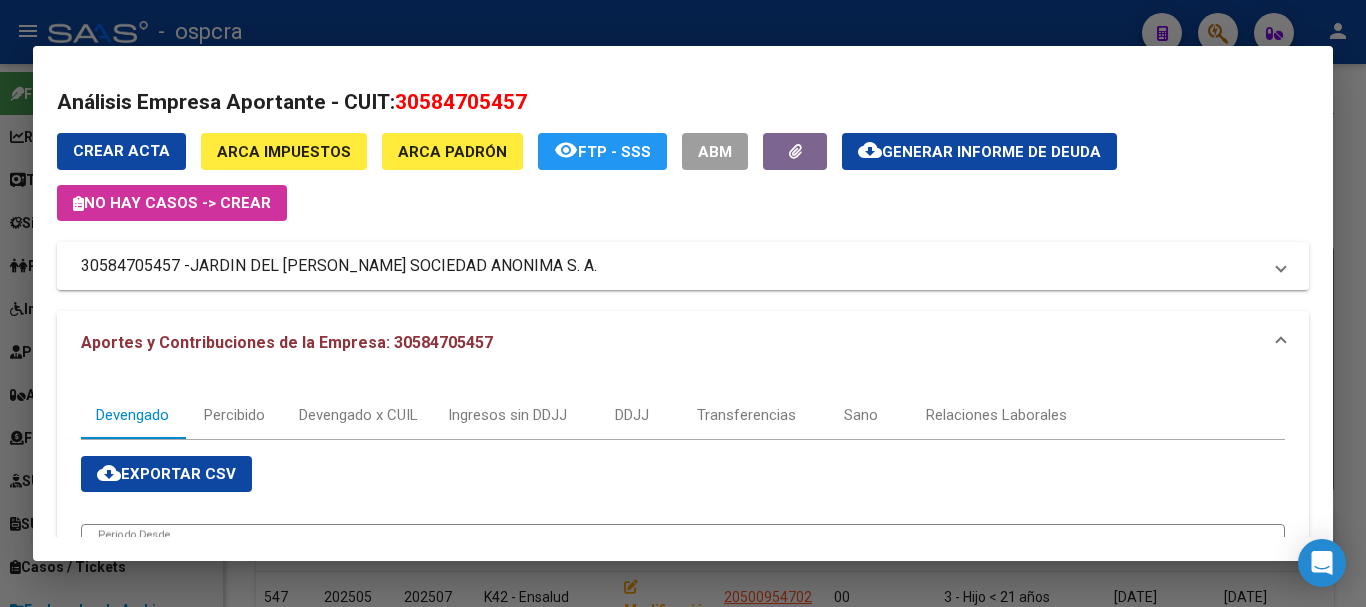 click at bounding box center (683, 303) 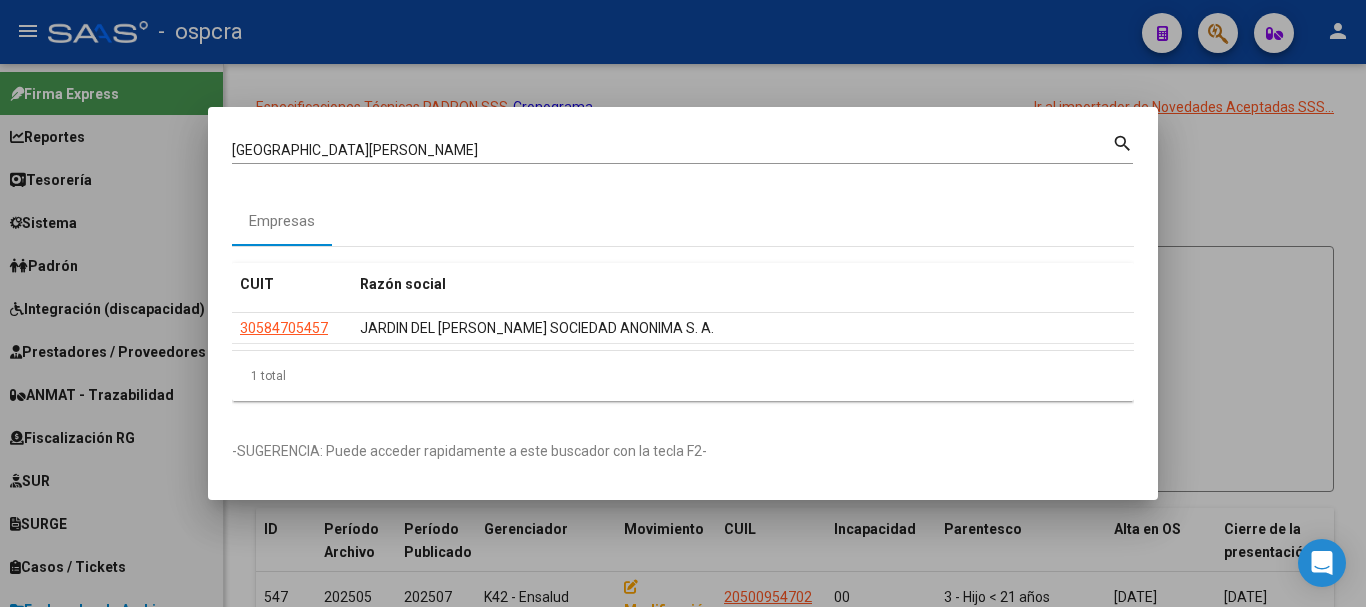 click at bounding box center [683, 303] 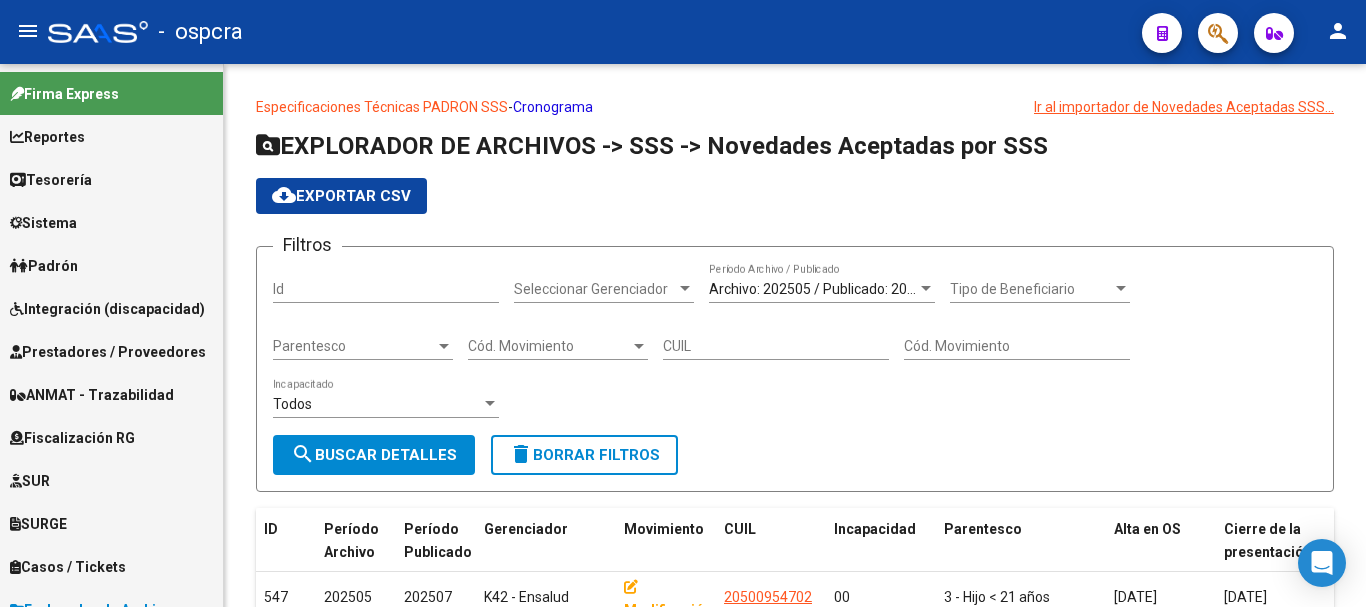 click on "menu" 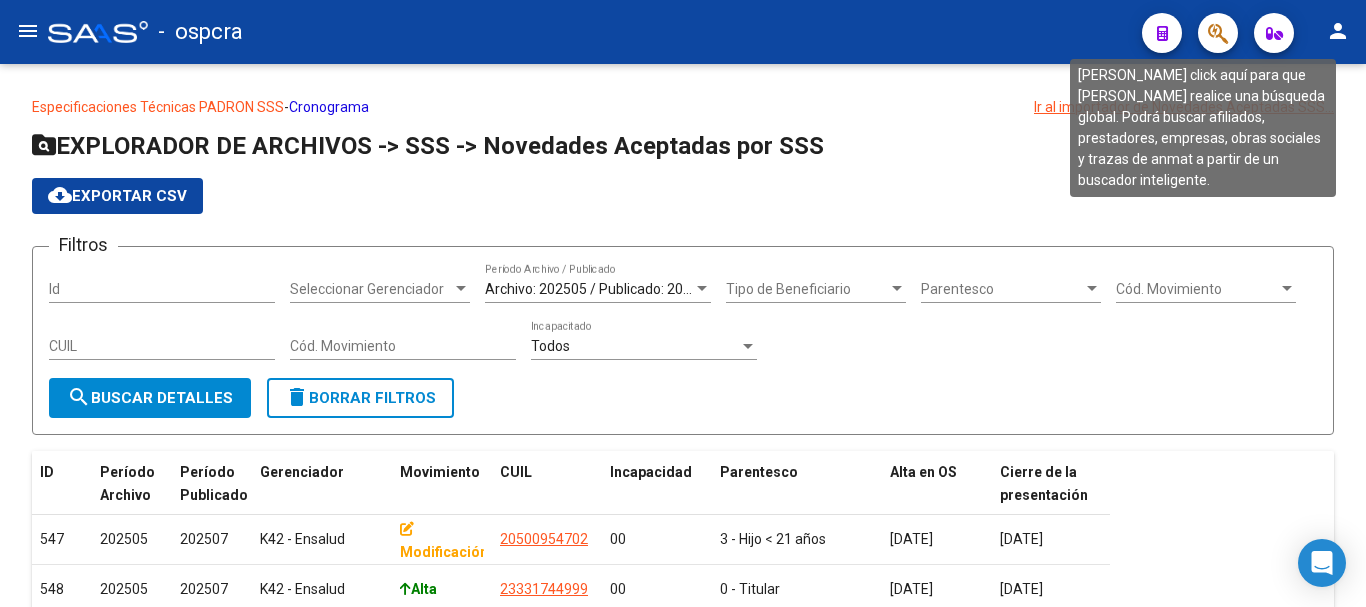 click 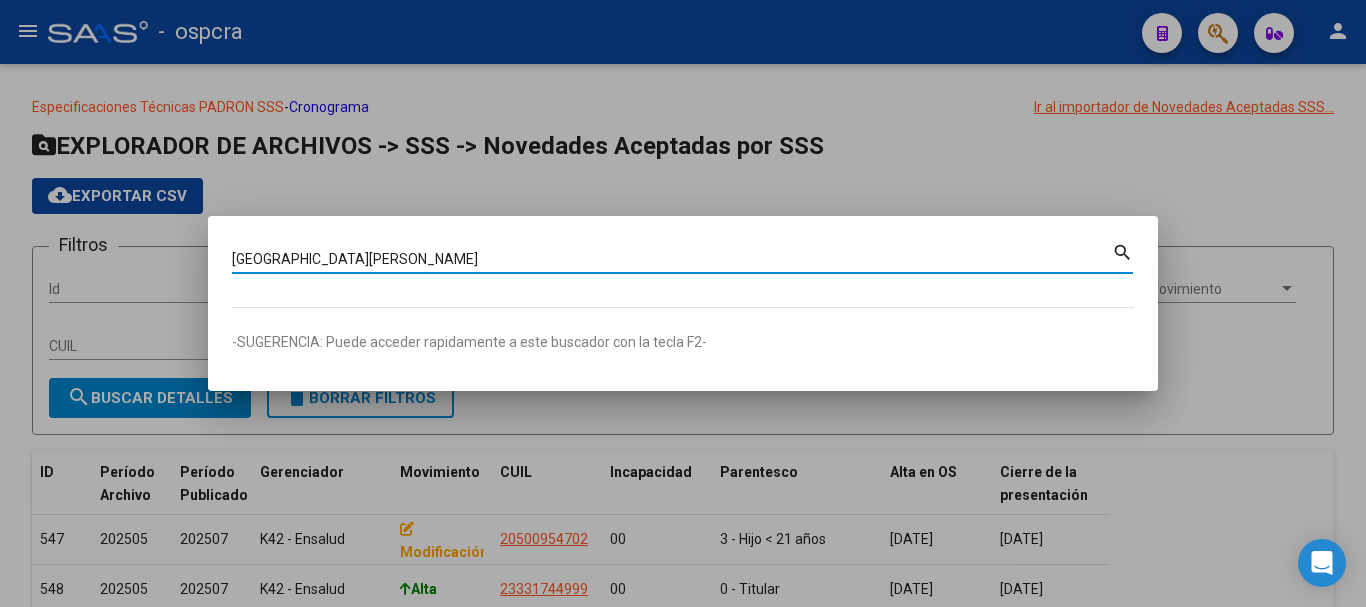 type on "[GEOGRAPHIC_DATA][PERSON_NAME]" 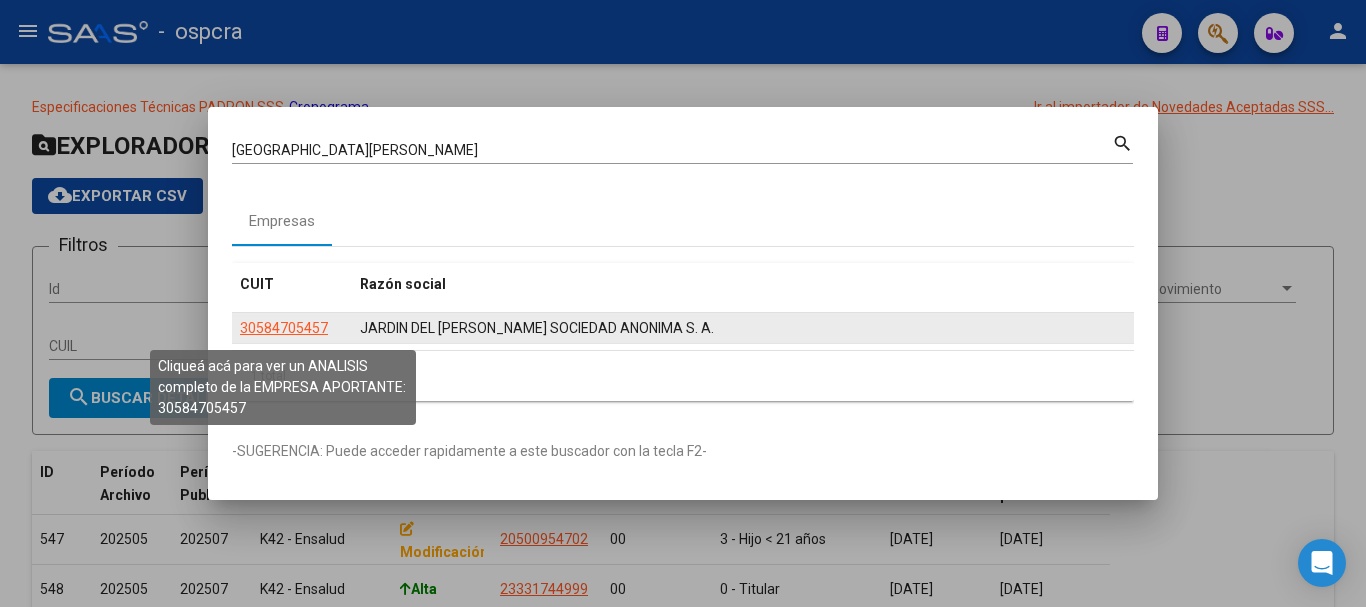 click on "30584705457" 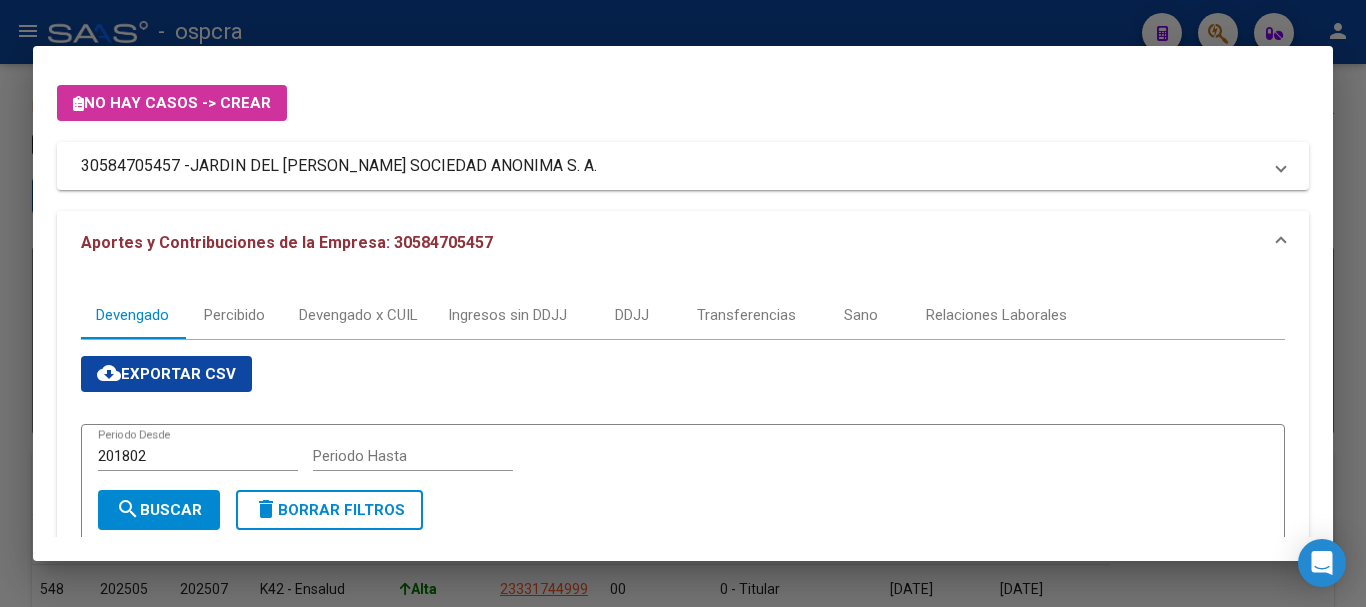 scroll, scrollTop: 500, scrollLeft: 0, axis: vertical 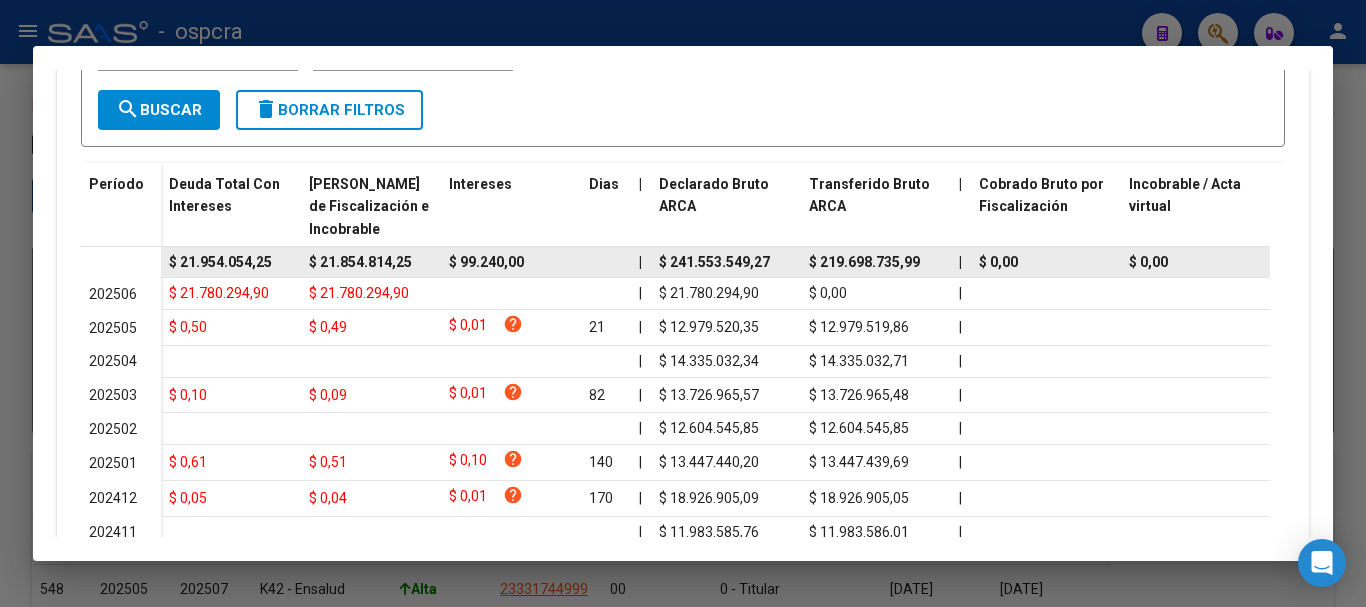 drag, startPoint x: 174, startPoint y: 264, endPoint x: 290, endPoint y: 264, distance: 116 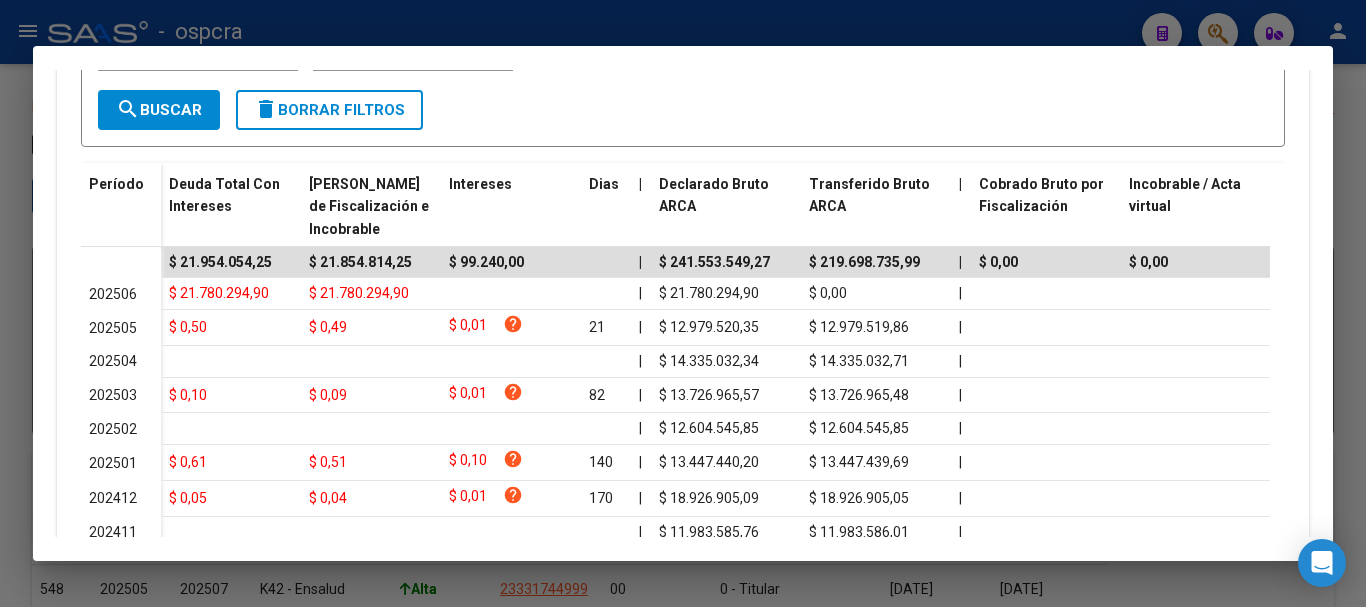 click on "Análisis Empresa Aportante - CUIT:  30584705457 Crear Acta ARCA Impuestos ARCA [PERSON_NAME] remove_[MEDICAL_DATA]  FTP - SSS  ABM  cloud_download  Generar informe de deuda   No hay casos -> Crear
30584705457 -   JARDIN DEL [PERSON_NAME] SOCIEDAD ANONIMA S. A. Telefono:  Mail:  [EMAIL_ADDRESS][DOMAIN_NAME] / [EMAIL_ADDRESS][DOMAIN_NAME] Observaciones:  Provincia:  Capital Federal Localidad:  CABA Calle:  CERRITO Numero:  Dpto:  Aportes y Contribuciones de la Empresa: 30584705457 Devengado Percibido Devengado x CUIL Ingresos sin DDJJ DDJJ Transferencias Sano Relaciones Laborales cloud_download  Exportar CSV    201802 Periodo Desde    Periodo Hasta  search  Buscar  delete  Borrar Filtros  Período Deuda Total Con Intereses  Deuda Bruta Neto de Fiscalización e Incobrable Intereses [PERSON_NAME] | Declarado Bruto ARCA Transferido Bruto ARCA | Cobrado Bruto por Fiscalización Incobrable / Acta virtual | Transferido De Más | Interés Aporte cobrado por ARCA Interés Contribución cobrado por ARCA | Total cobrado Sin DDJJ | DJ Aporte | |" at bounding box center [683, 304] 